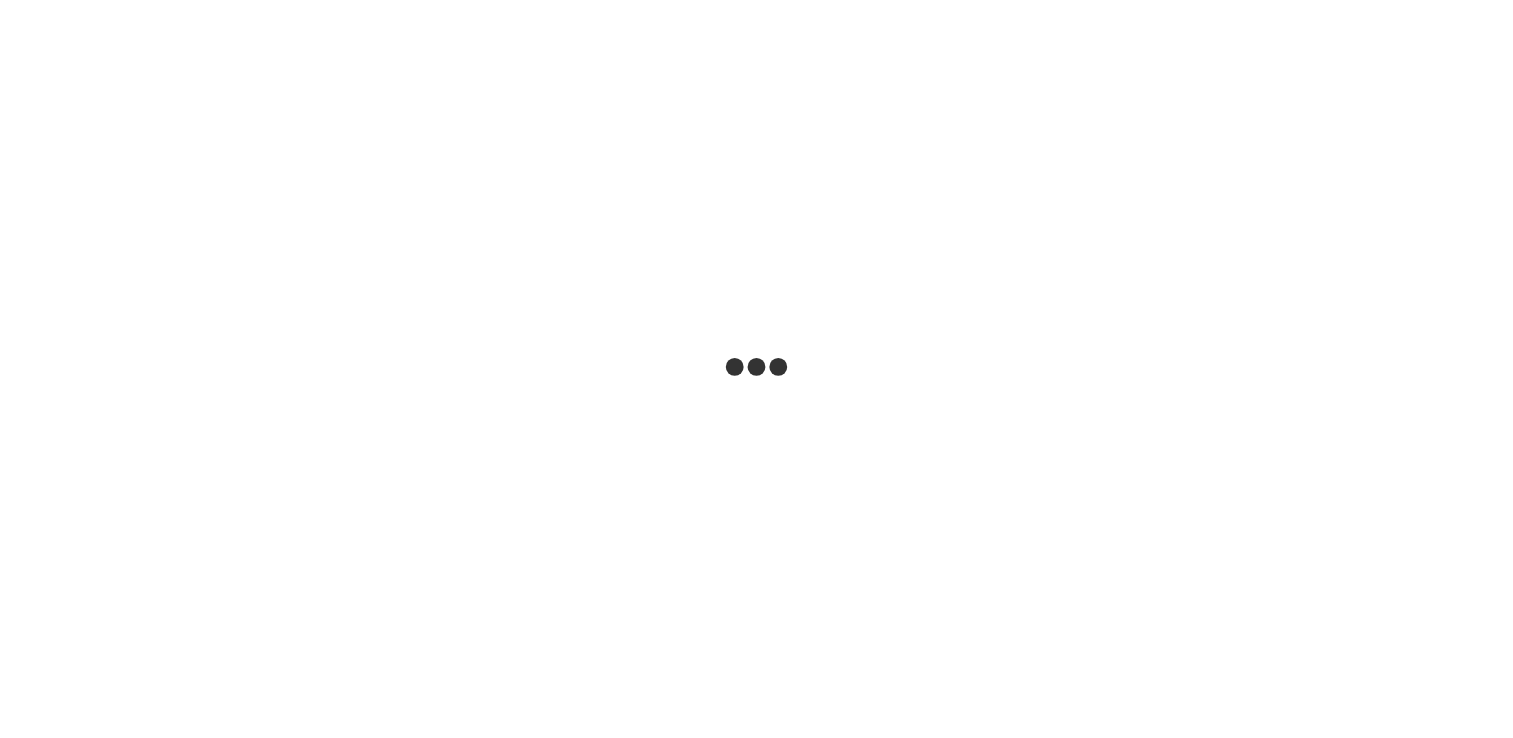 scroll, scrollTop: 0, scrollLeft: 0, axis: both 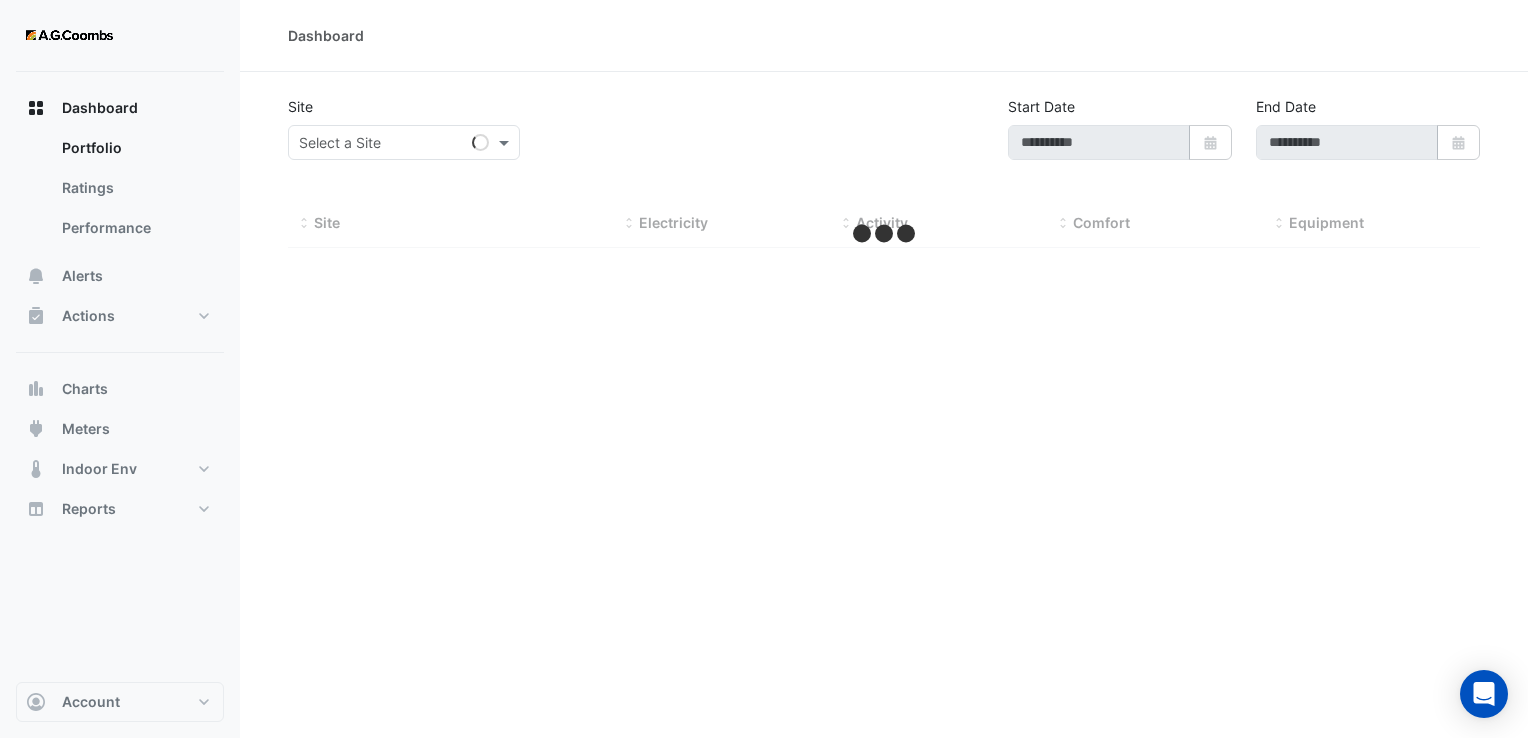 type on "**********" 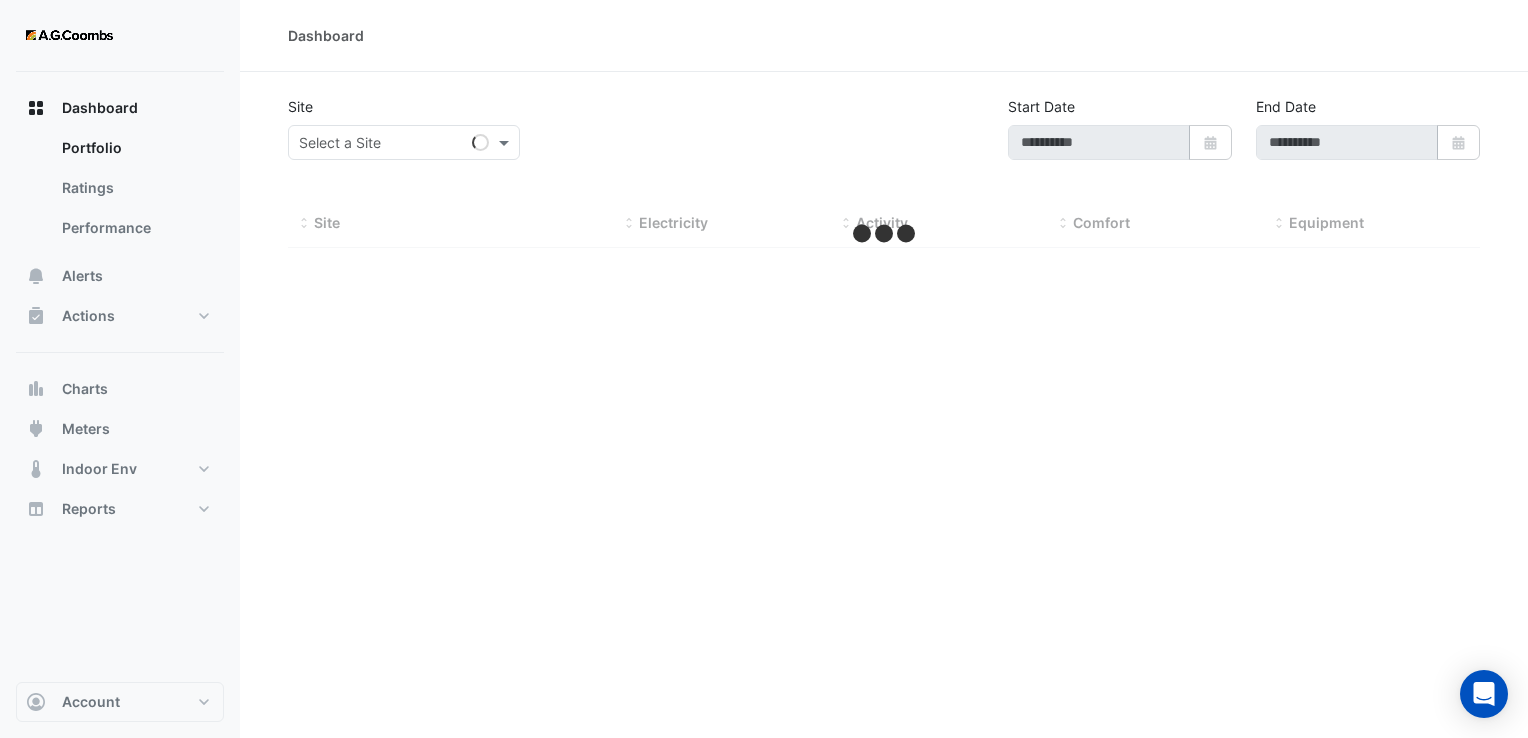 type on "**********" 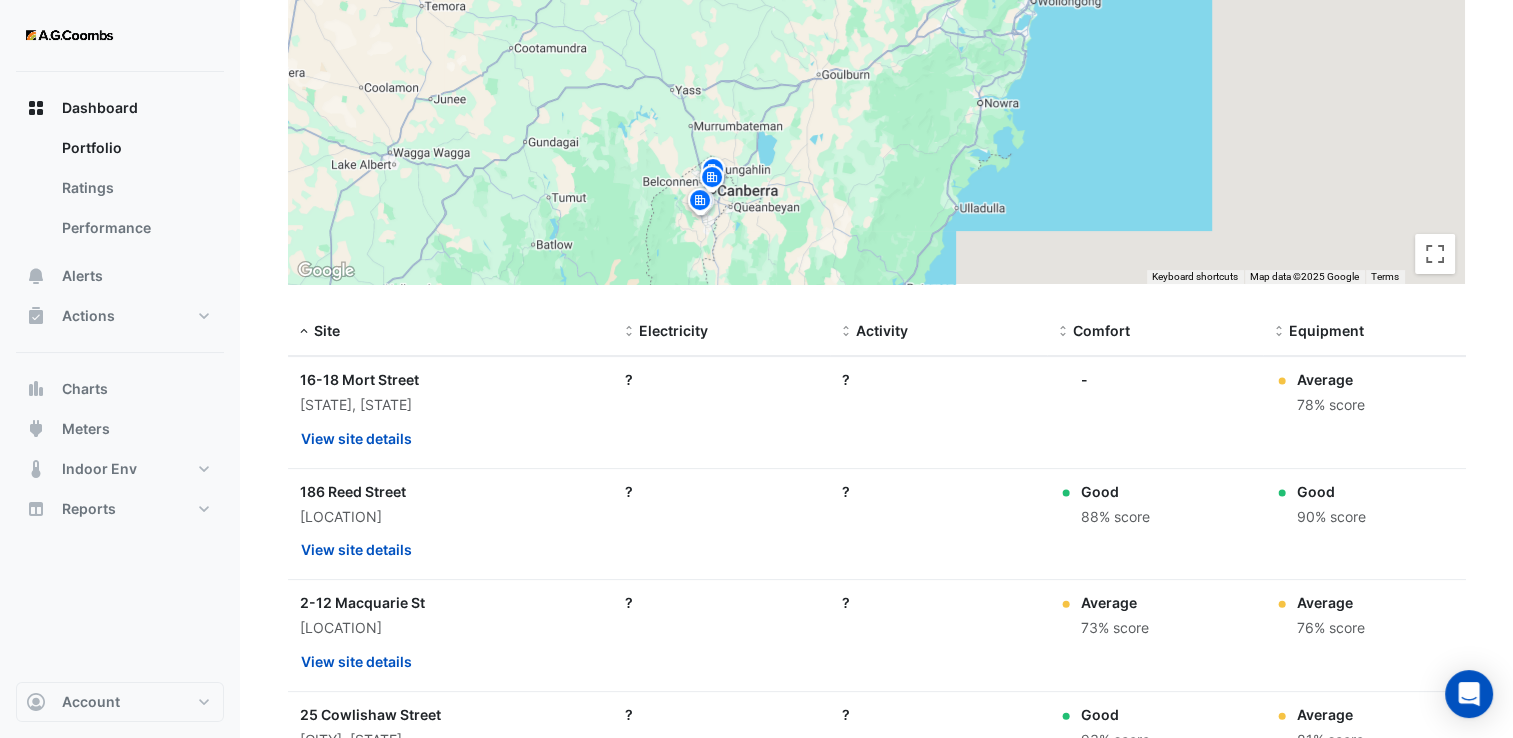 scroll, scrollTop: 500, scrollLeft: 0, axis: vertical 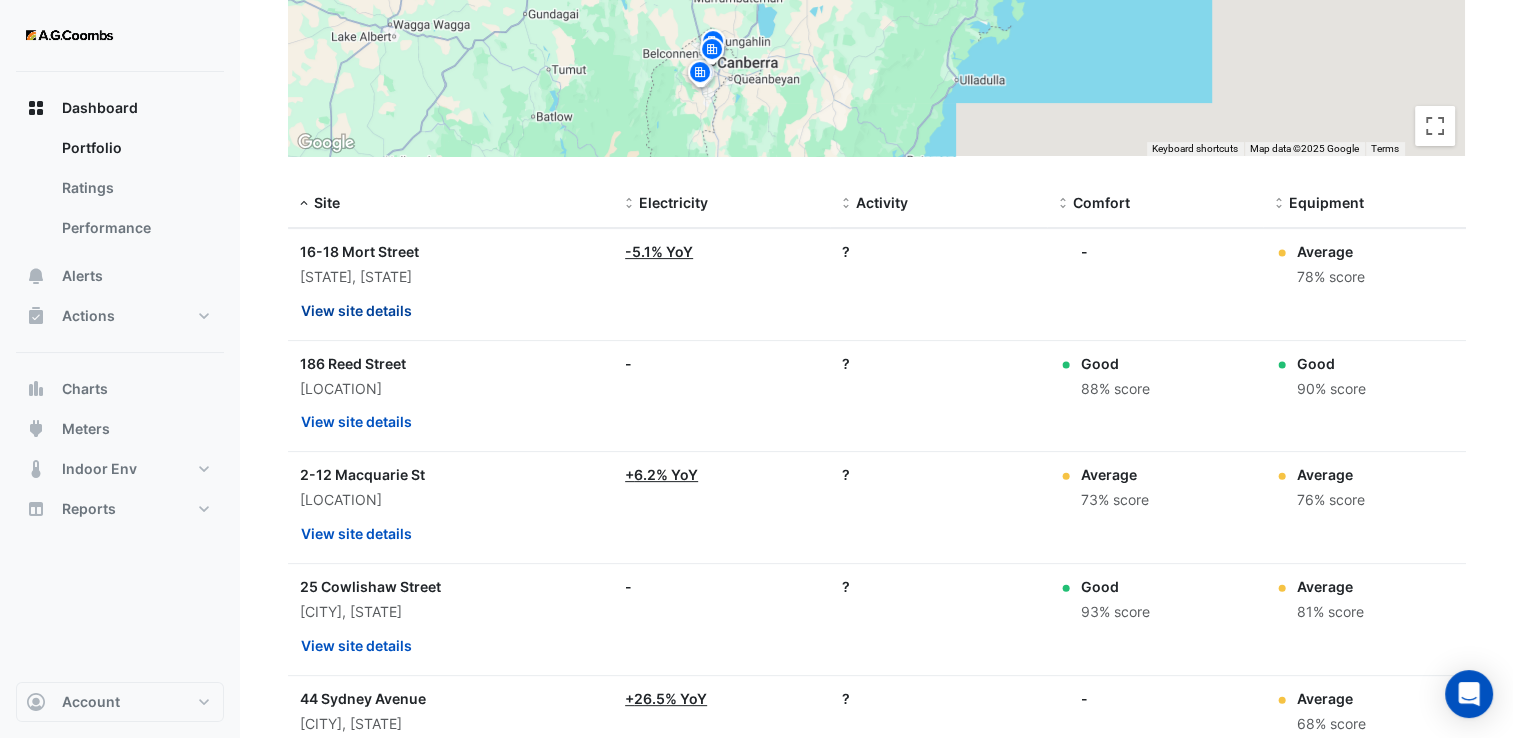 click on "View site details" 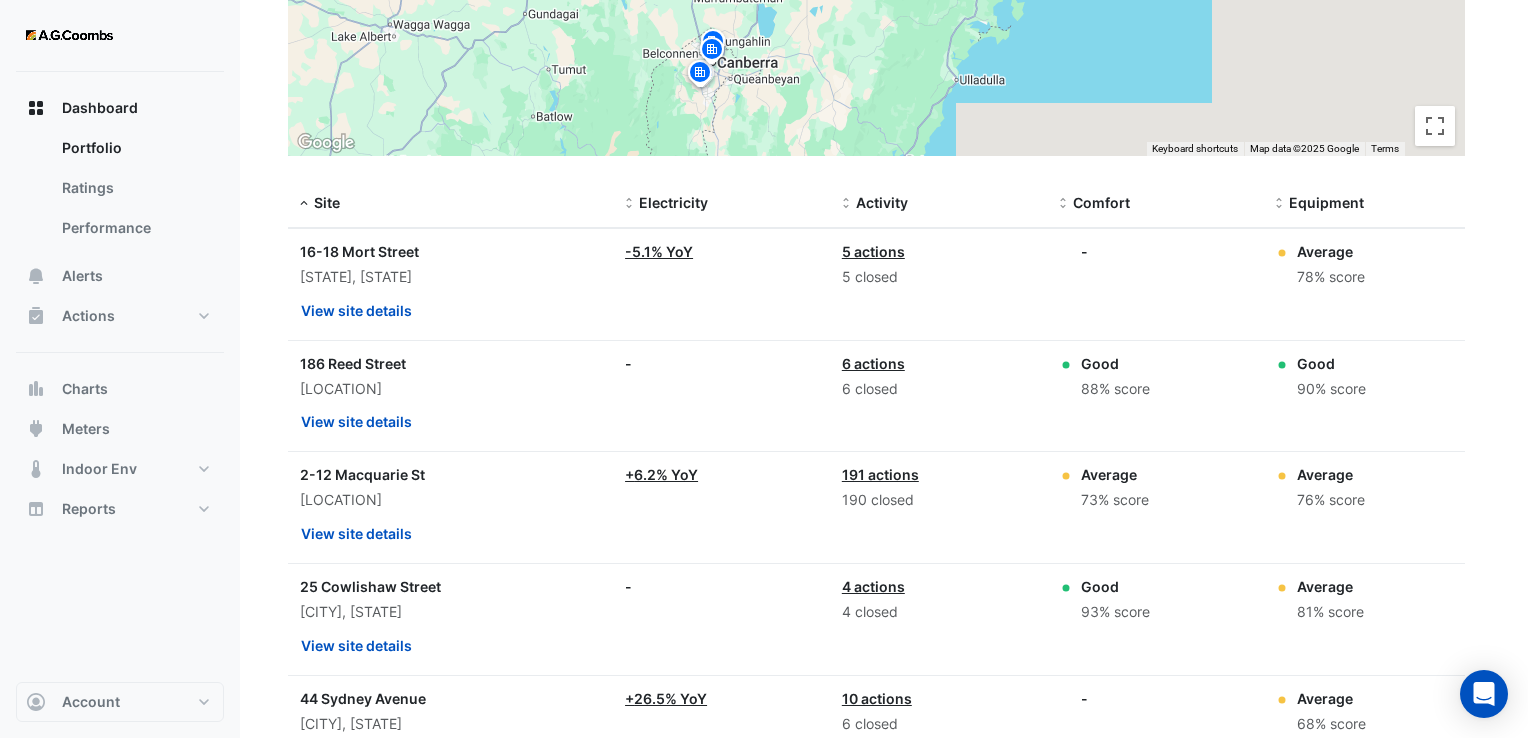 click 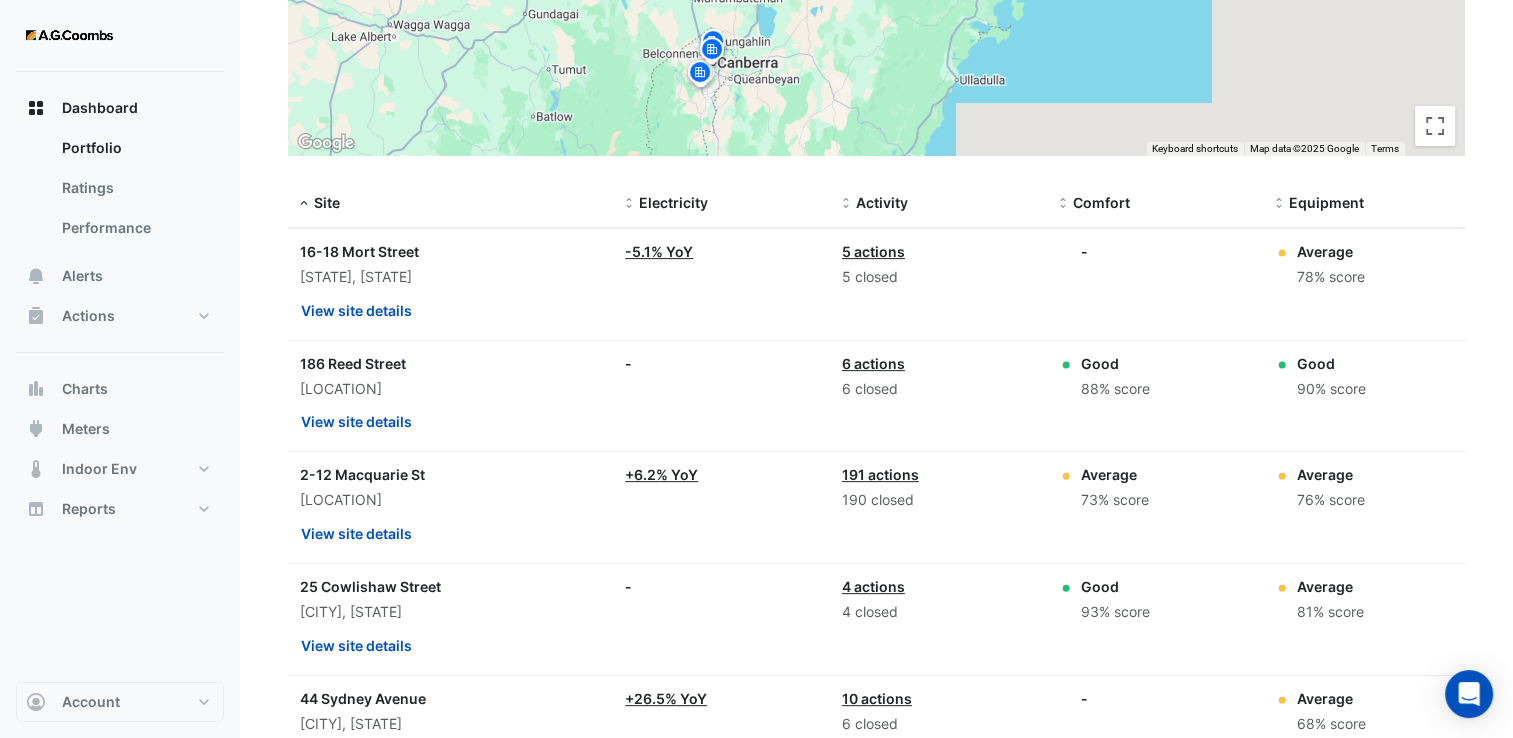 scroll, scrollTop: 0, scrollLeft: 0, axis: both 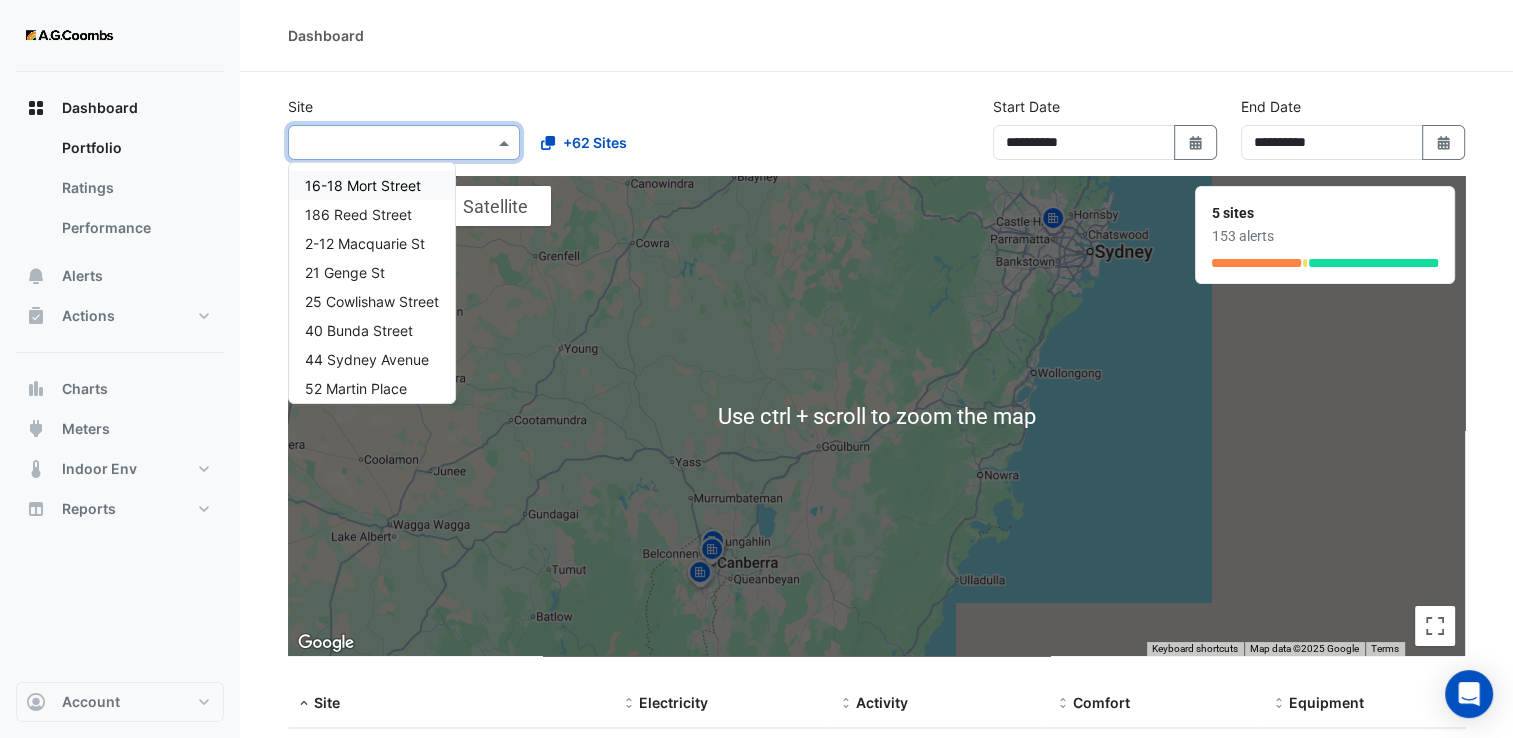 click at bounding box center (384, 143) 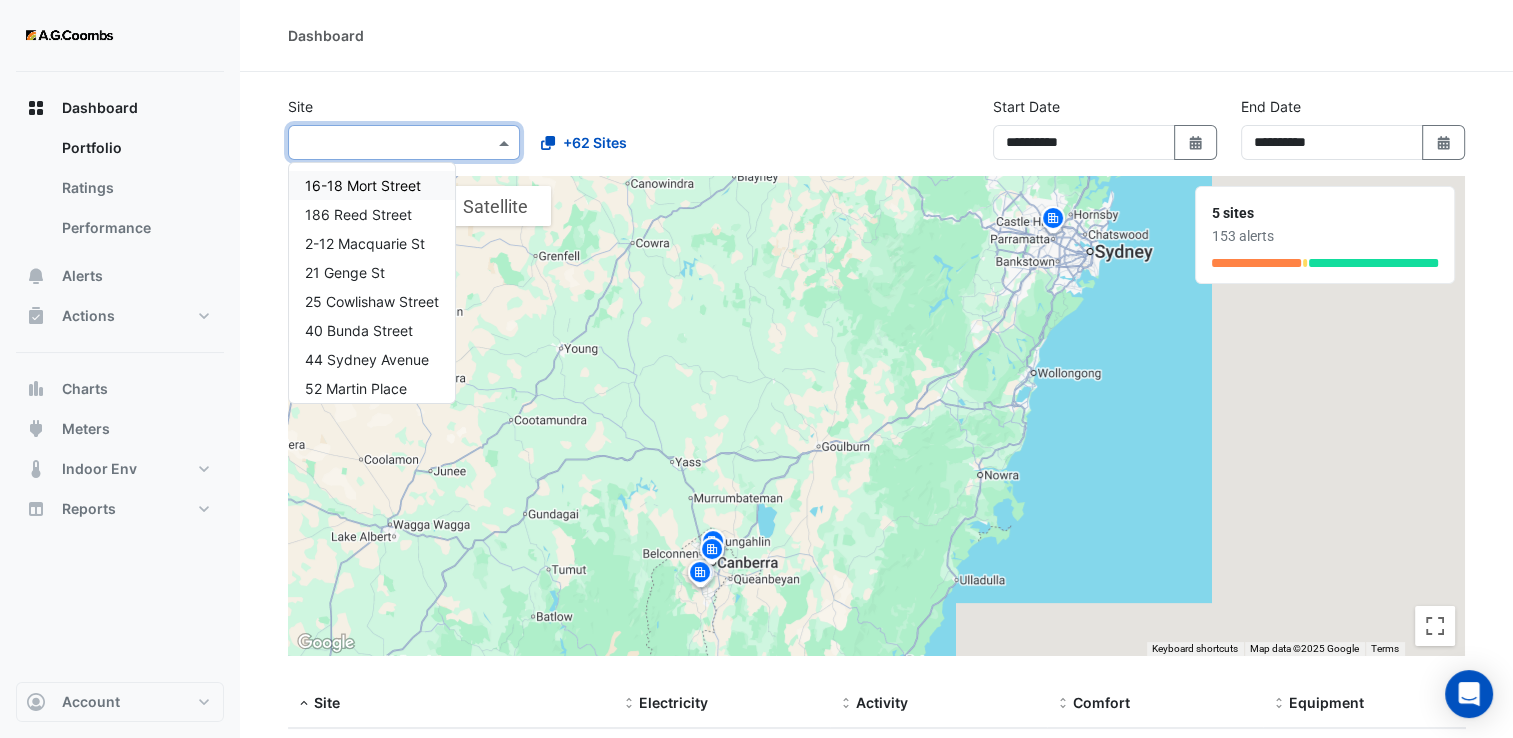 click on "16-18 Mort Street" at bounding box center (363, 185) 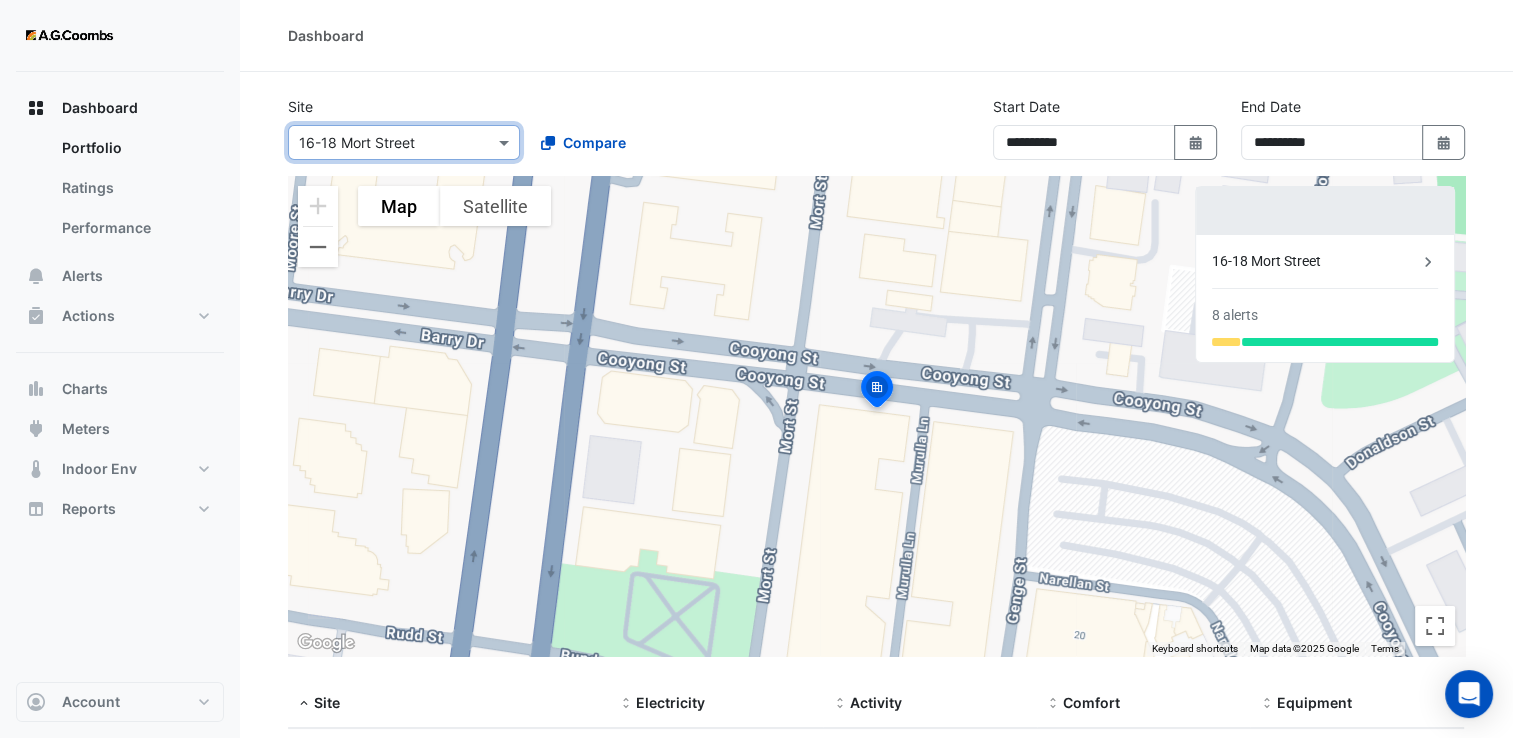 click 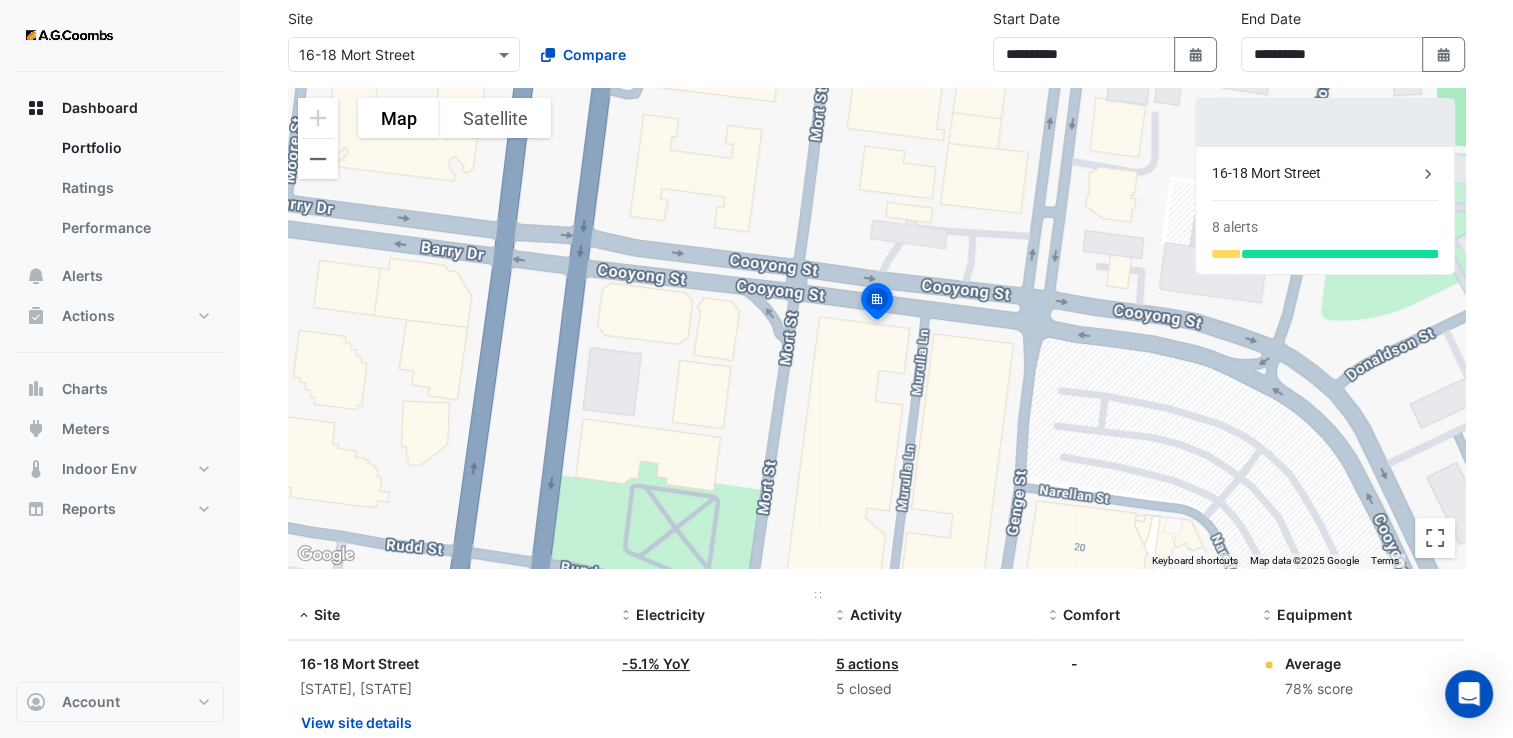 scroll, scrollTop: 177, scrollLeft: 0, axis: vertical 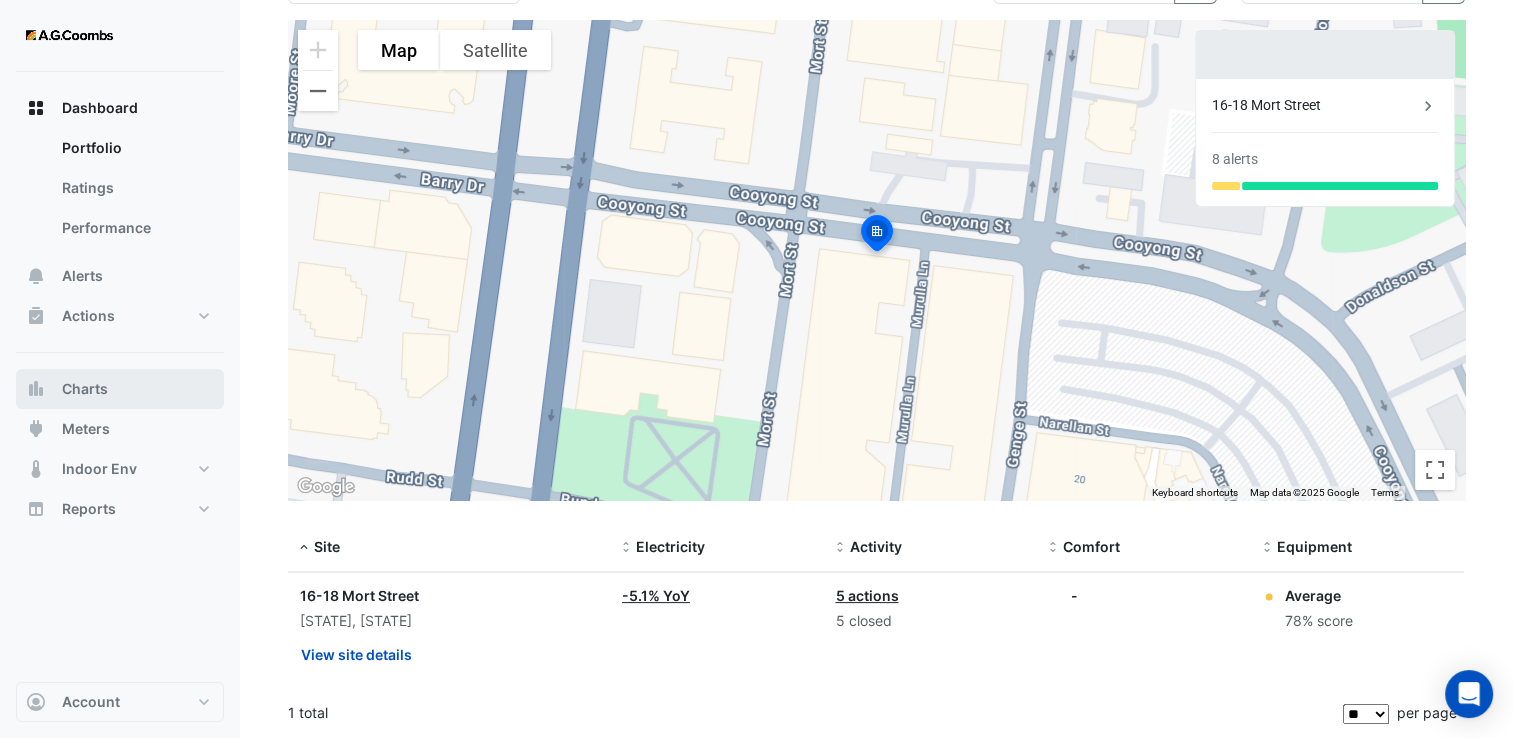 click on "Charts" at bounding box center (120, 389) 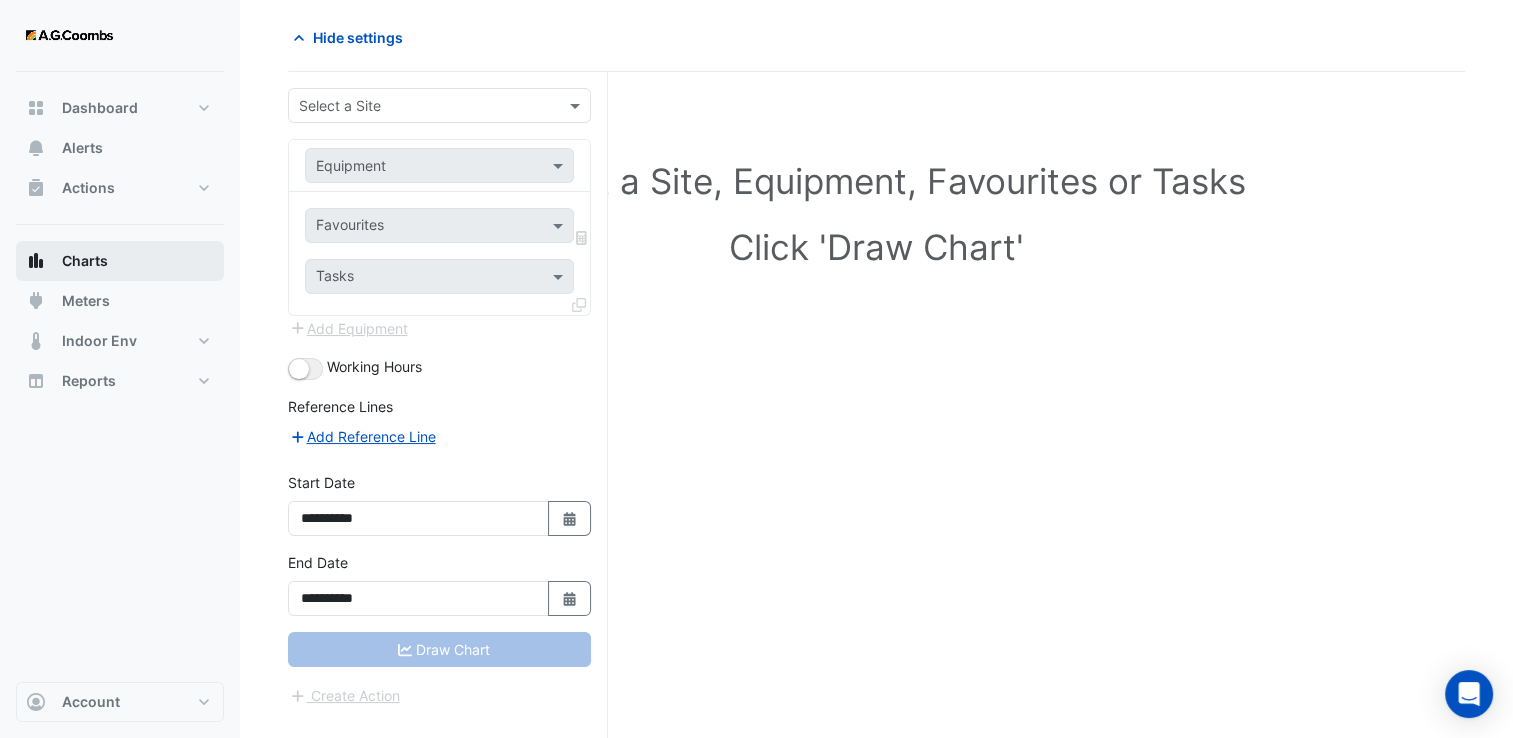 scroll, scrollTop: 75, scrollLeft: 0, axis: vertical 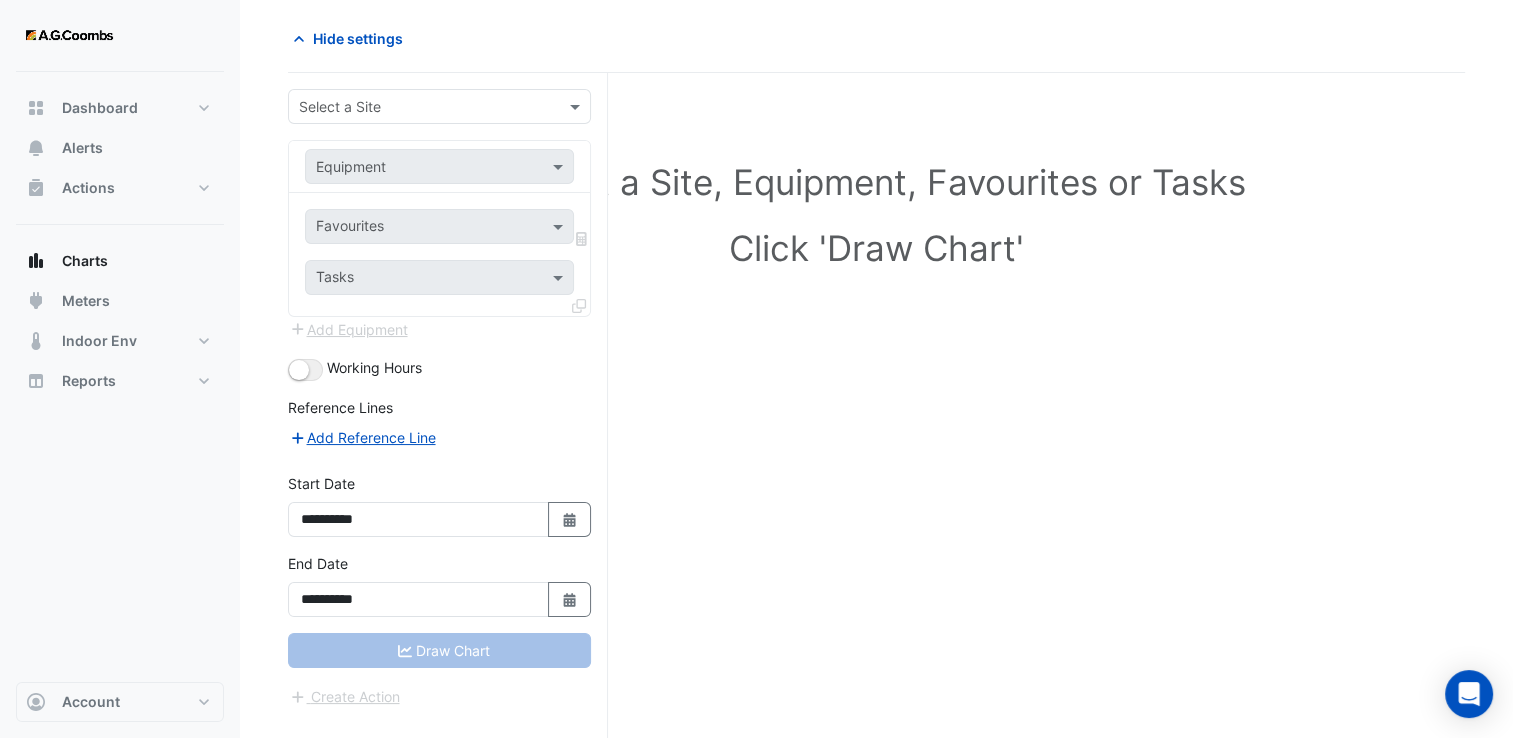click on "Select a Site" at bounding box center [439, 106] 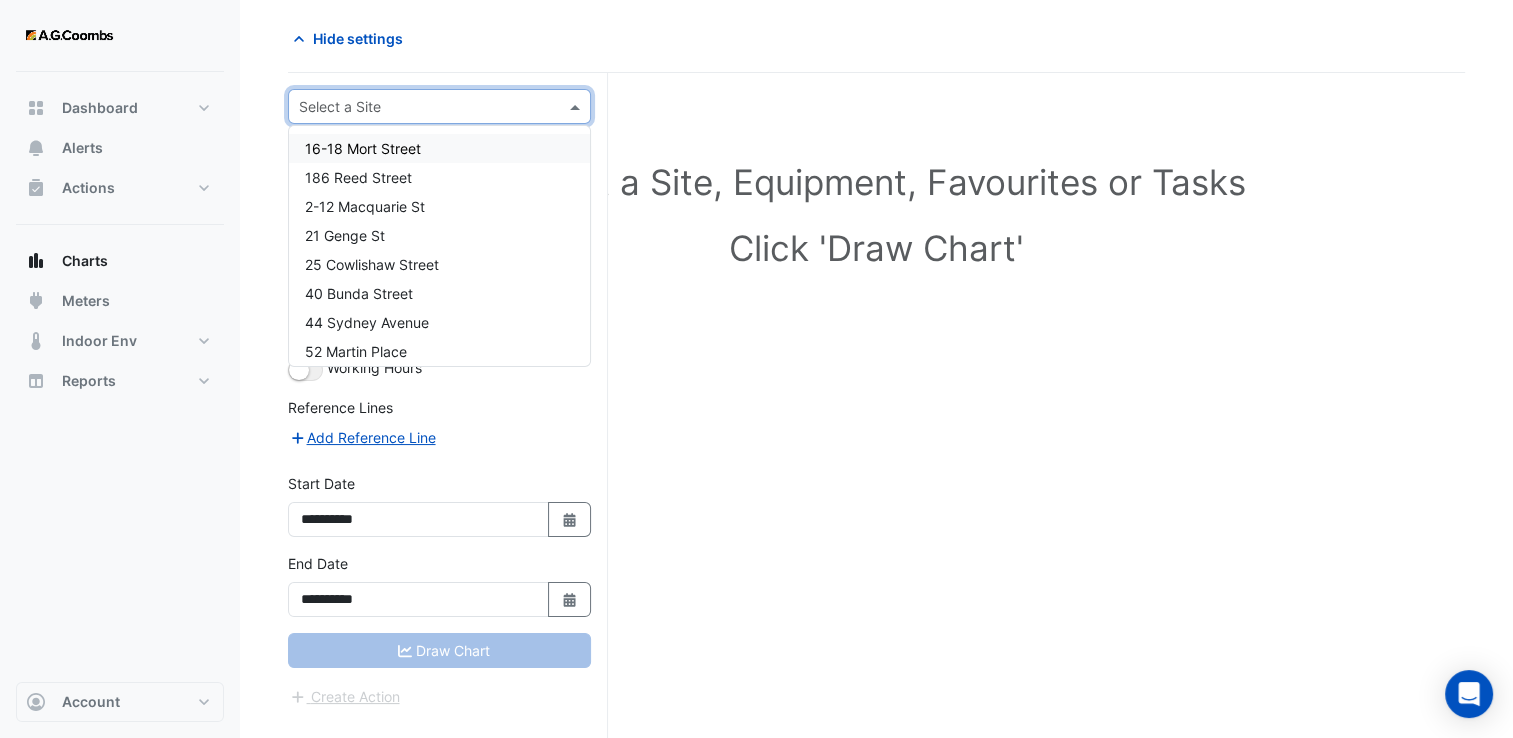 click on "16-18 Mort Street" at bounding box center [439, 148] 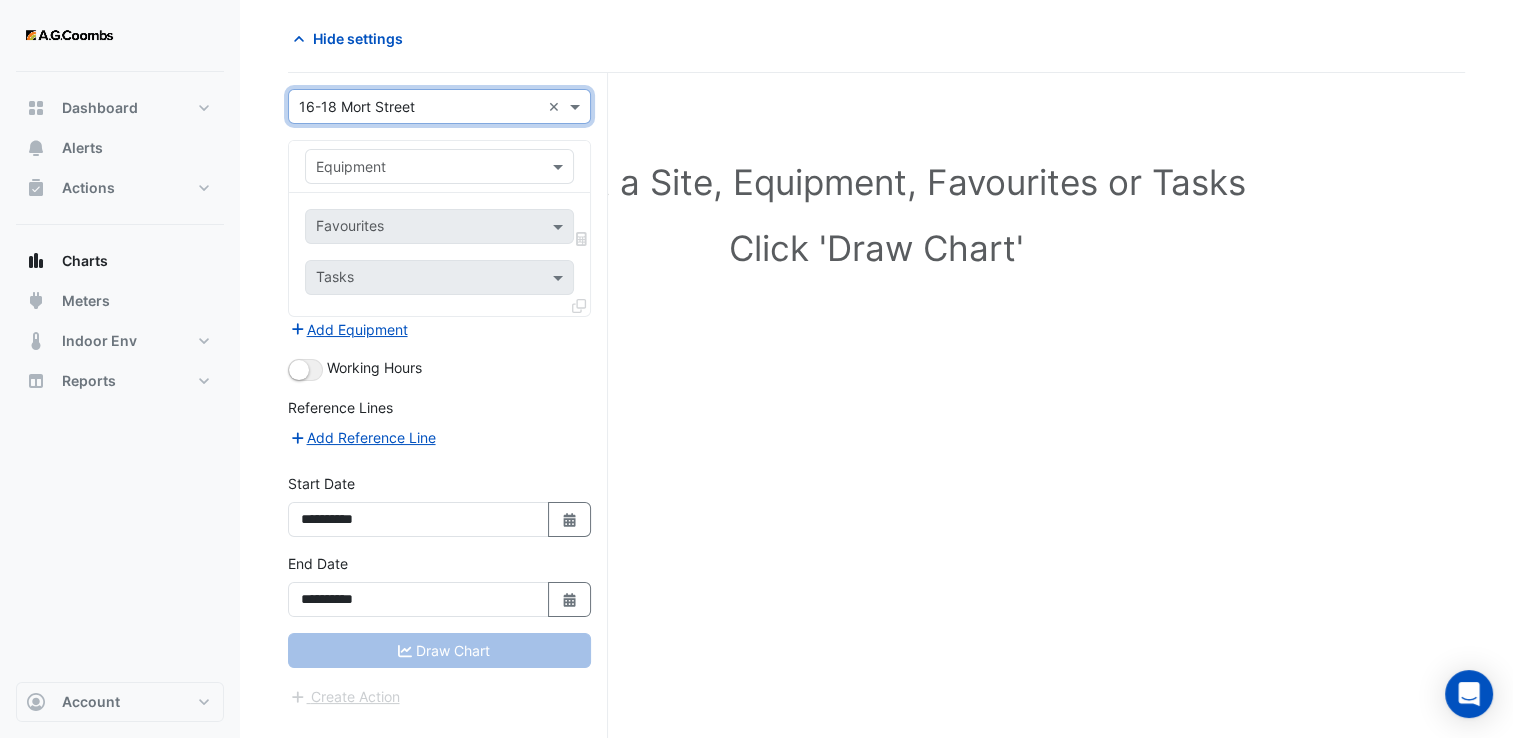 click at bounding box center (439, 166) 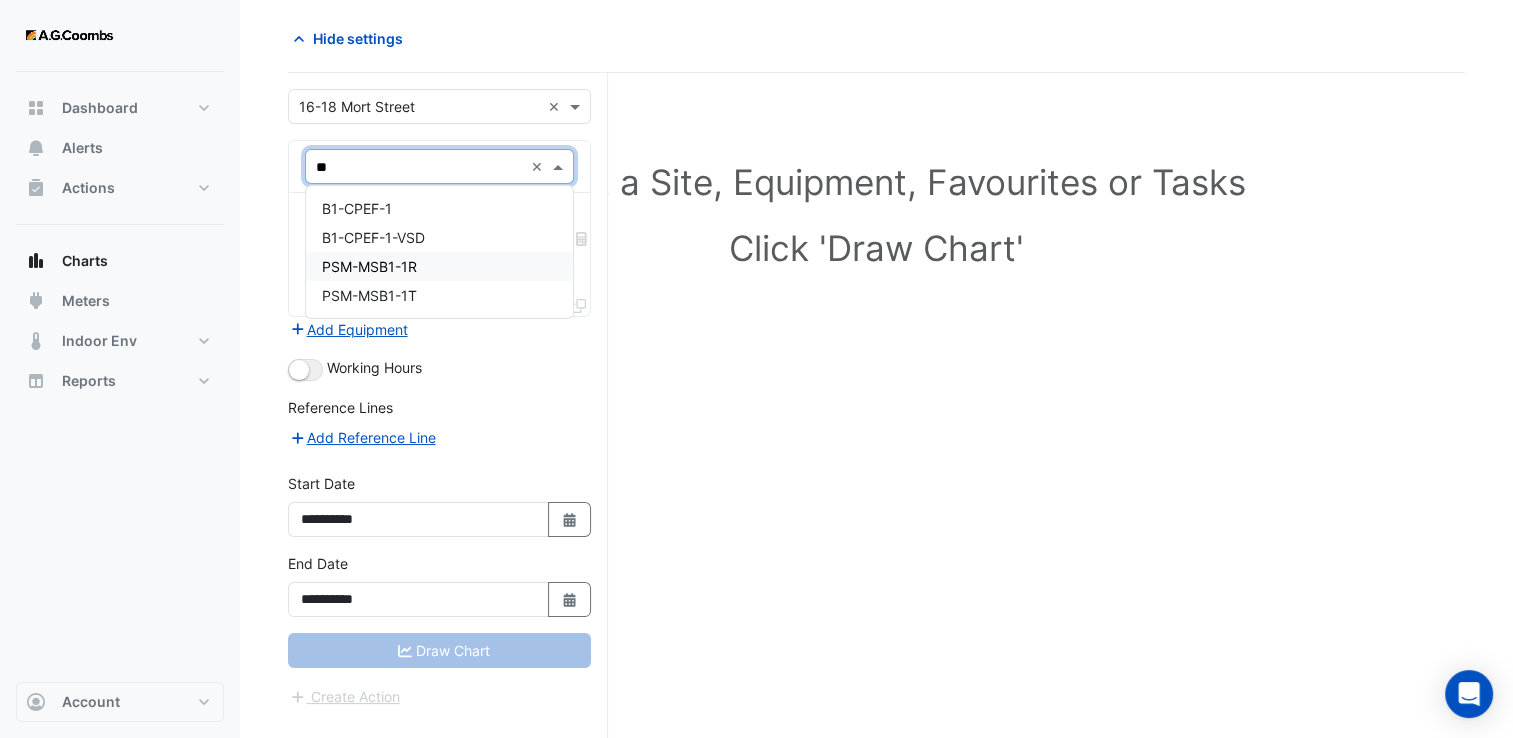 type on "*" 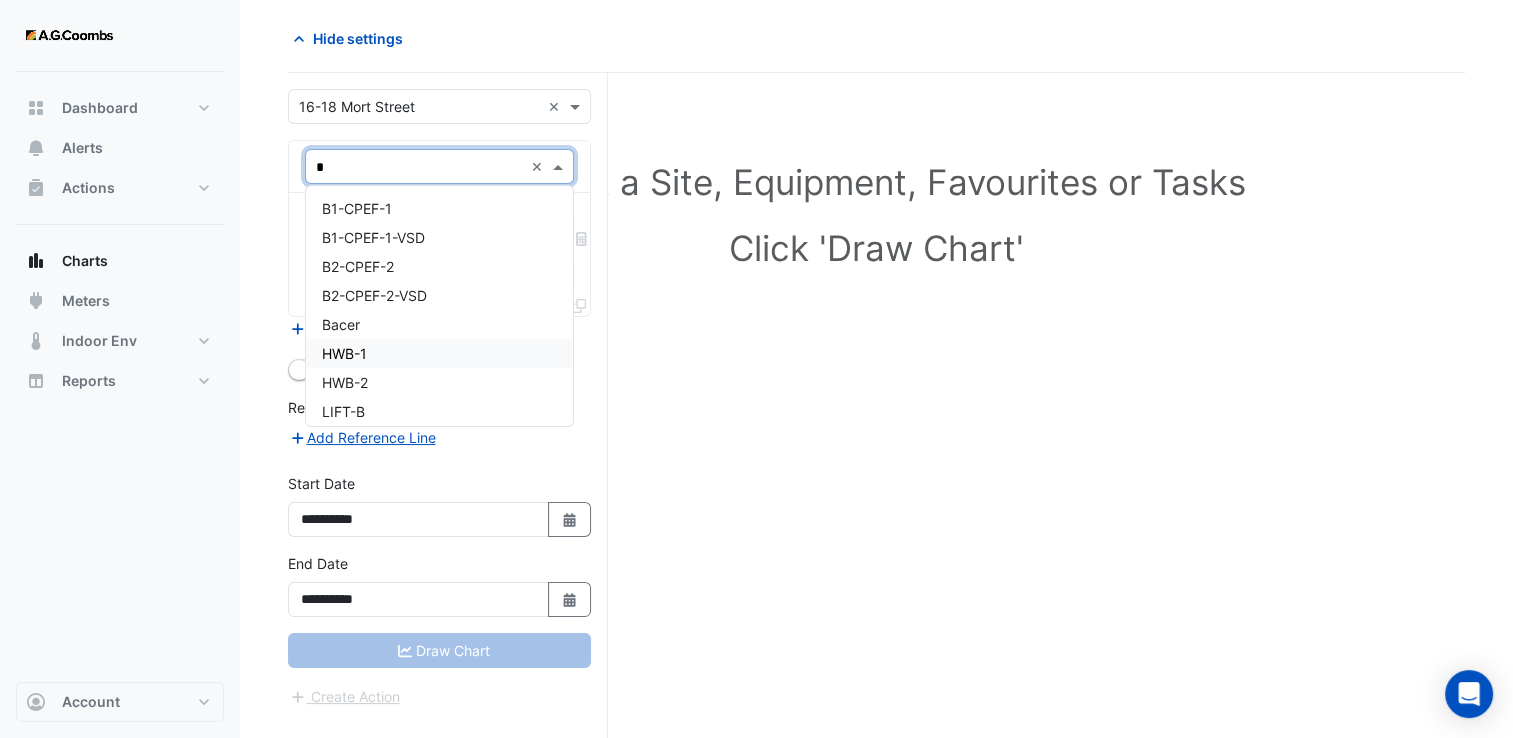 click on "HWB-1" at bounding box center (440, 353) 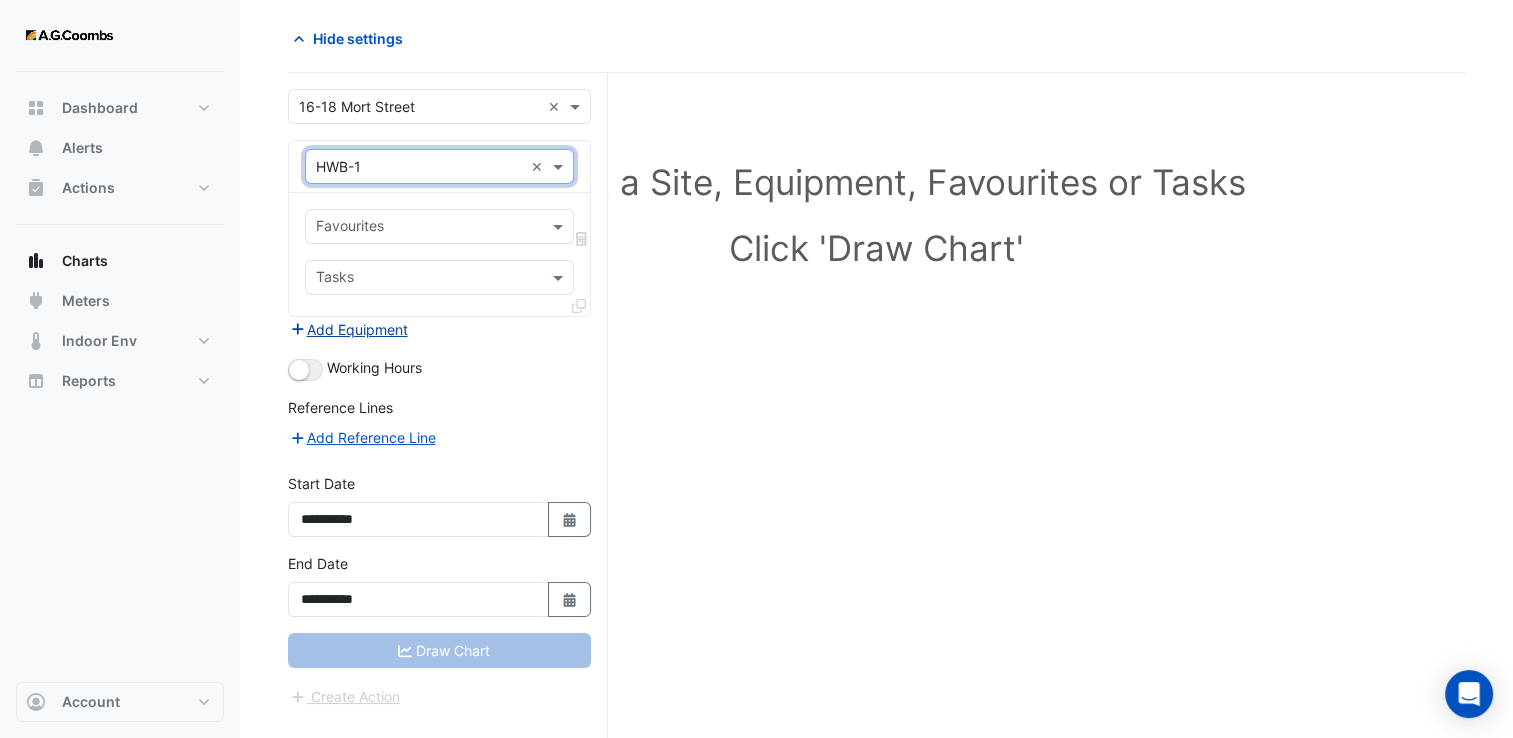 click on "Add Equipment" at bounding box center [348, 329] 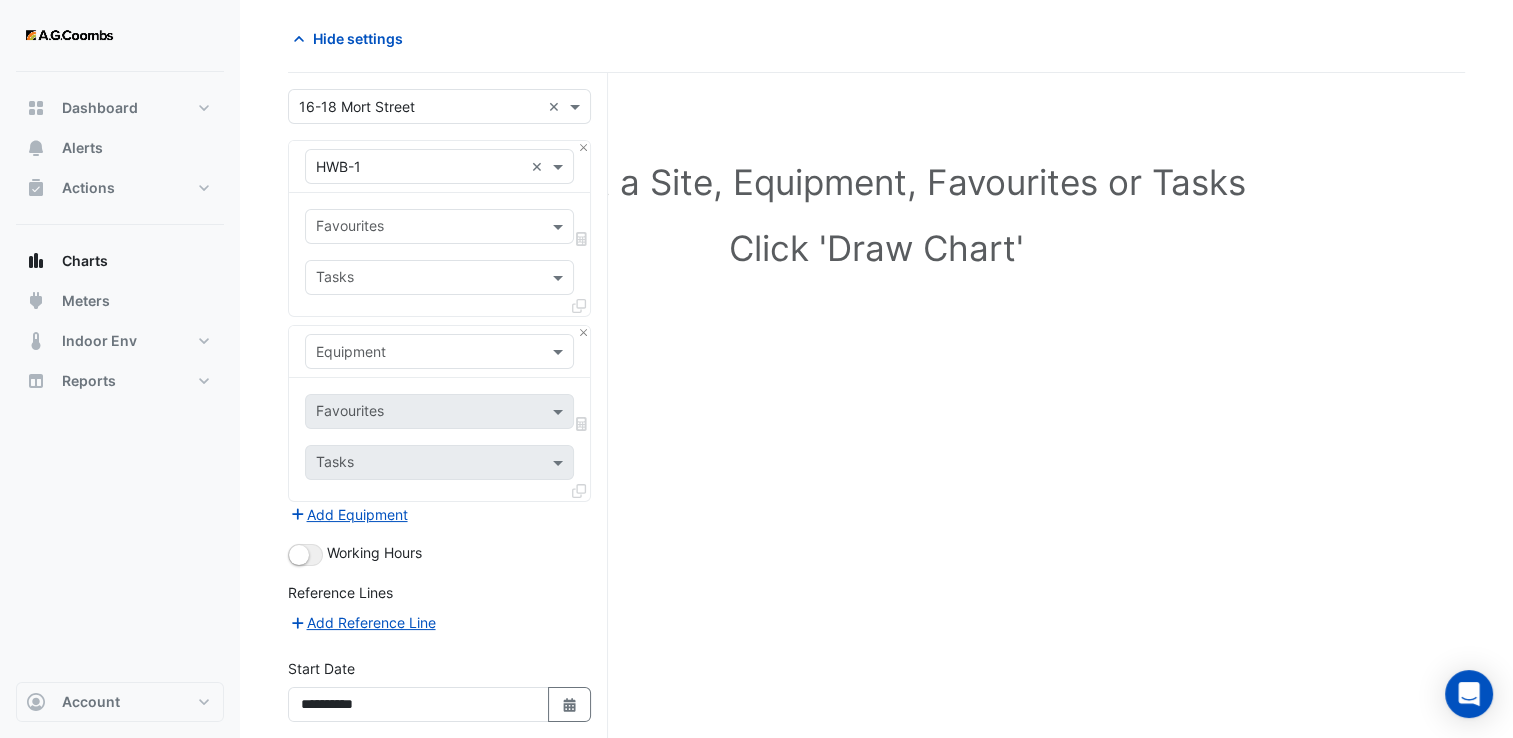 click at bounding box center [439, 351] 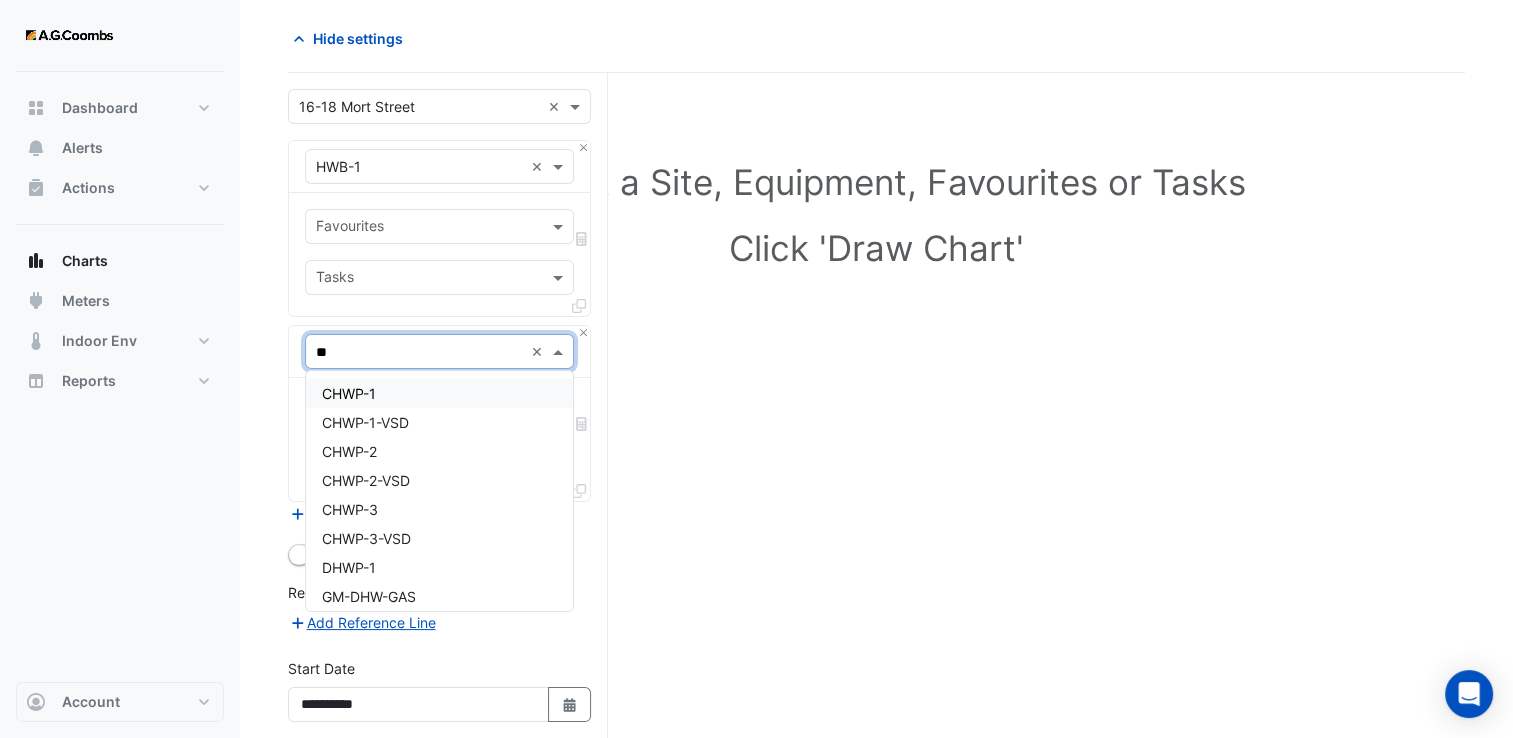 type on "***" 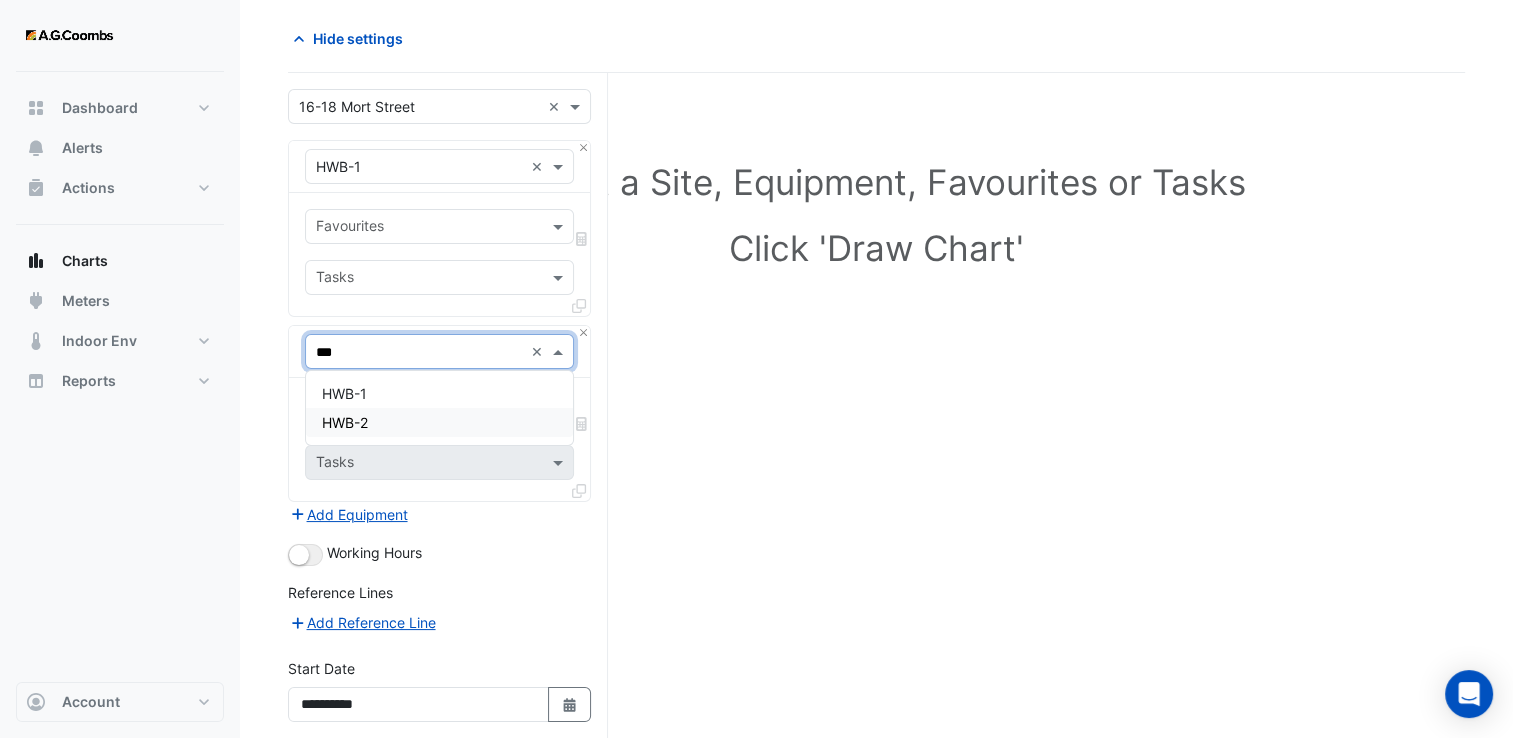 click on "HWB-2" at bounding box center [440, 422] 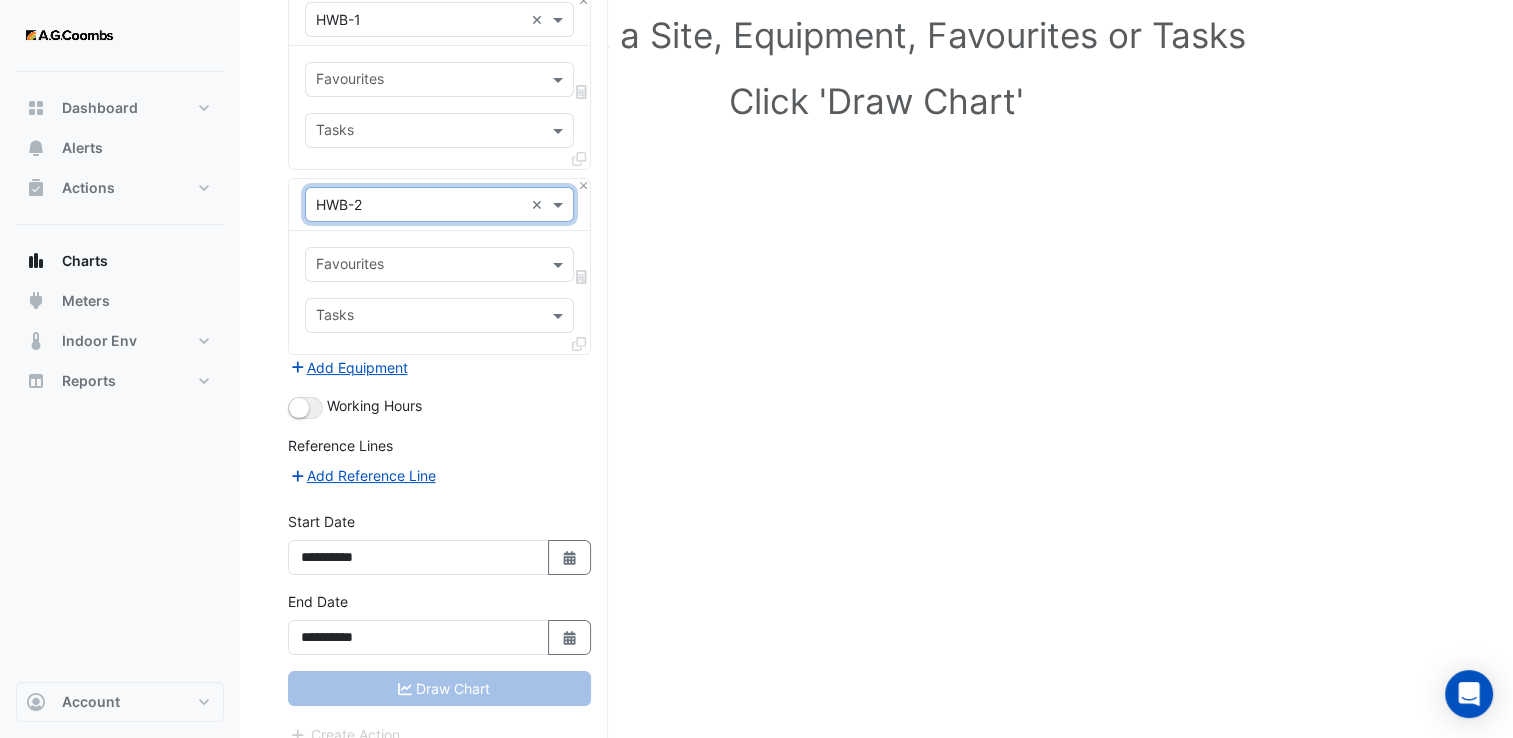 scroll, scrollTop: 239, scrollLeft: 0, axis: vertical 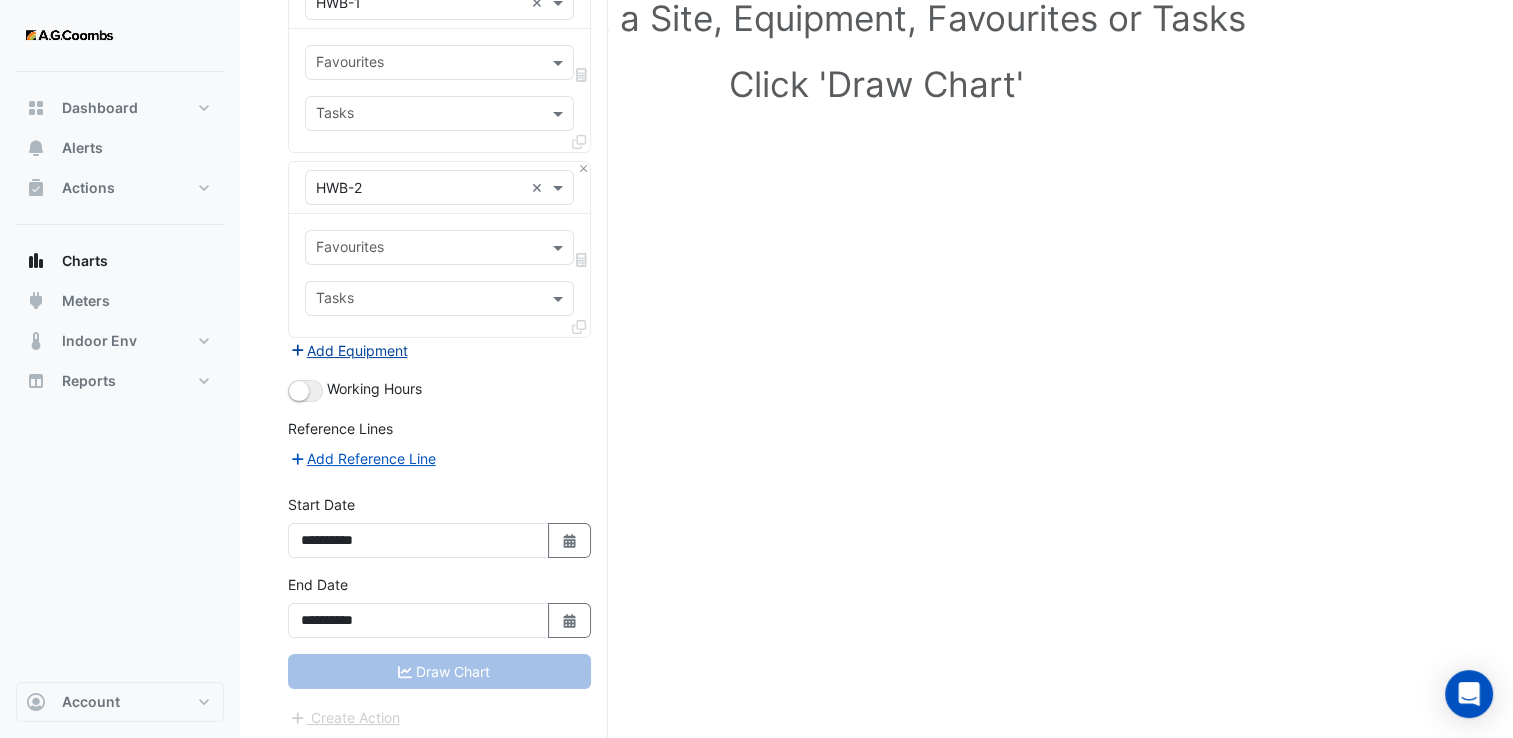 click on "Add Equipment" at bounding box center (348, 350) 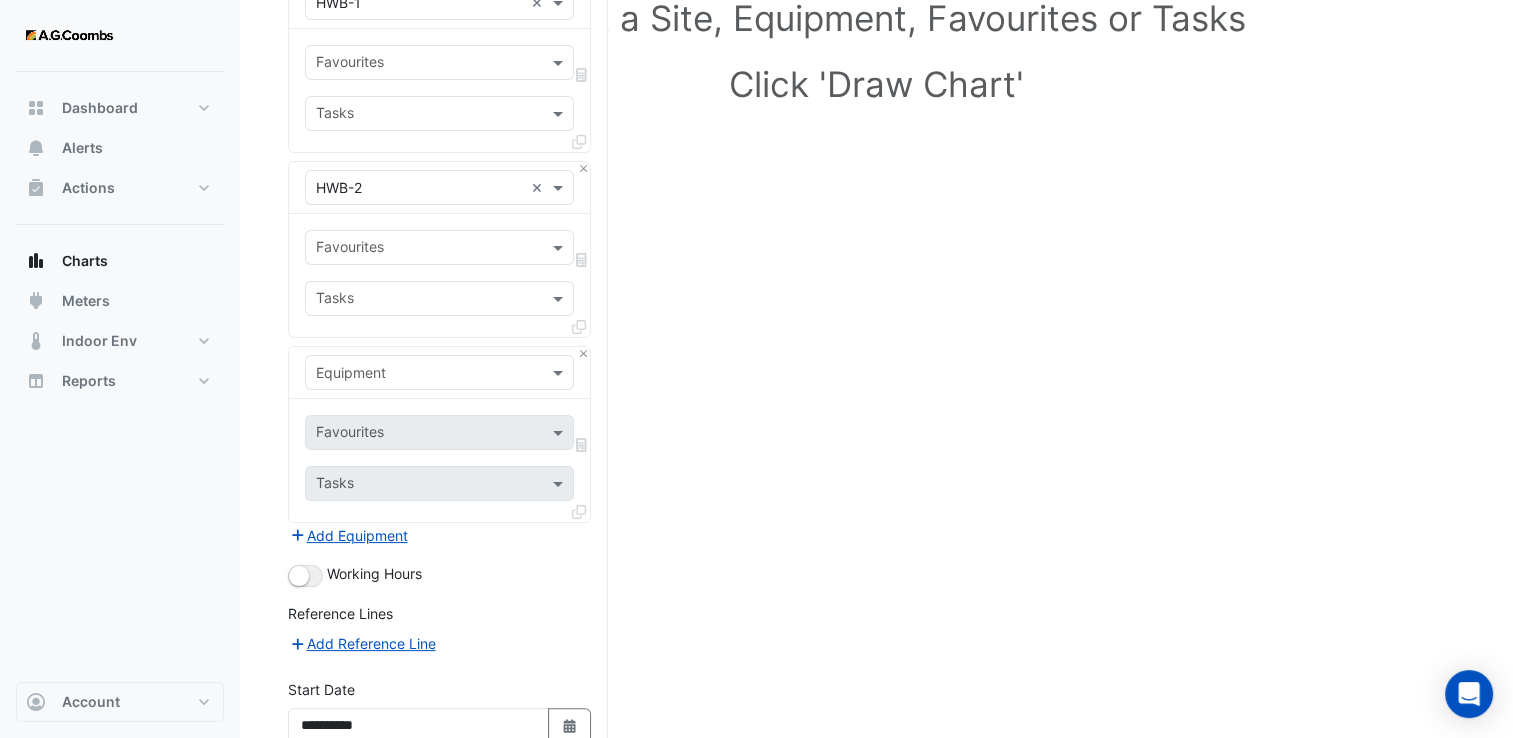 click at bounding box center (419, 373) 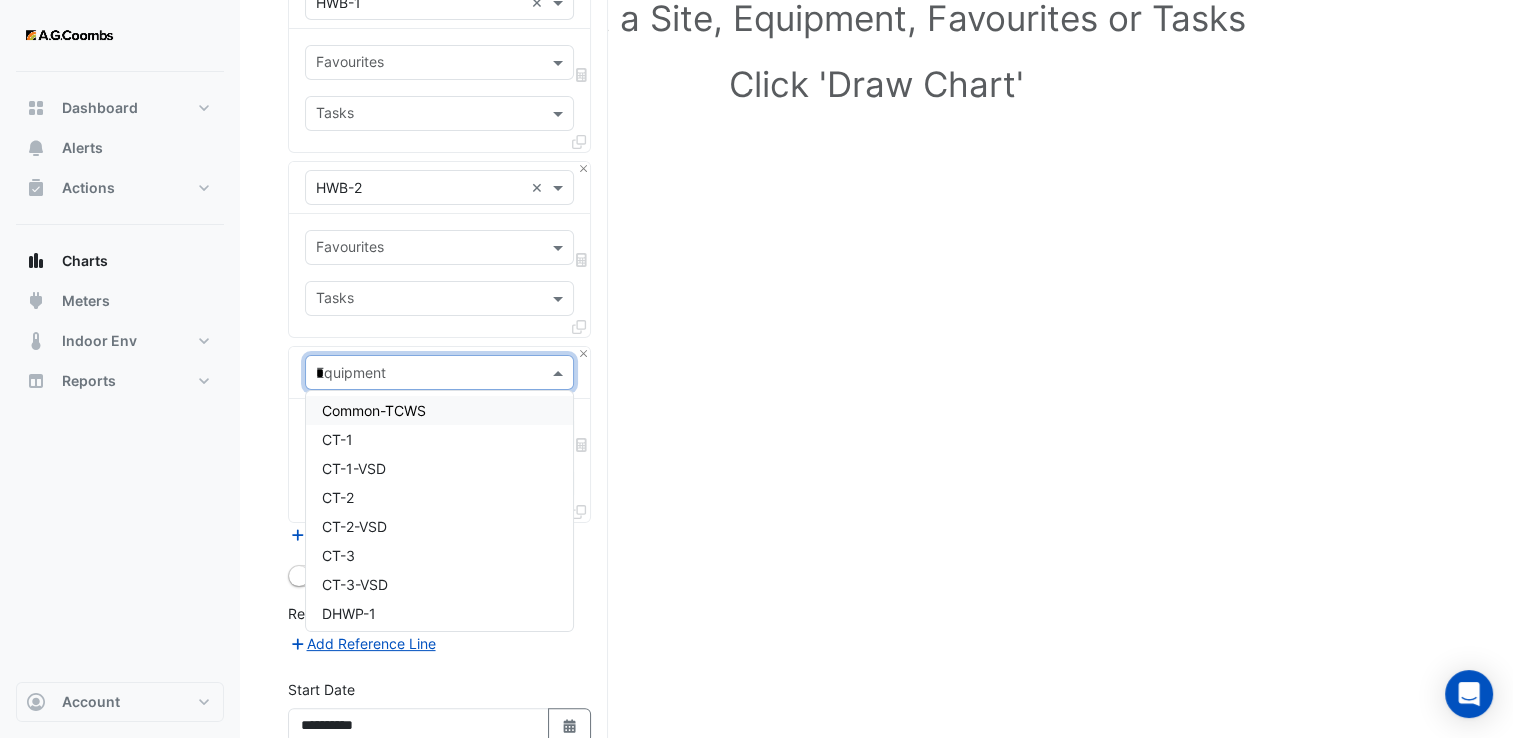 scroll, scrollTop: 1975, scrollLeft: 0, axis: vertical 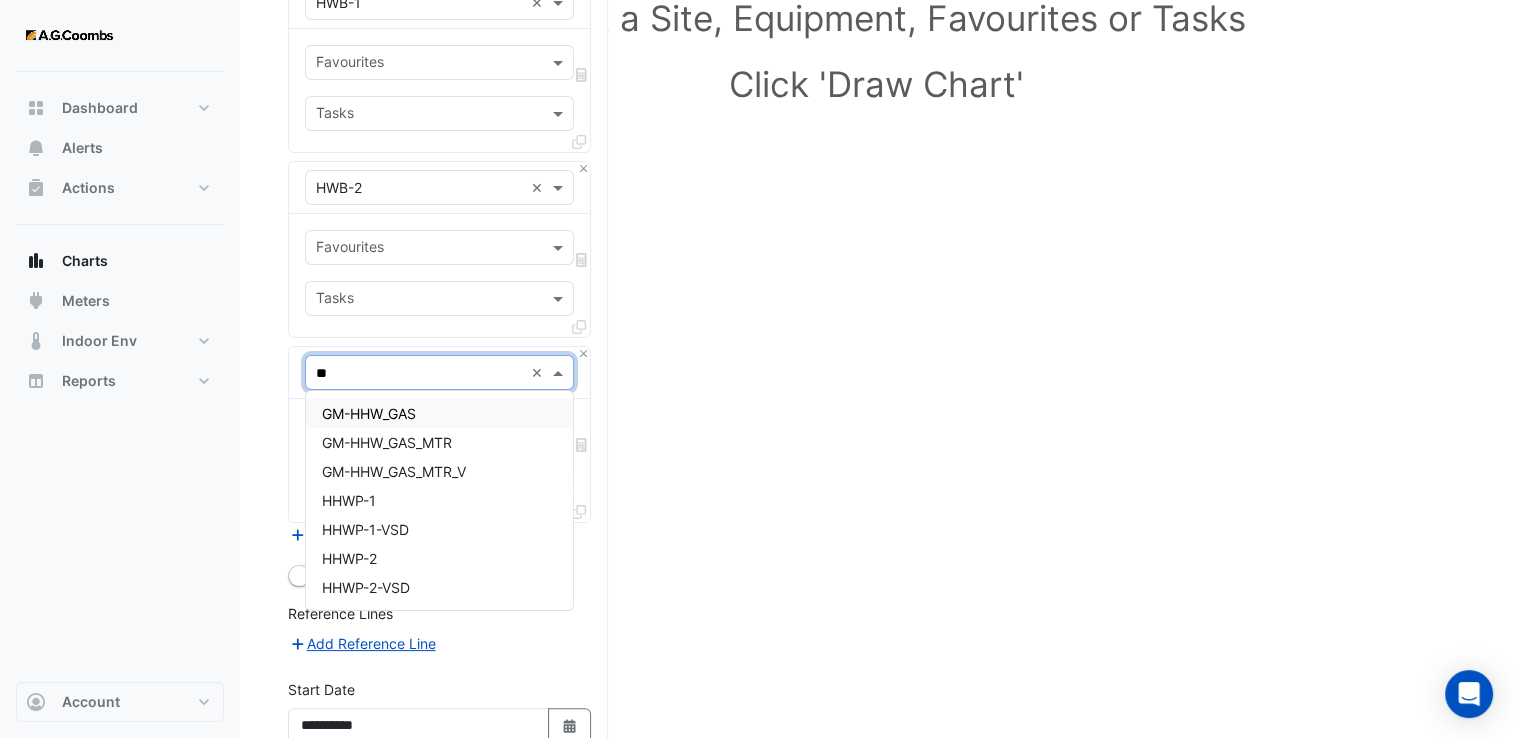 type on "***" 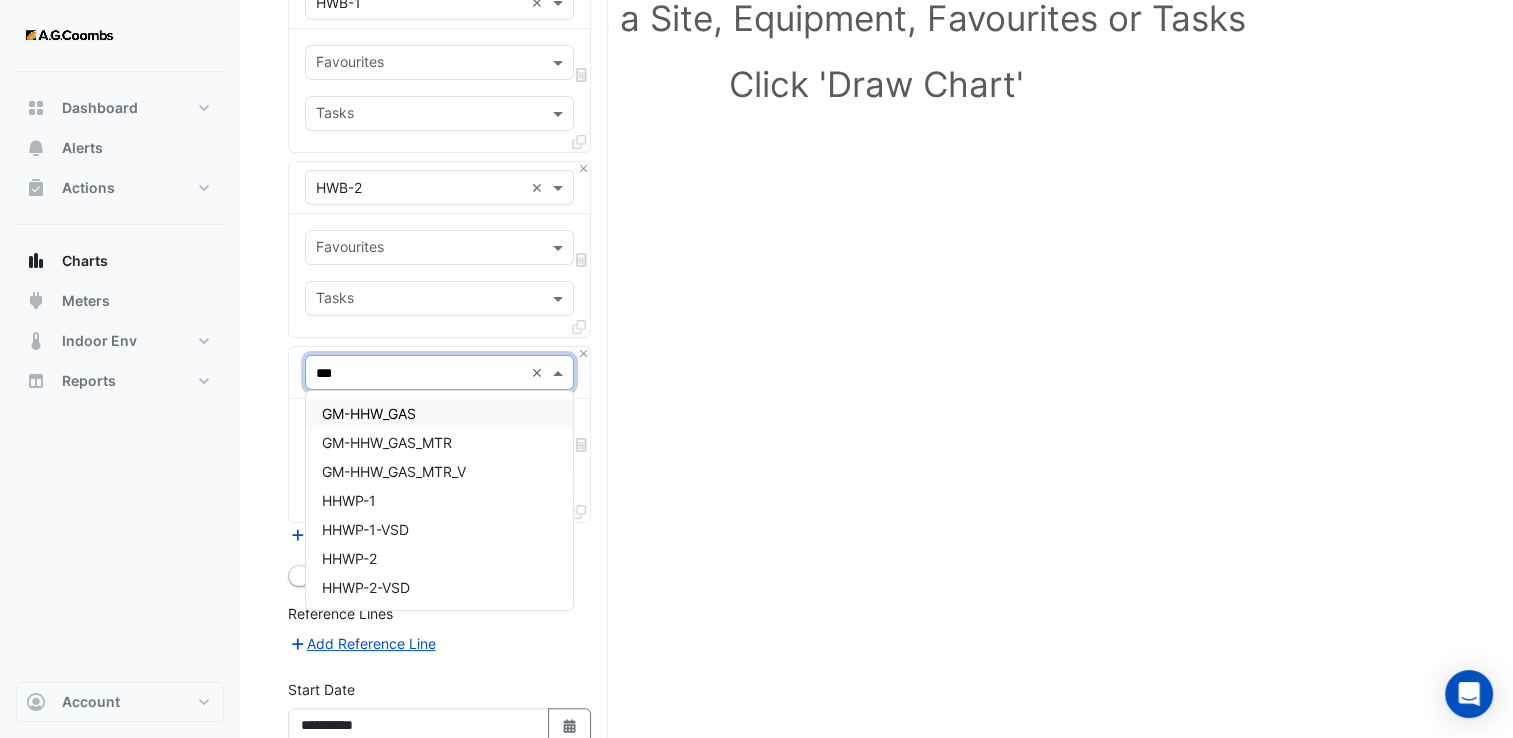 scroll, scrollTop: 0, scrollLeft: 0, axis: both 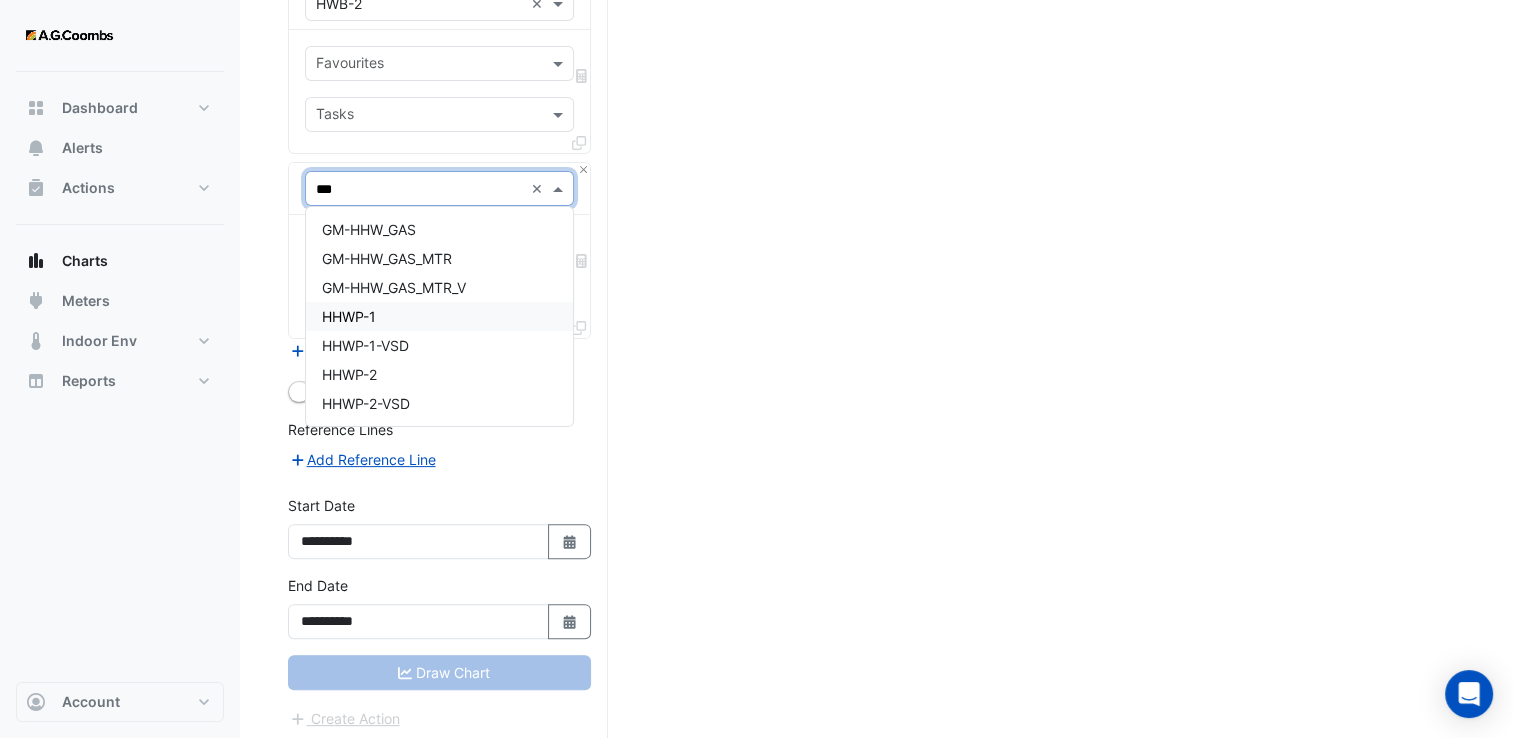 click on "HHWP-1" at bounding box center [440, 316] 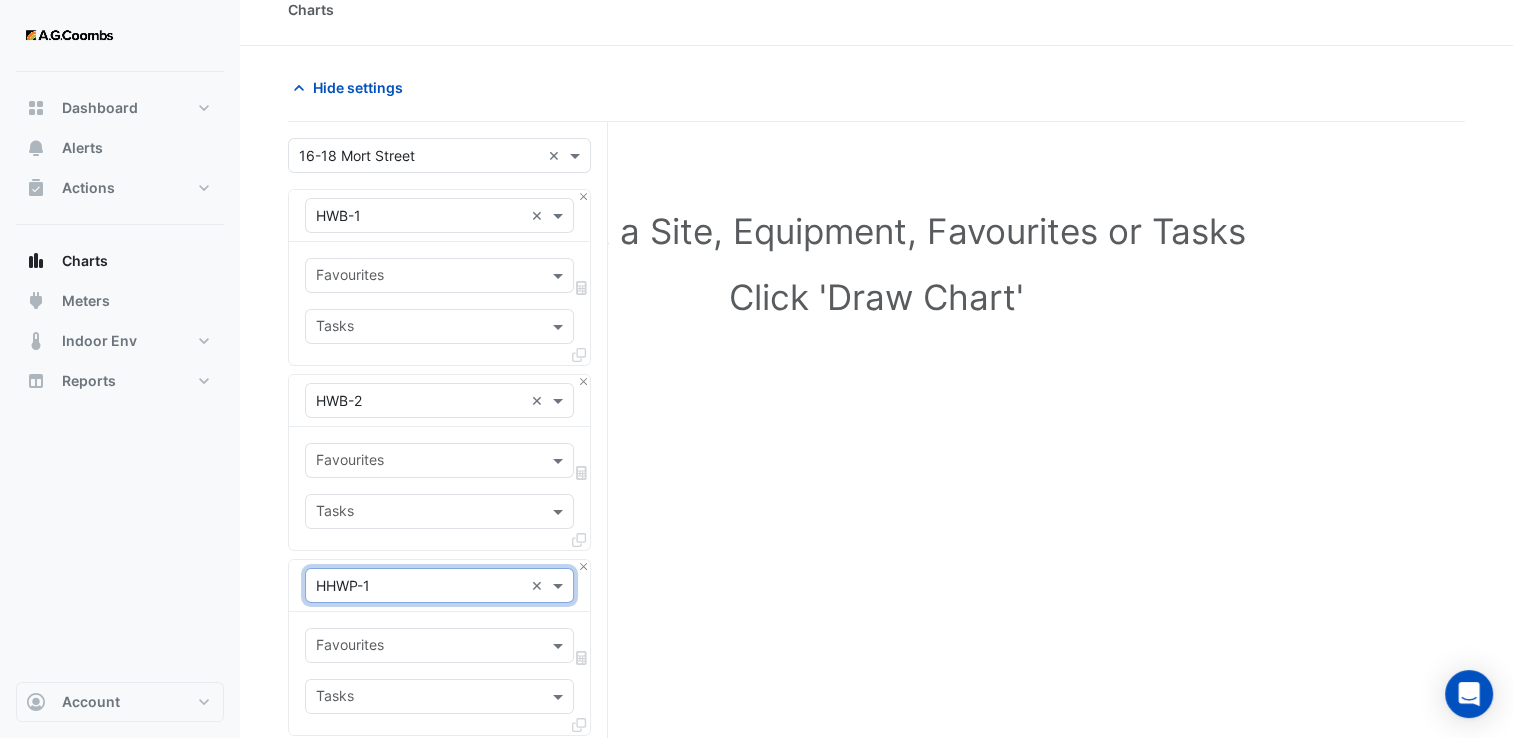 scroll, scrollTop: 23, scrollLeft: 0, axis: vertical 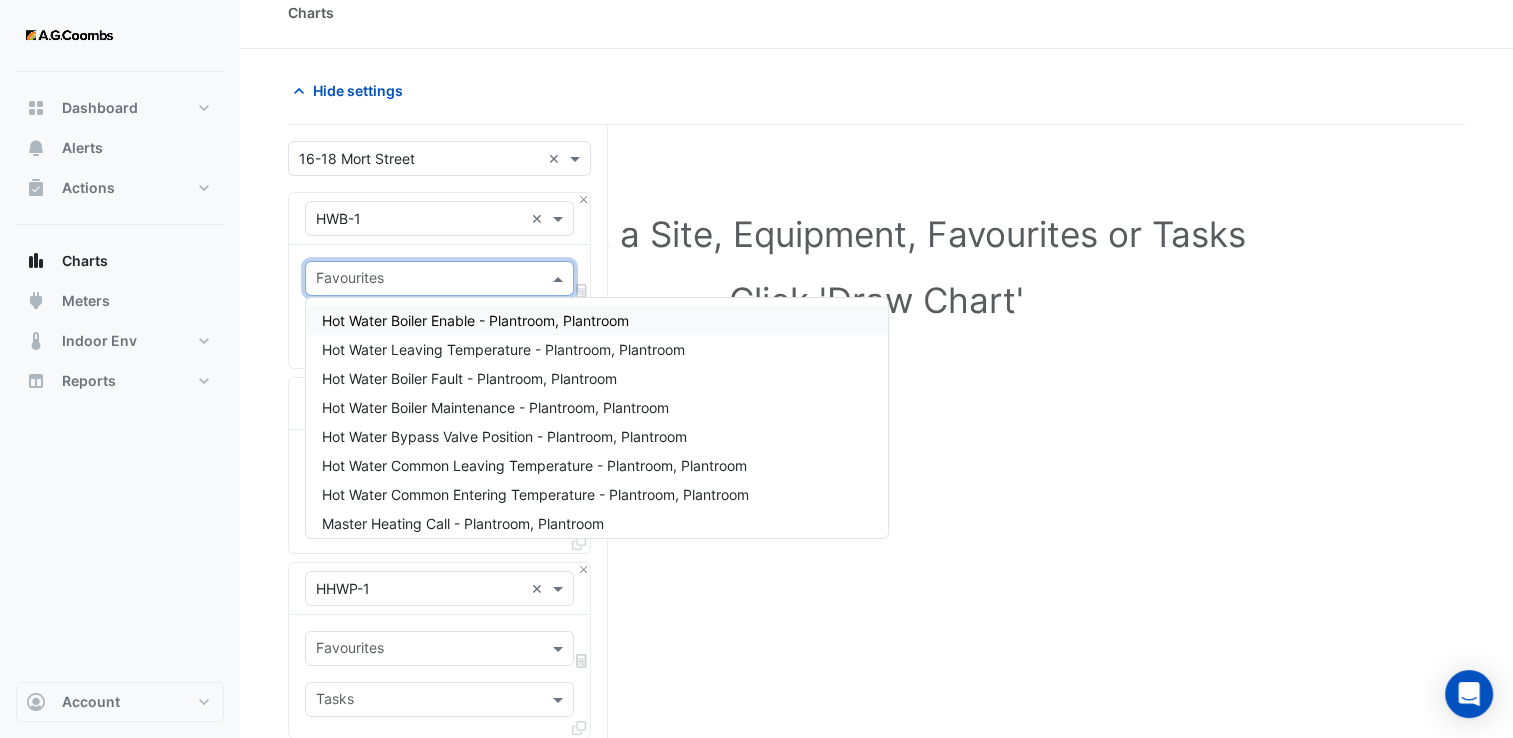 click at bounding box center [428, 280] 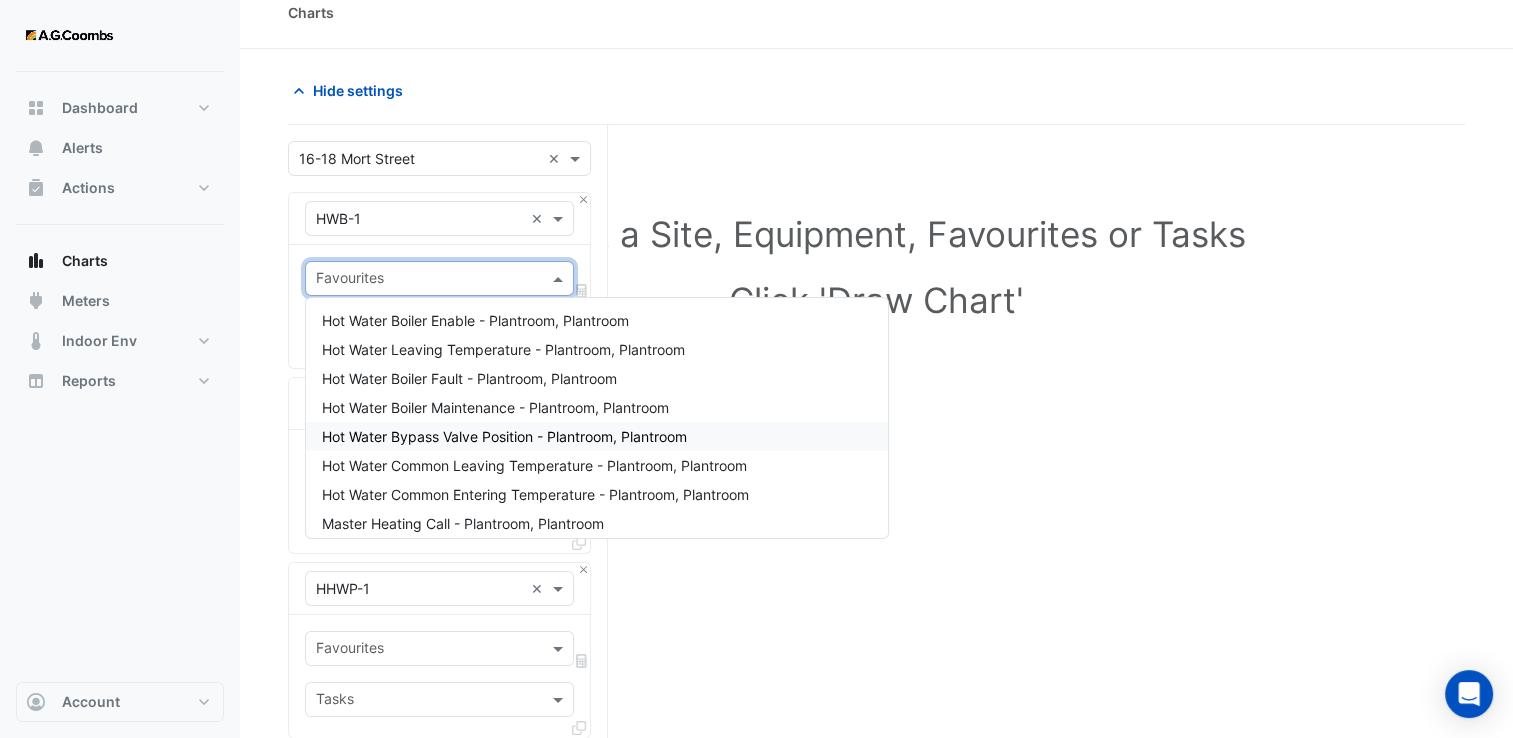 click on "Hot Water Bypass Valve Position - Plantroom, Plantroom" at bounding box center [504, 436] 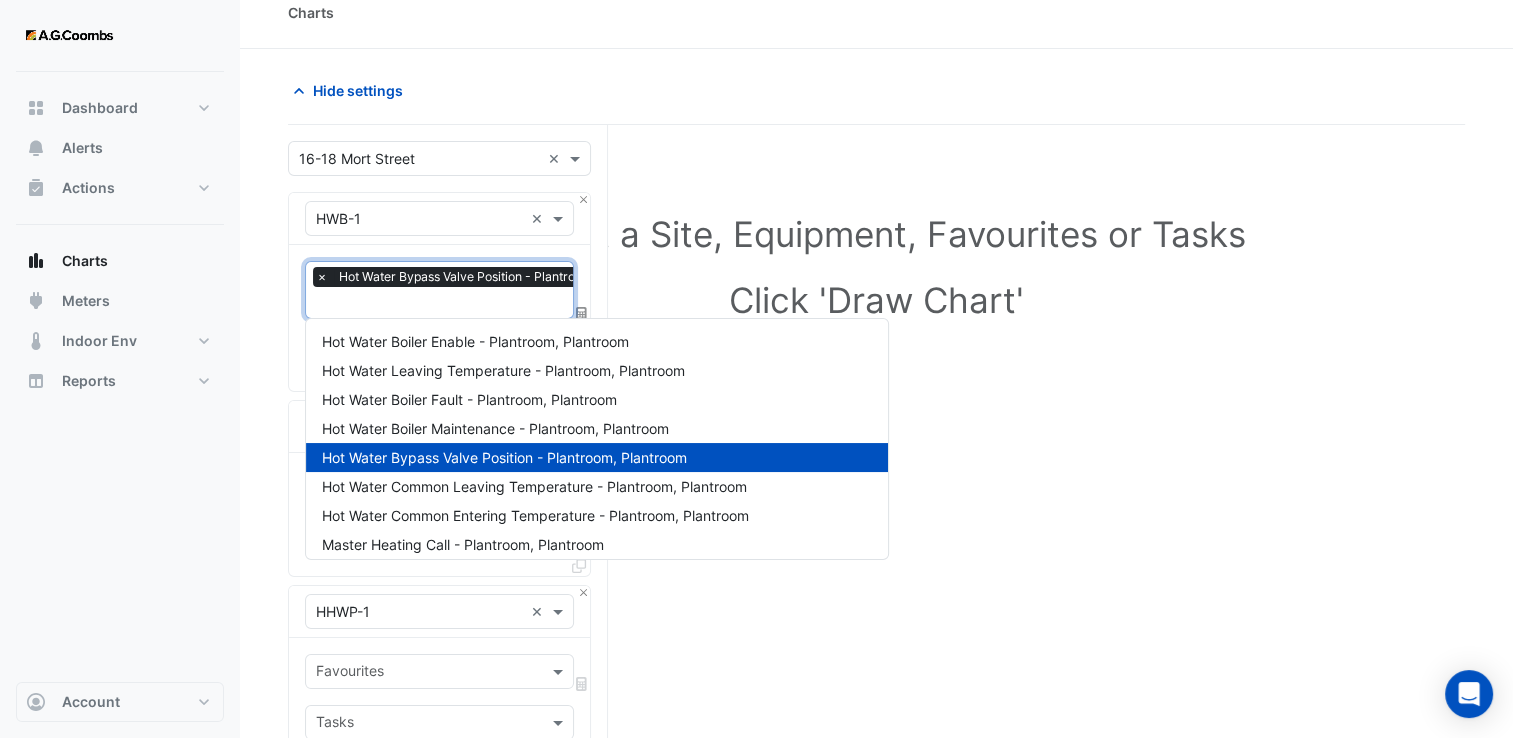 click at bounding box center (492, 304) 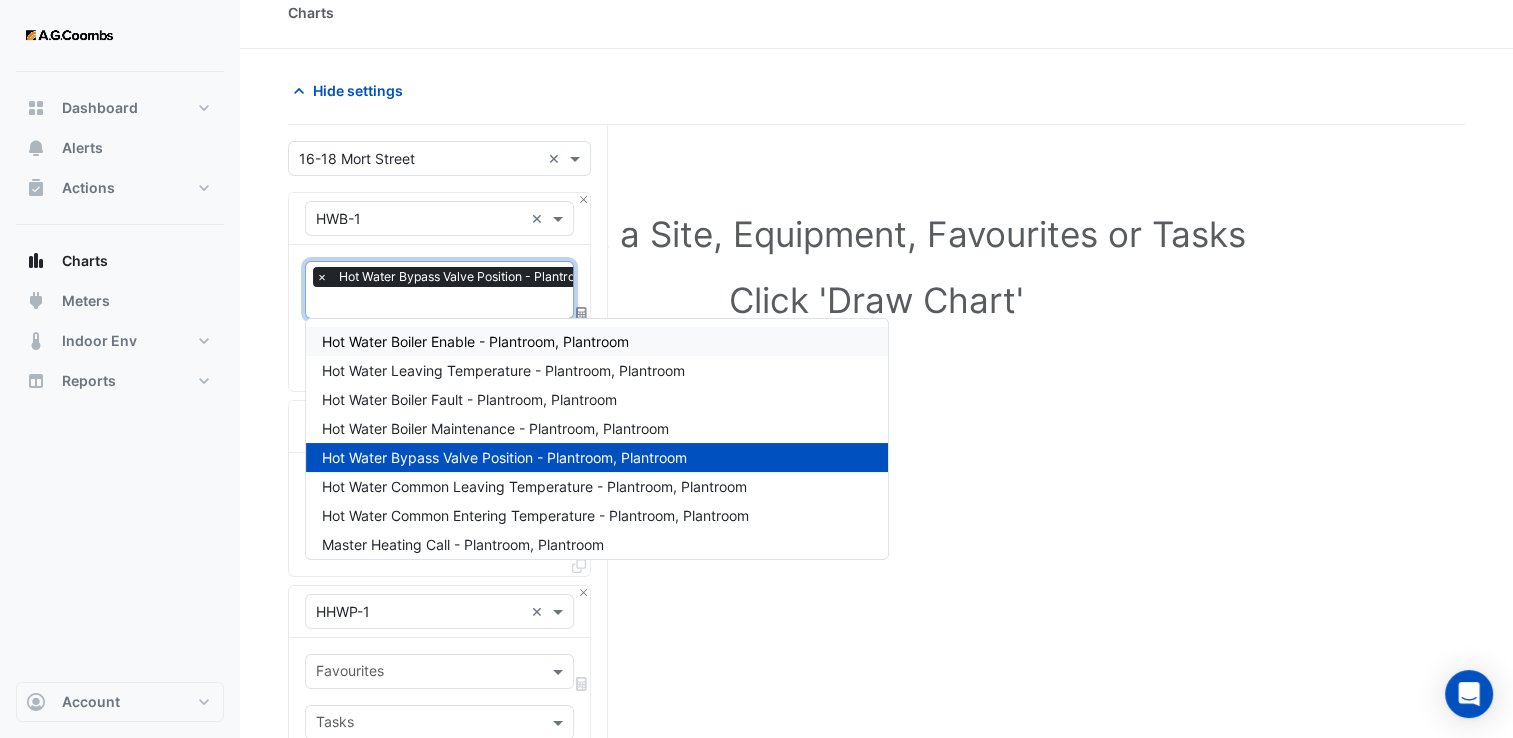 click on "Hot Water Boiler Enable - Plantroom, Plantroom" at bounding box center (475, 341) 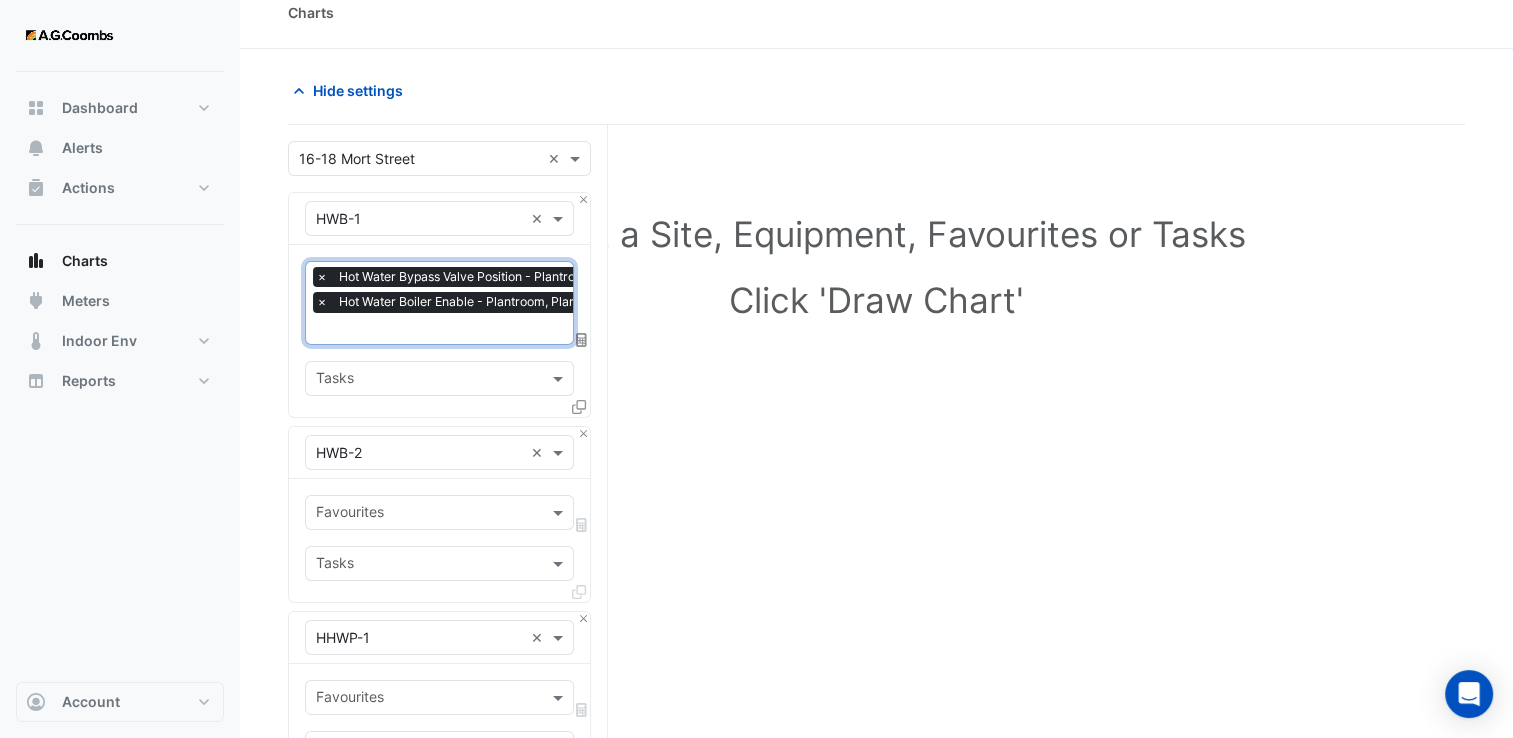 click at bounding box center [492, 330] 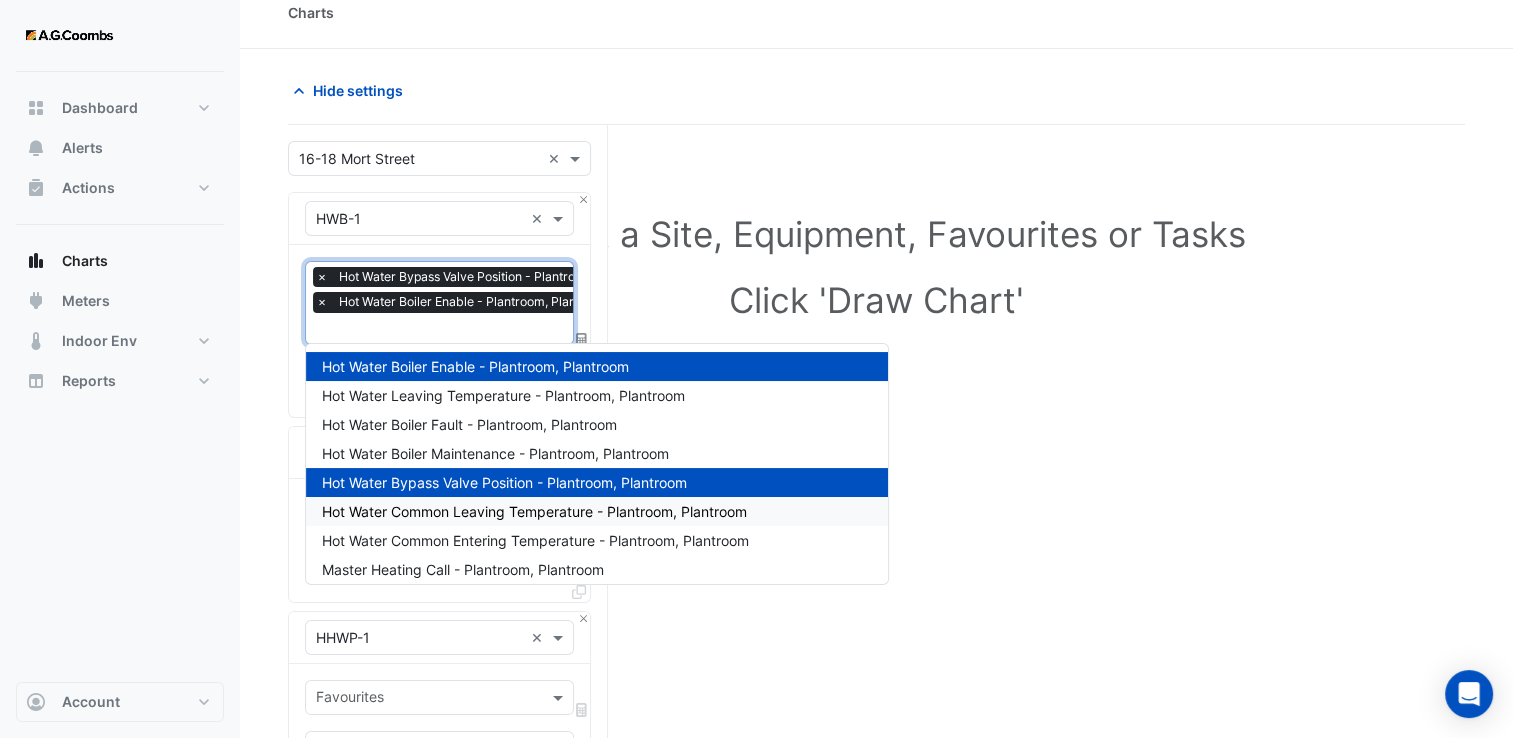 click on "Hot Water Common Leaving Temperature - Plantroom, Plantroom" at bounding box center (534, 511) 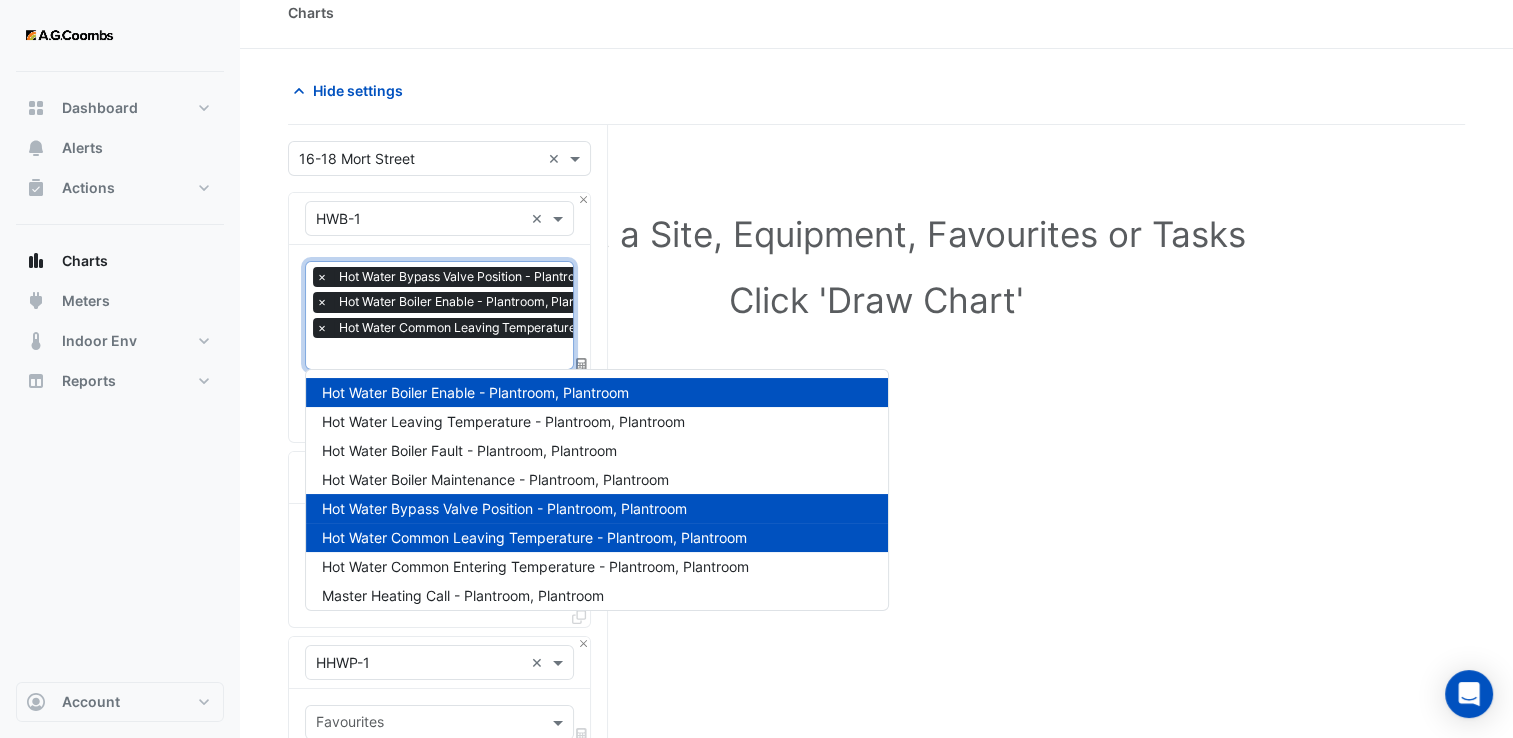 click at bounding box center (519, 355) 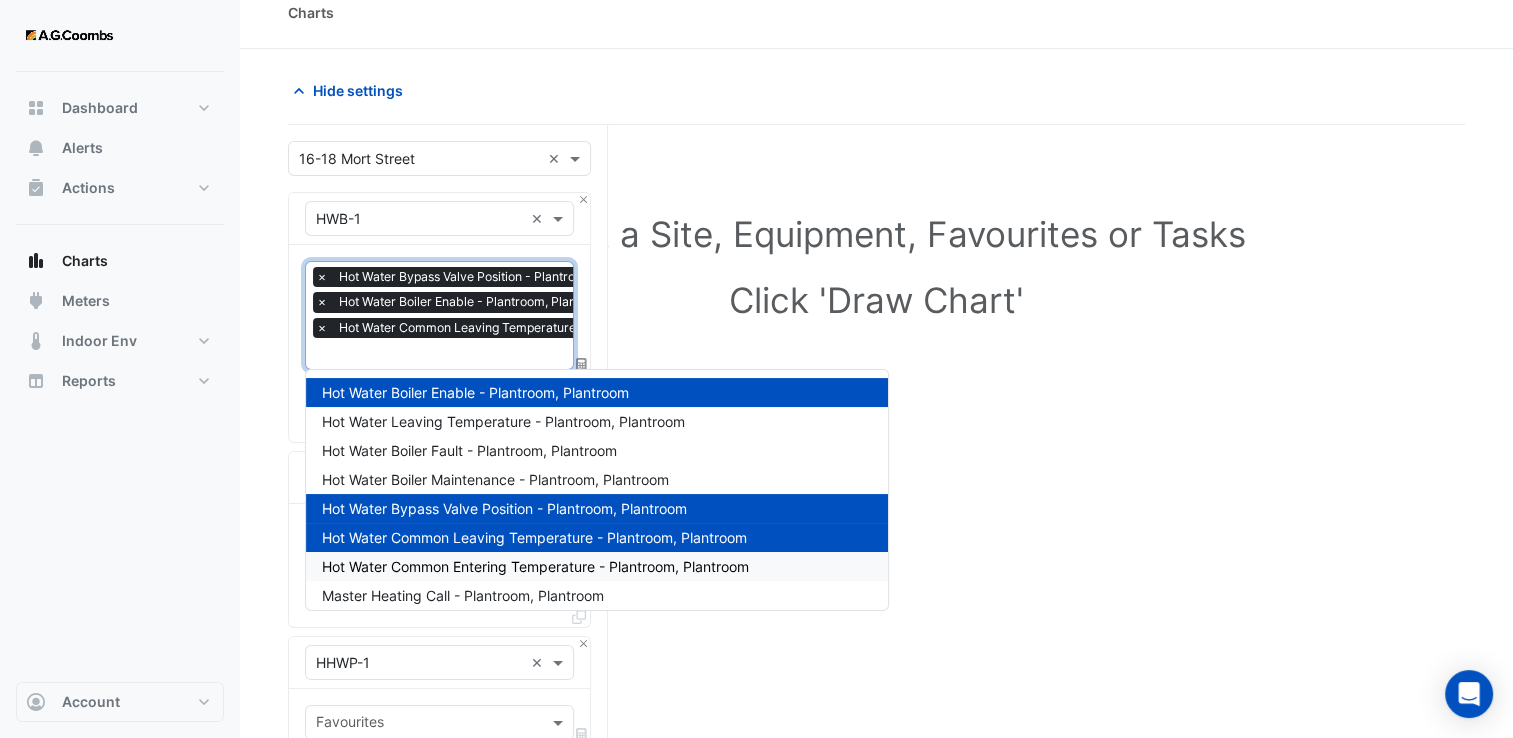click on "Hot Water Common Entering Temperature - Plantroom, Plantroom" at bounding box center [535, 566] 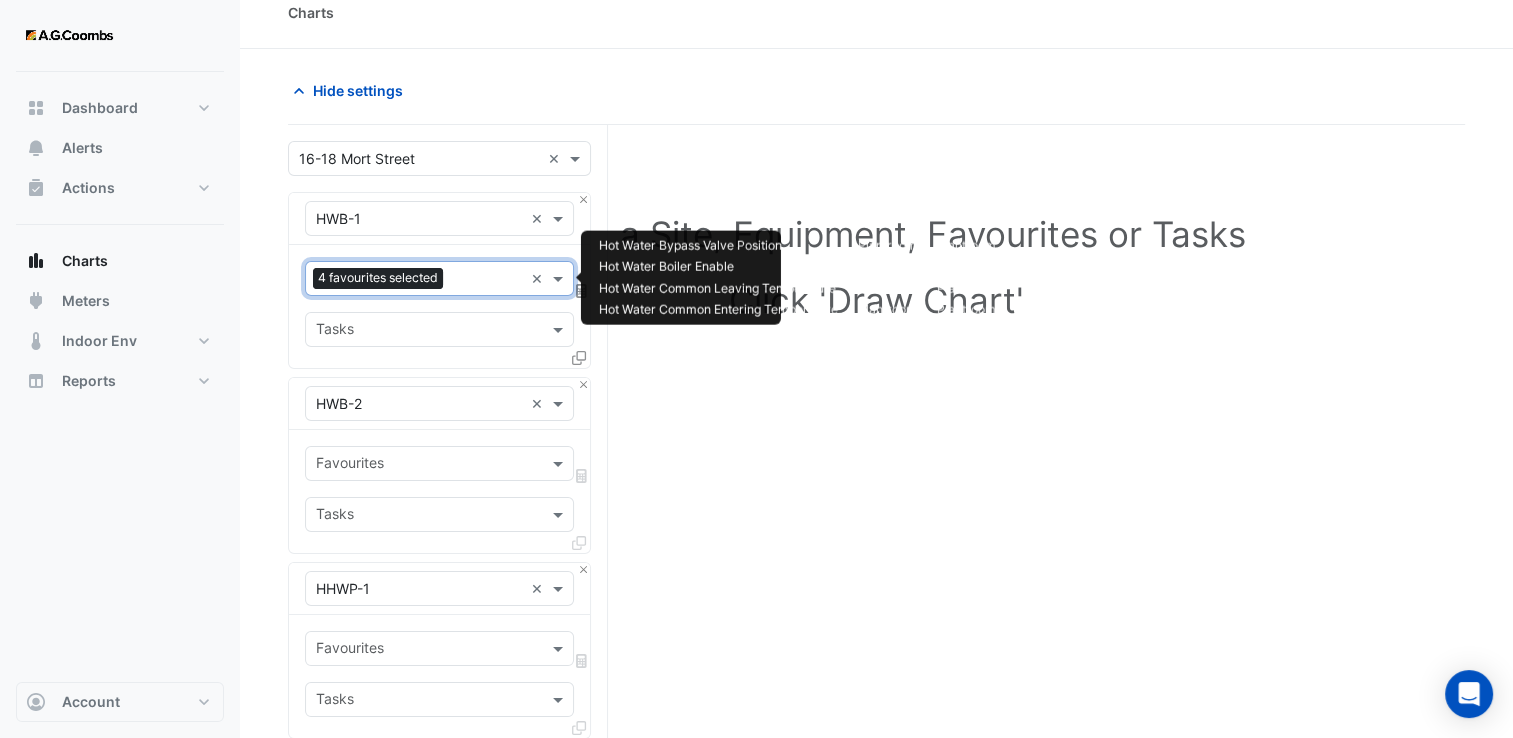 click at bounding box center [428, 465] 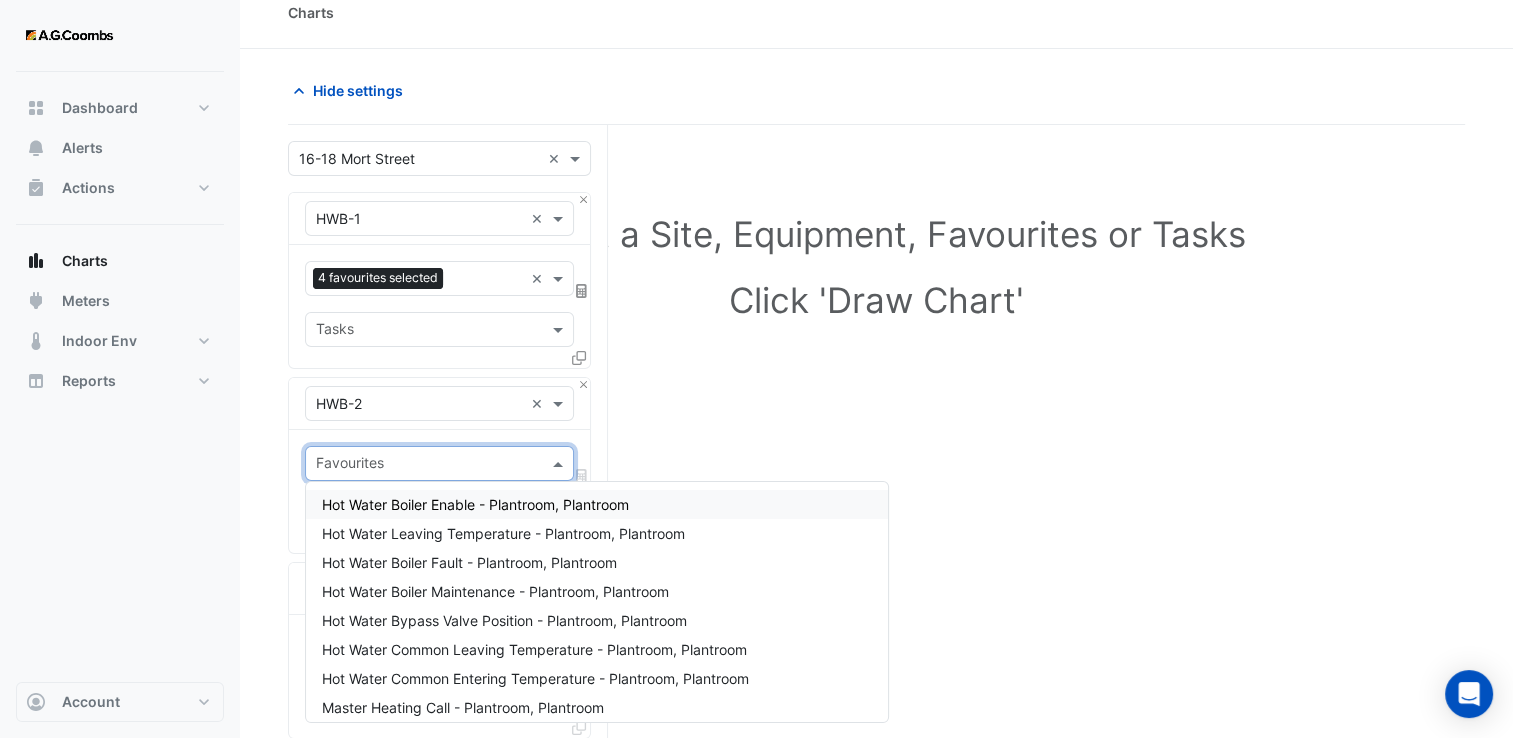 click on "Hide settings
Select a Site, Equipment, Favourites or Tasks
Click 'Draw Chart'
Select a Site × [NUMBER] [STREET] ×
Equipment × HWB-1 ×
Favourites
4 favourites selected
×
Tasks
Equipment × HWB-2 ×
Favourites
×
Hot Water Boiler Enable - Plantroom, Plantroom
×
Tasks
Equipment × HHWP-1-VSD ×
× ×" 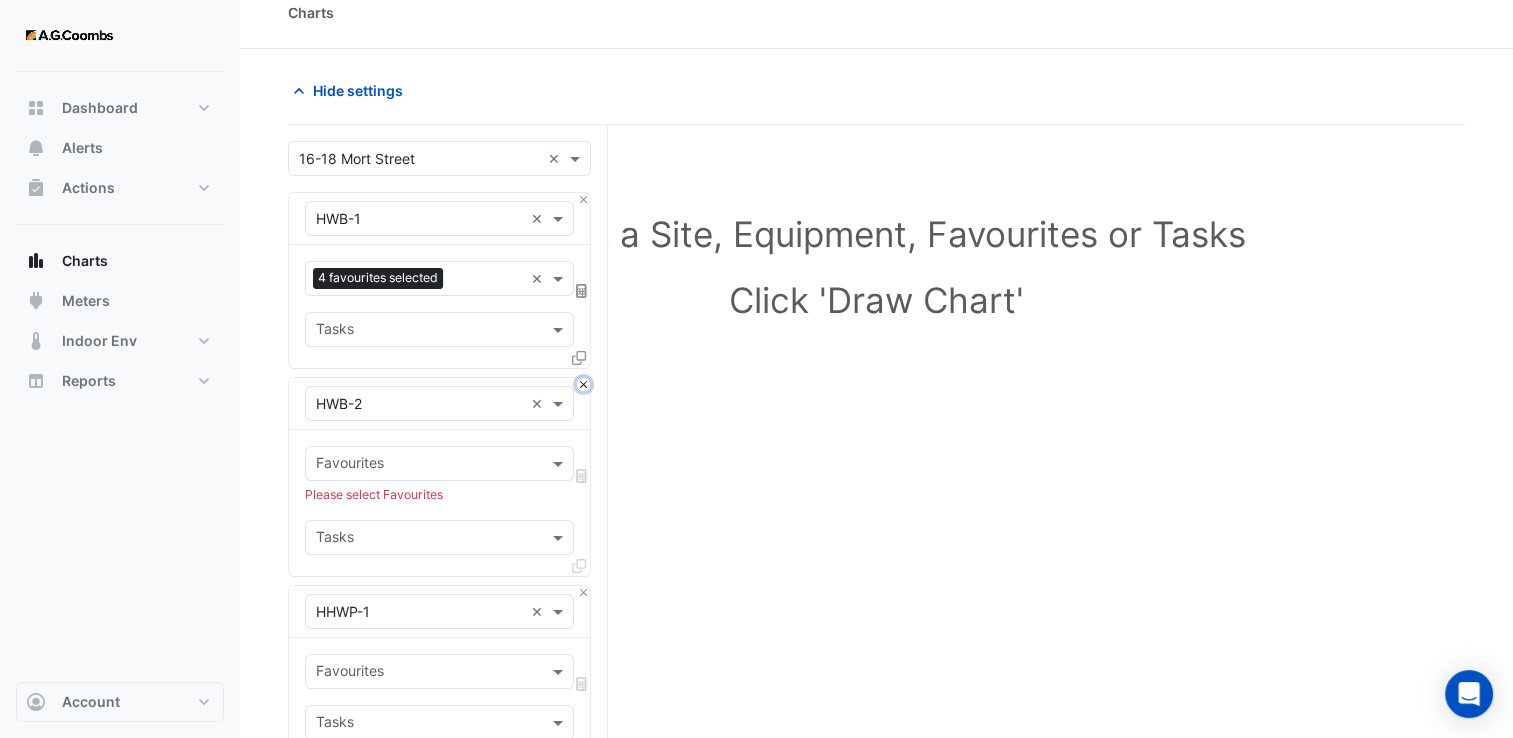 click at bounding box center (583, 384) 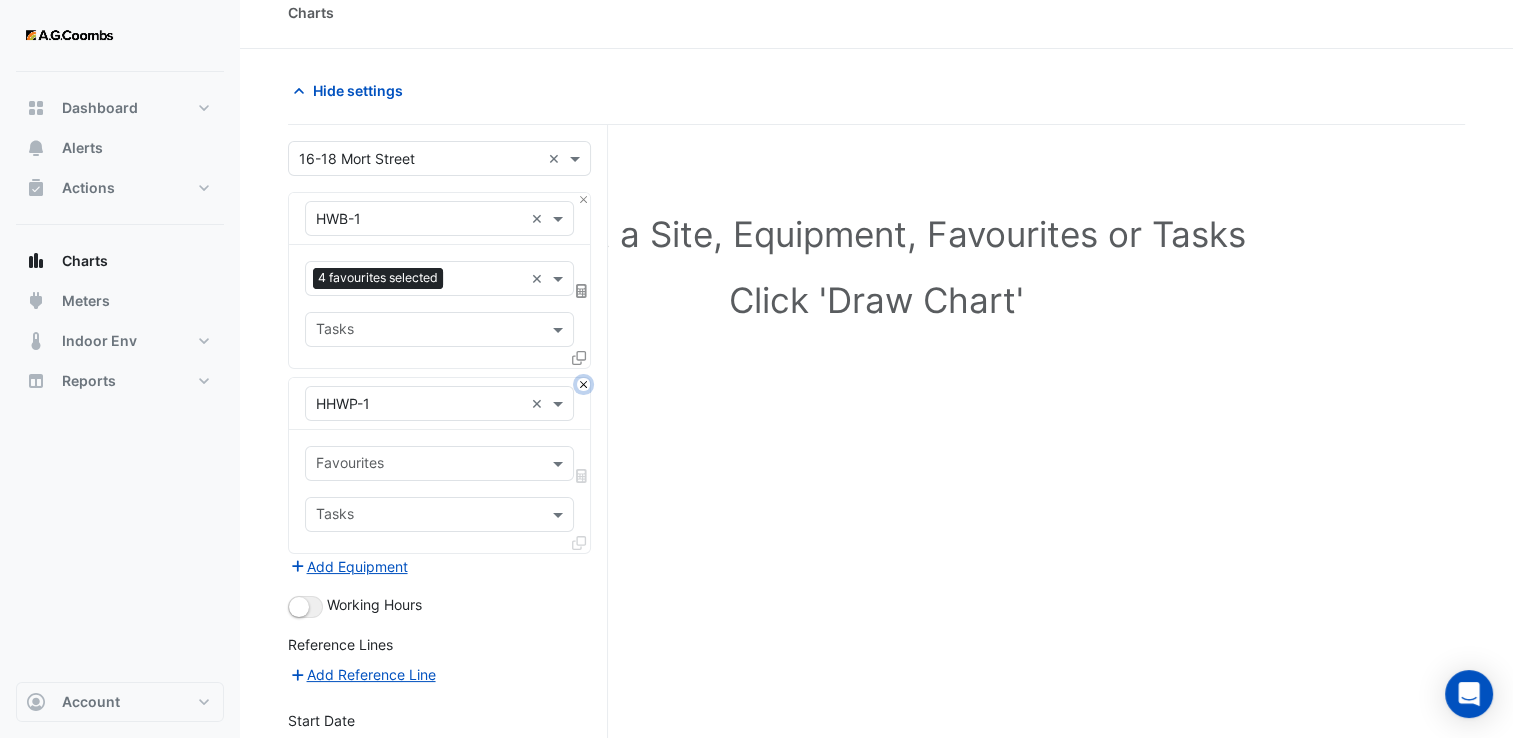 click at bounding box center (583, 384) 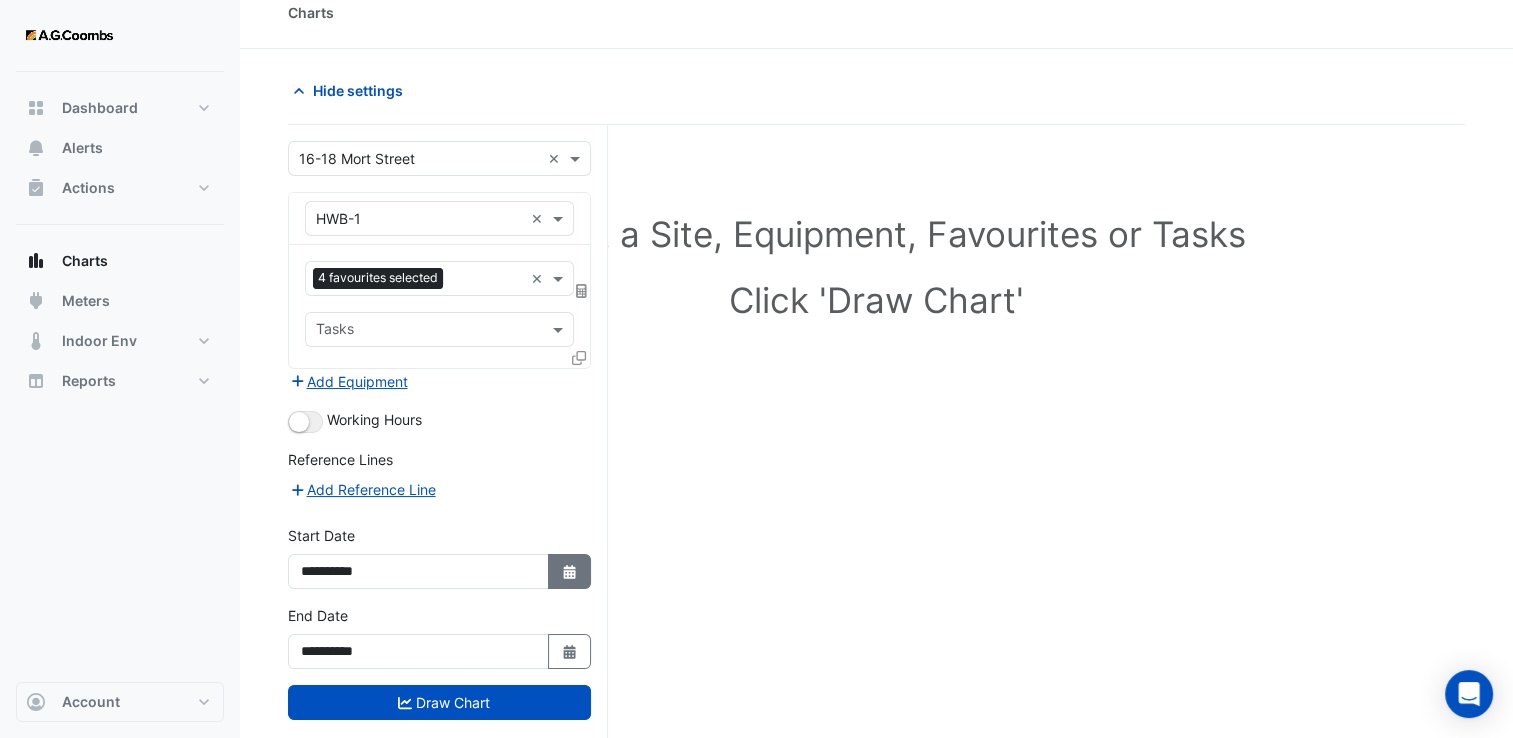 click 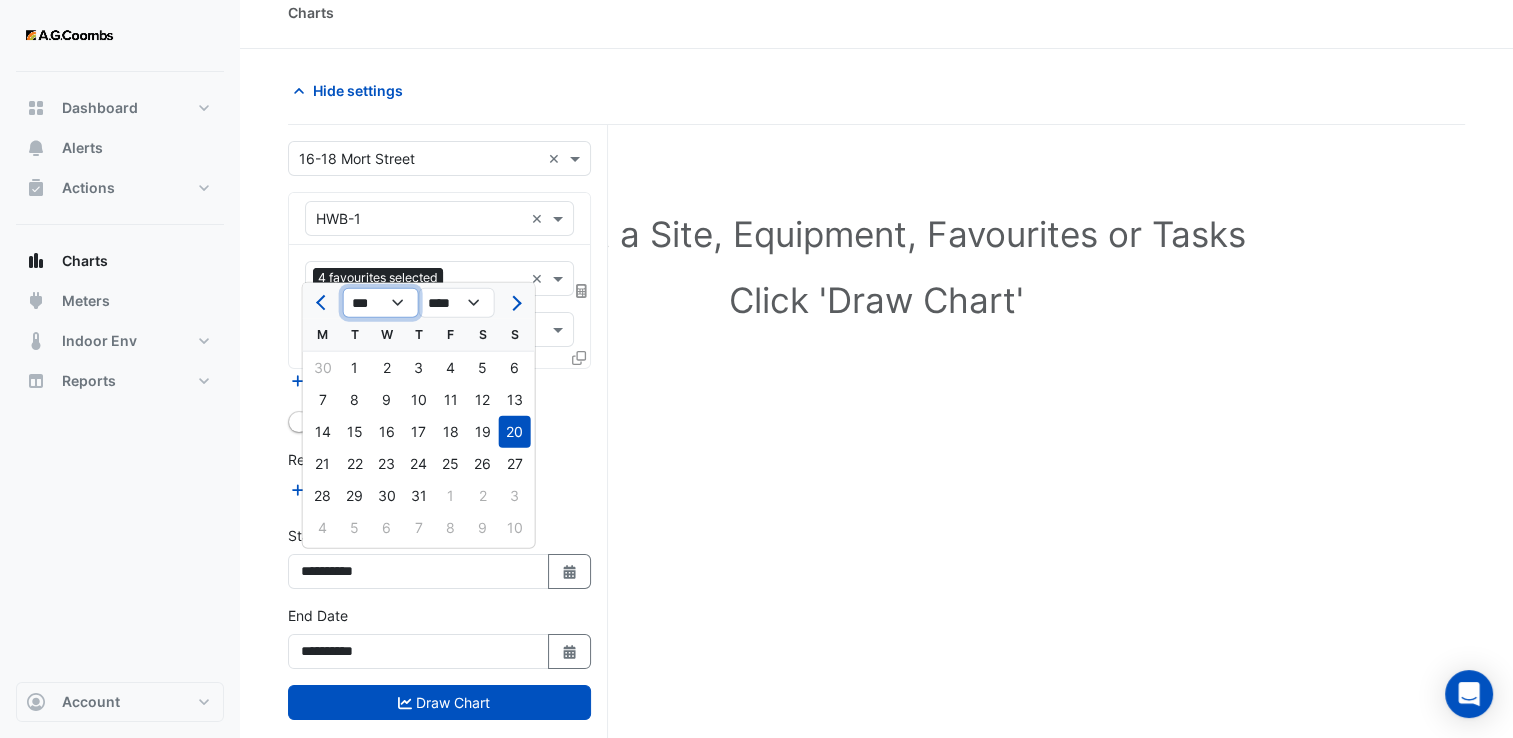 click on "*** *** *** *** *** *** *** ***" 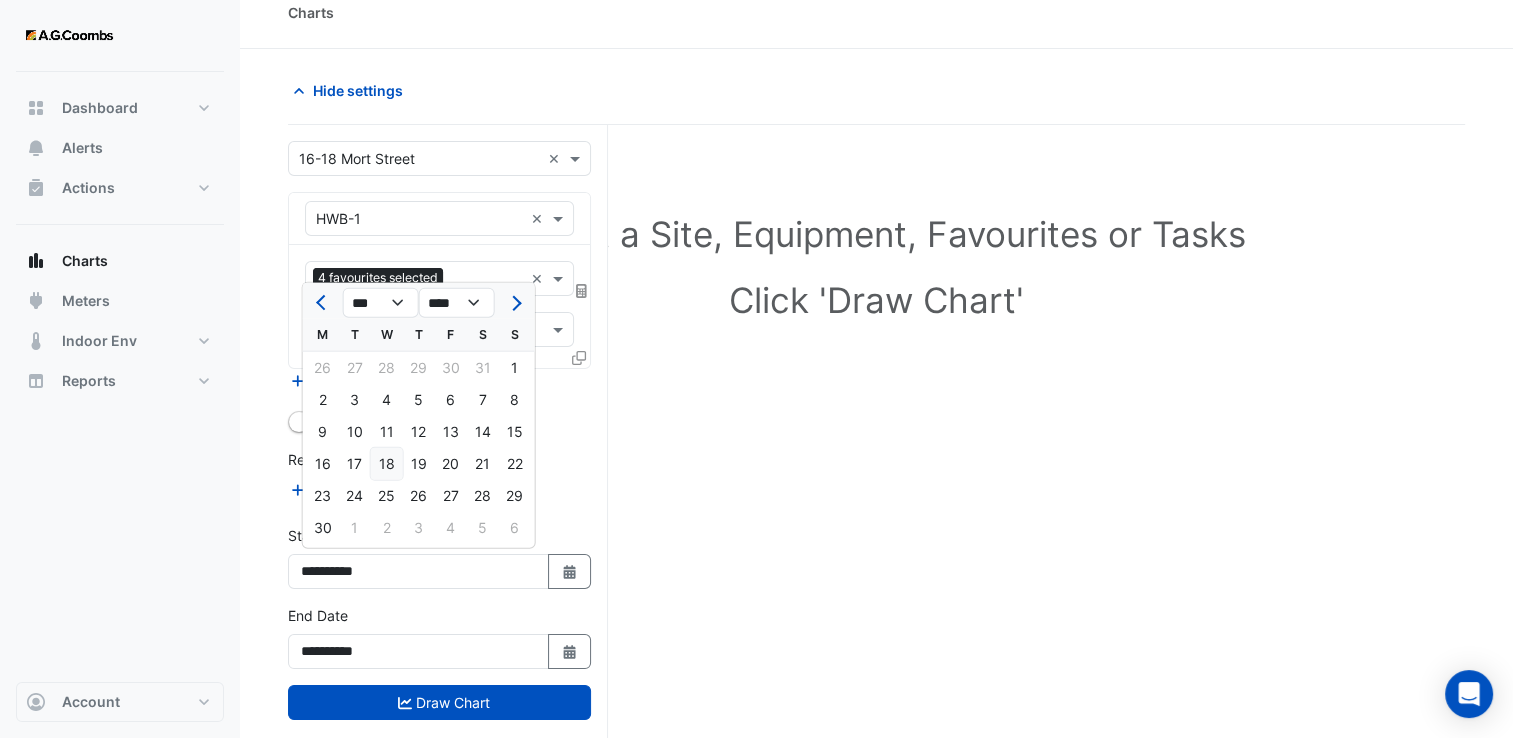 click on "18" 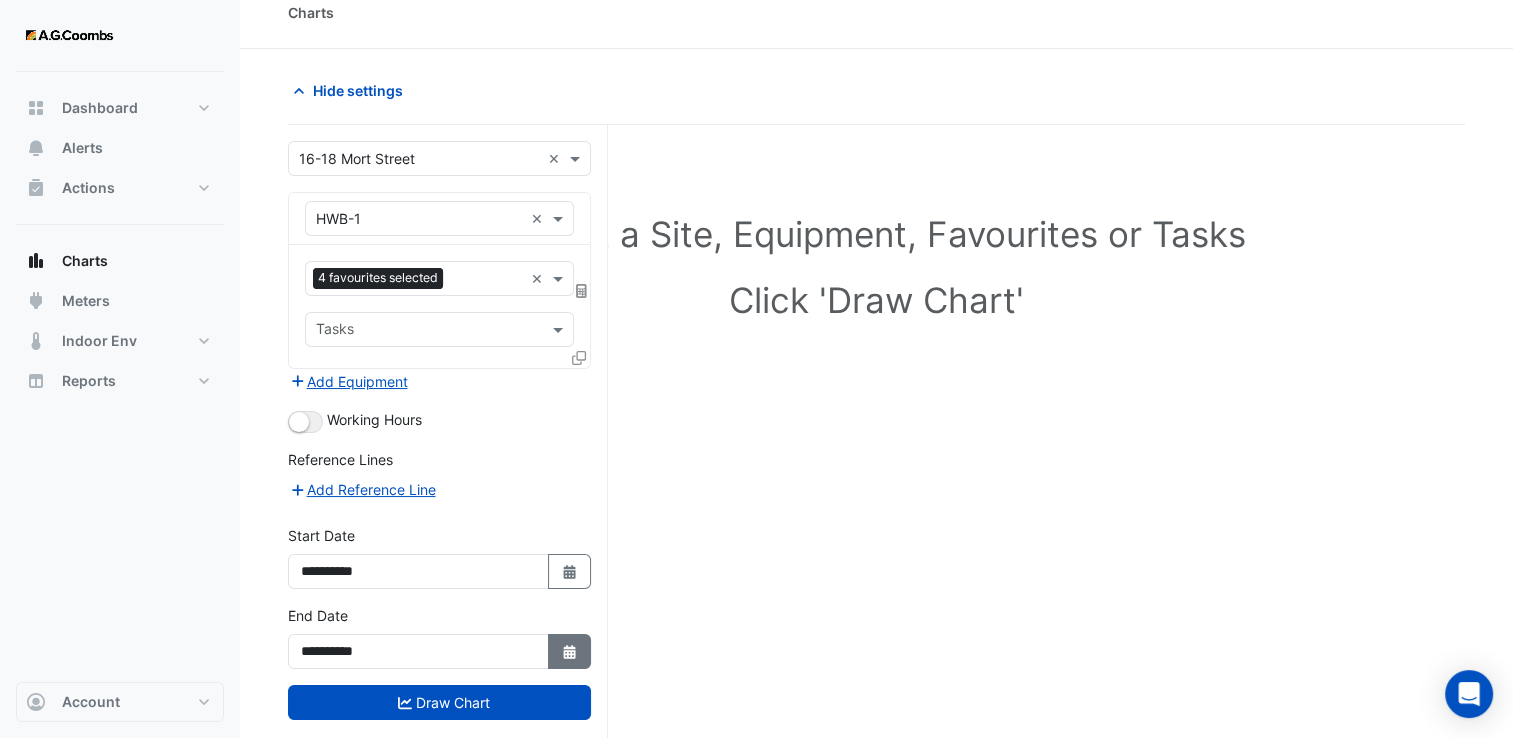 click on "Select Date" 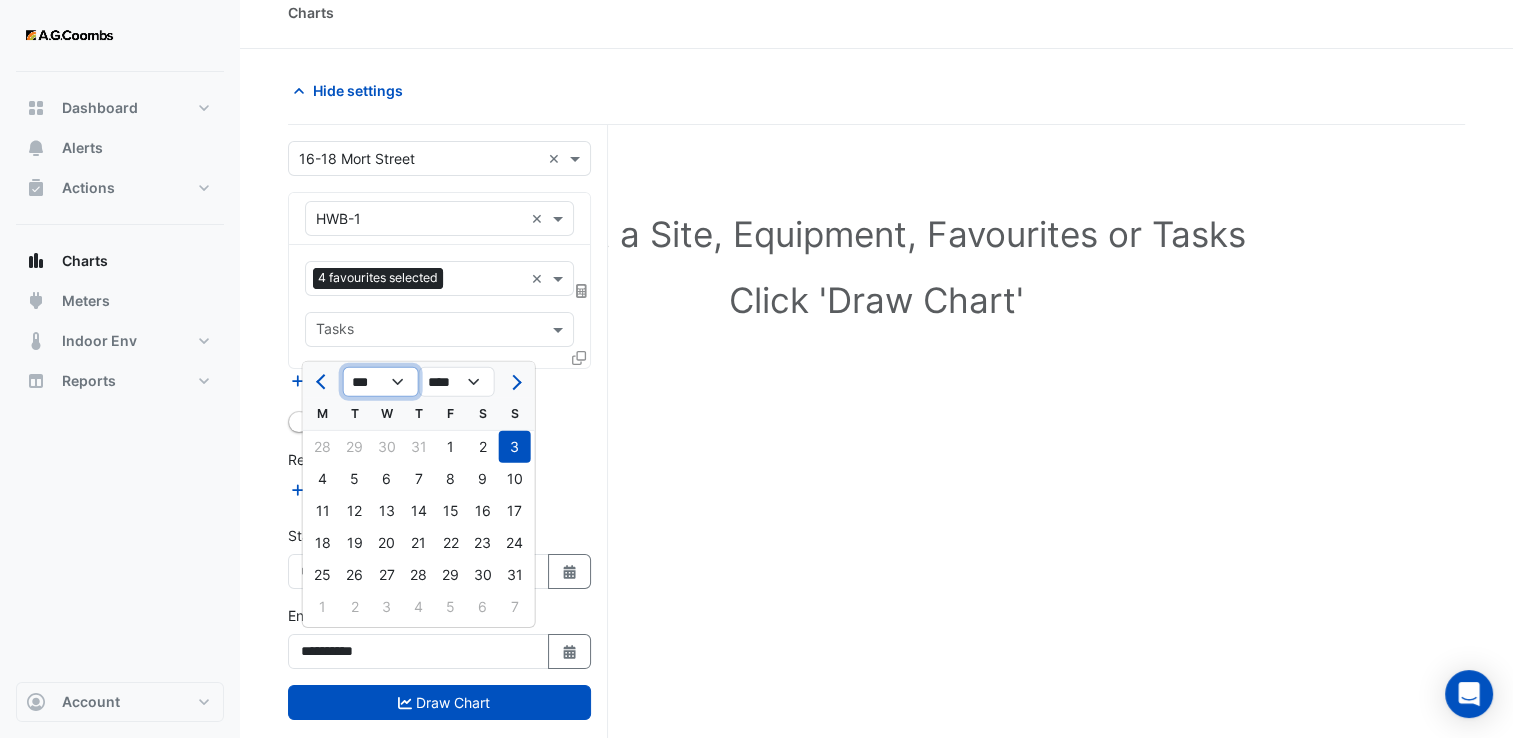 click on "*** *** *** *** *** *** ***" 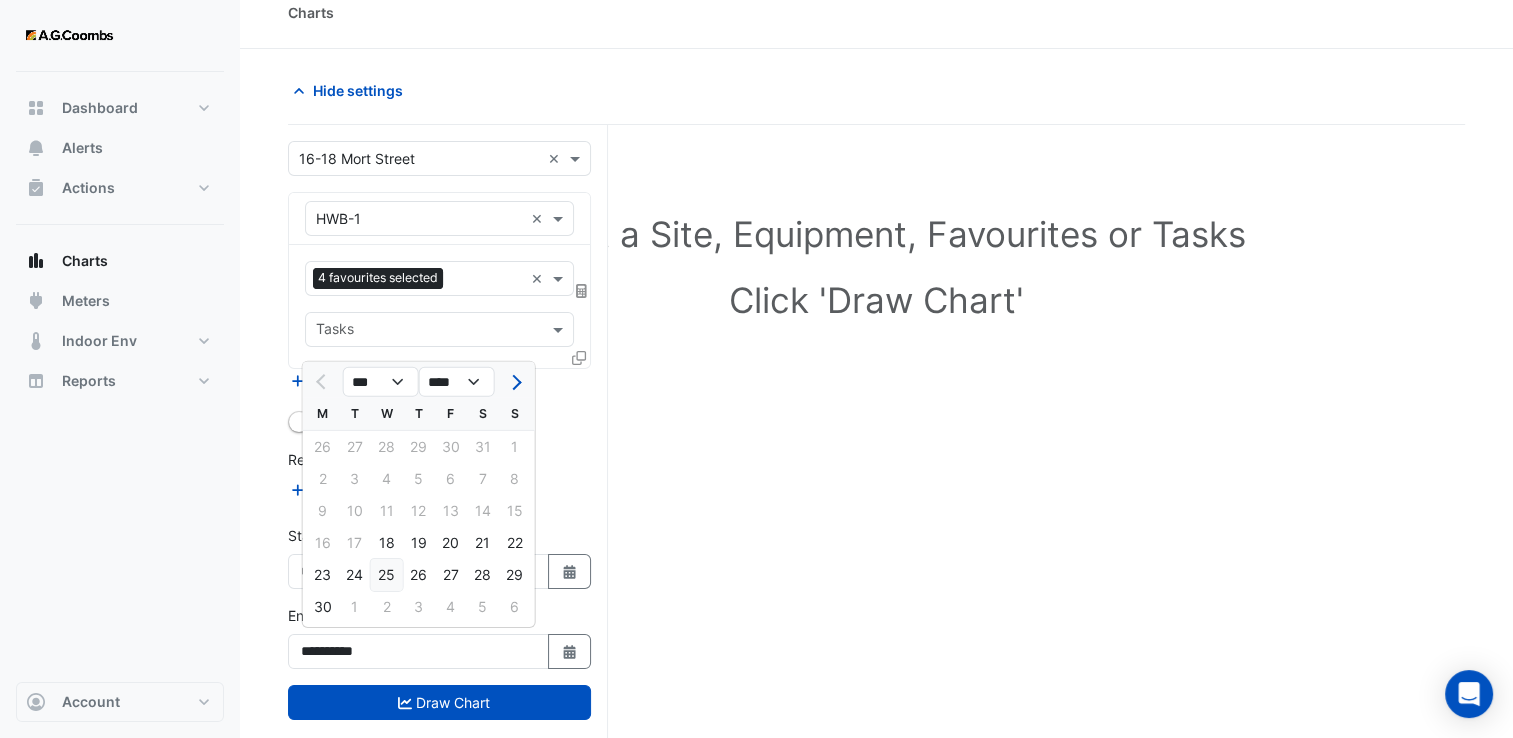 click on "25" 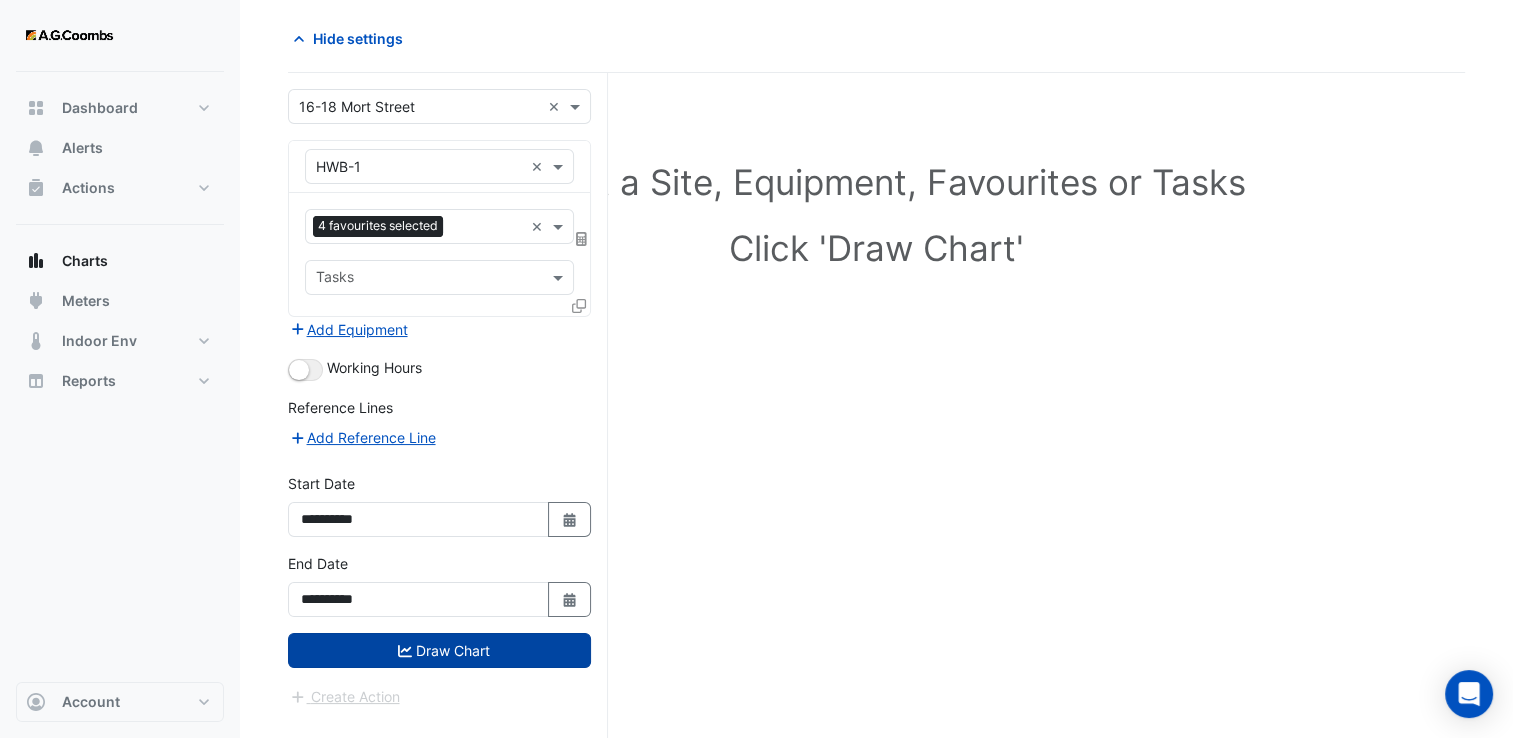 click on "Draw Chart" at bounding box center (439, 650) 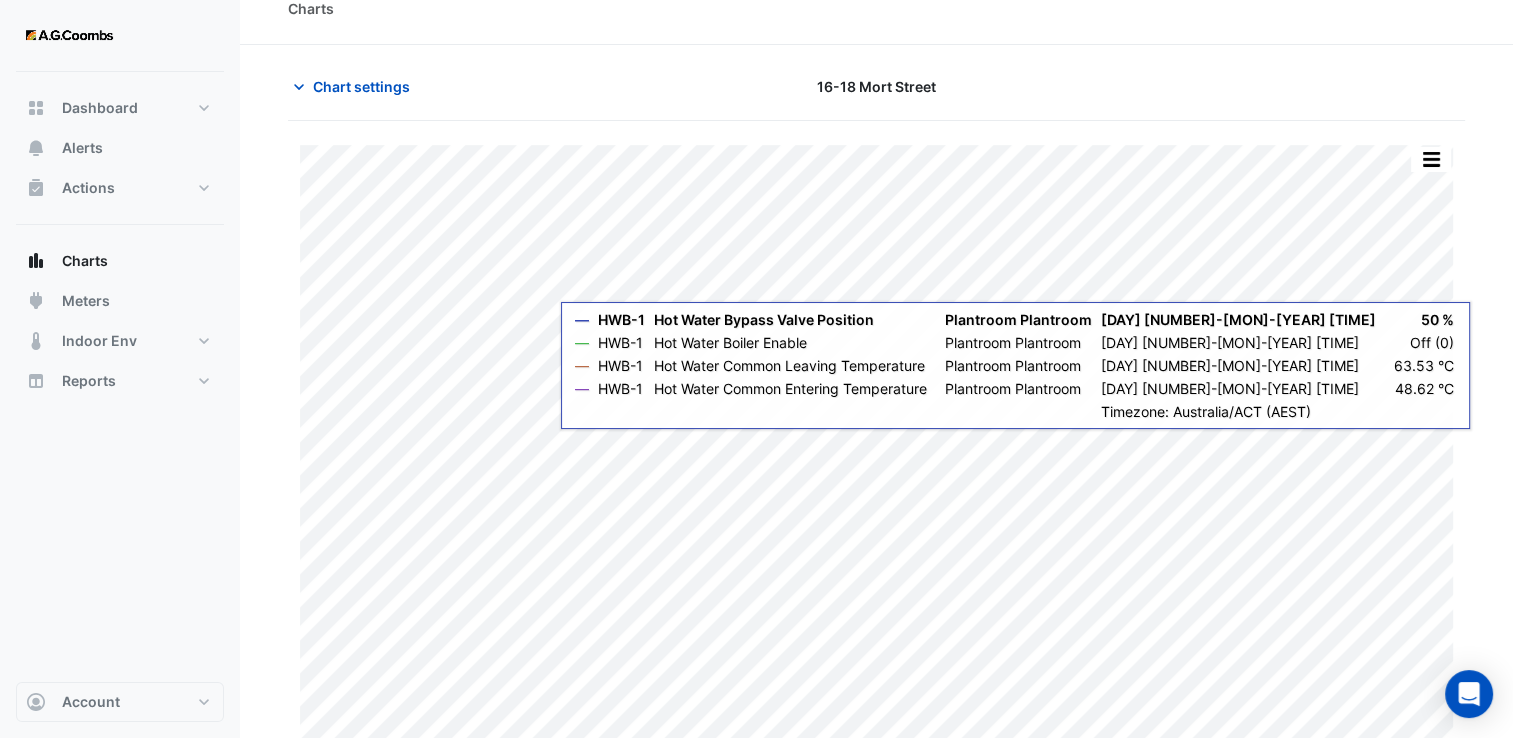 scroll, scrollTop: 40, scrollLeft: 0, axis: vertical 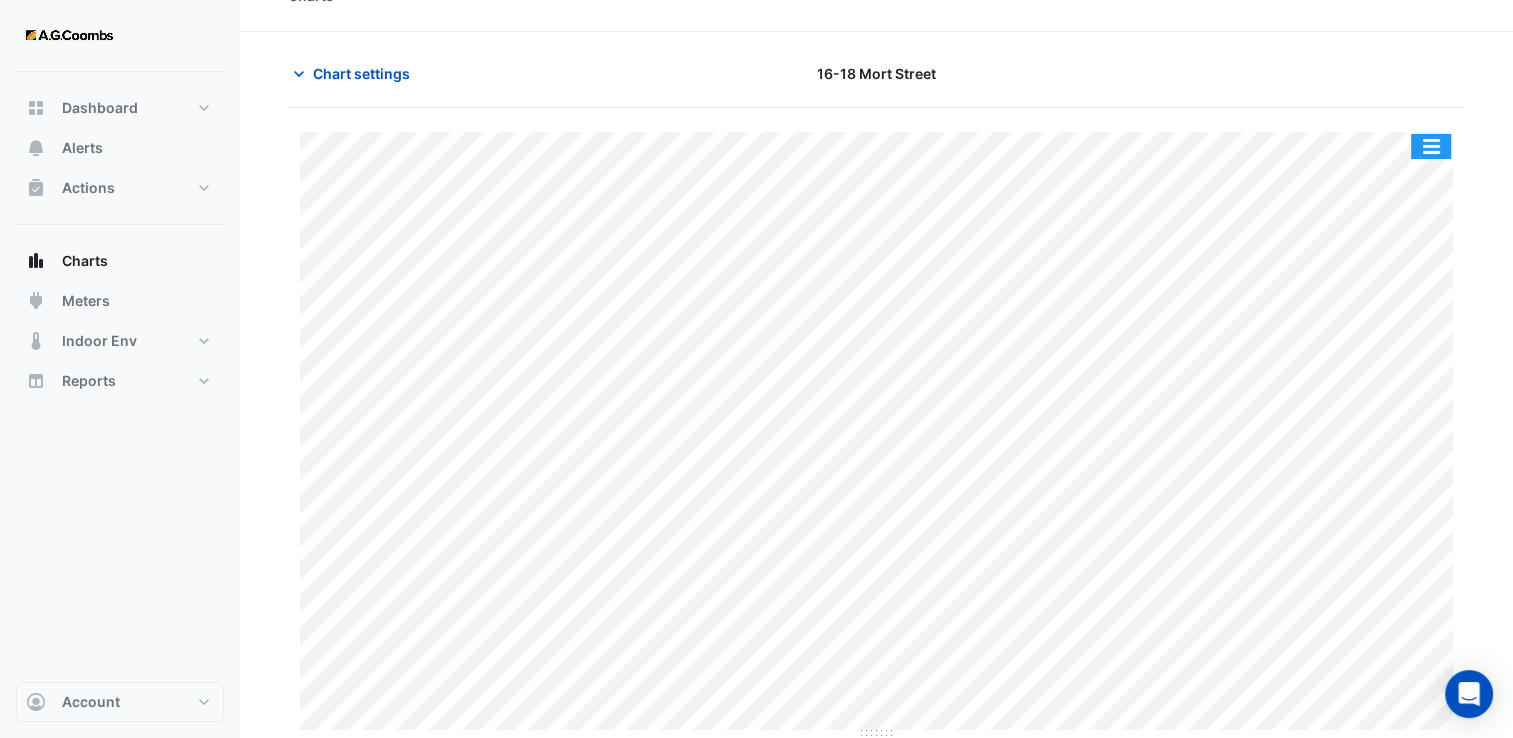 click 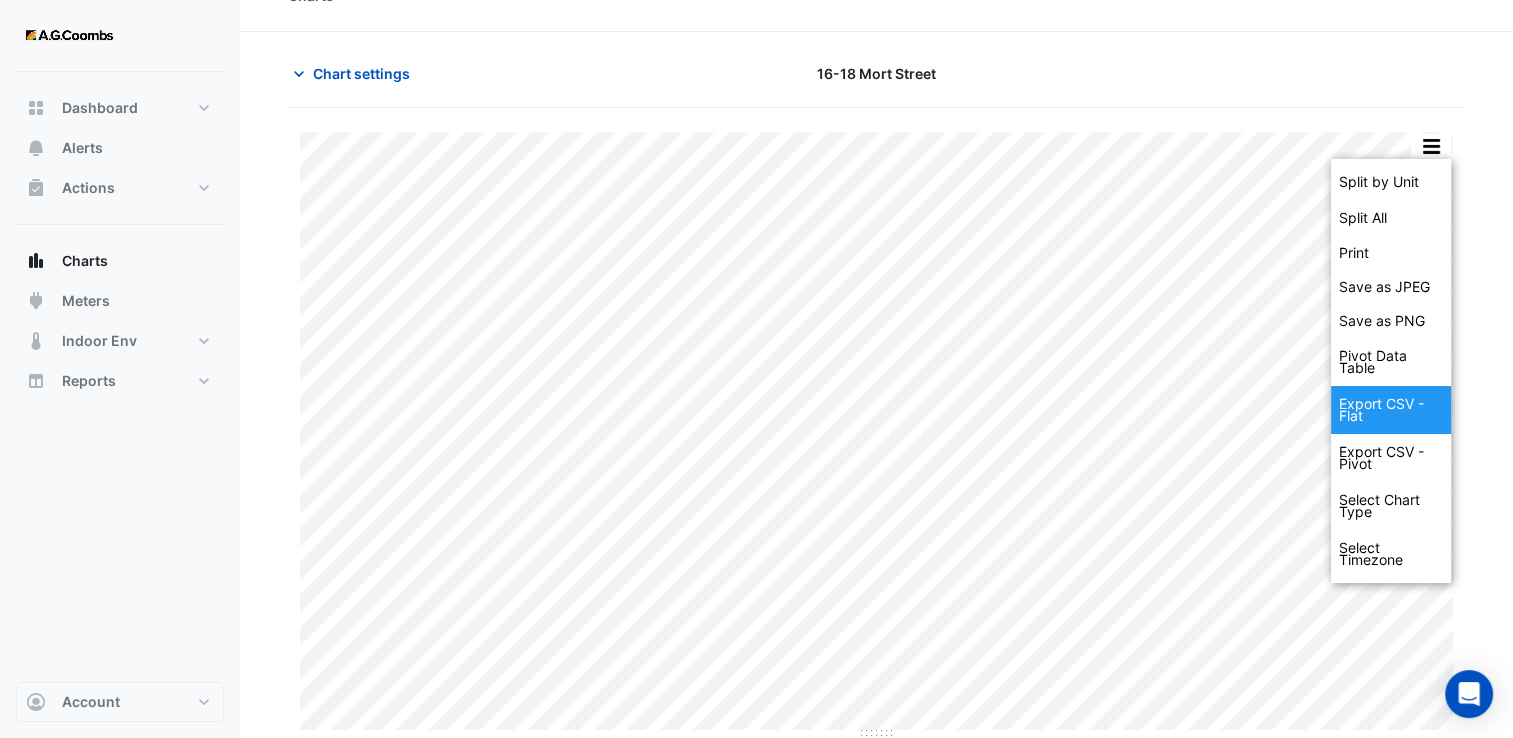 click on "Export CSV - Flat" 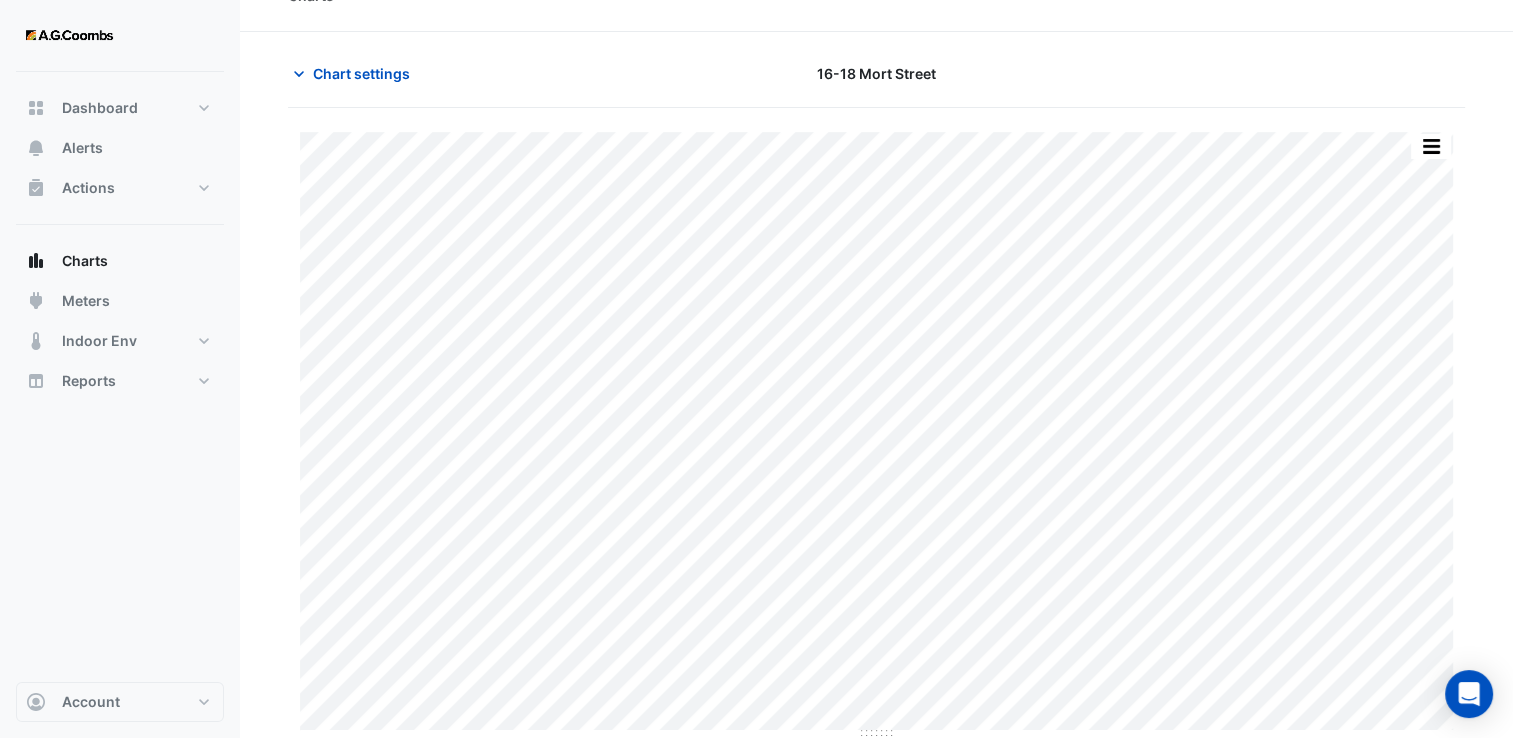 click on "Chart settings
16-18 Mort Street
Split by Unit Split All Print Save as JPEG Save as PNG Pivot Data Table Export CSV - Flat Export CSV - Pivot Select Chart Type Select Timezone    —    HWB-1    Hot Water Bypass Valve Position       Plantroom Plantroom    [DATE] [TIME]       50 %       —    HWB-1    Hot Water Boiler Enable       Plantroom Plantroom    [DATE] [TIME]       Off (0)       —    HWB-1    Hot Water Common Leaving Temperature       Plantroom Plantroom    [DATE] [TIME]       67.97 °C       —    HWB-1    Hot Water Common Entering Temperature       Plantroom Plantroom    [DATE] [TIME]       51.06 °C    Timezone: [TIMEZONE]
Select a Site × 16-18 Mort Street ×
Equipment" 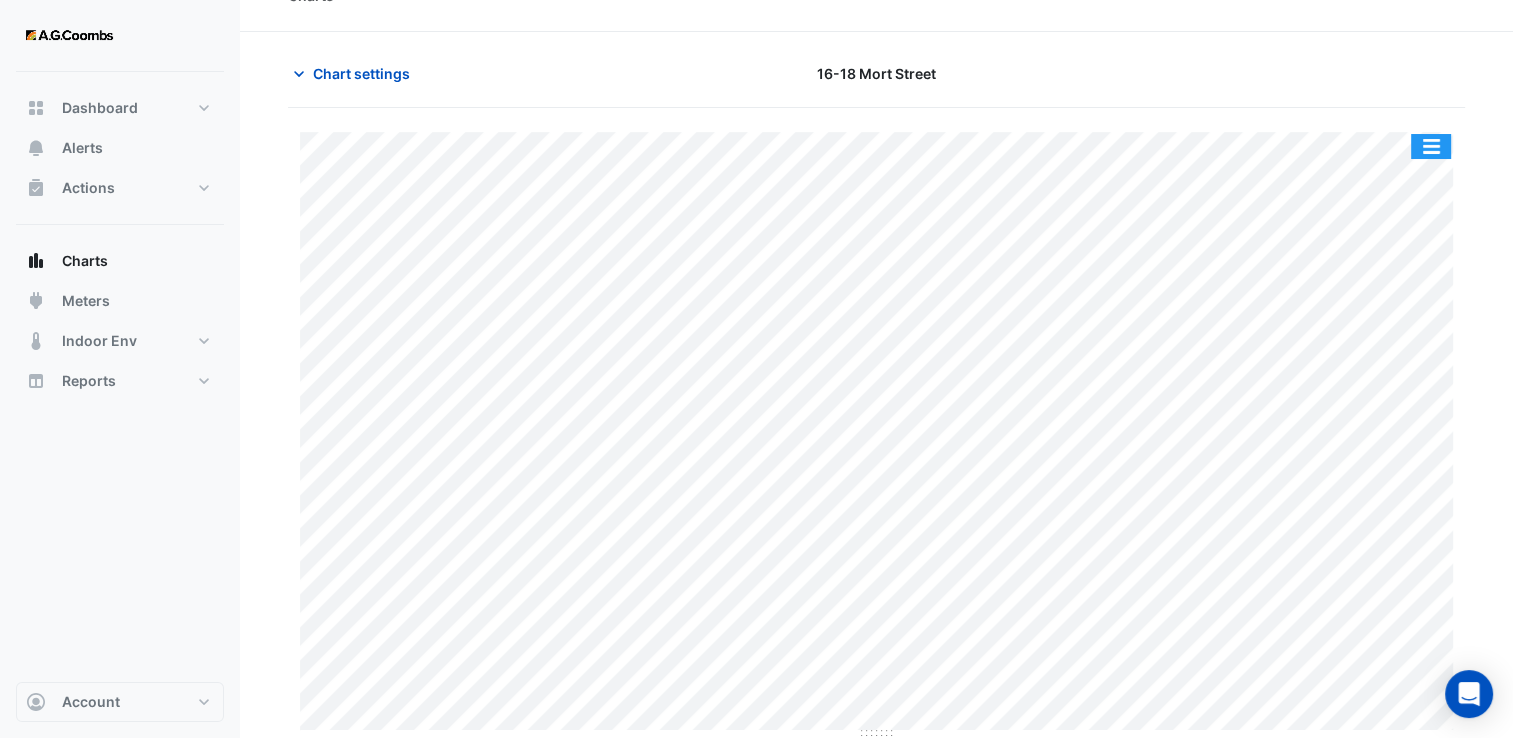click 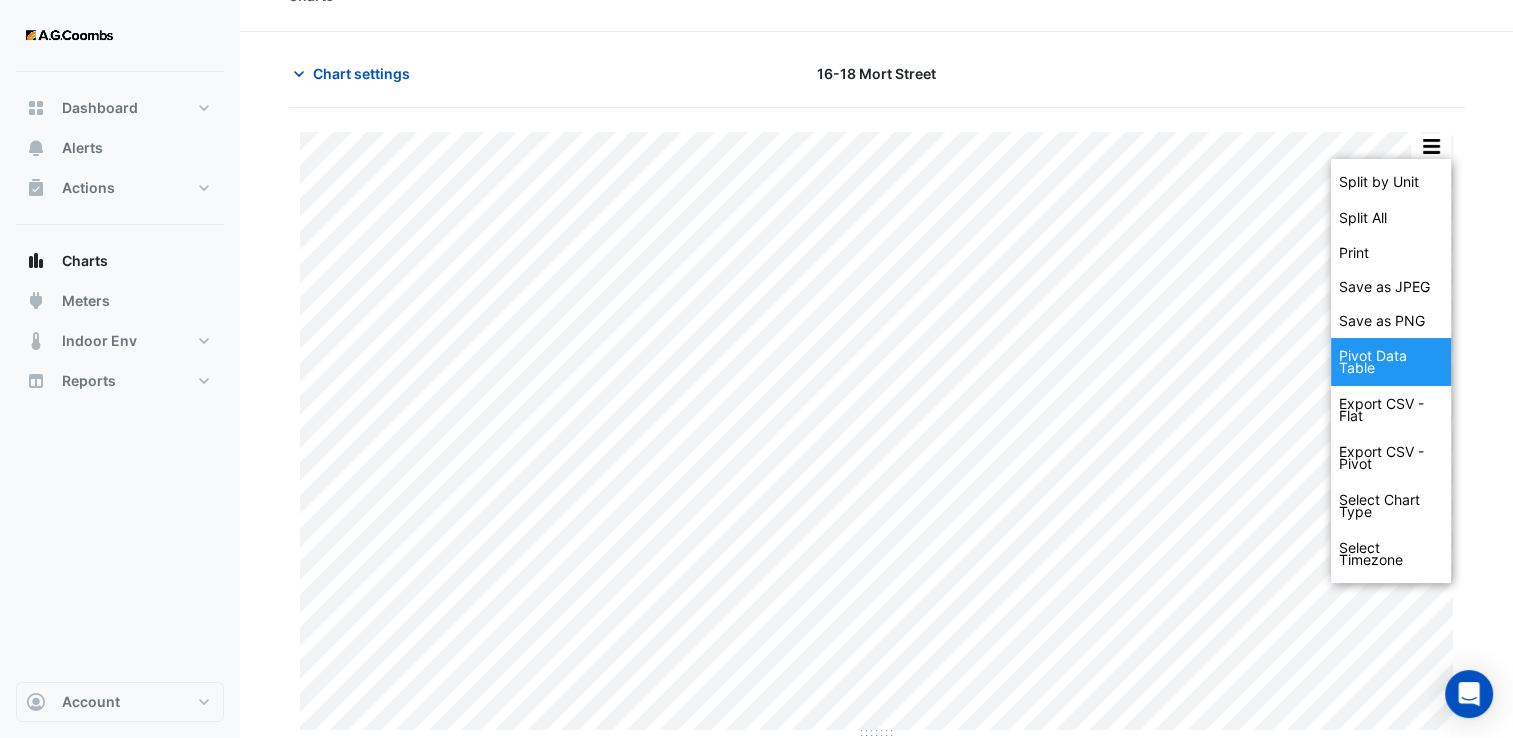 click on "Pivot Data Table" 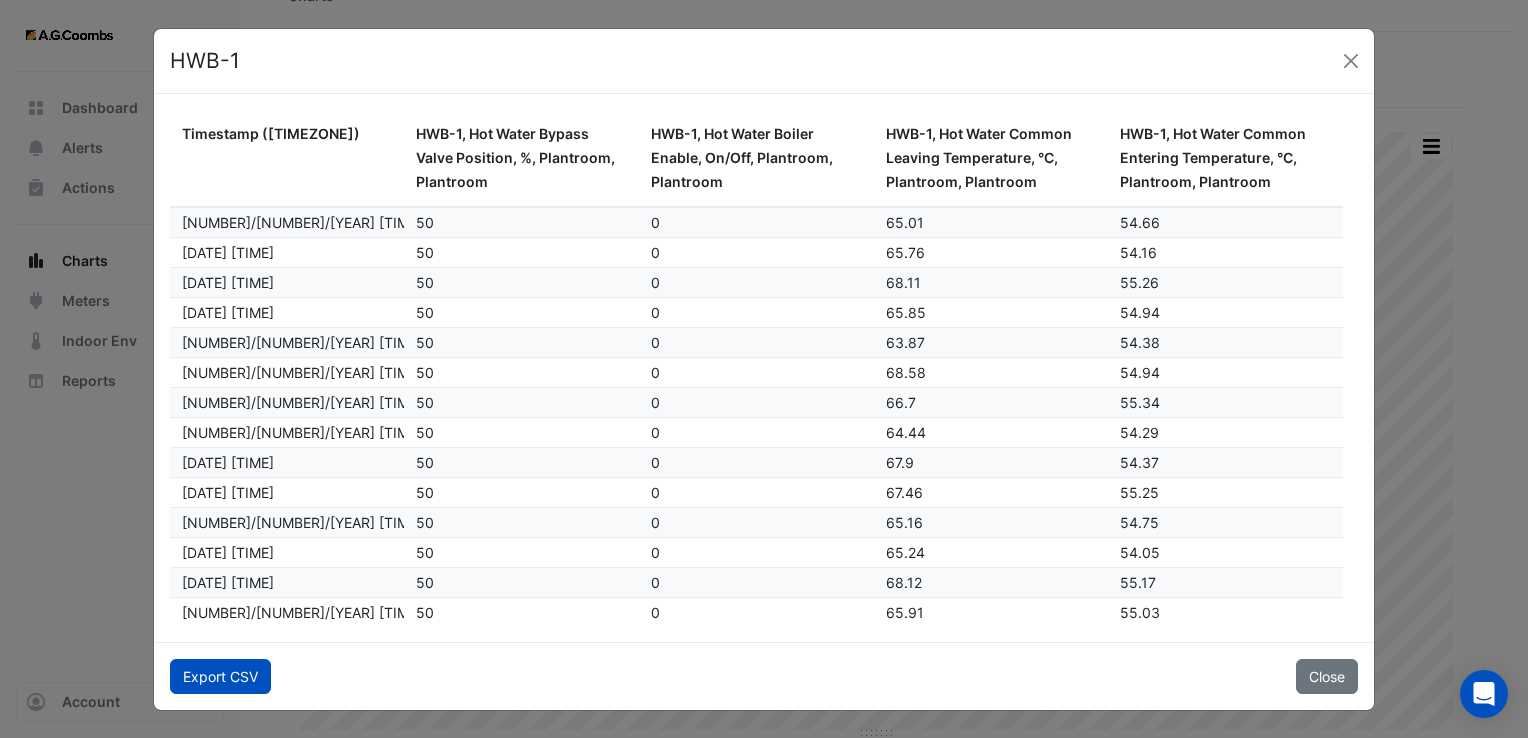 click on "Export CSV" 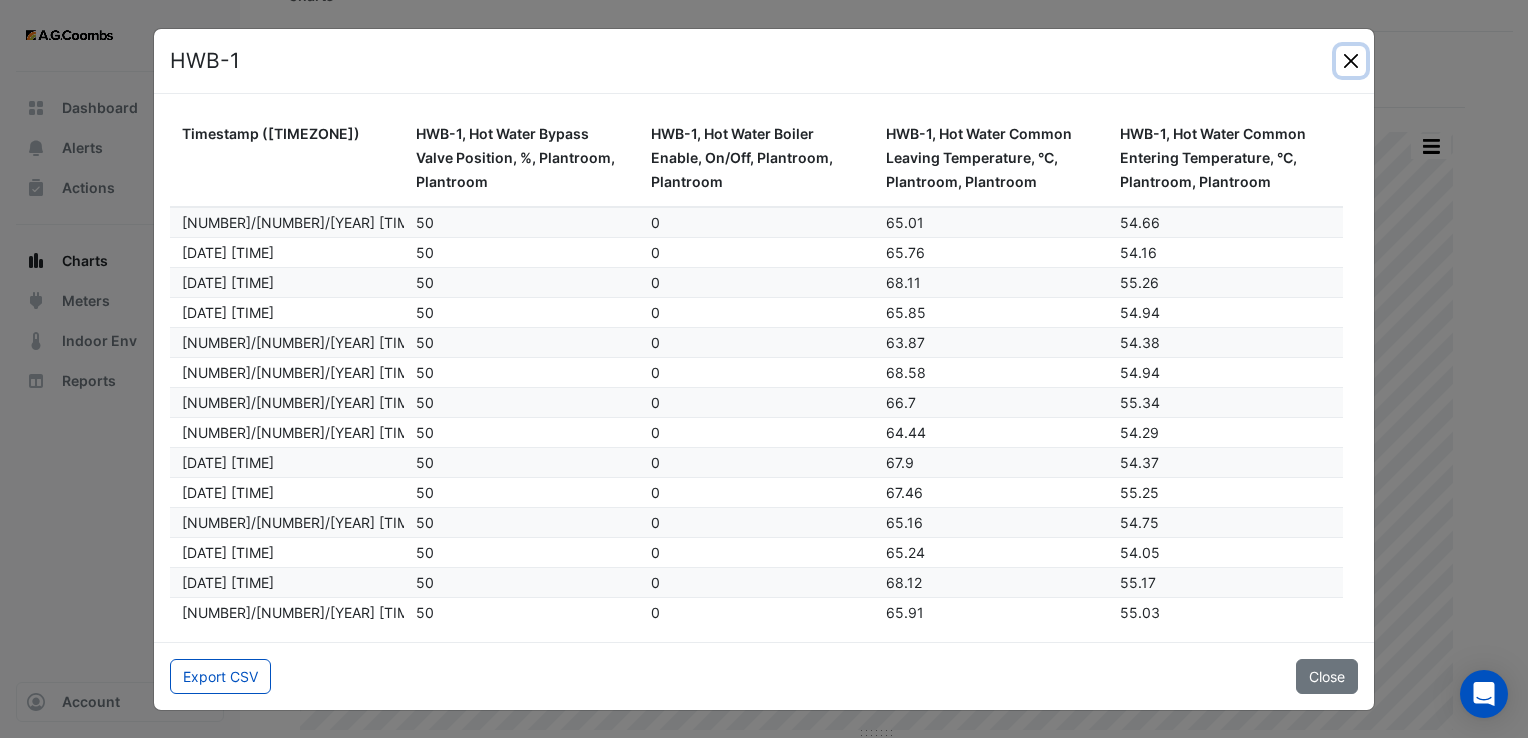 click 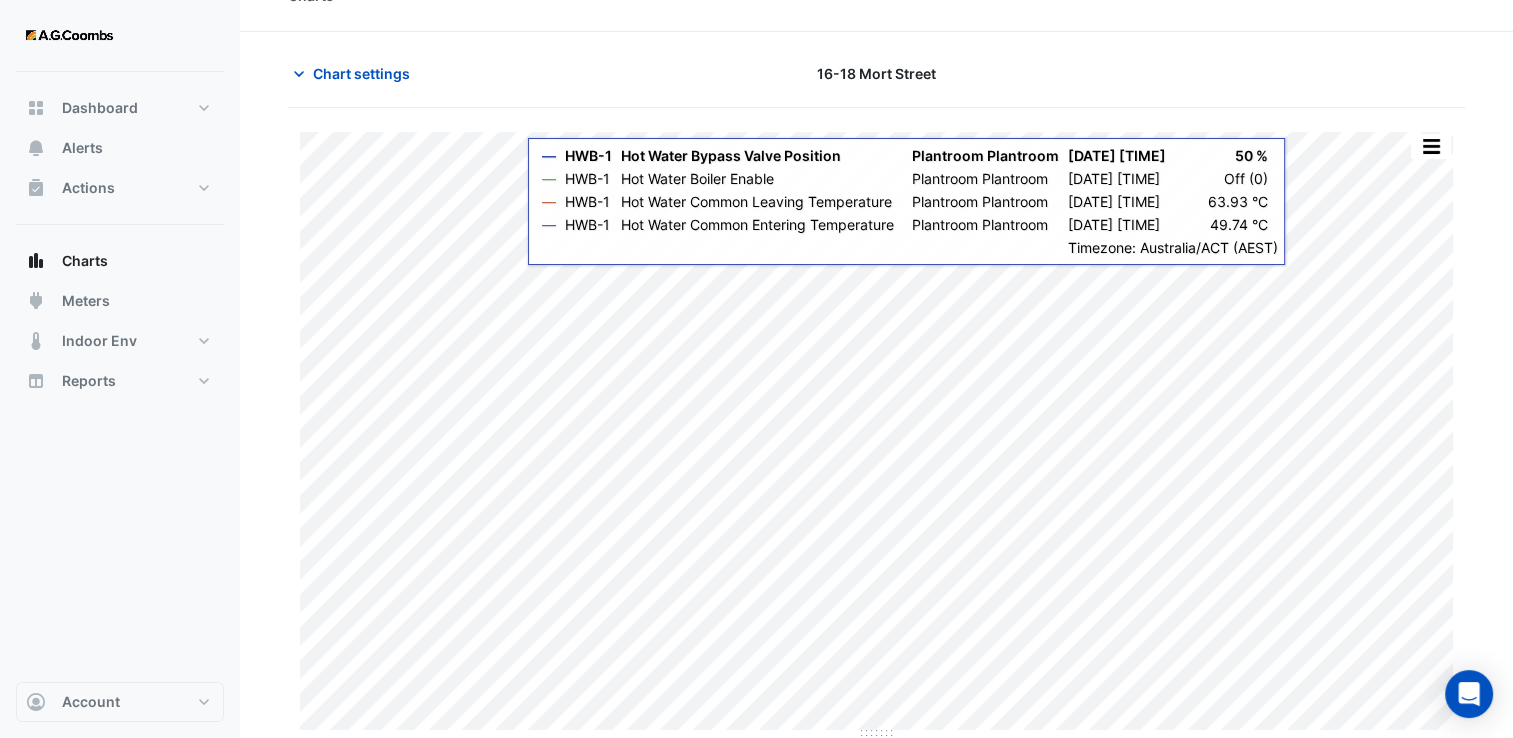 scroll, scrollTop: 0, scrollLeft: 0, axis: both 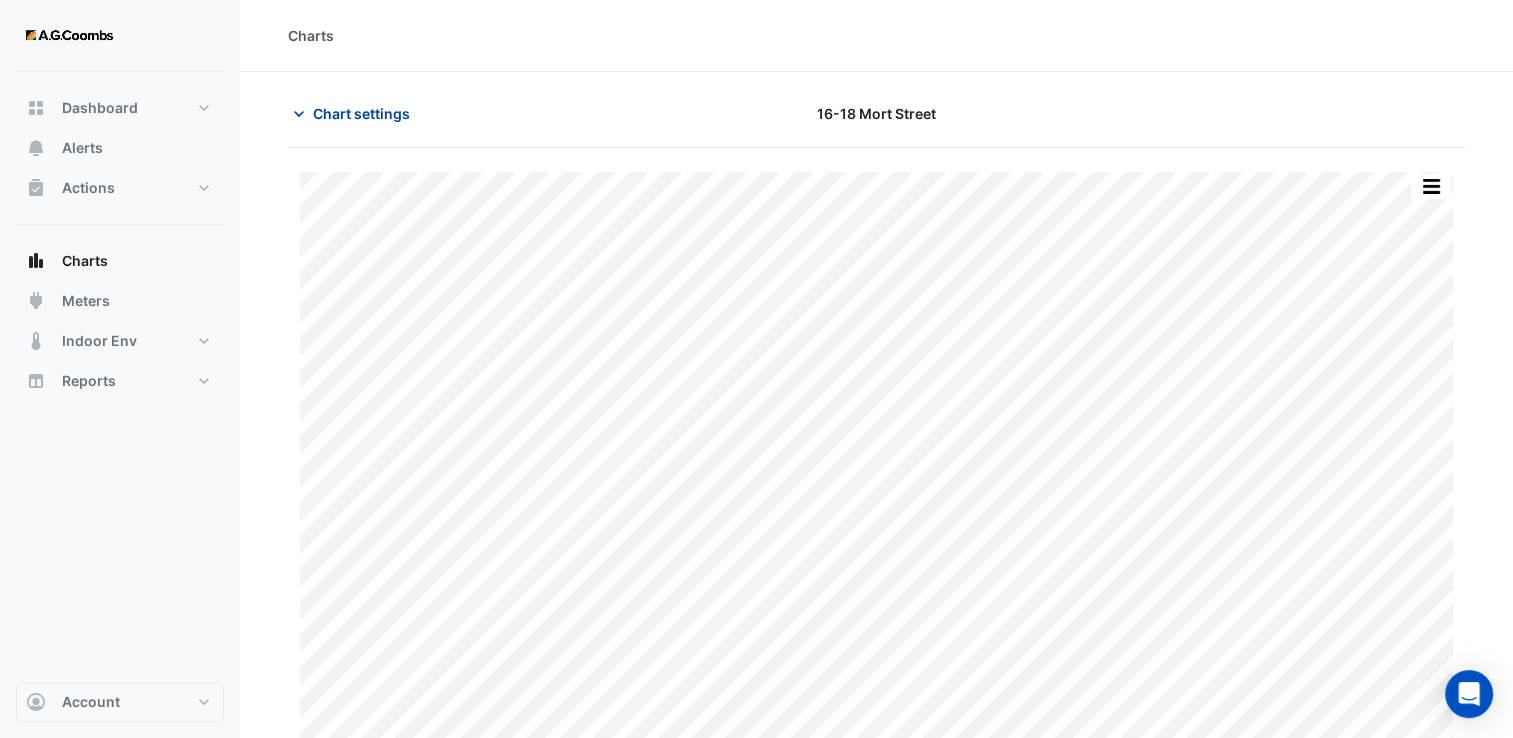 click on "Chart settings" 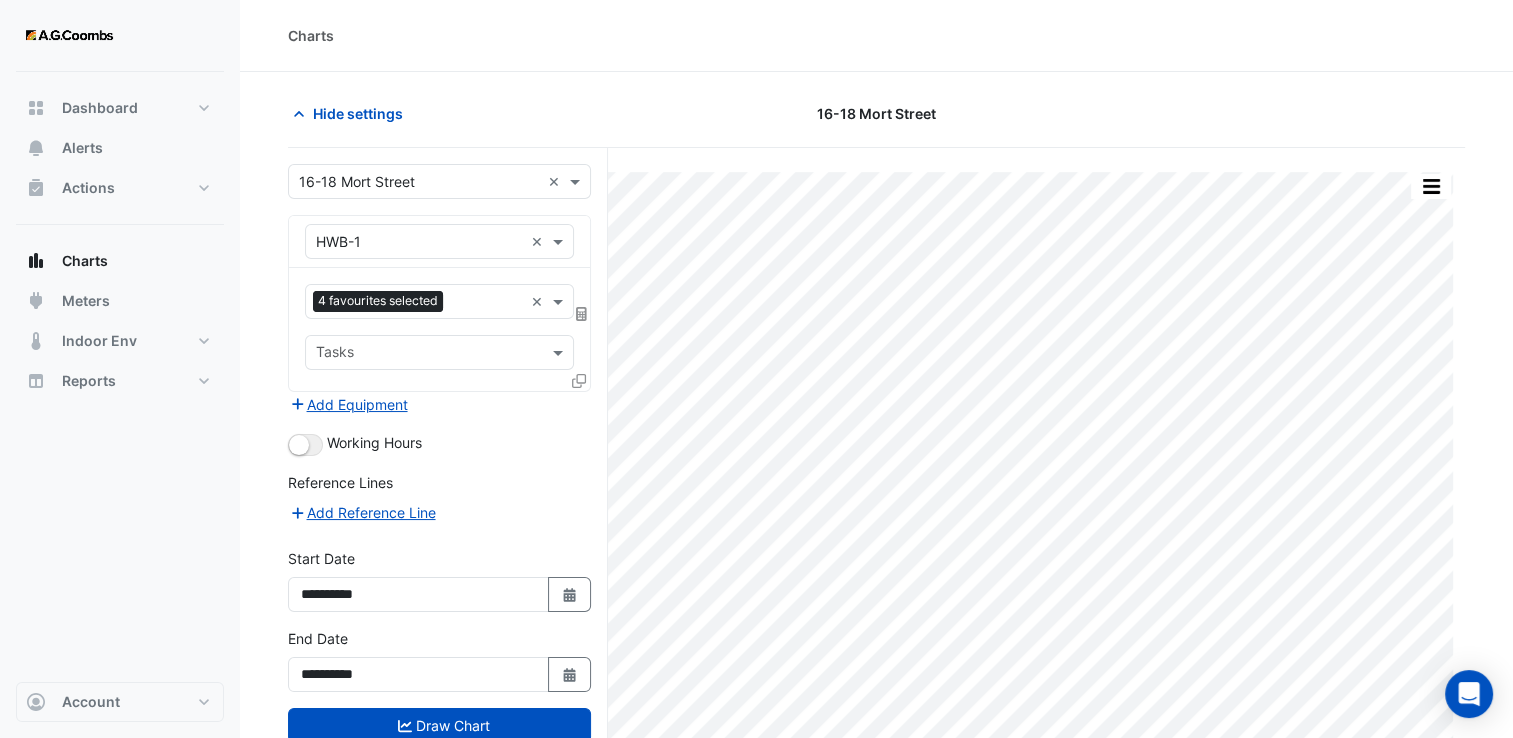 click at bounding box center (487, 303) 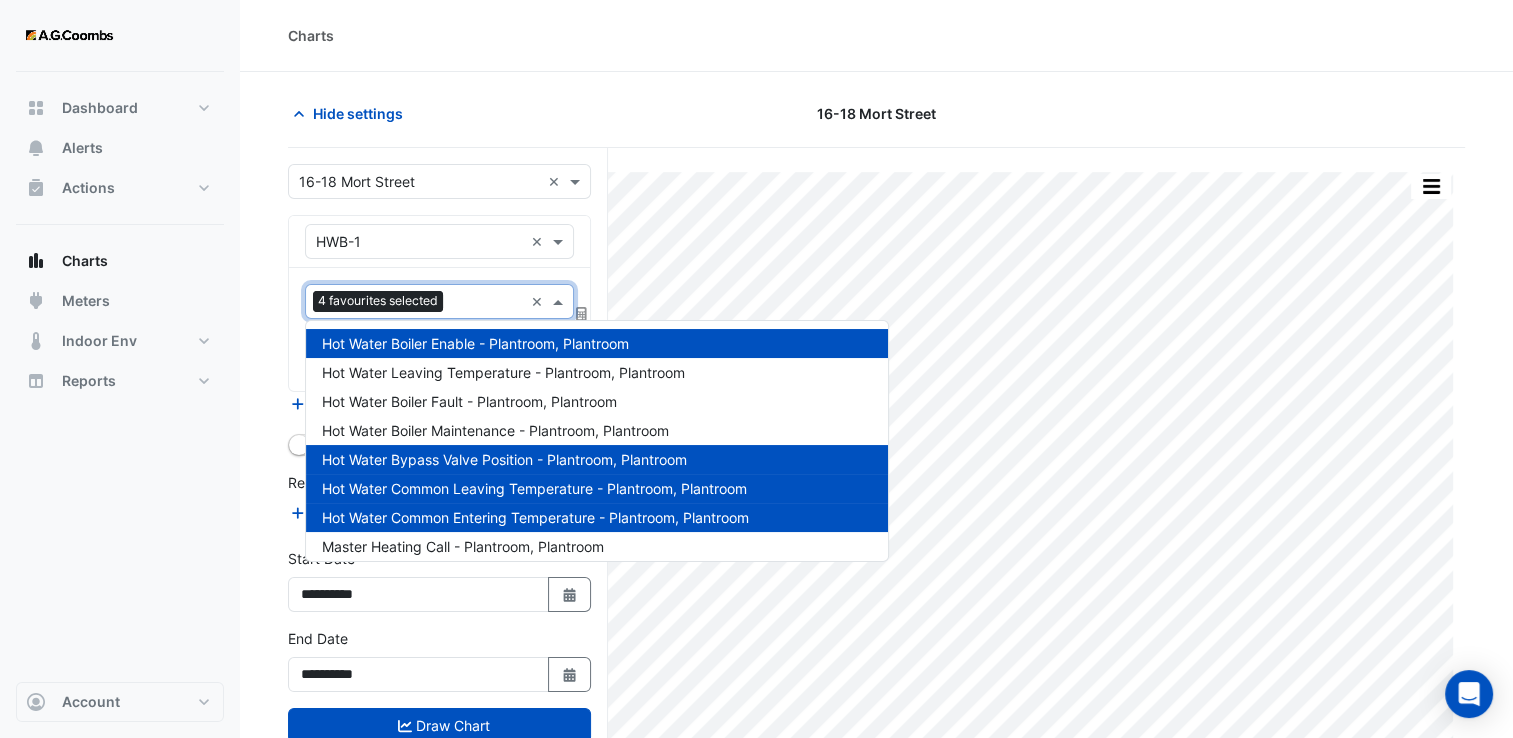 click on "Hide settings" 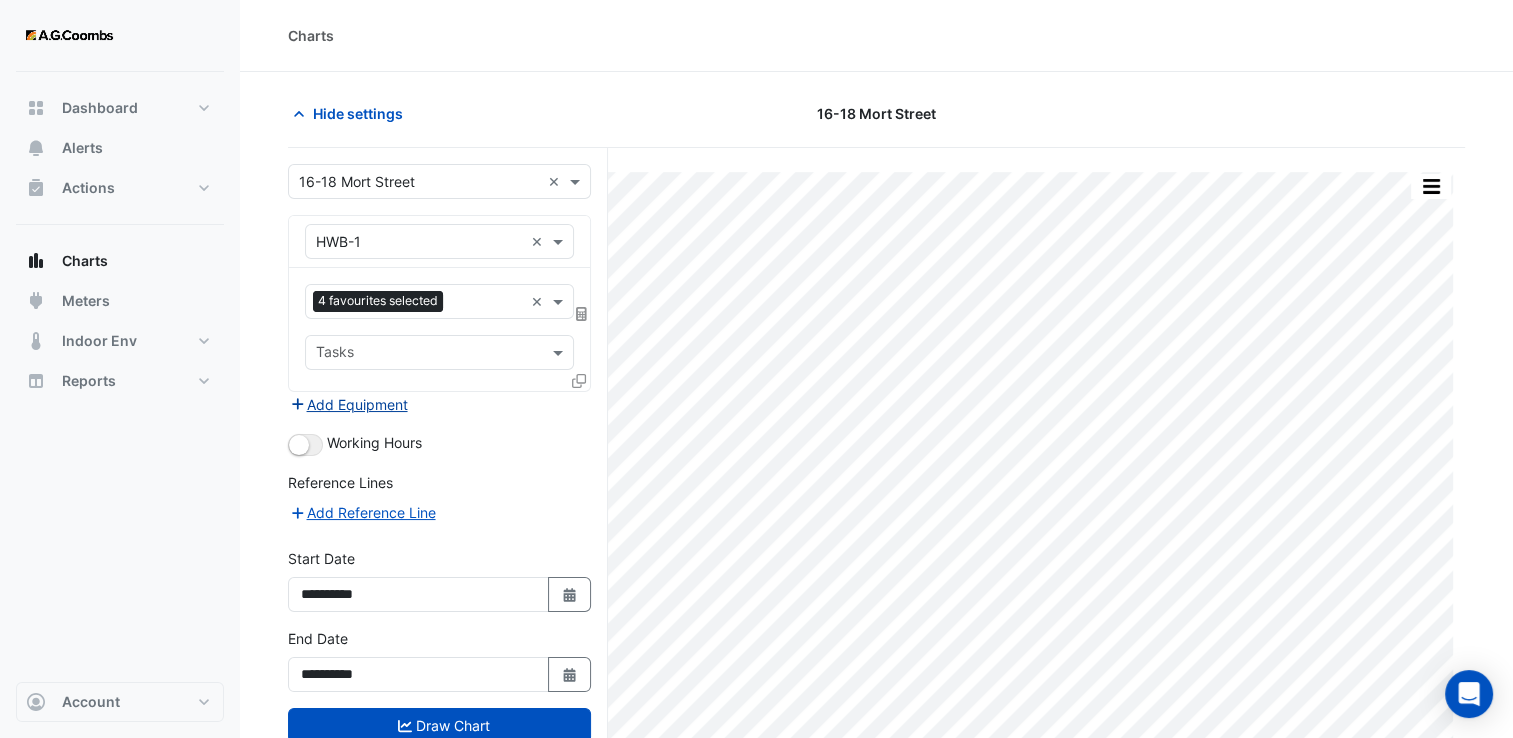 click on "Add Equipment" at bounding box center (348, 404) 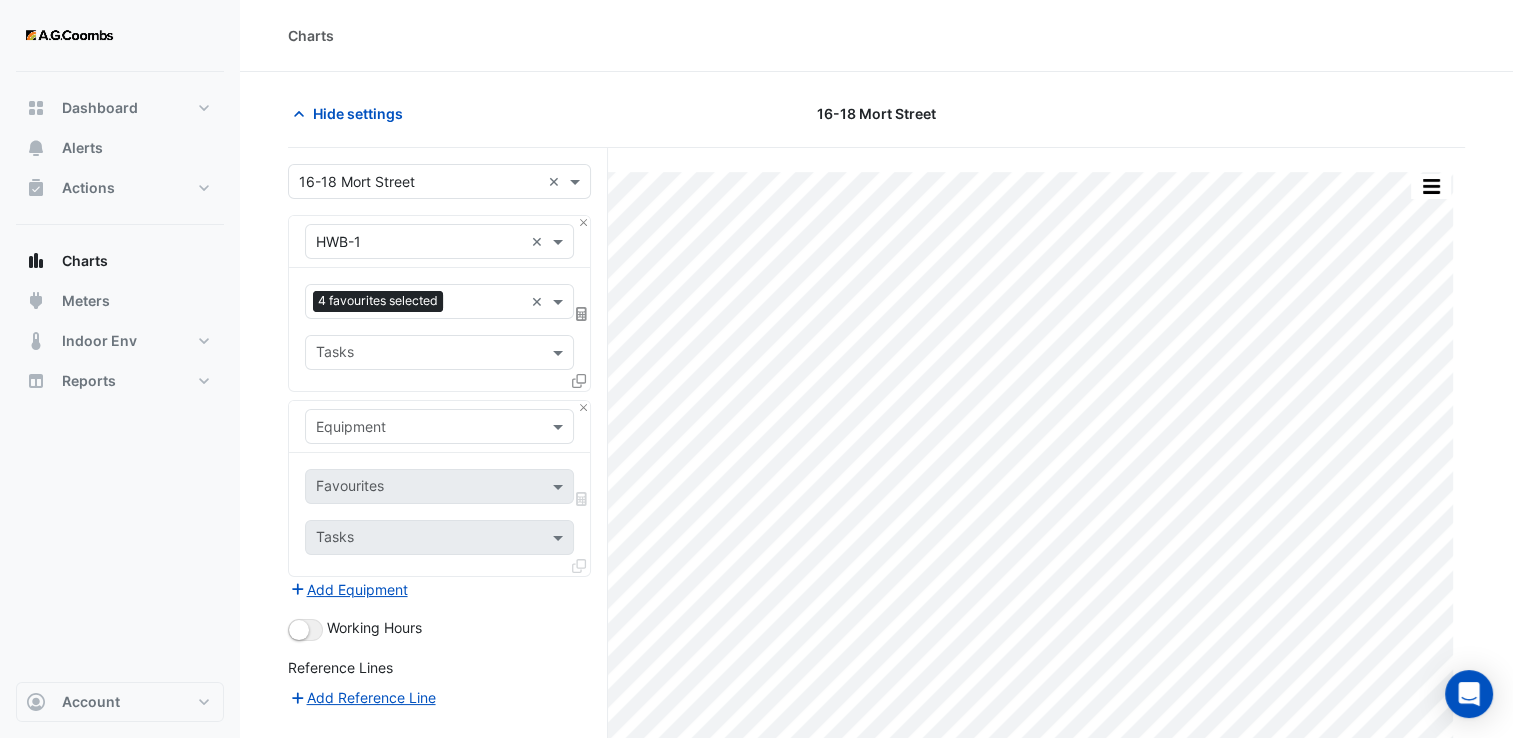 click at bounding box center [419, 427] 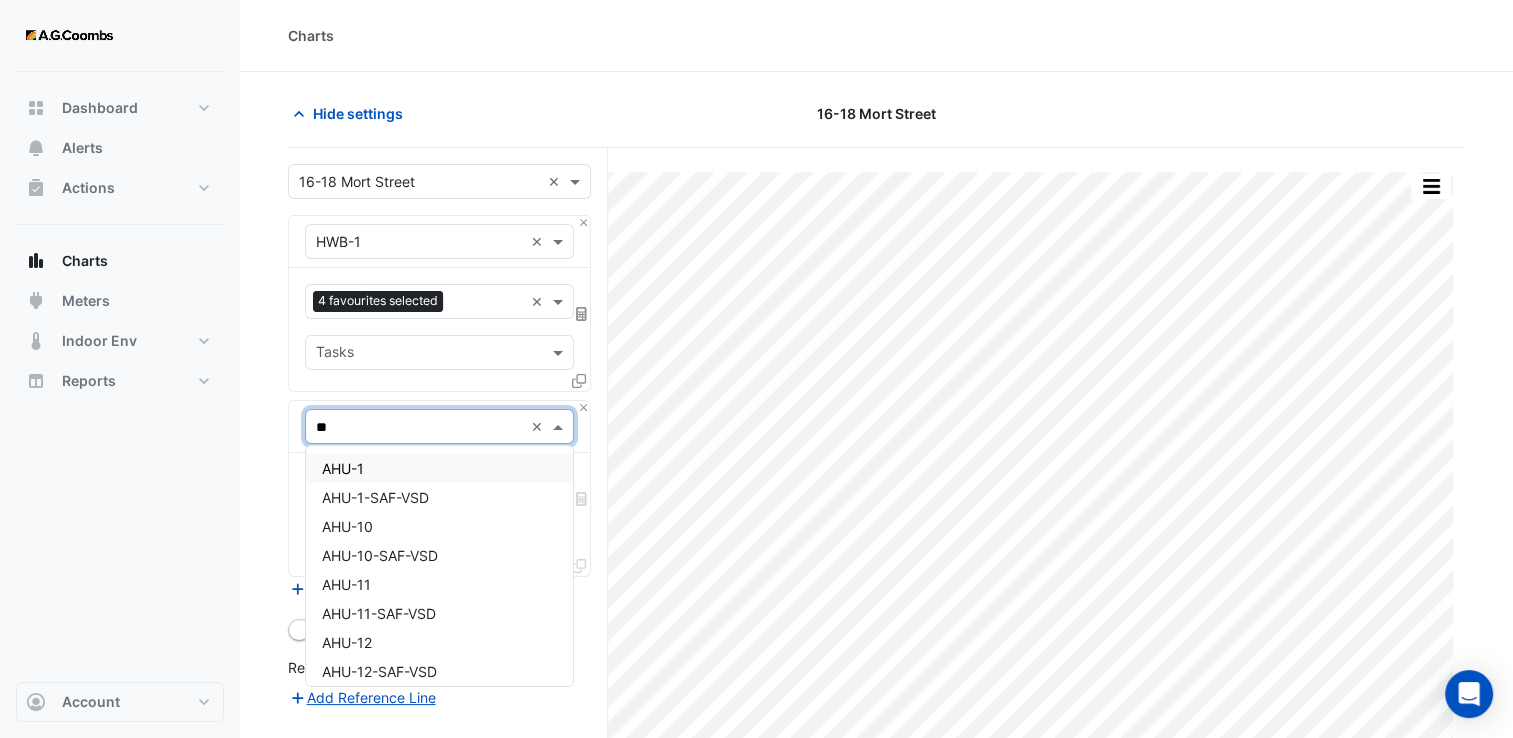 type on "***" 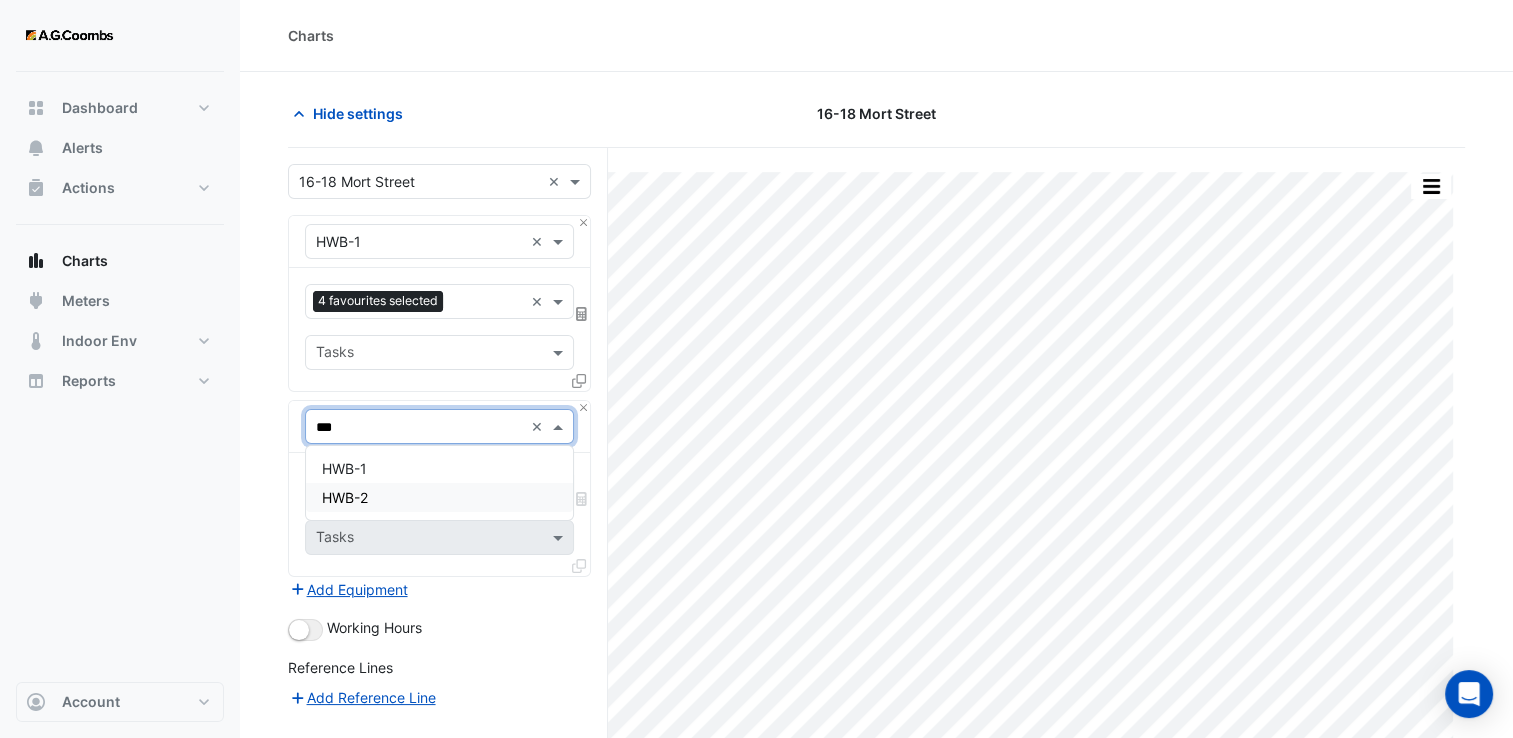 click on "HWB-2" at bounding box center [440, 497] 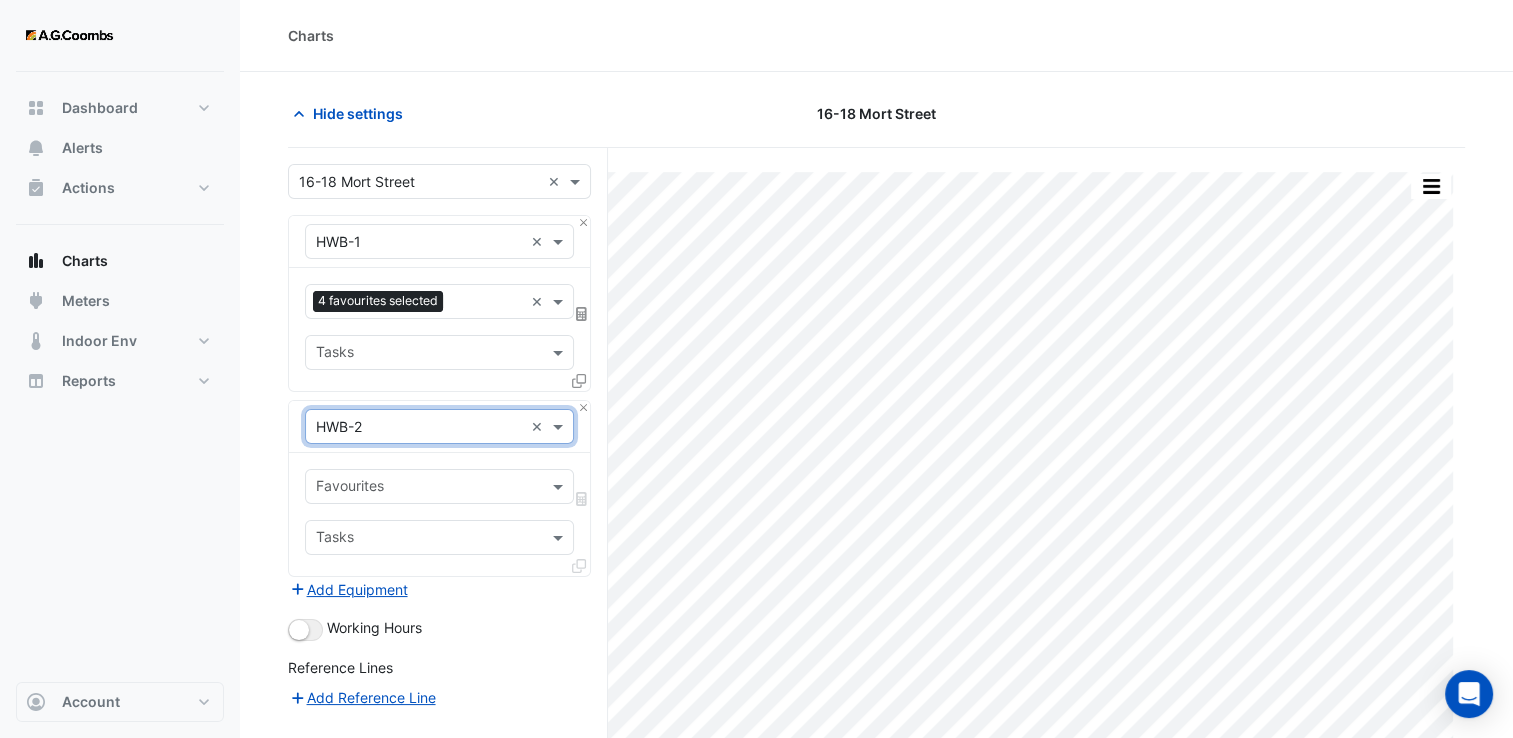 click at bounding box center (428, 488) 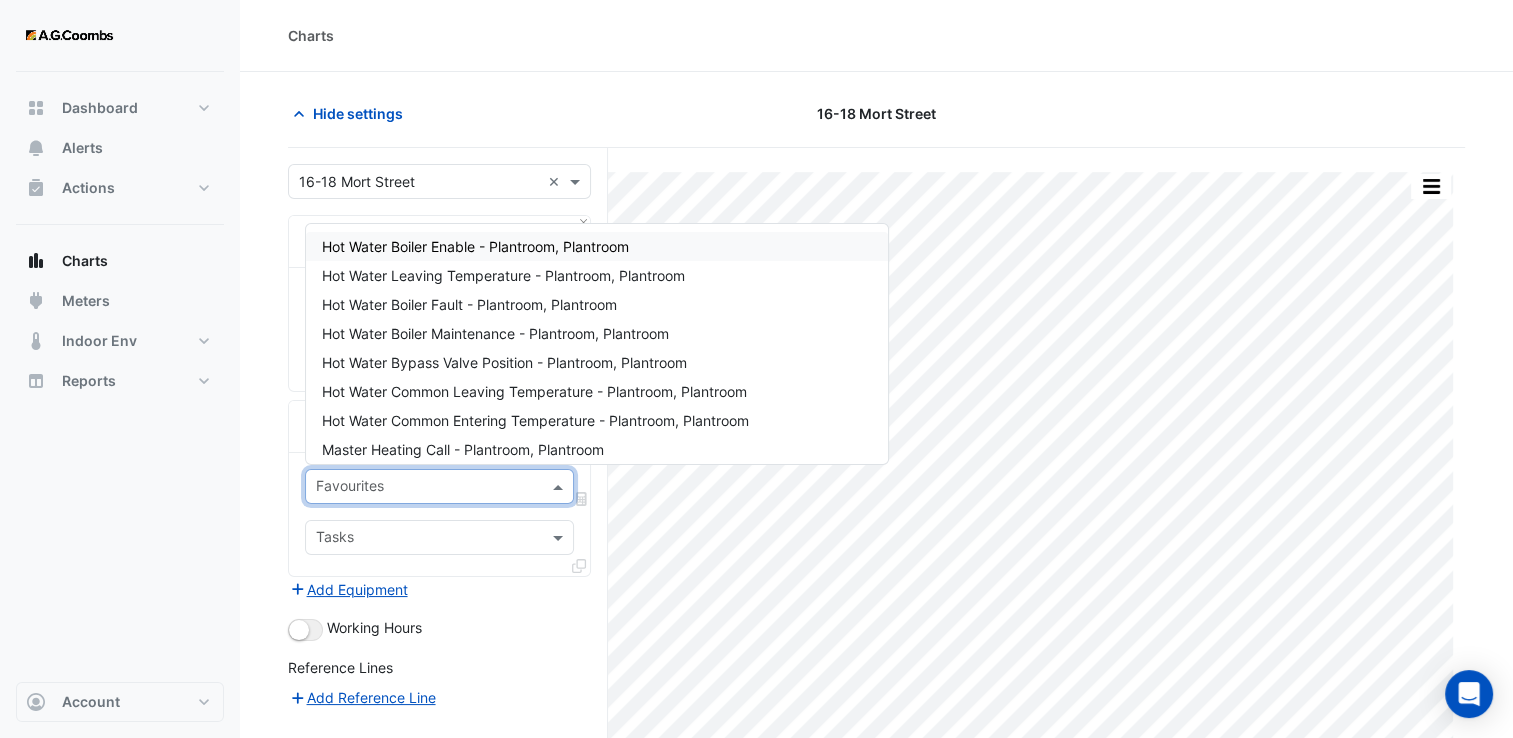 click on "Hot Water Boiler Enable - Plantroom, Plantroom" at bounding box center [475, 246] 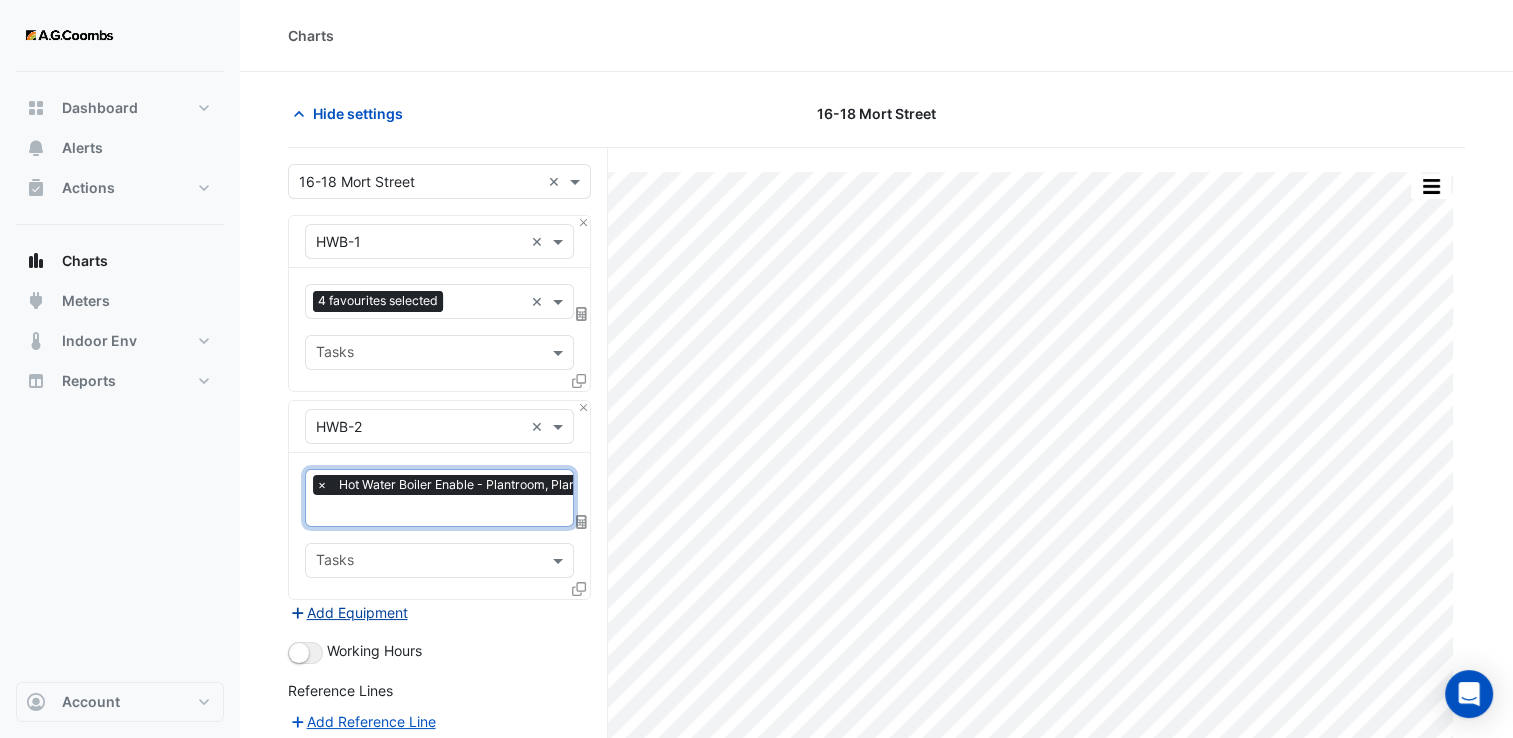 click on "Add Equipment" at bounding box center [348, 612] 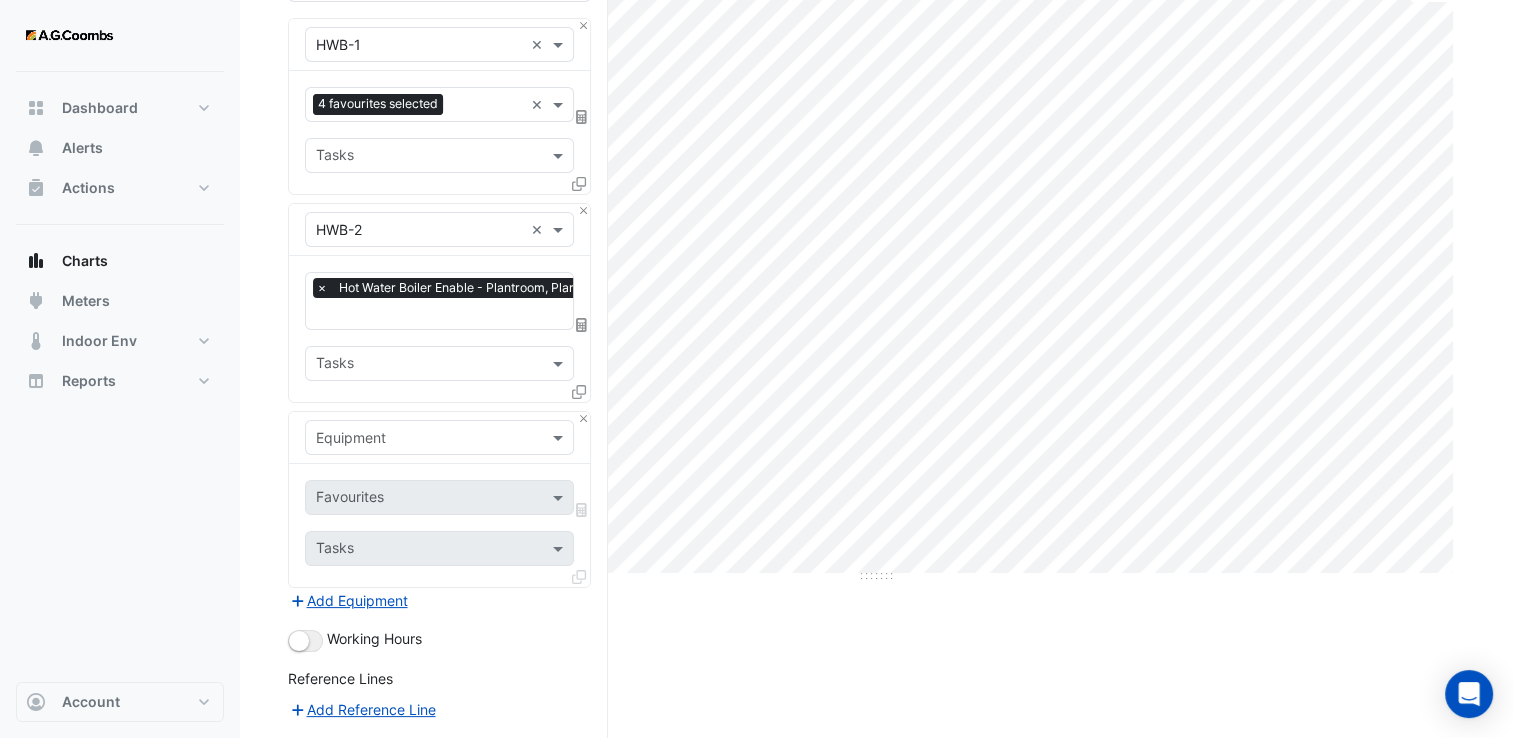 scroll, scrollTop: 200, scrollLeft: 0, axis: vertical 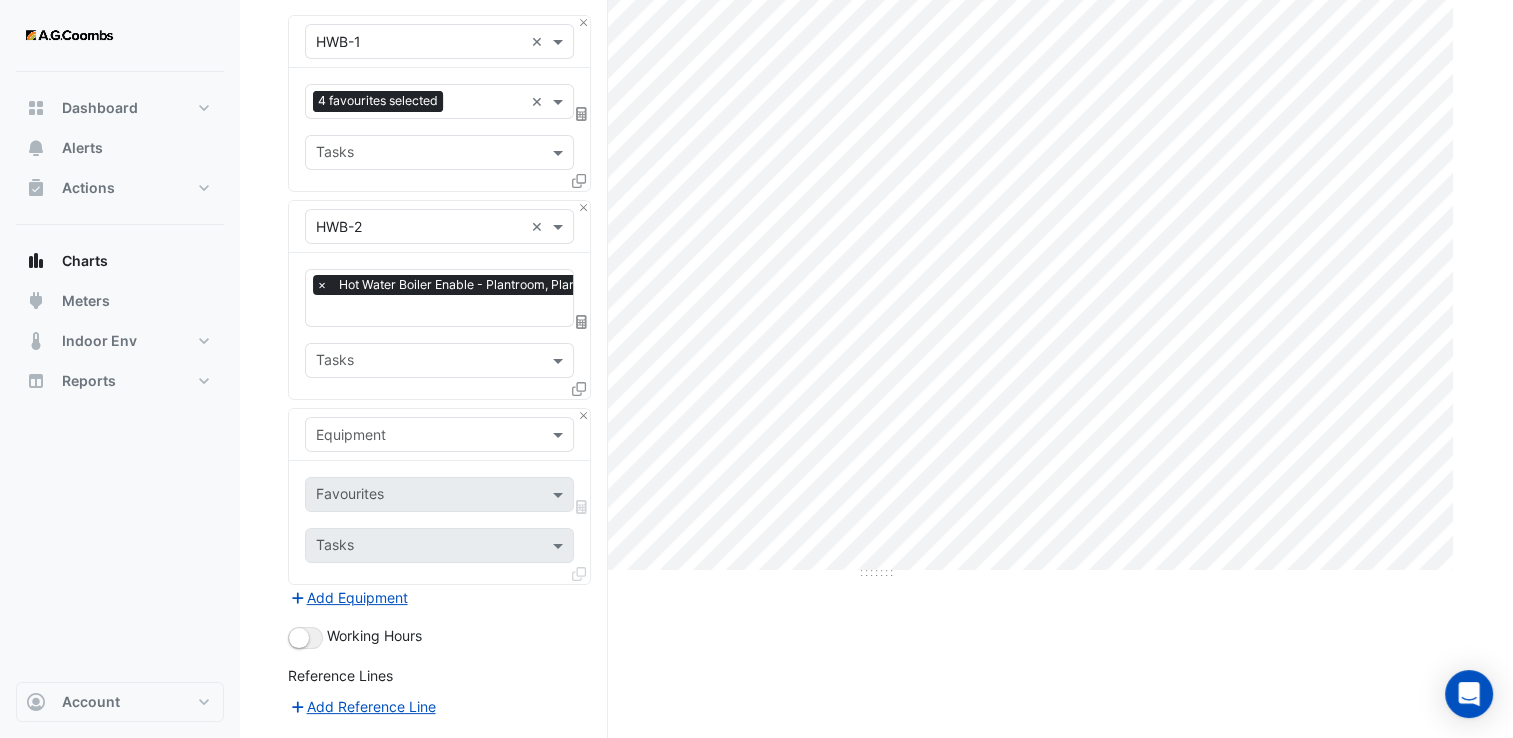 click on "Equipment" at bounding box center (439, 434) 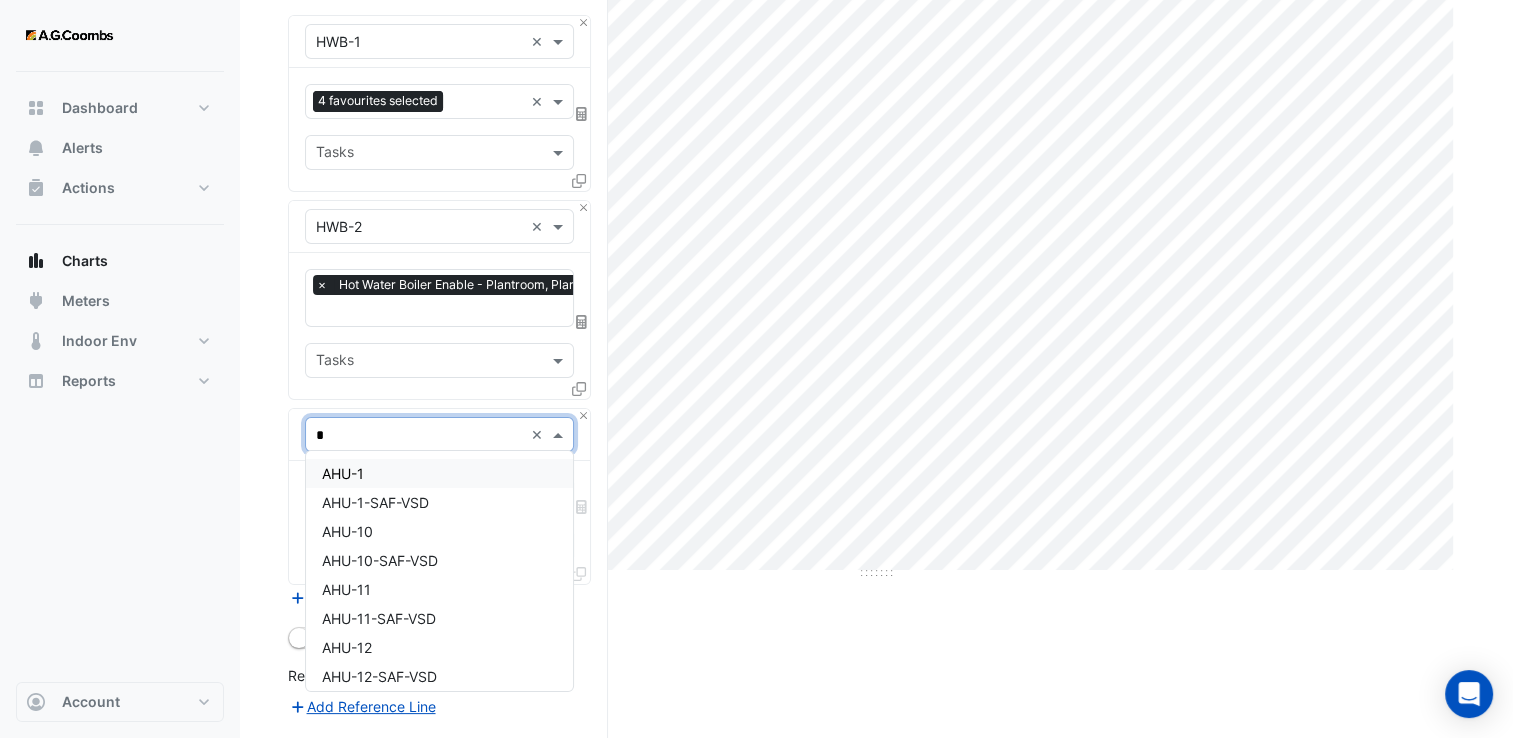 type on "**" 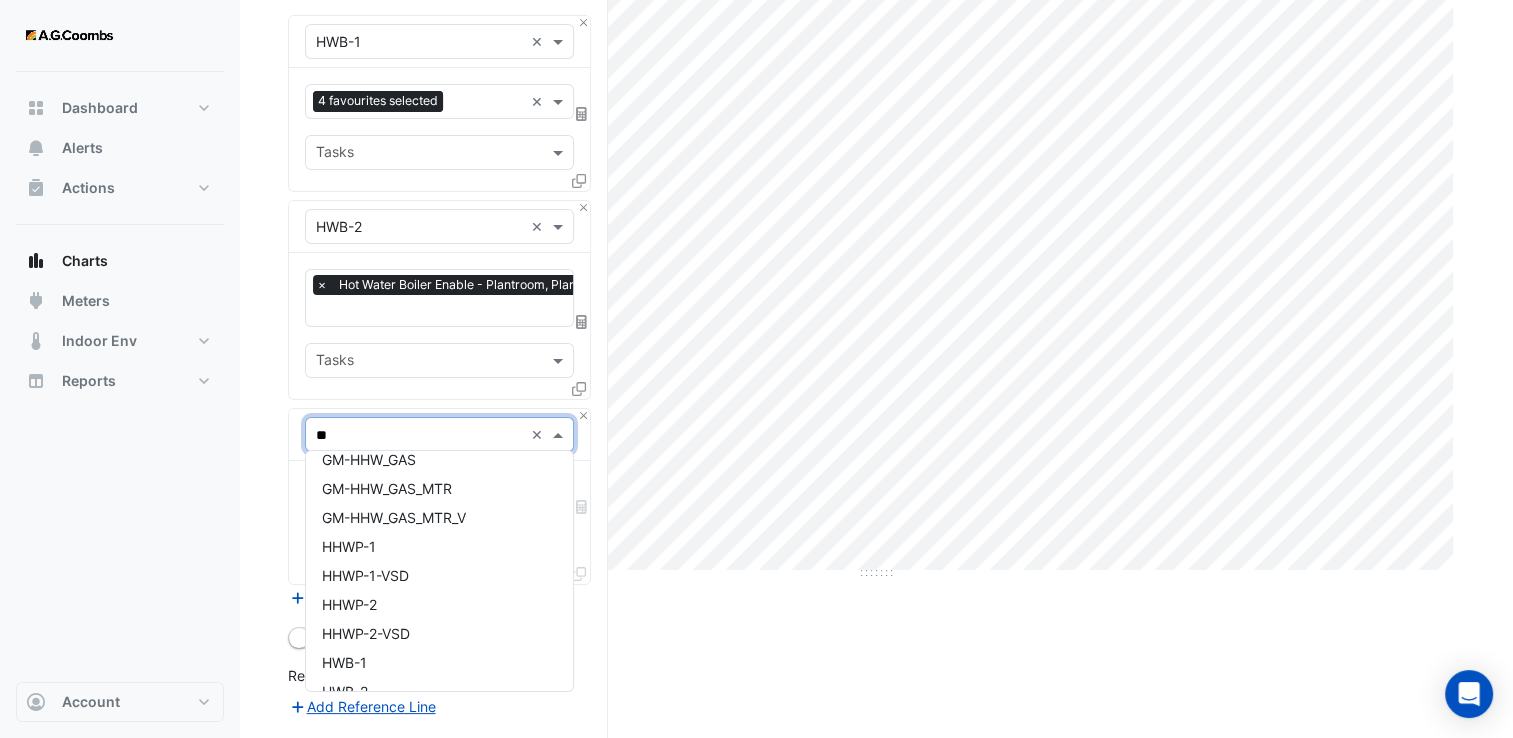 scroll, scrollTop: 270, scrollLeft: 0, axis: vertical 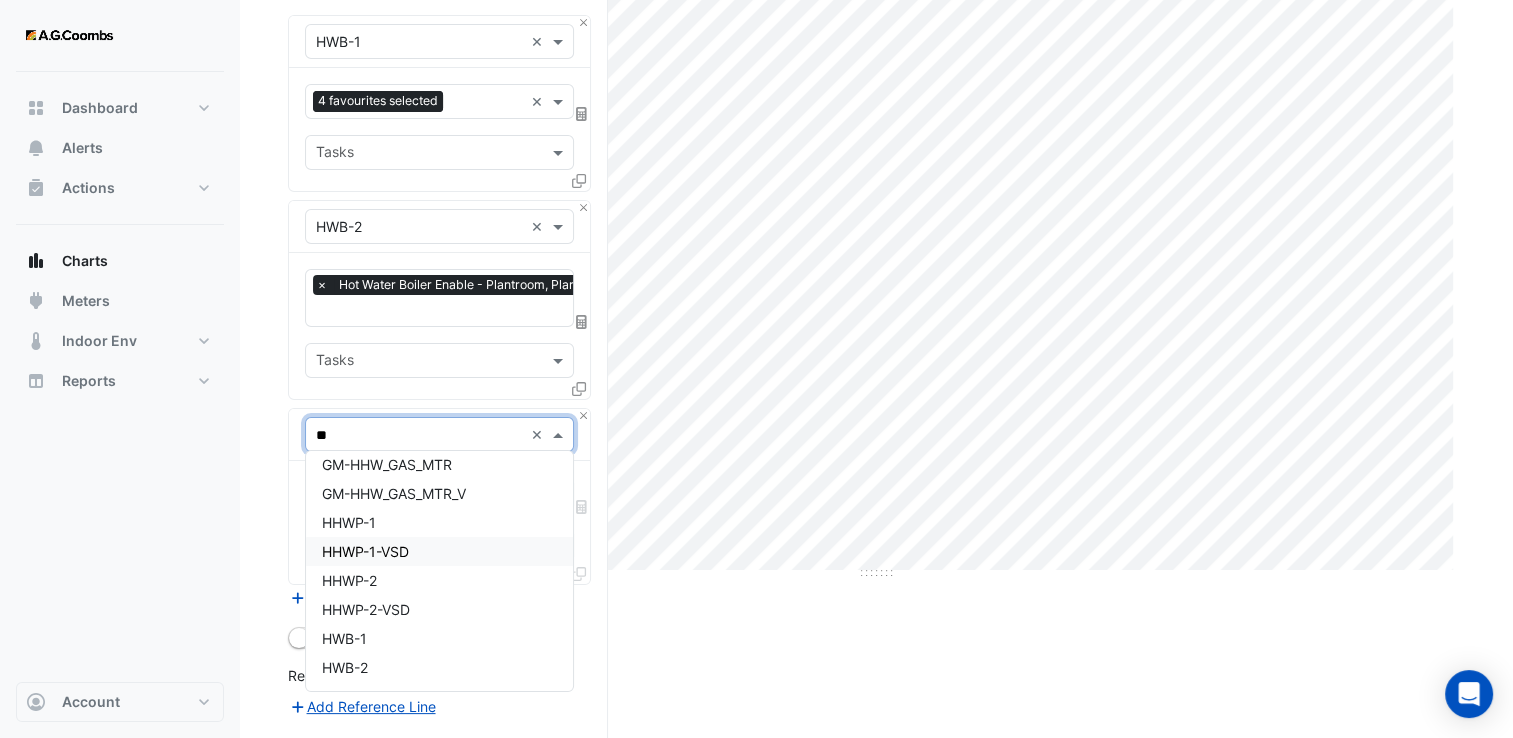 click on "HHWP-1-VSD" at bounding box center [365, 551] 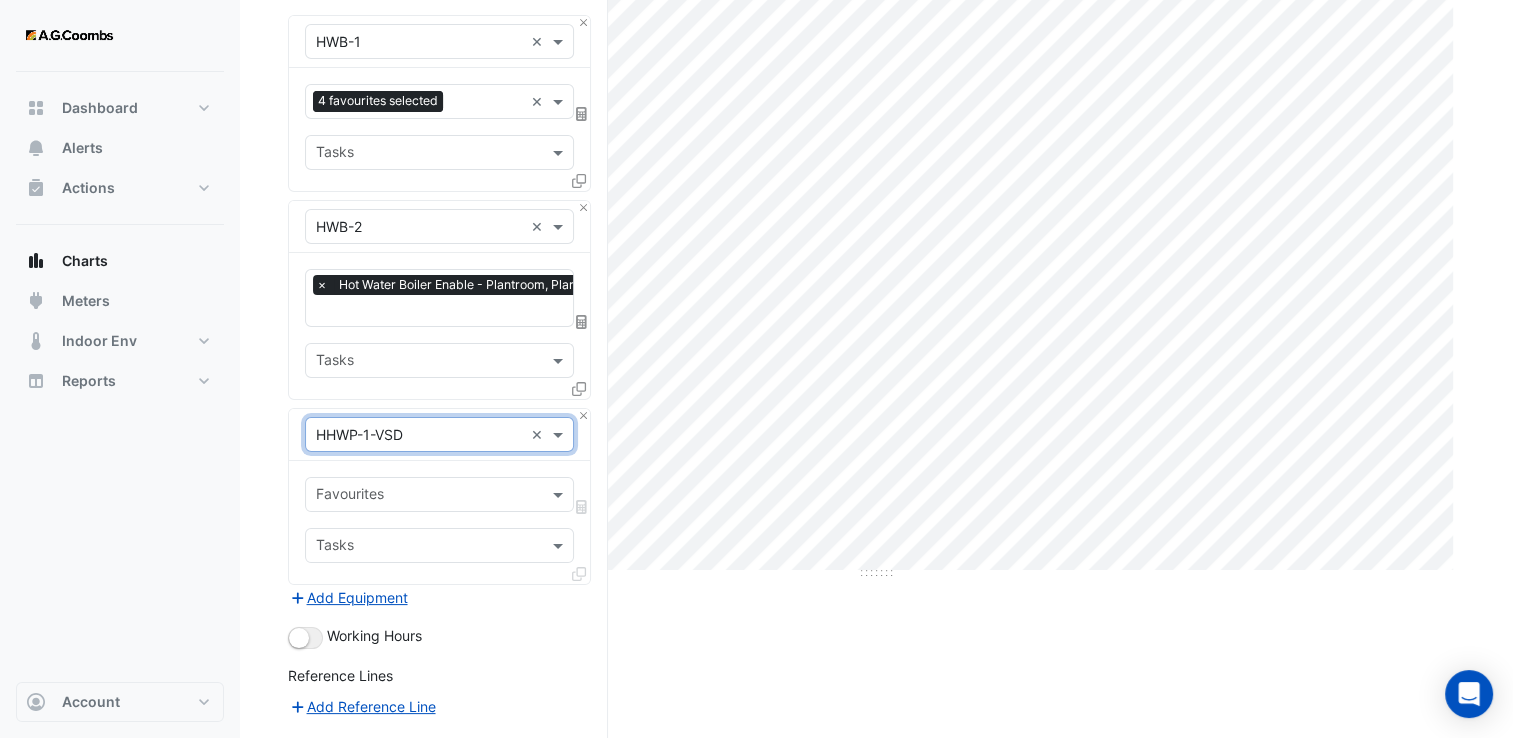 click at bounding box center [428, 496] 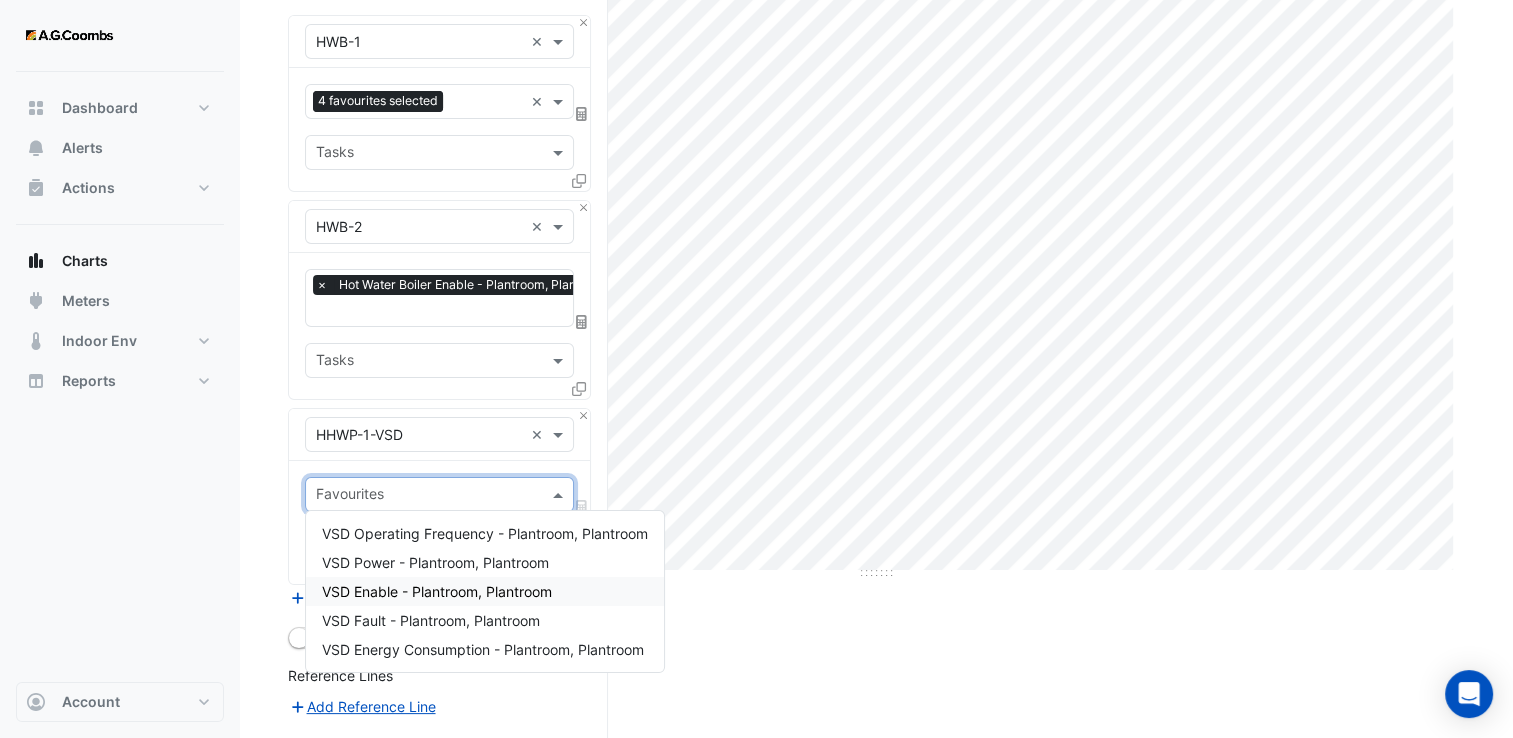 scroll, scrollTop: 300, scrollLeft: 0, axis: vertical 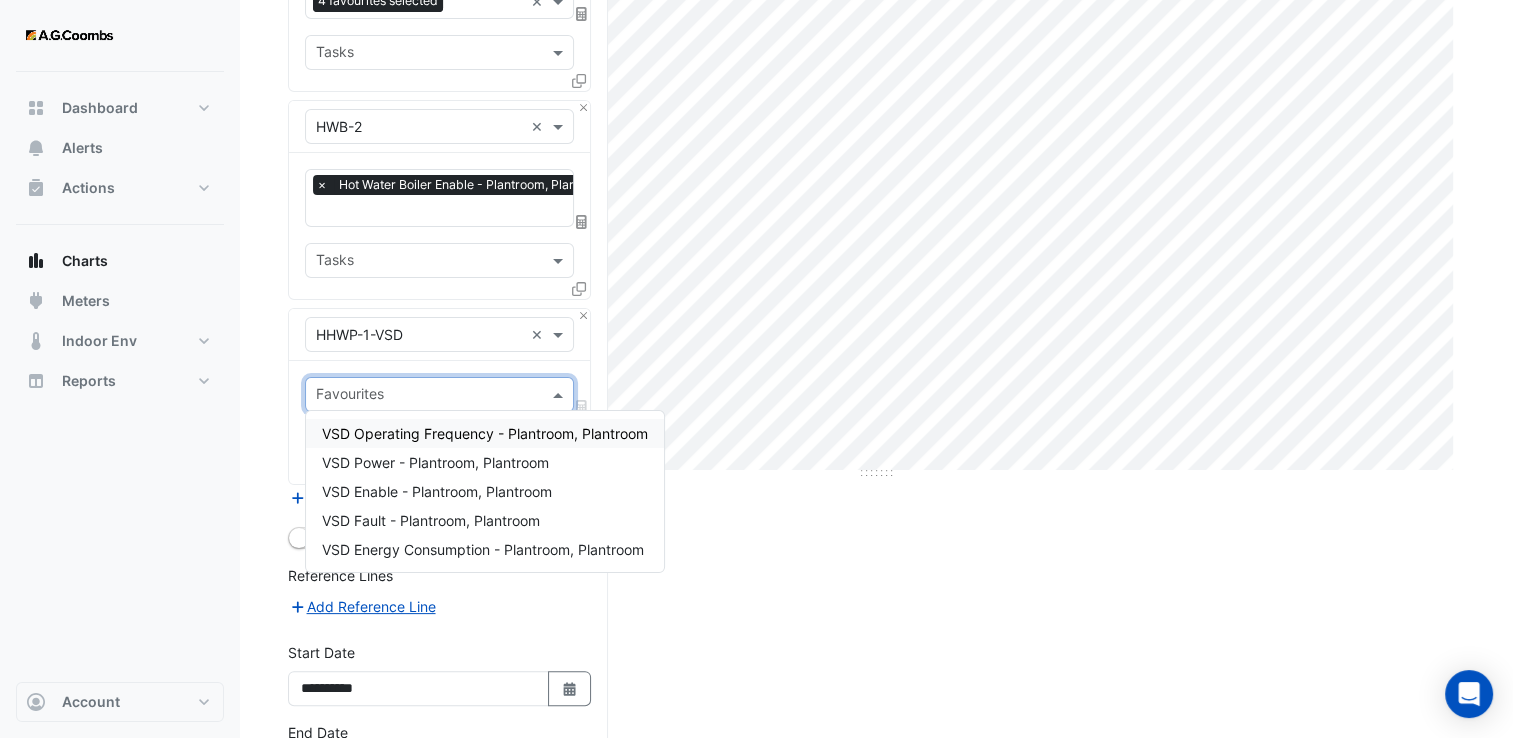 click on "VSD Operating Frequency - Plantroom, Plantroom" at bounding box center [485, 433] 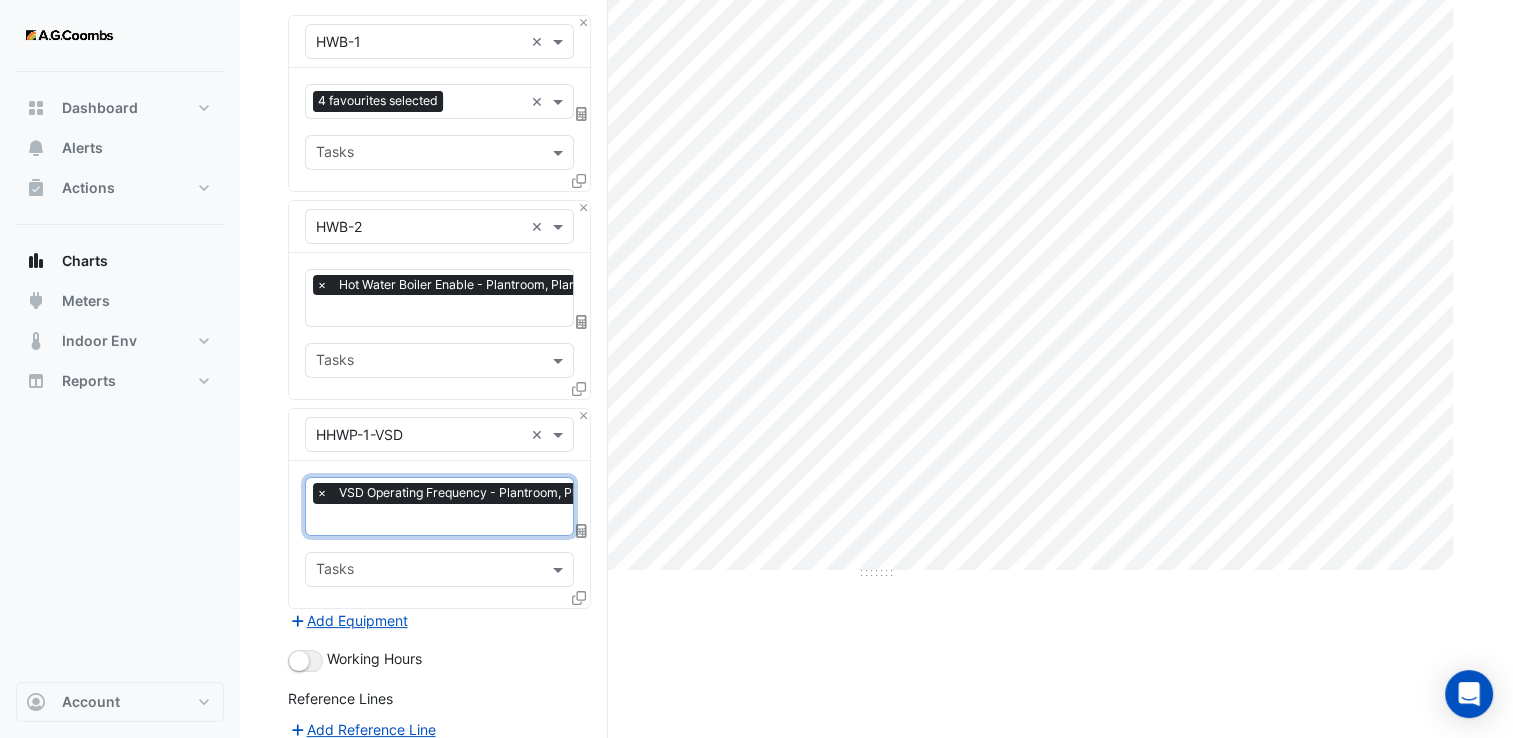 scroll, scrollTop: 100, scrollLeft: 0, axis: vertical 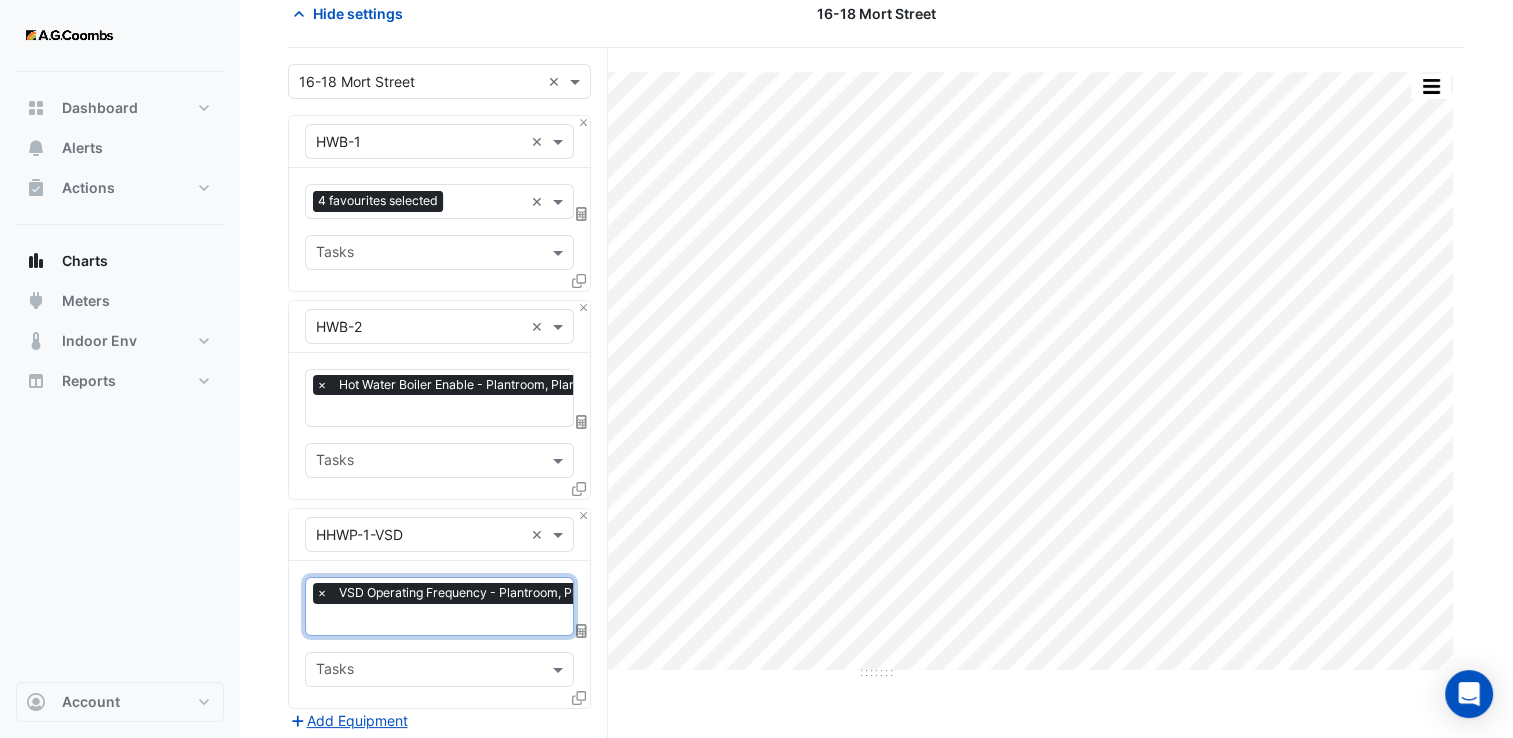 click 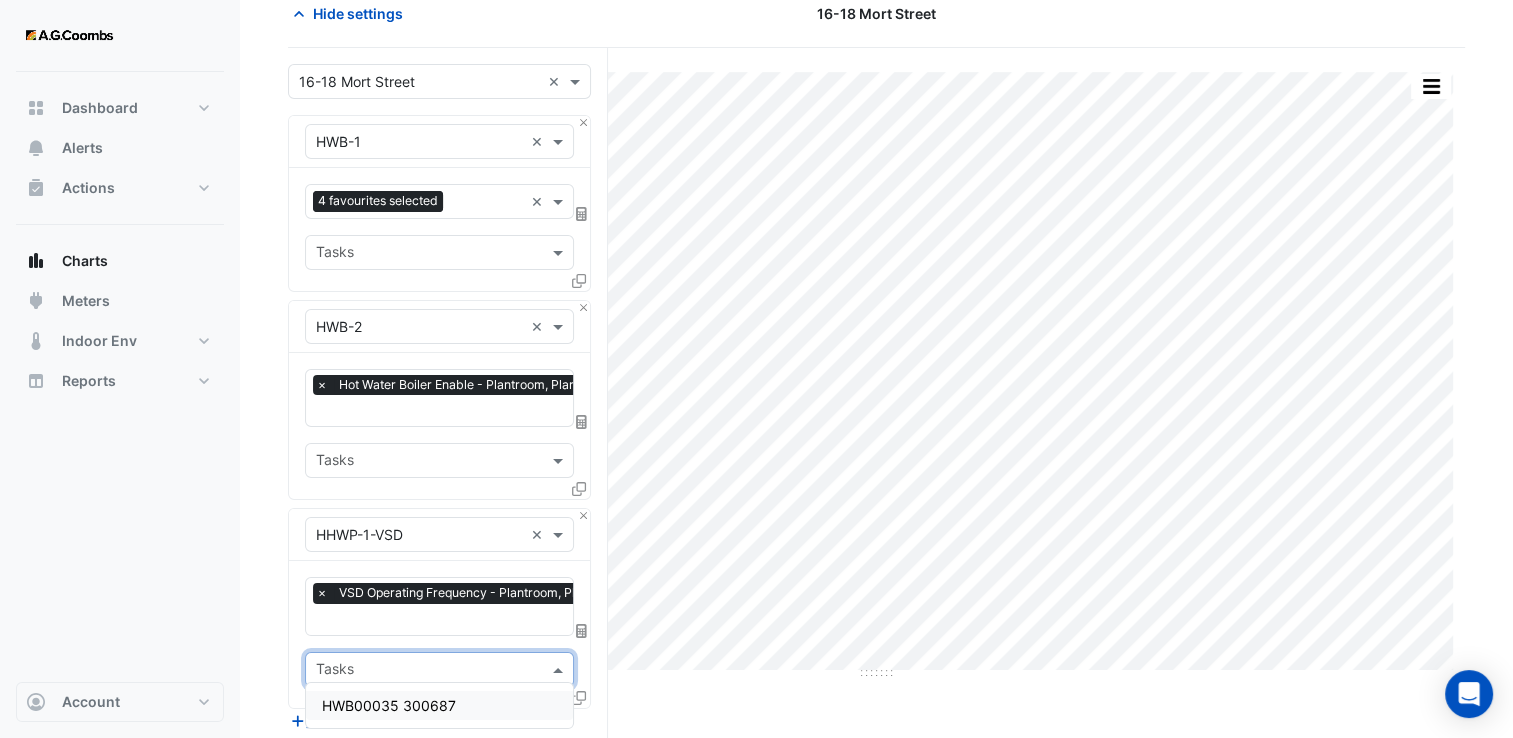 scroll, scrollTop: 200, scrollLeft: 0, axis: vertical 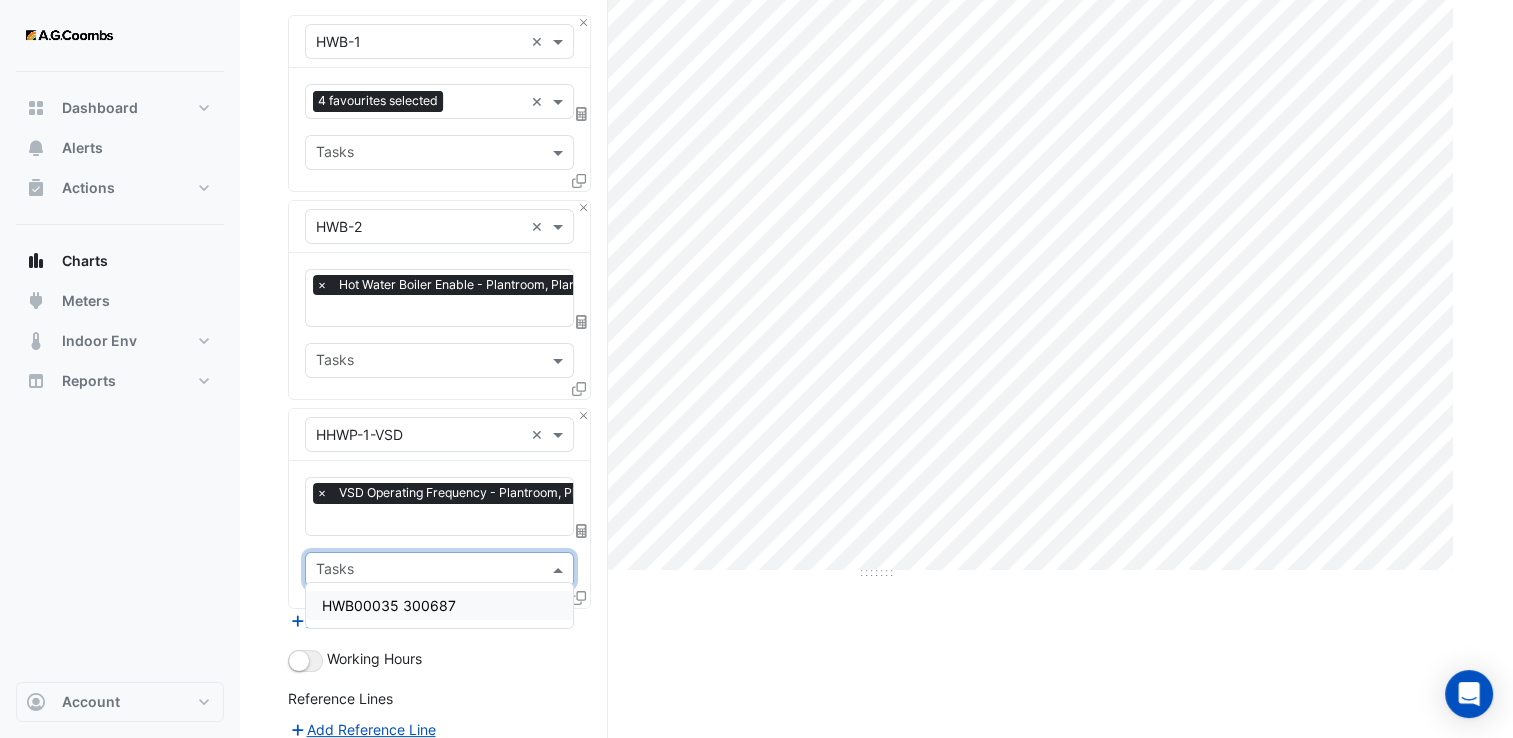 click on "Select a Site × [NUMBER] [STREET] ×
Equipment × HWB-1 ×
Favourites
4 favourites selected
×
Tasks
Equipment × HWB-2 ×
Favourites
×
Hot Water Boiler Enable - Plantroom, Plantroom
×
Tasks
Equipment × HHWP-1-VSD ×
× ×" at bounding box center (439, 482) 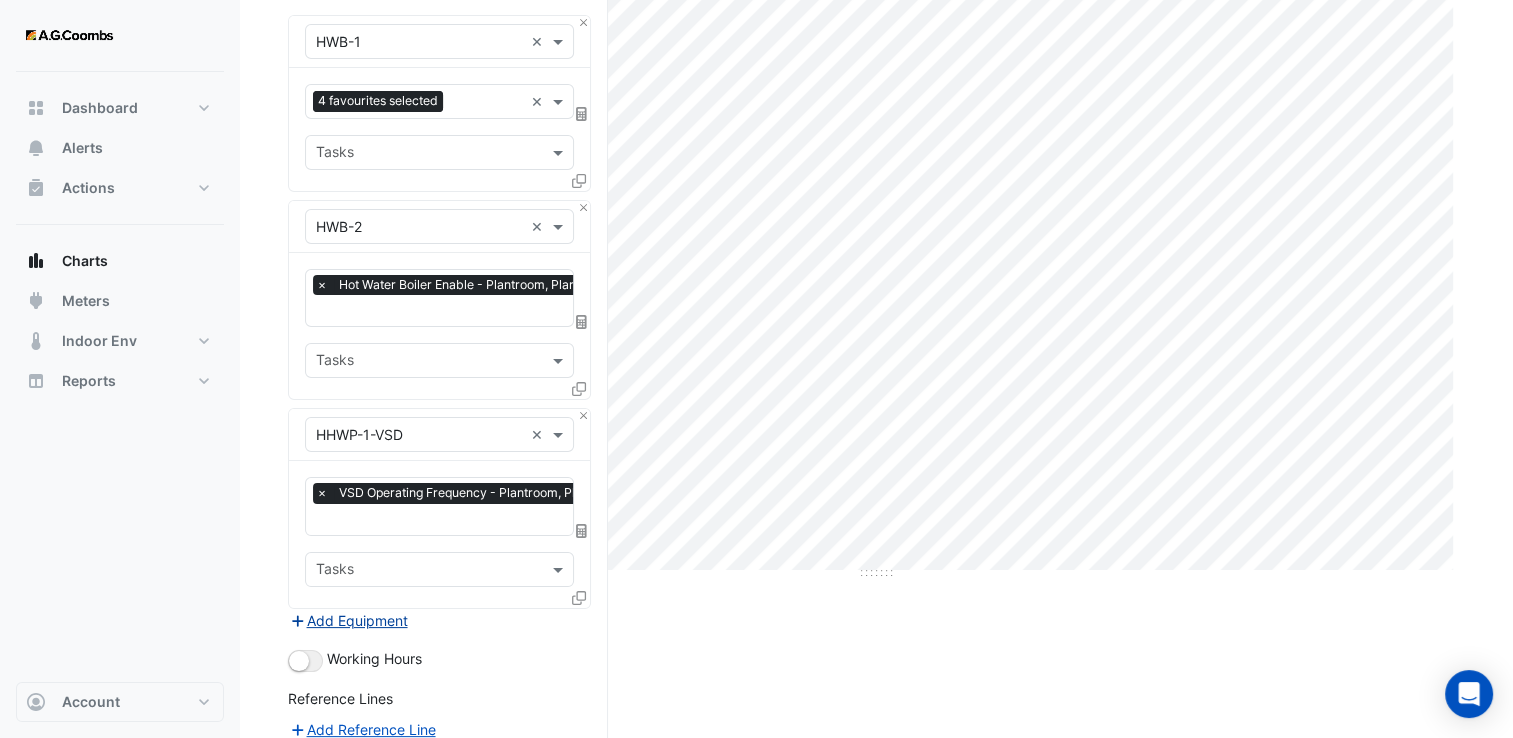 click on "Add Equipment" at bounding box center [348, 620] 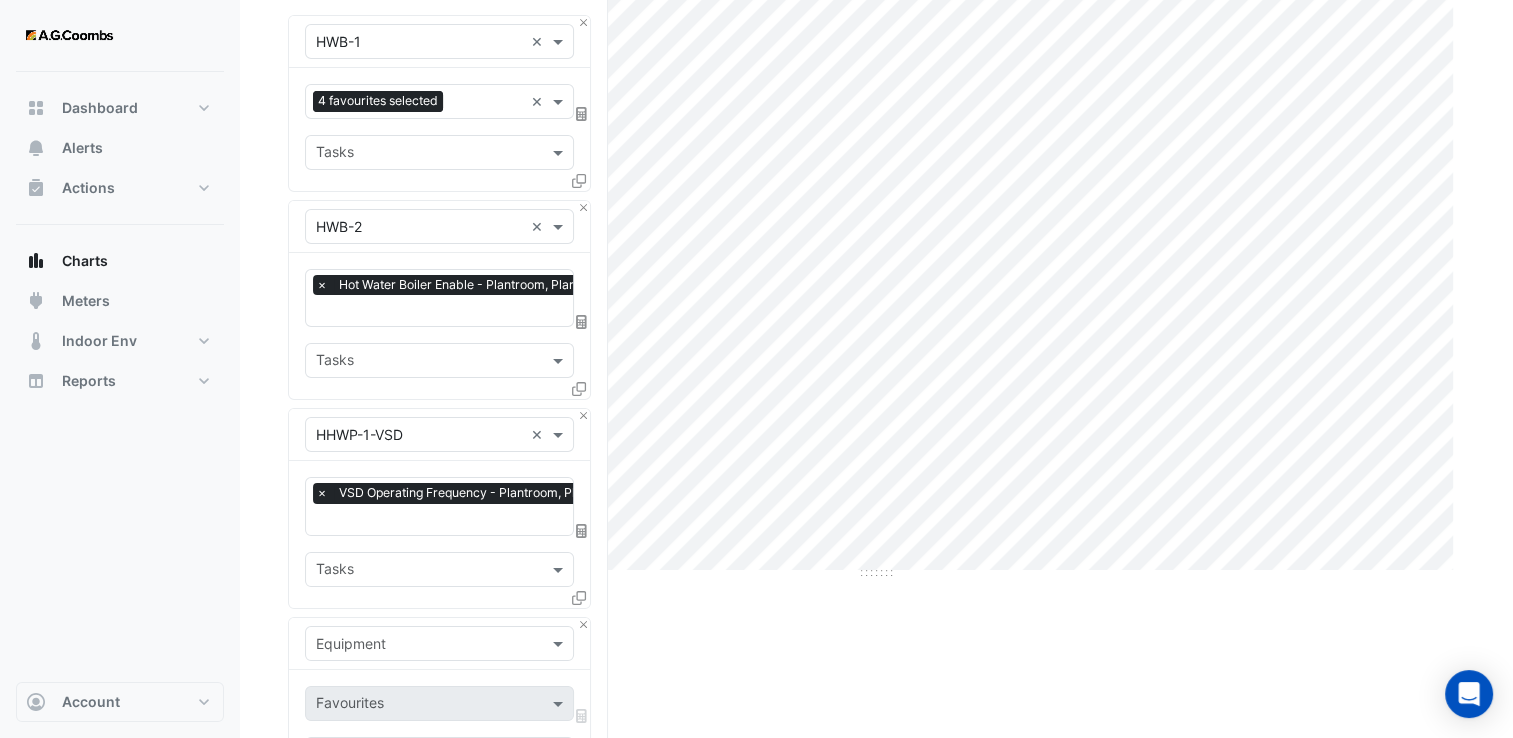 click at bounding box center (419, 644) 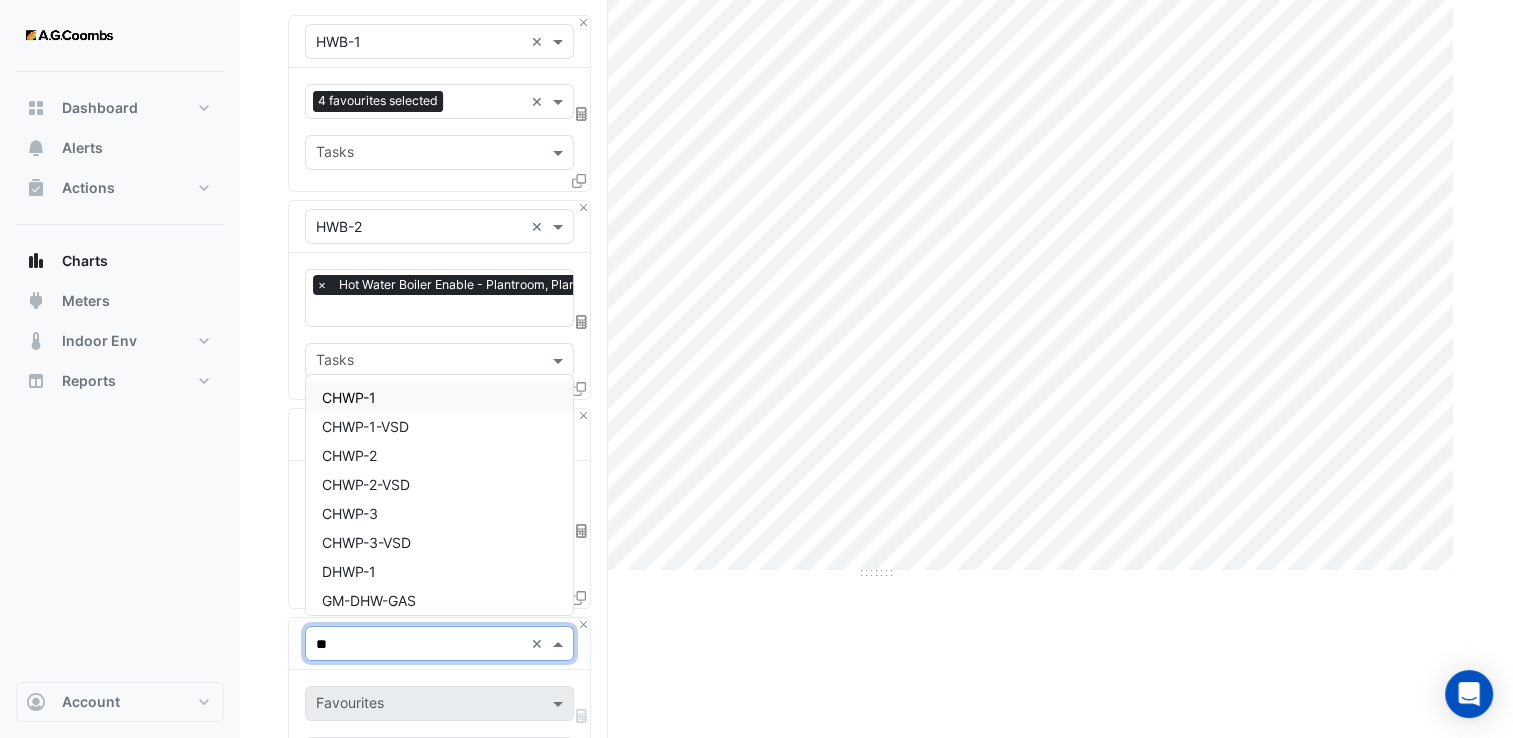 type on "***" 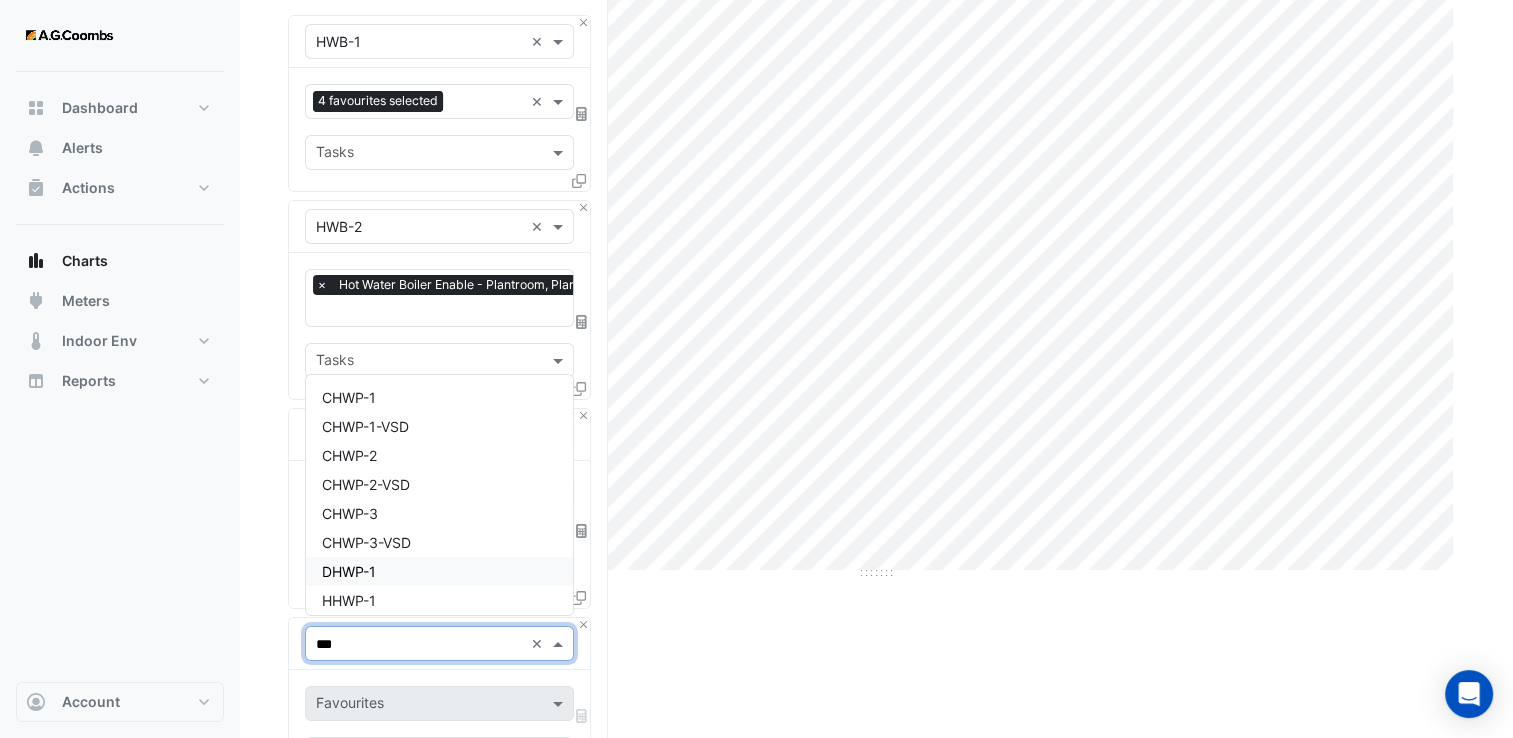 scroll, scrollTop: 95, scrollLeft: 0, axis: vertical 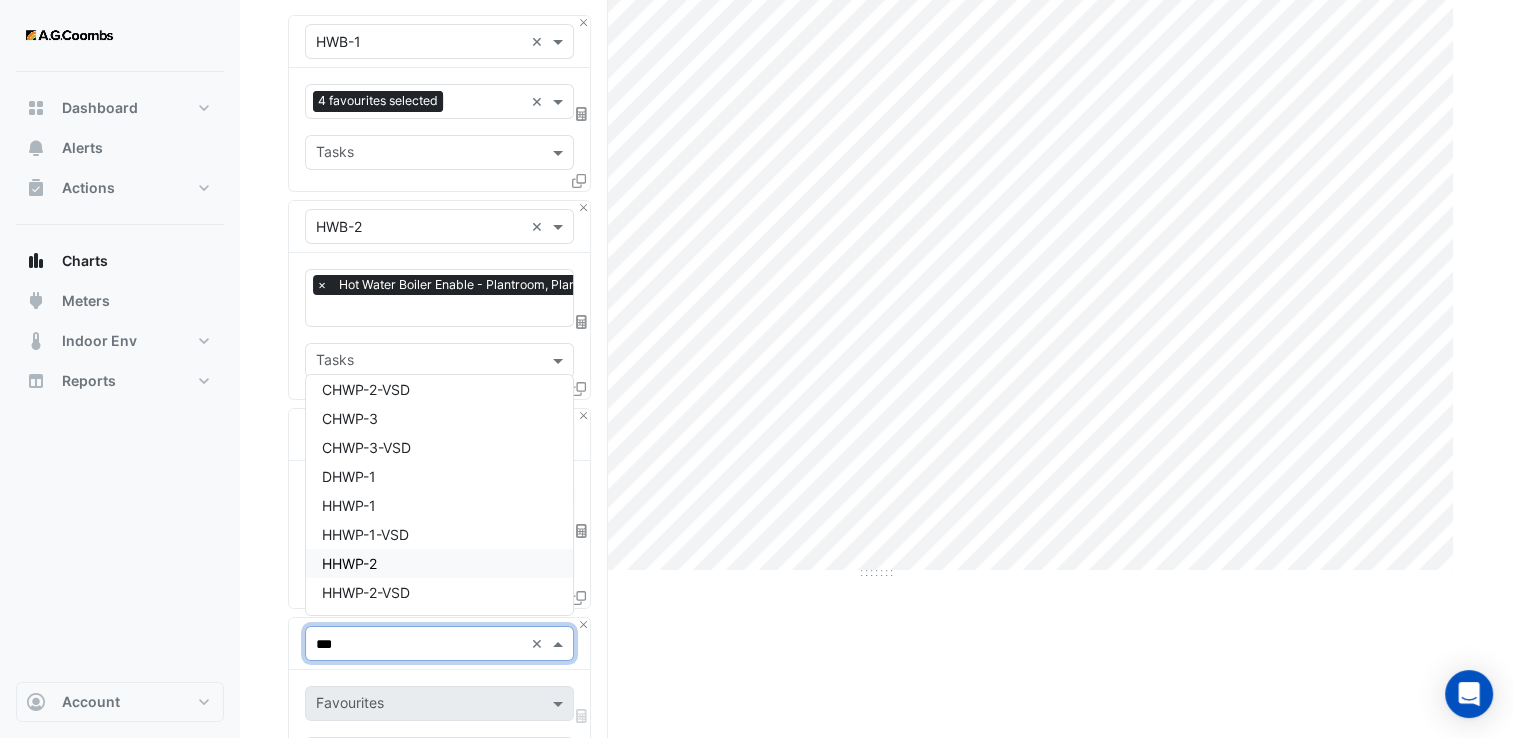 click on "HHWP-2" at bounding box center [440, 563] 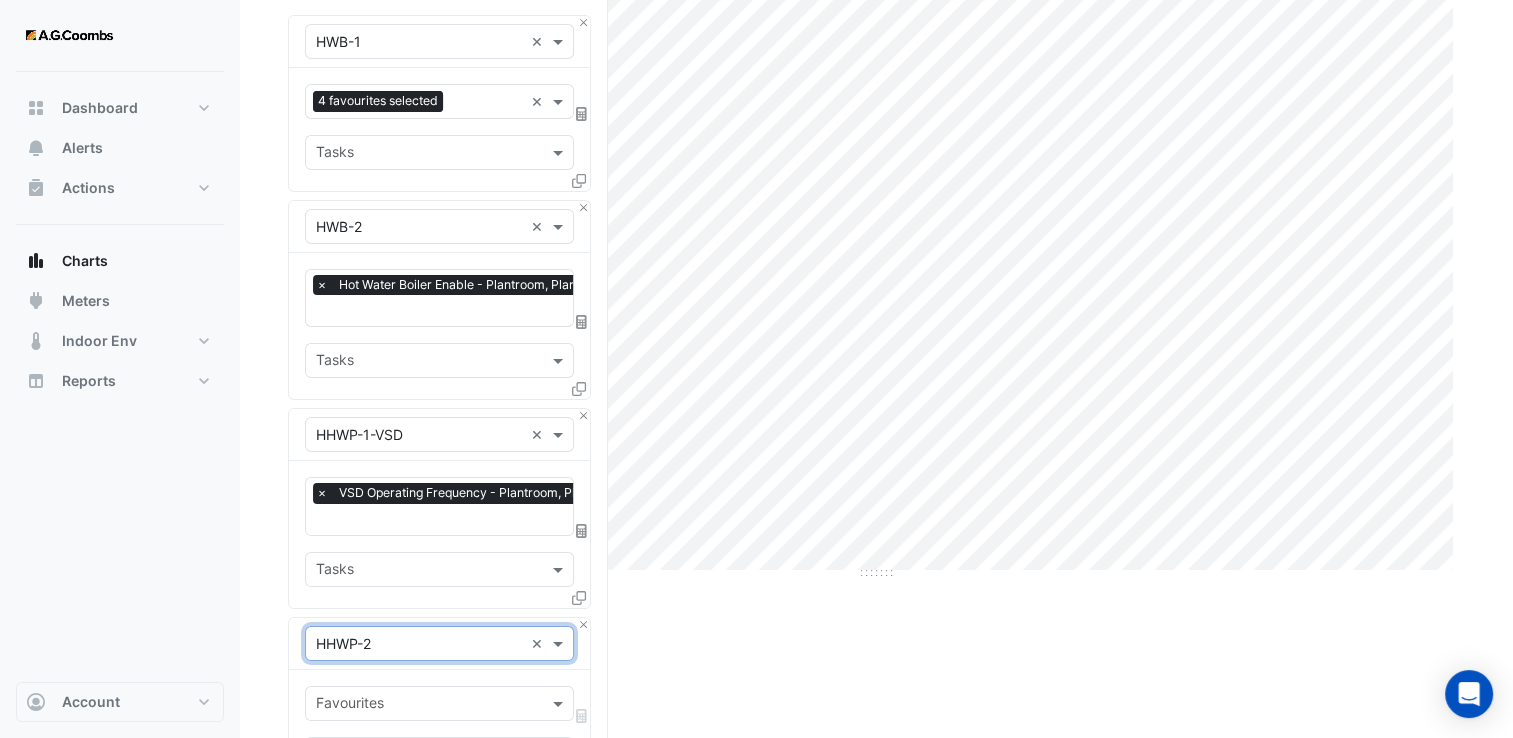 click at bounding box center (428, 705) 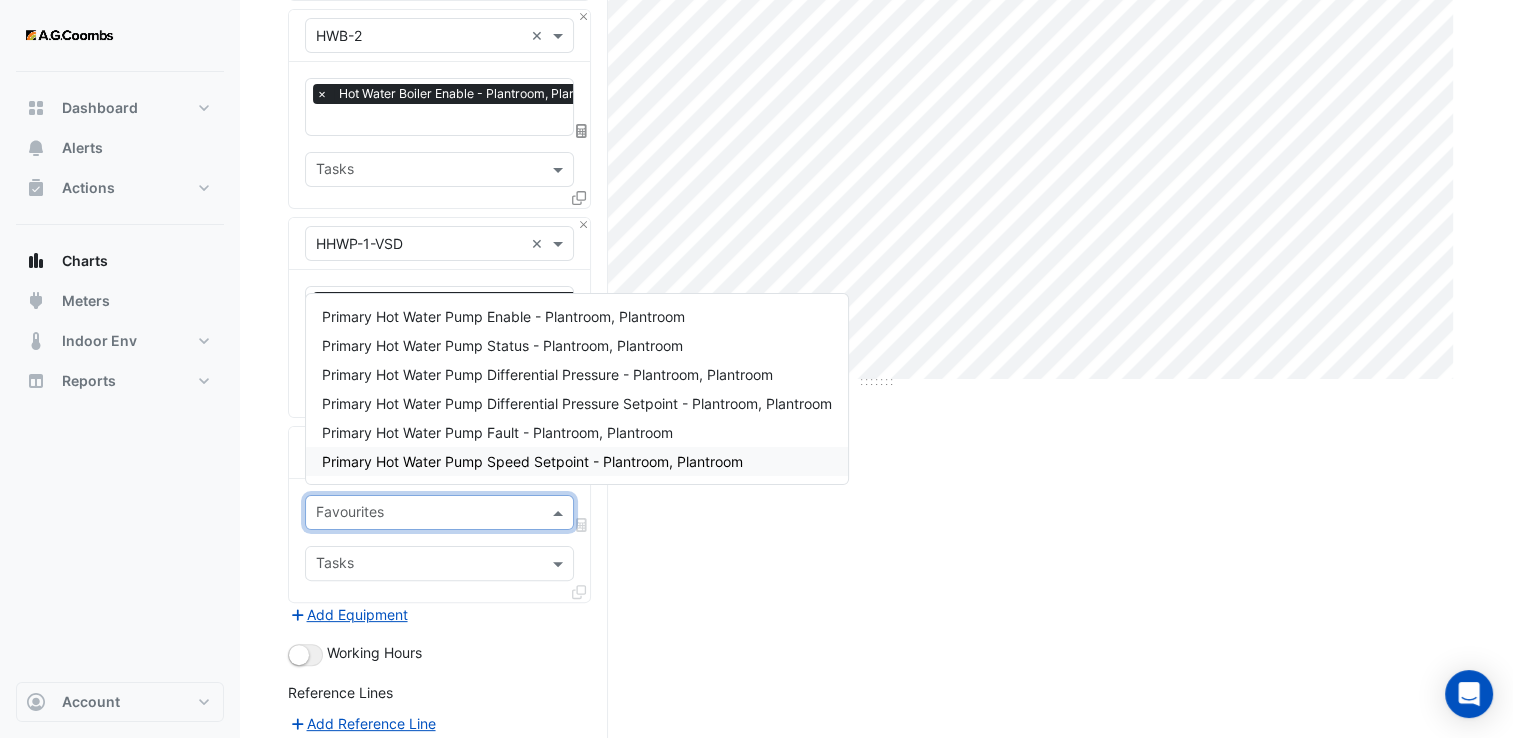 scroll, scrollTop: 400, scrollLeft: 0, axis: vertical 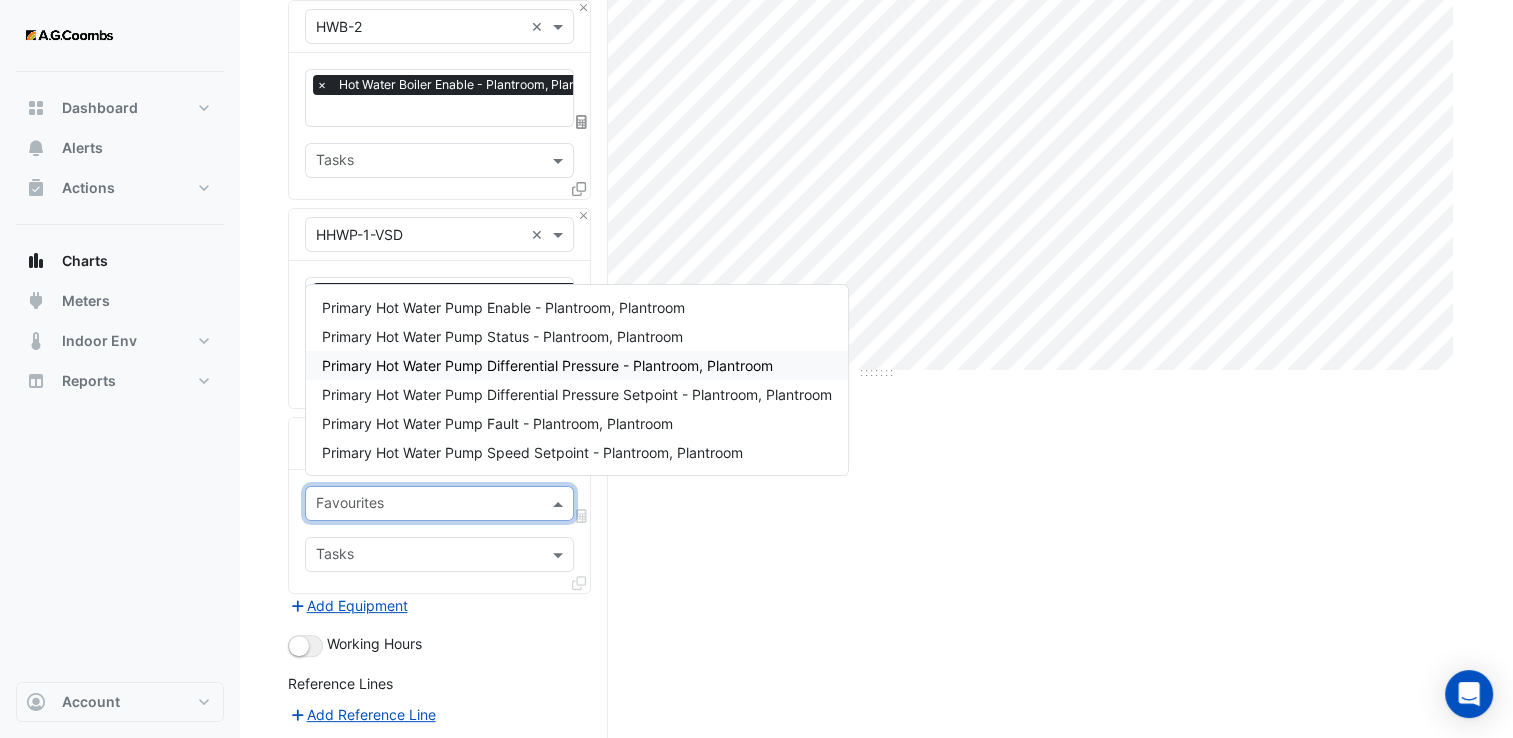 click on "Primary Hot Water Pump Differential Pressure - Plantroom, Plantroom" at bounding box center [547, 365] 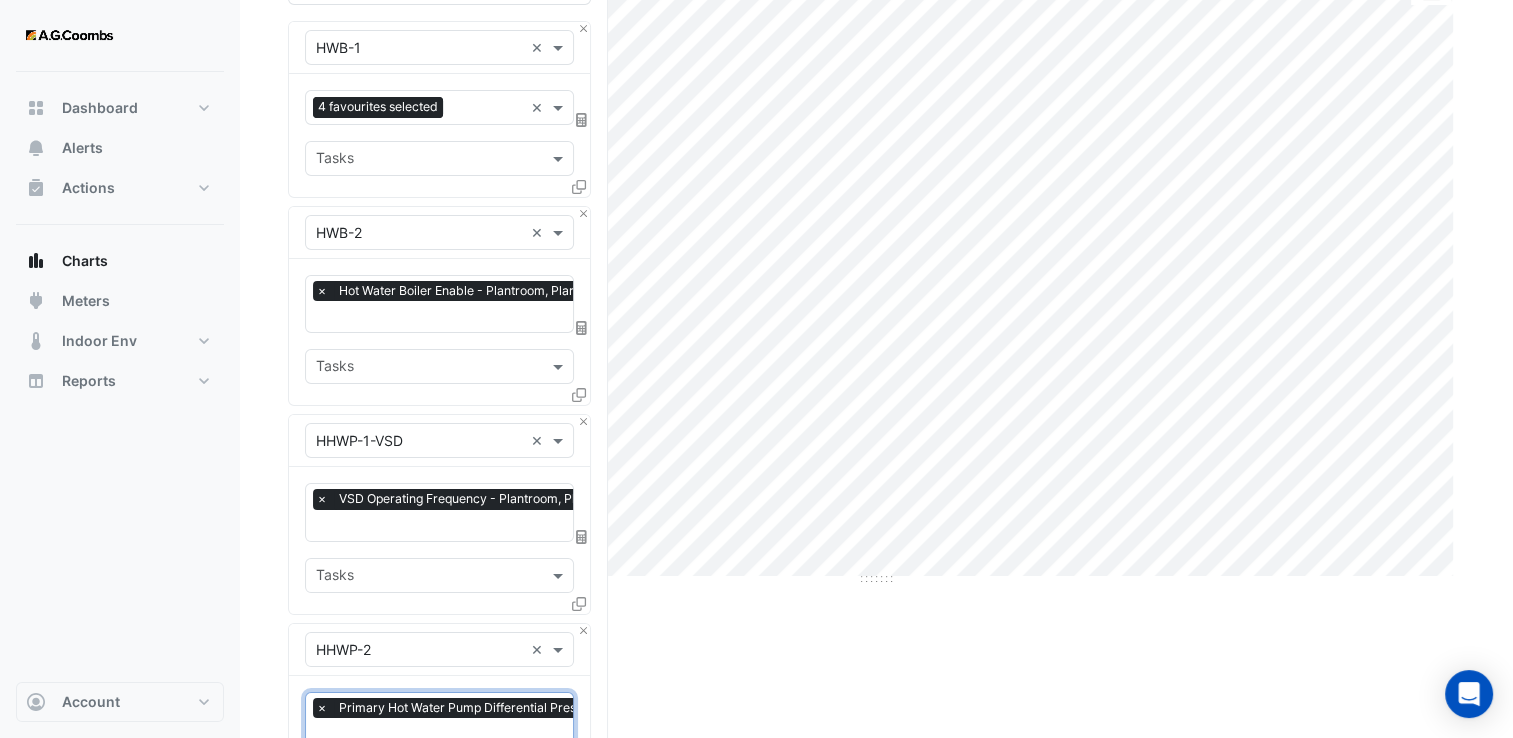 scroll, scrollTop: 100, scrollLeft: 0, axis: vertical 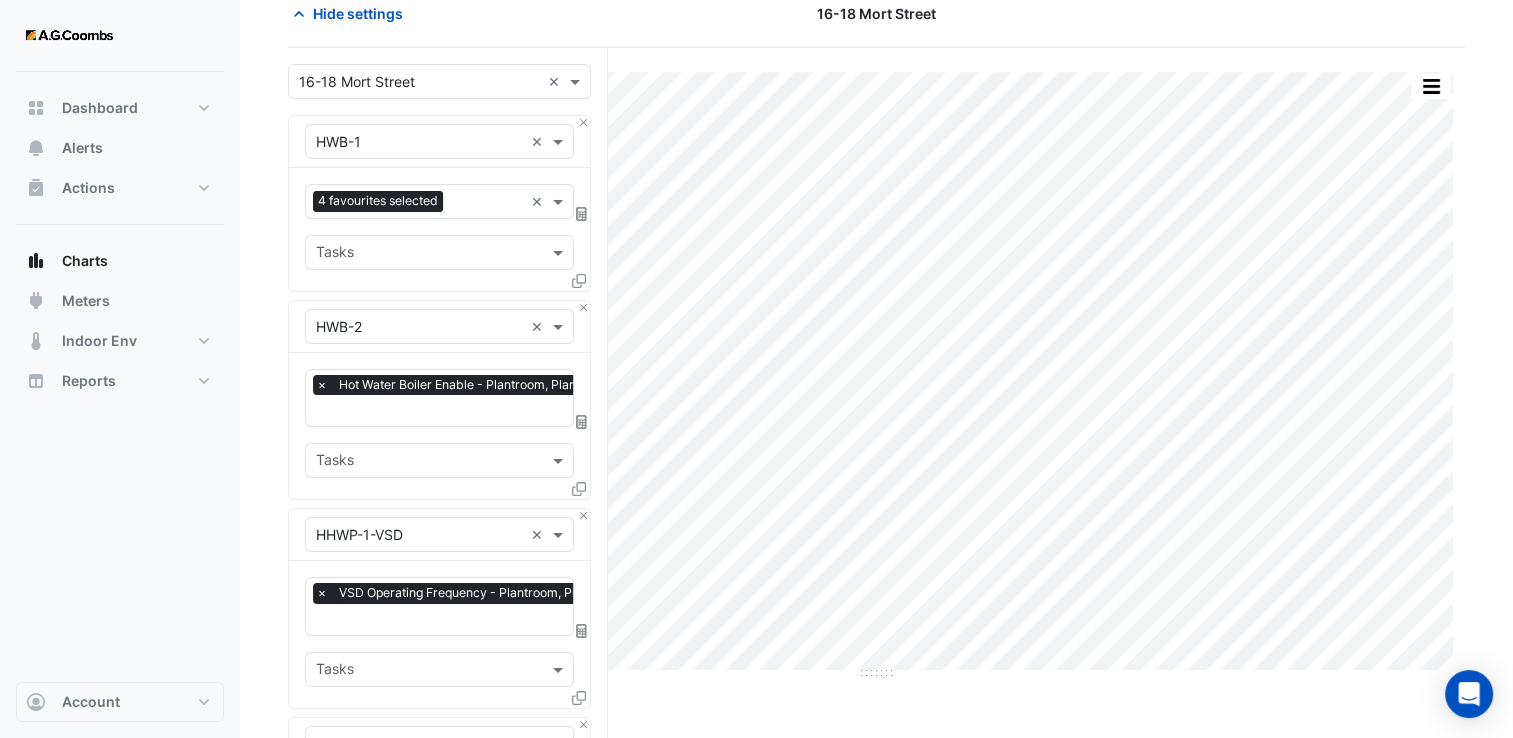 click at bounding box center (419, 327) 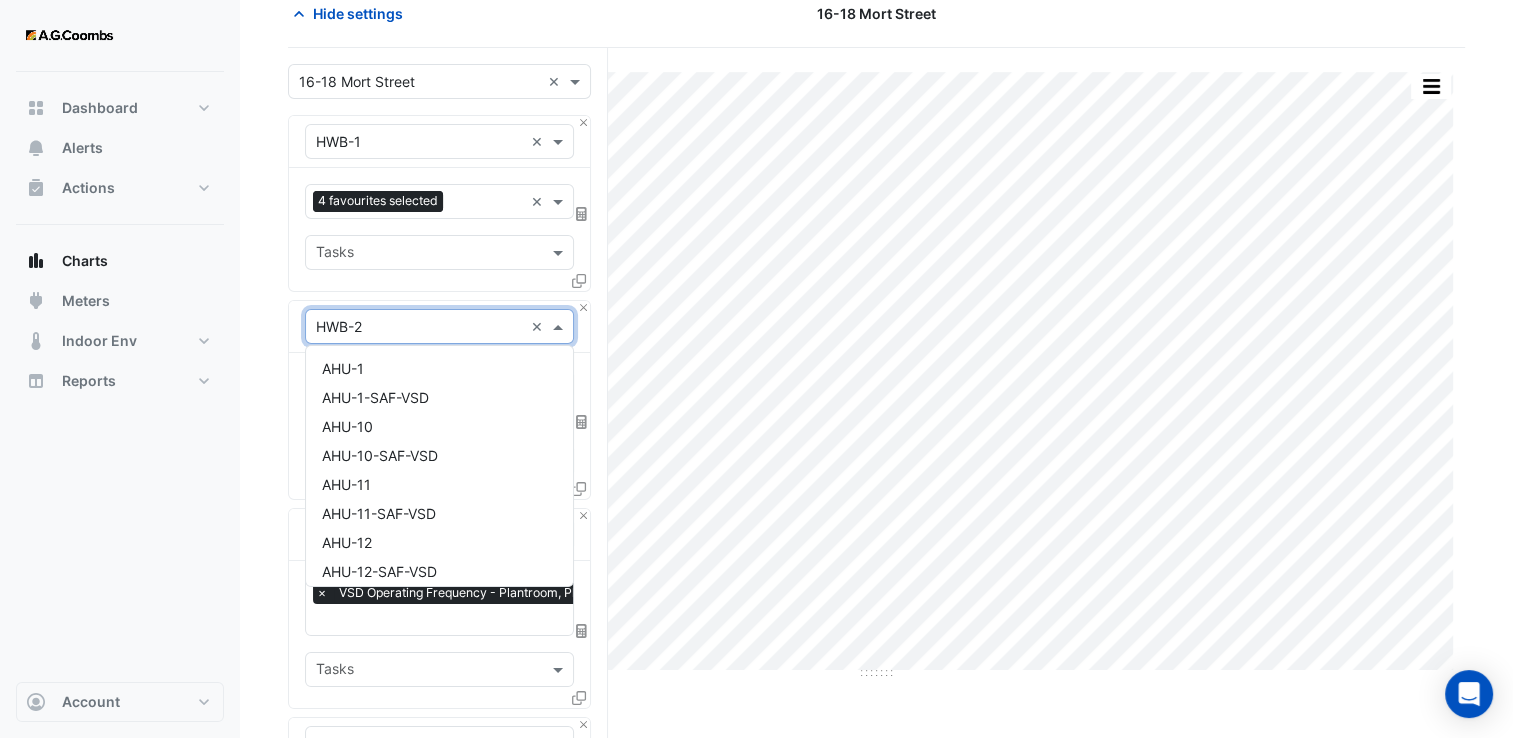 scroll, scrollTop: 4358, scrollLeft: 0, axis: vertical 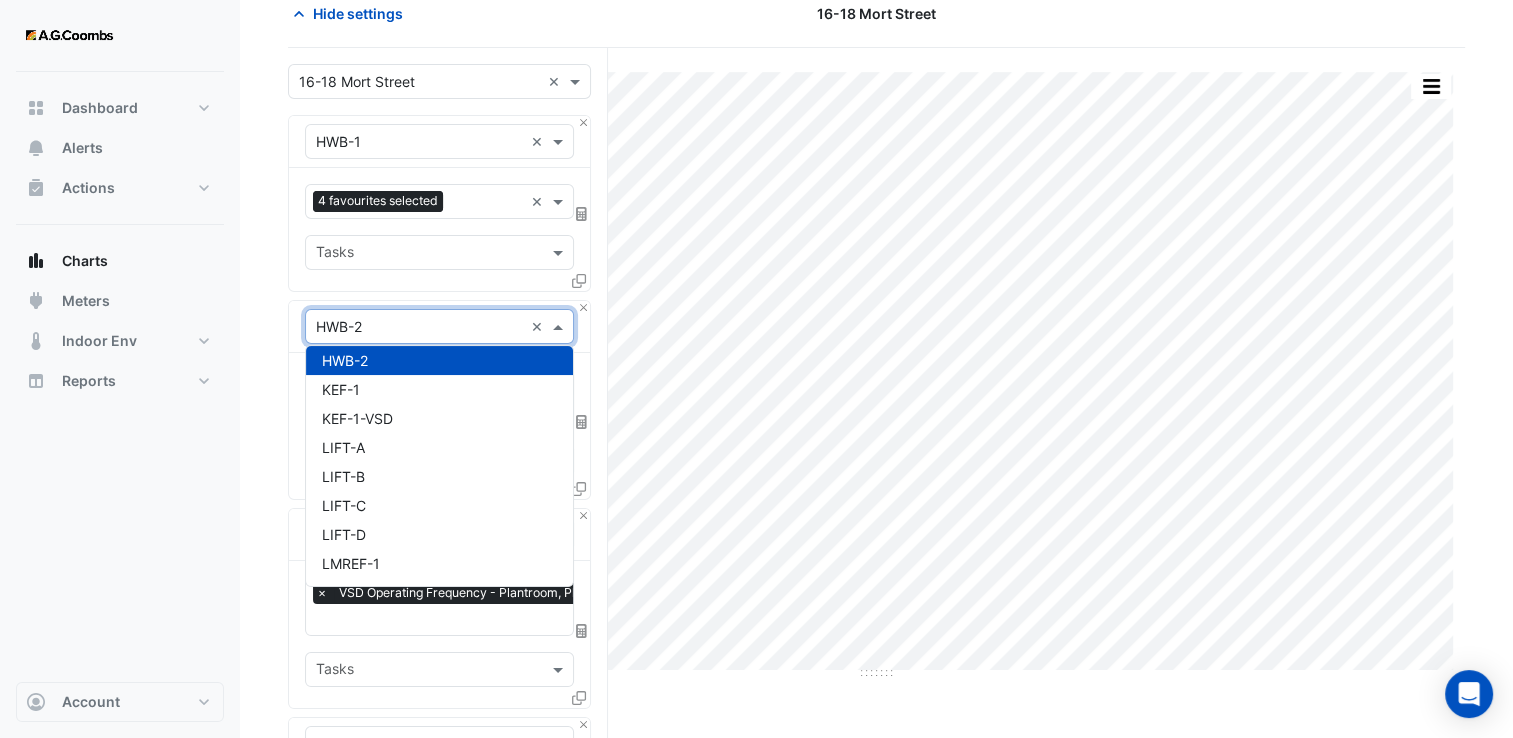 click at bounding box center [419, 327] 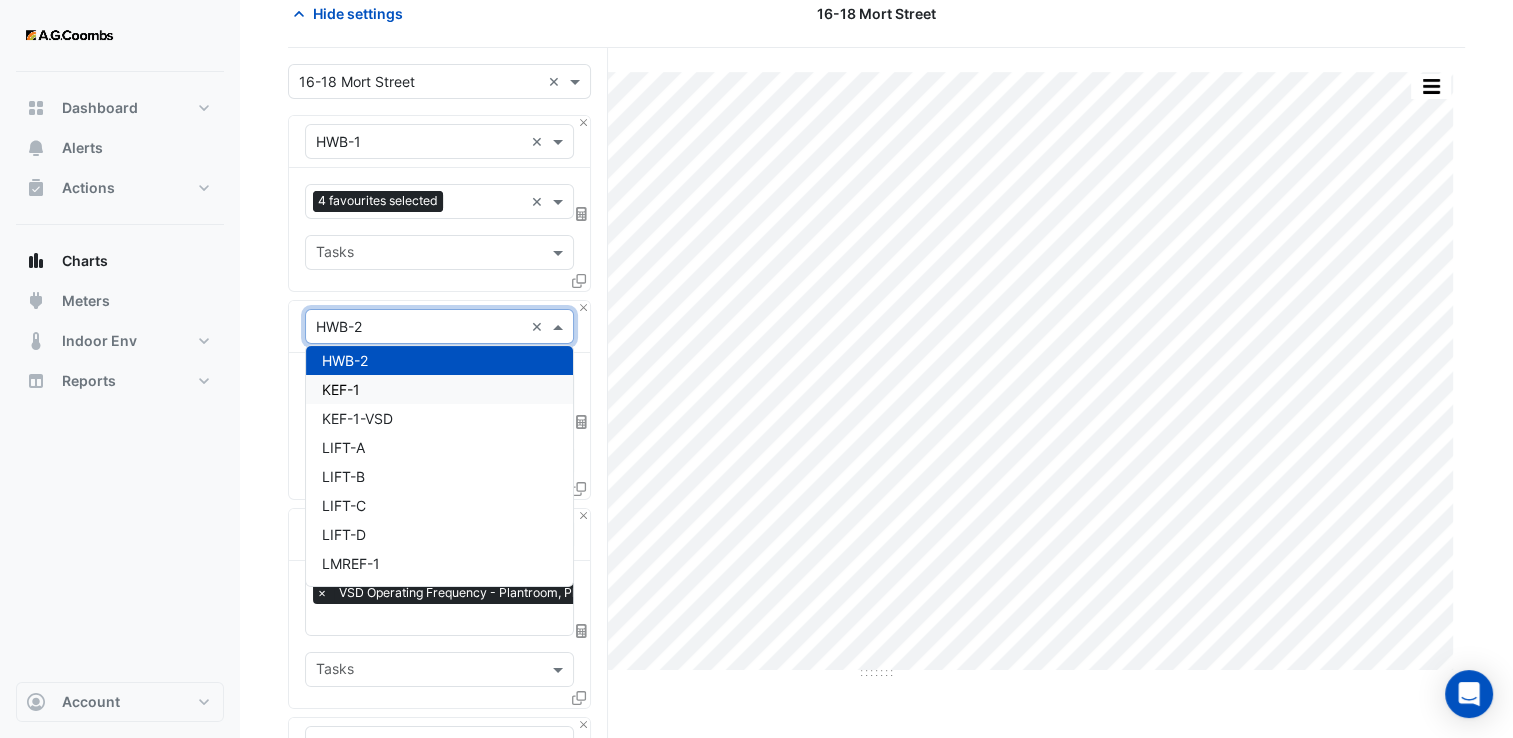 click on "Hide settings
[NUMBER] [STREET]
Split by Unit Split All Print Save as JPEG Save as PNG Pivot Data Table Export CSV - Flat Export CSV - Pivot Select Chart Type Select Timezone    —    HWB-1    Hot Water Bypass Valve Position       Plantroom Plantroom    [DATE] [TIME]       50 %       —    HWB-1    Hot Water Boiler Enable       Plantroom Plantroom    [DATE] [TIME]       Off (0)       —    HWB-1    Hot Water Common Leaving Temperature       Plantroom Plantroom    [DATE] [TIME]       63.64 °C       —    HWB-1    Hot Water Common Entering Temperature       Plantroom Plantroom    [DATE] [TIME]       48.12 °C    Timezone: Australia/ACT (AEST)
Select a Site × [NUMBER] [STREET] ×
Equipment" 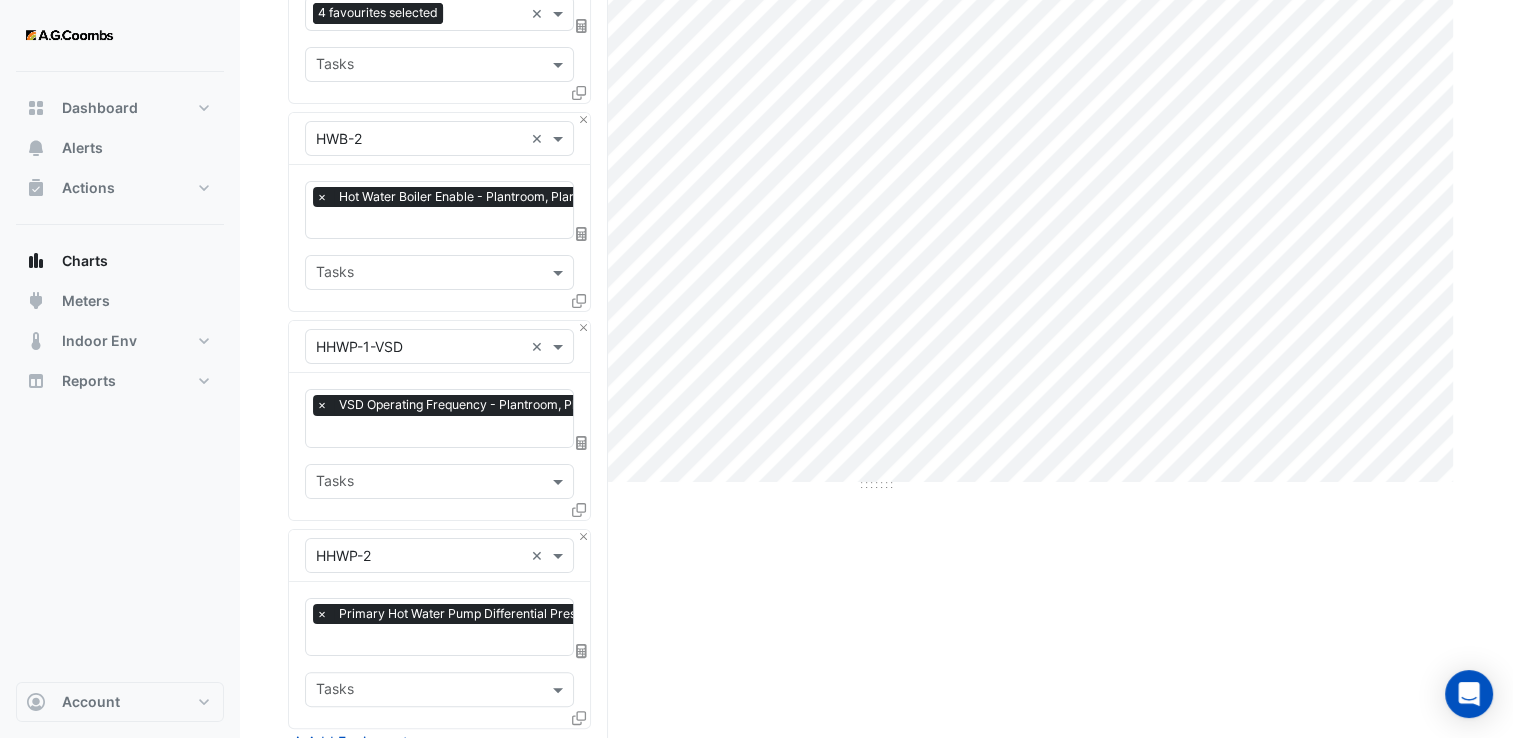 scroll, scrollTop: 300, scrollLeft: 0, axis: vertical 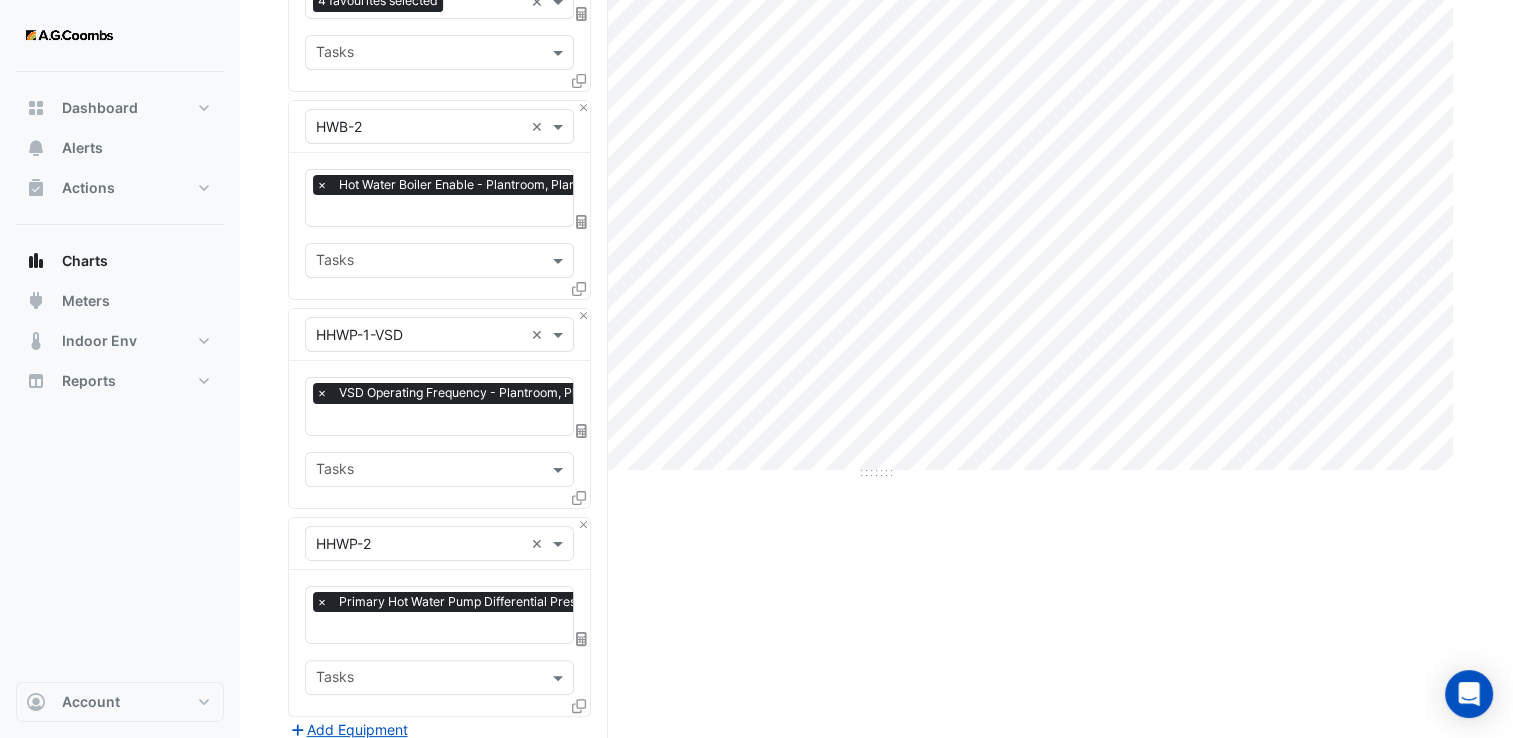 click at bounding box center (419, 335) 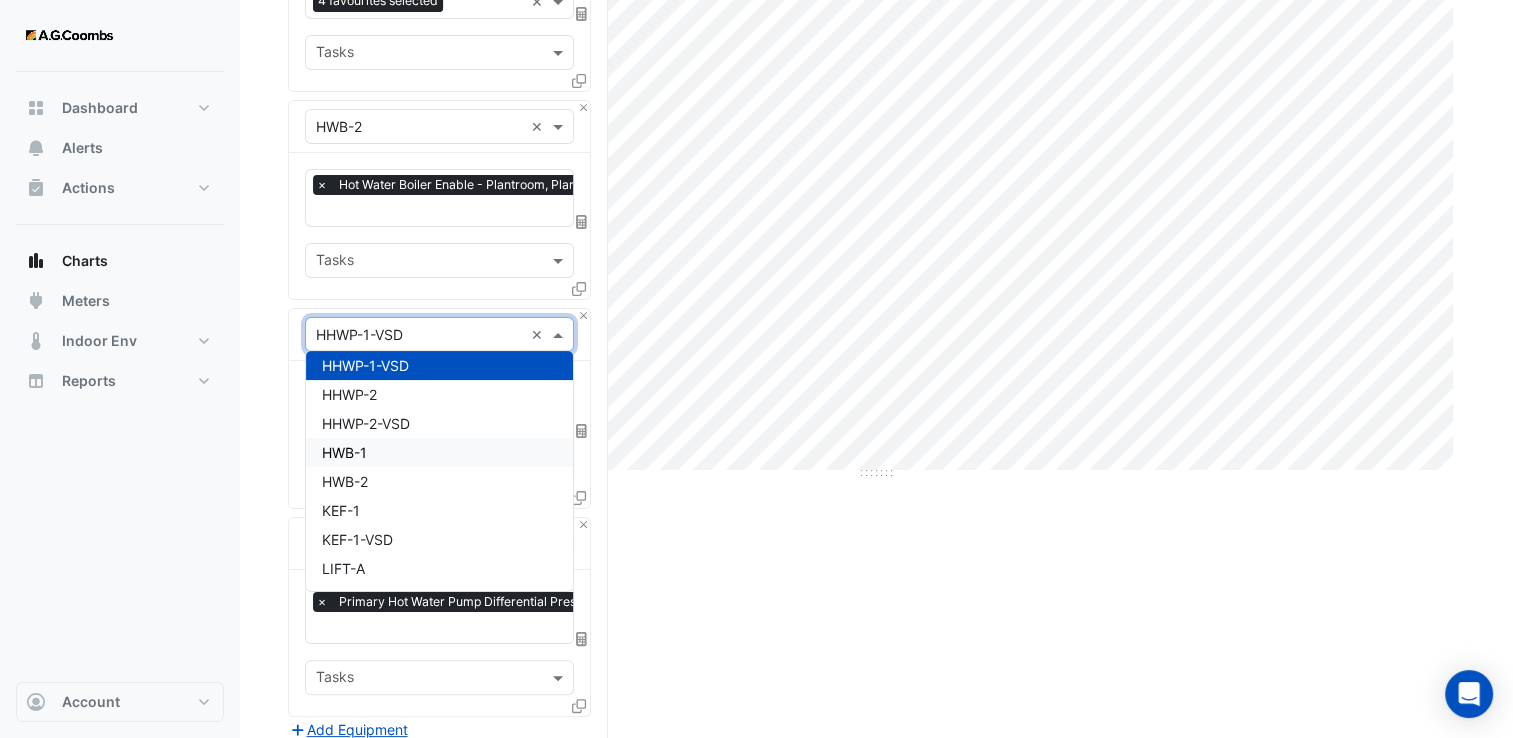 scroll, scrollTop: 4042, scrollLeft: 0, axis: vertical 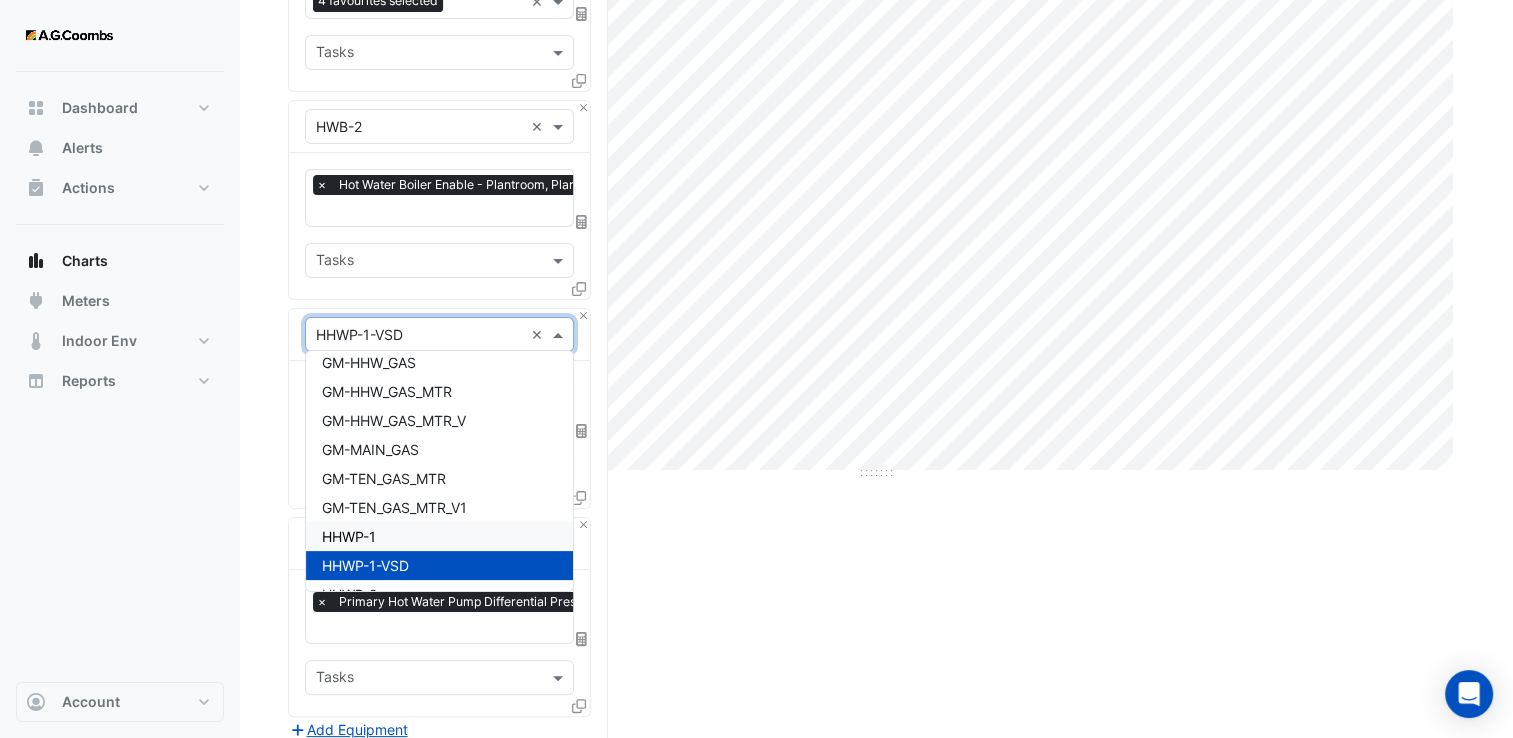 click on "HHWP-1" at bounding box center (440, 536) 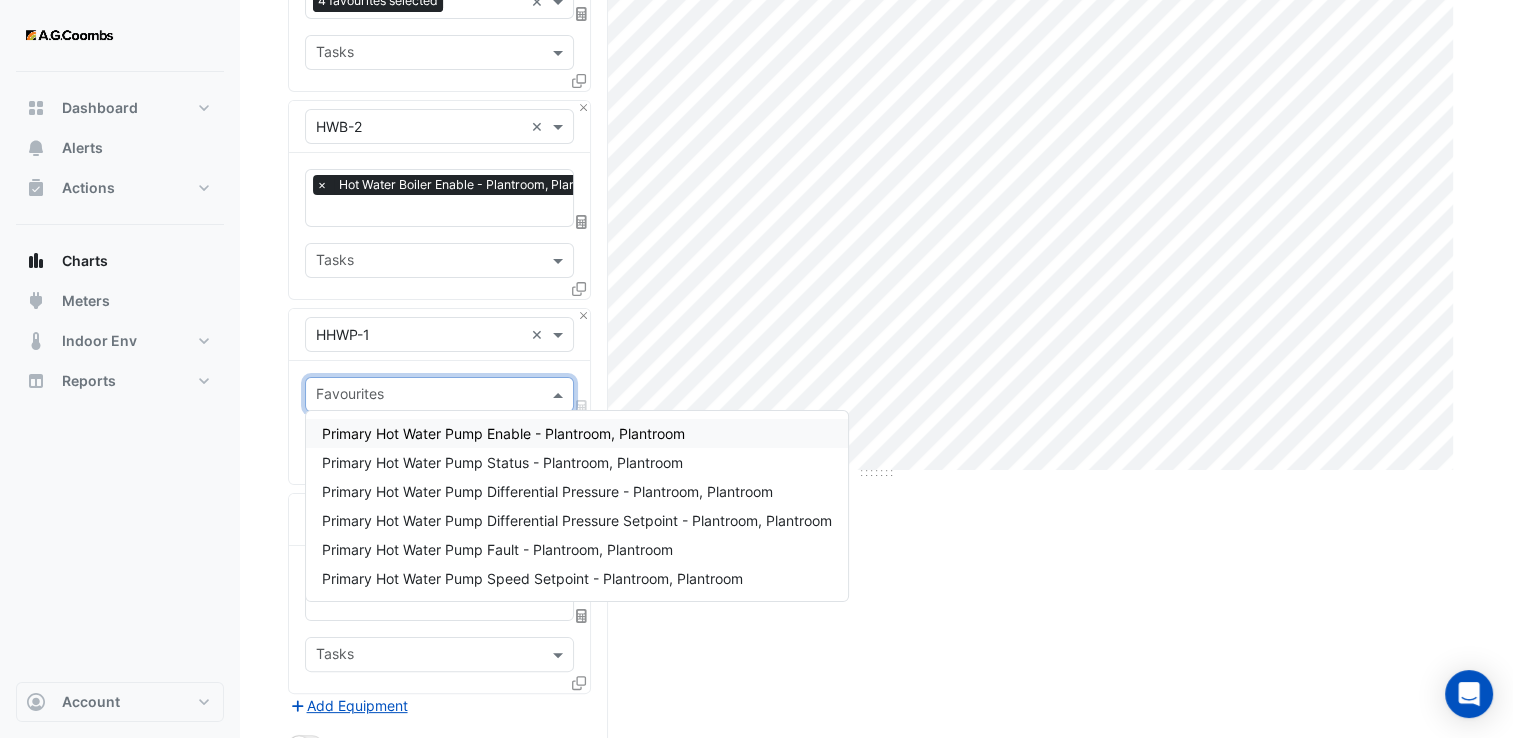 click at bounding box center [428, 396] 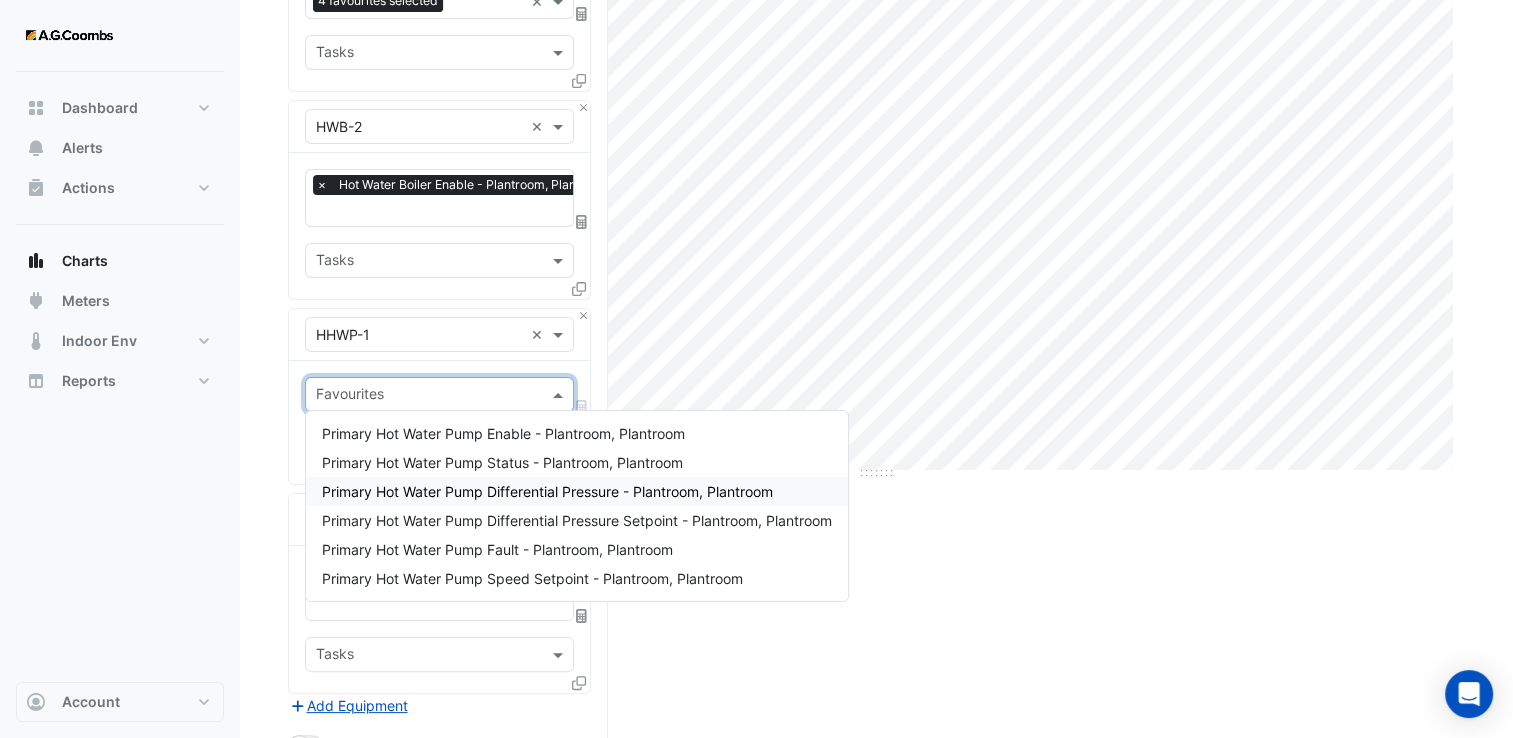 click on "Primary Hot Water Pump Differential Pressure - Plantroom, Plantroom" at bounding box center (547, 491) 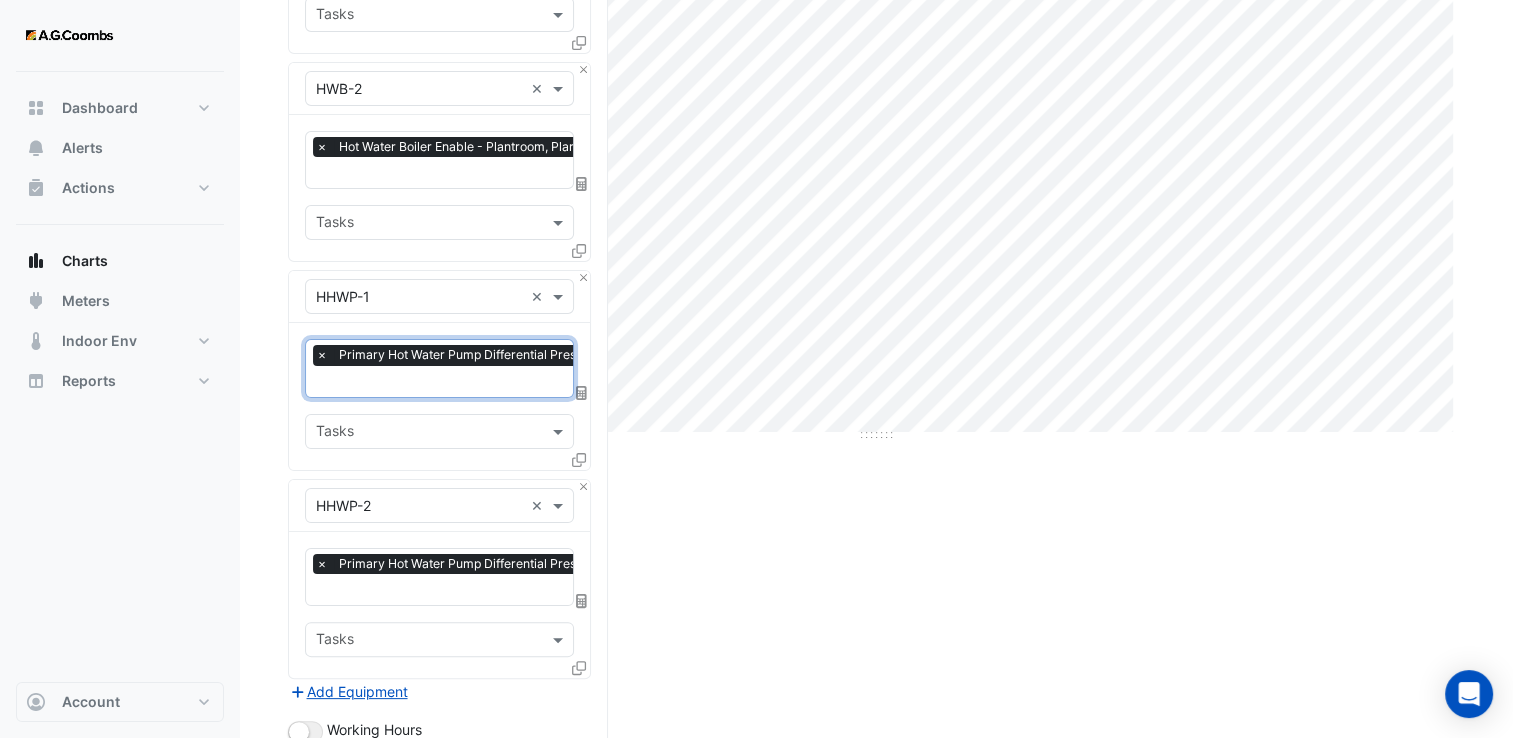 scroll, scrollTop: 670, scrollLeft: 0, axis: vertical 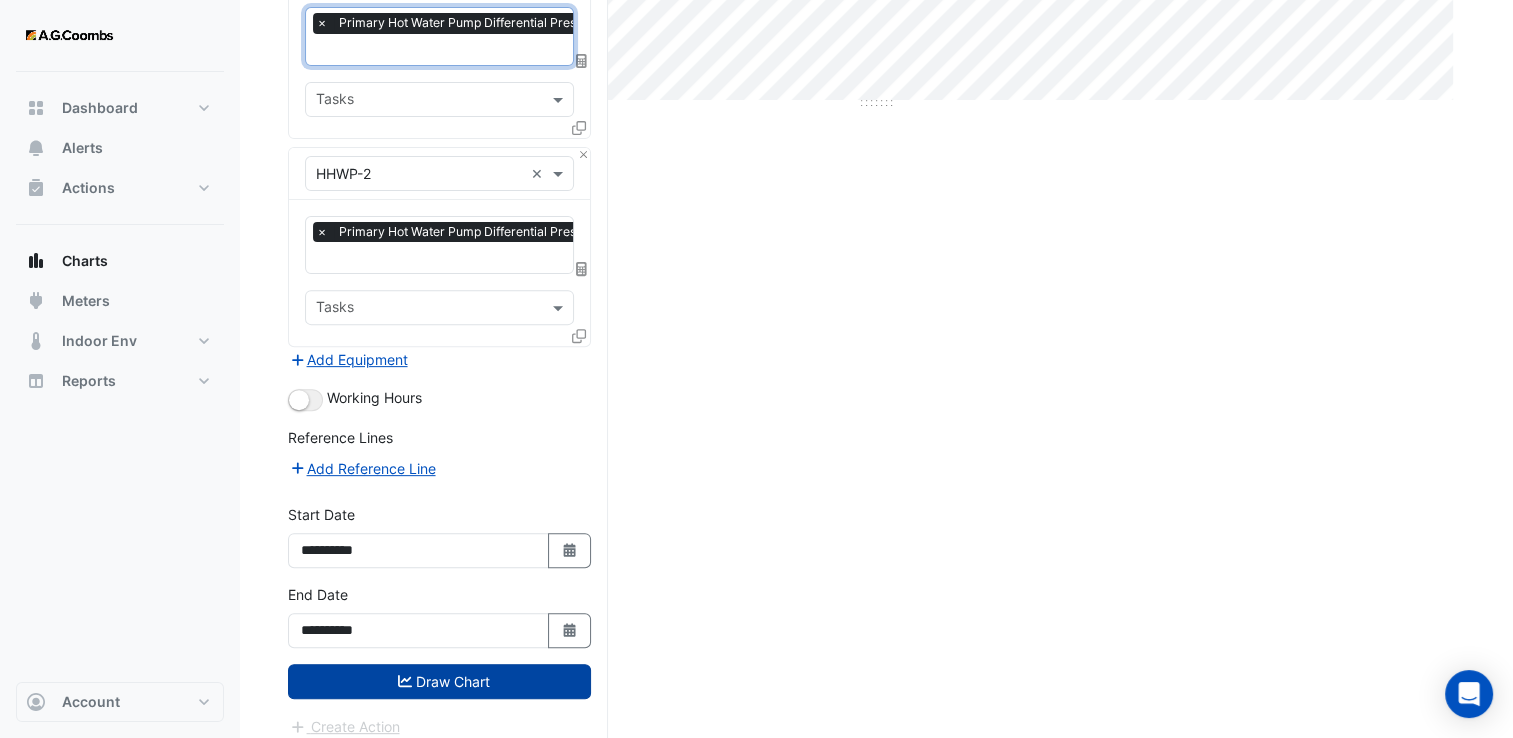 click on "Draw Chart" at bounding box center [439, 681] 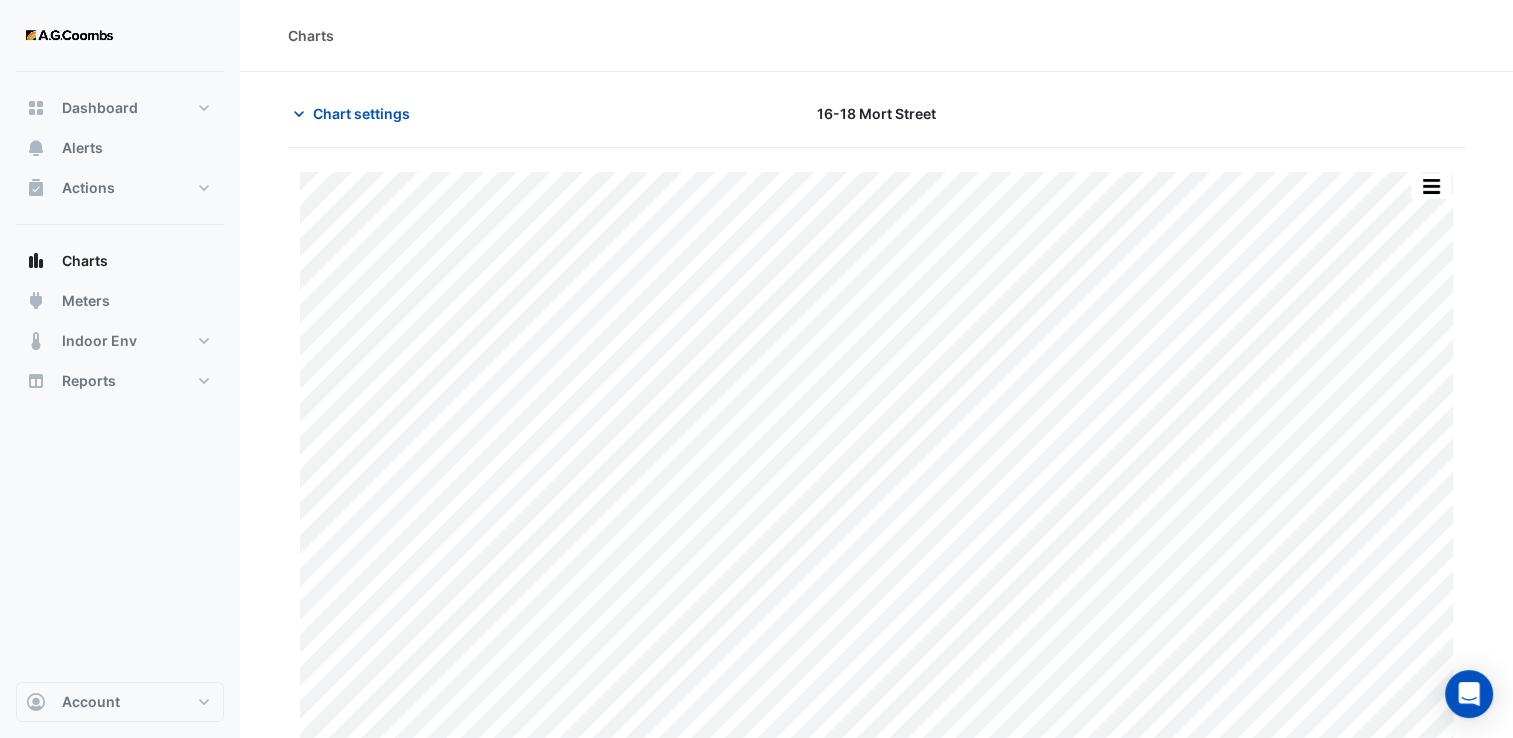 scroll, scrollTop: 40, scrollLeft: 0, axis: vertical 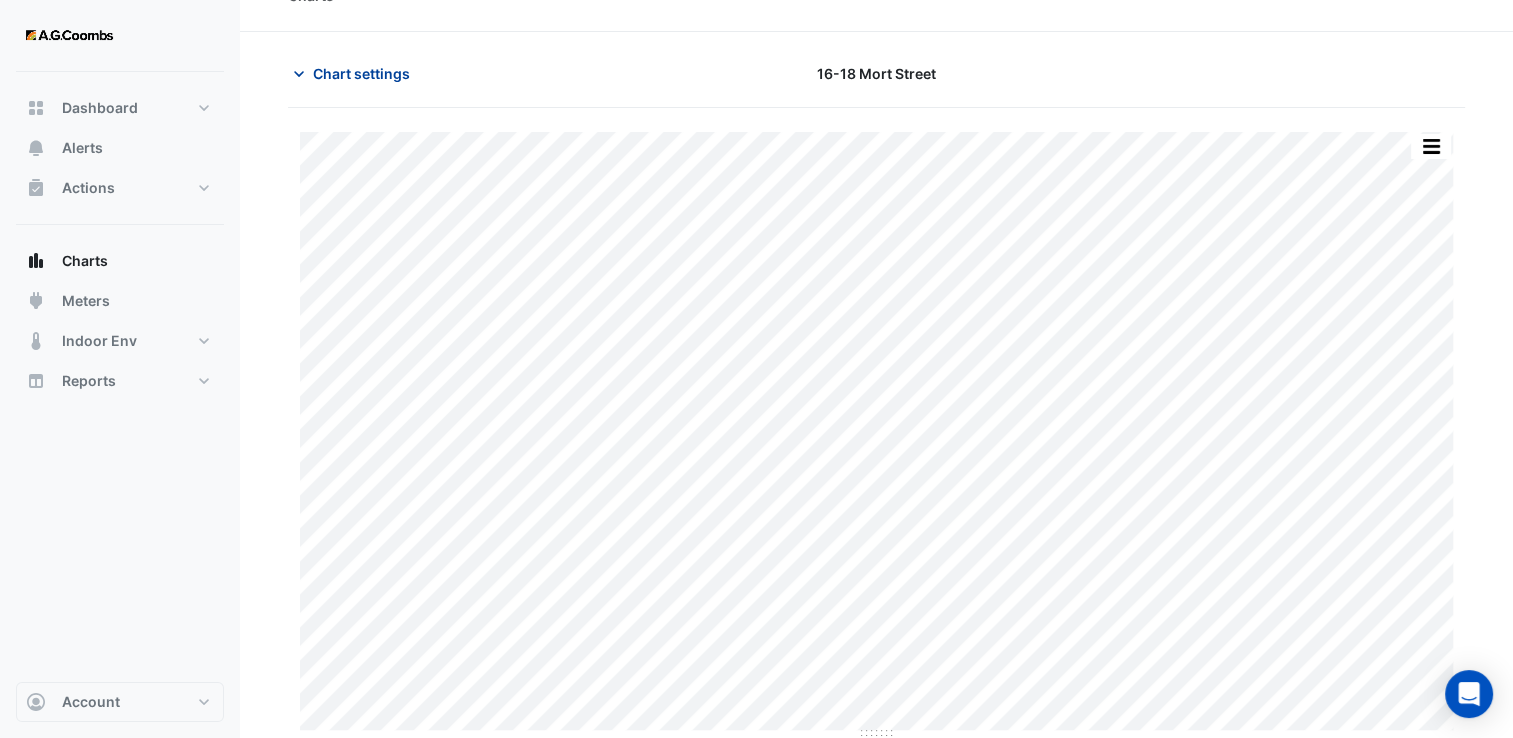 click on "Chart settings" 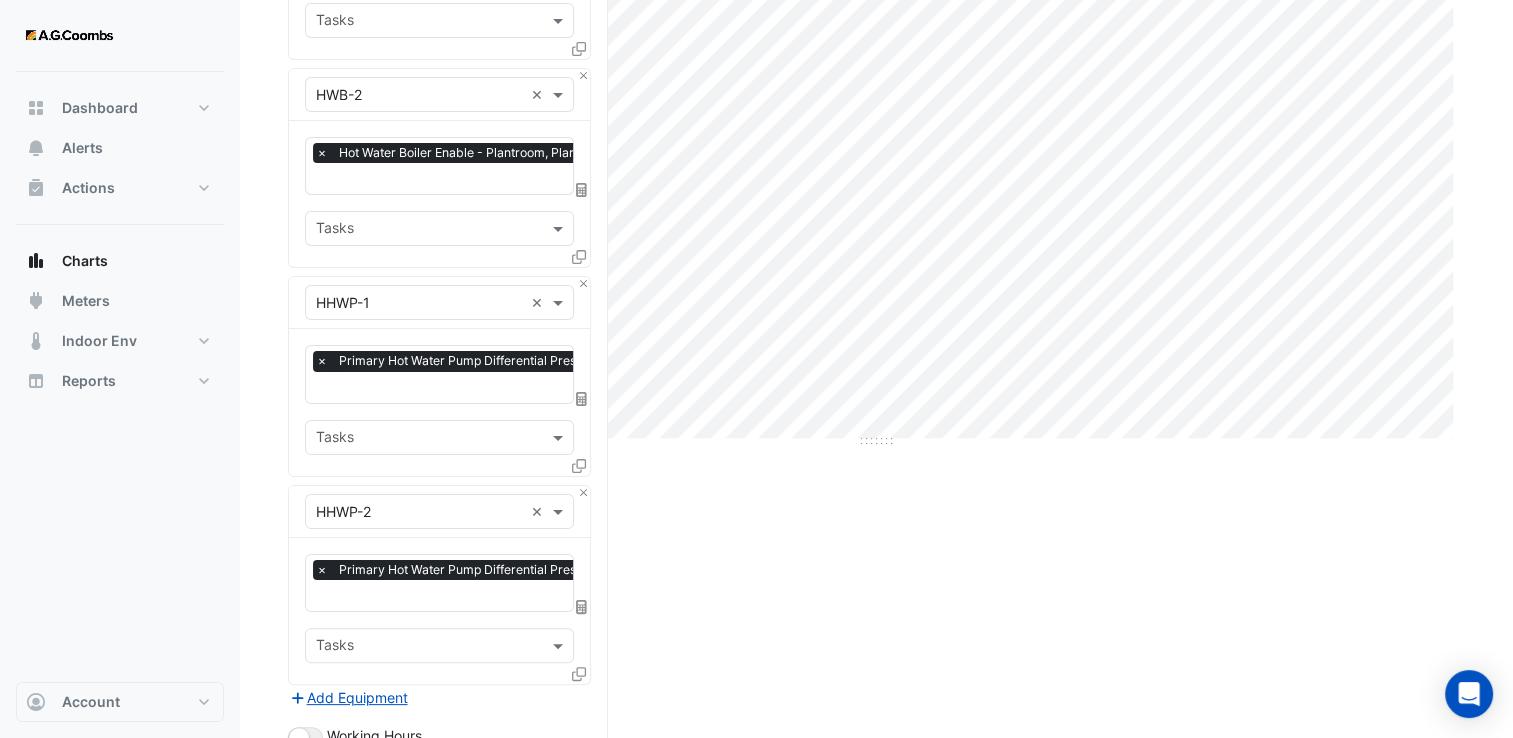 scroll, scrollTop: 340, scrollLeft: 0, axis: vertical 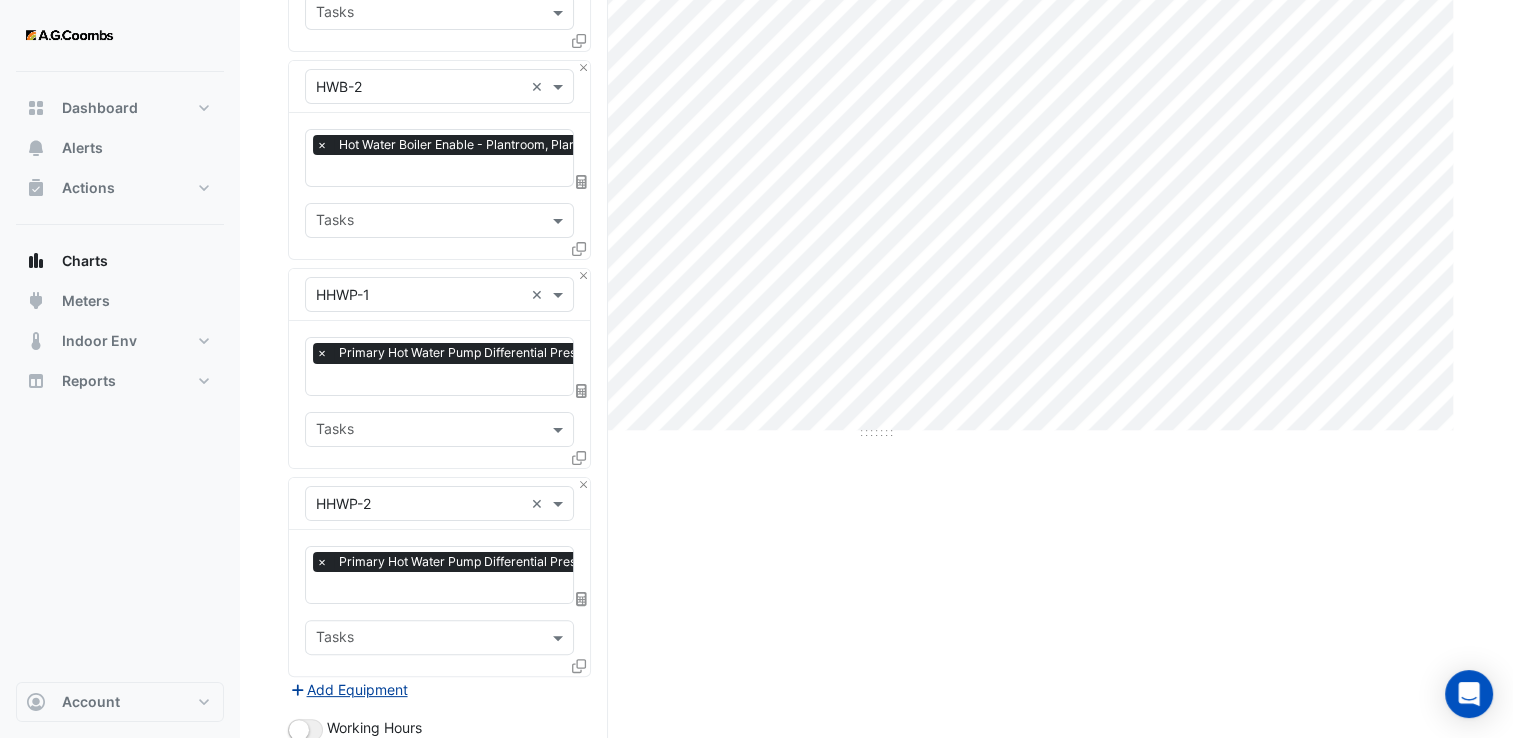 click on "Add Equipment" at bounding box center (348, 689) 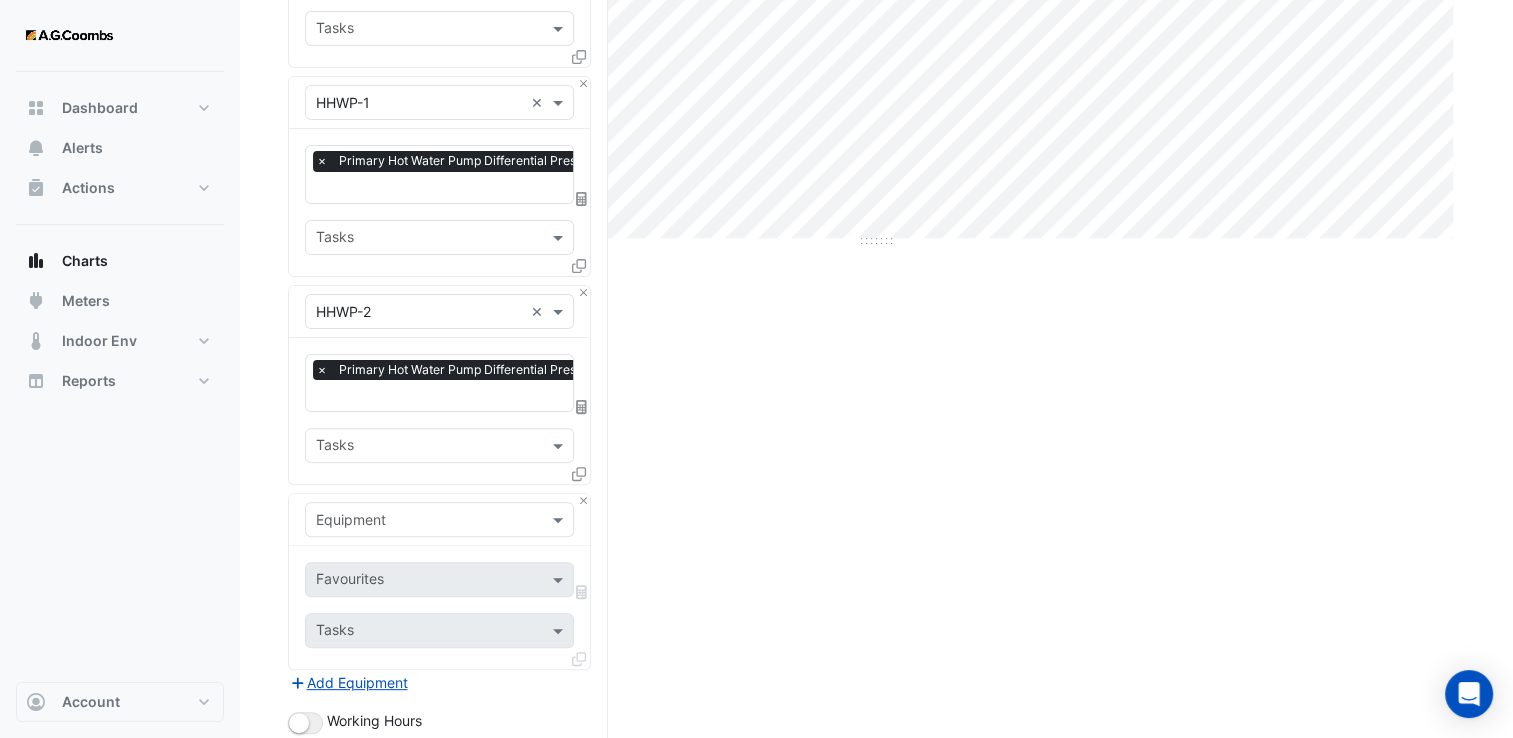 scroll, scrollTop: 540, scrollLeft: 0, axis: vertical 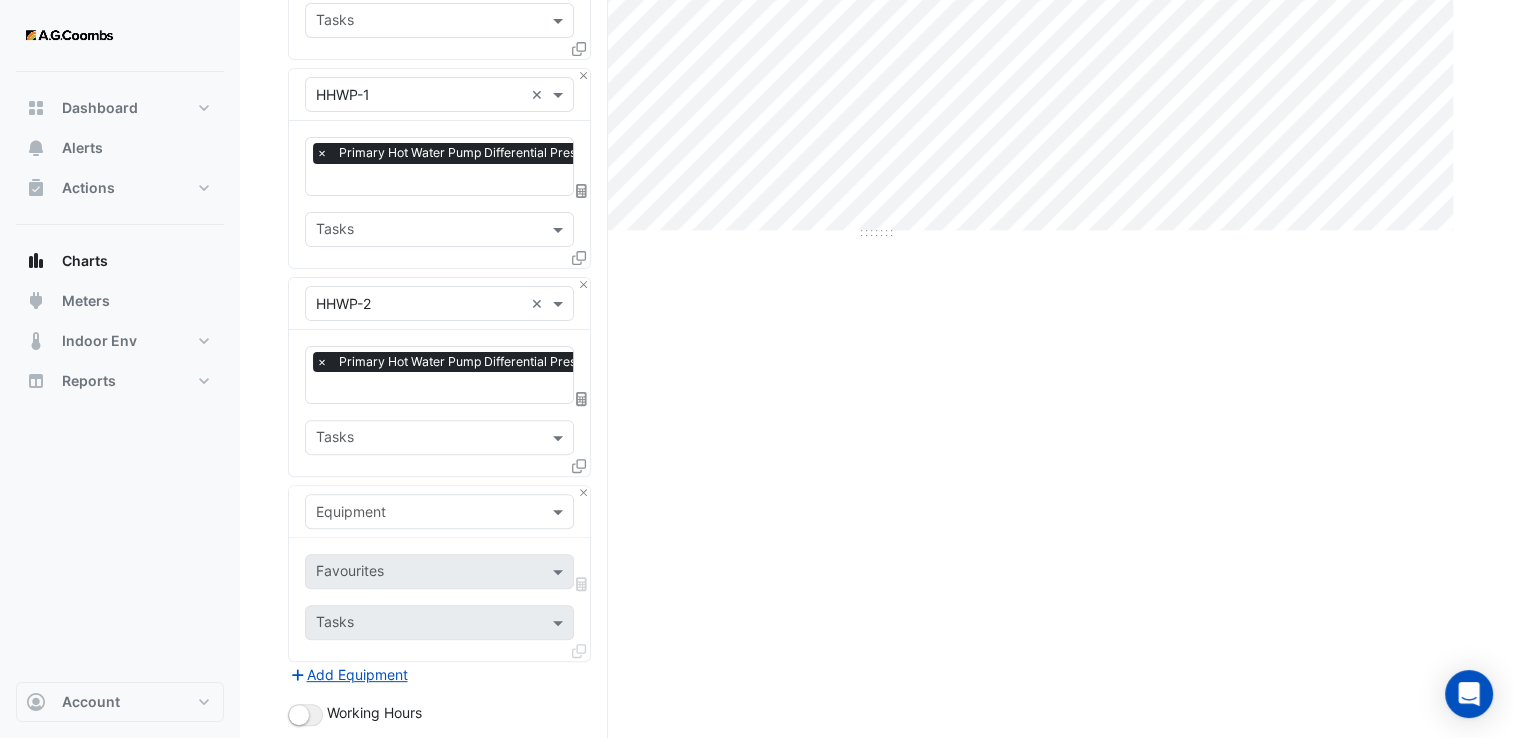 click on "Equipment" at bounding box center [351, 511] 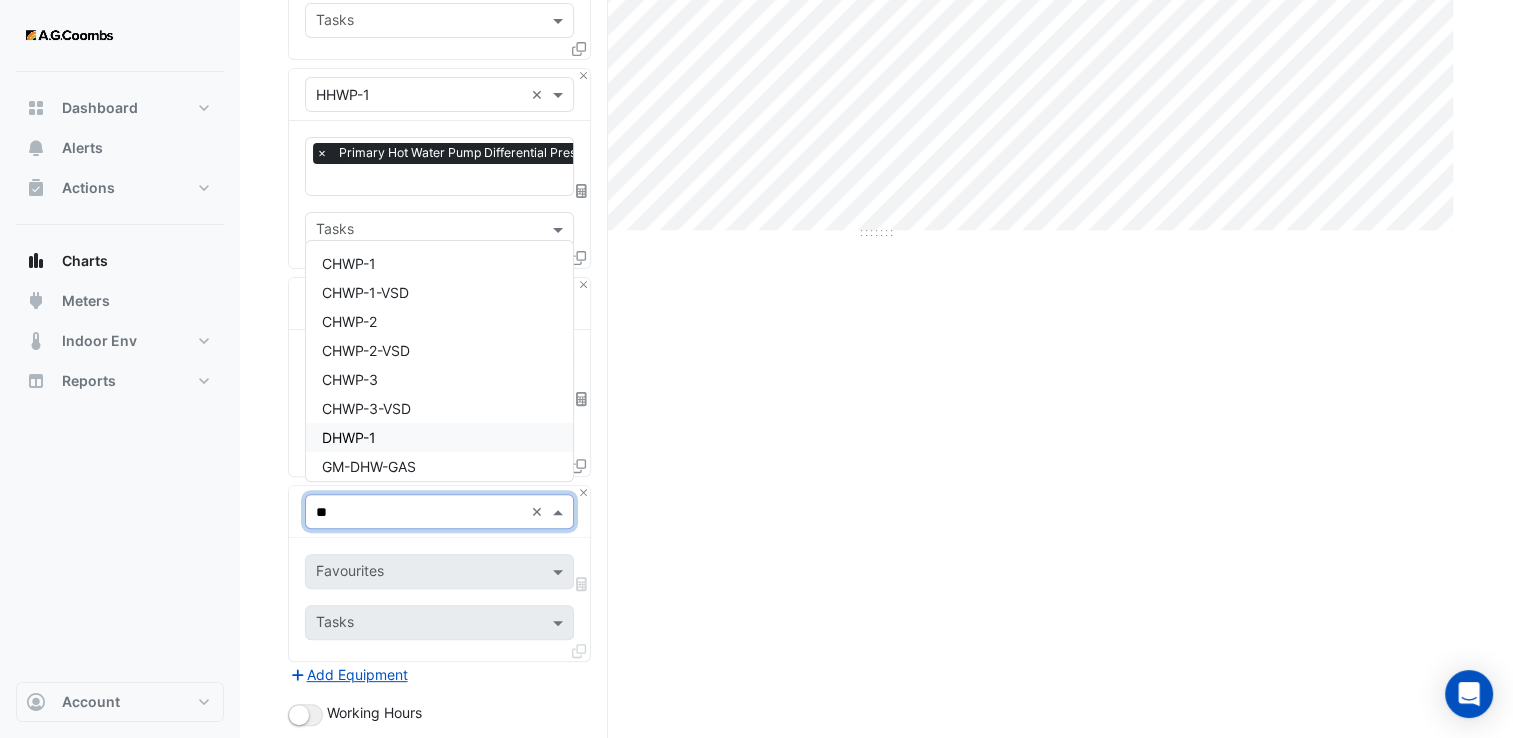 type on "**" 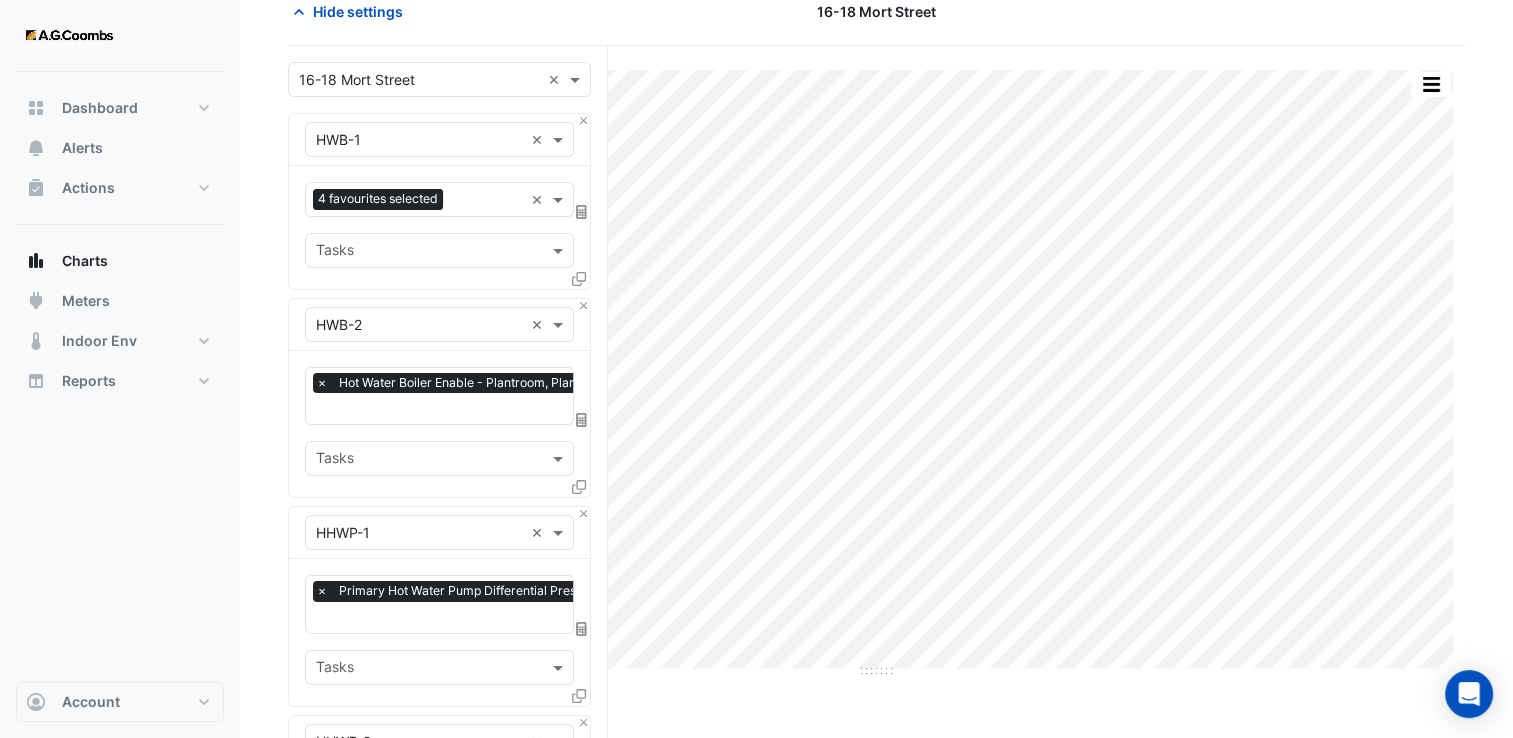 scroll, scrollTop: 0, scrollLeft: 0, axis: both 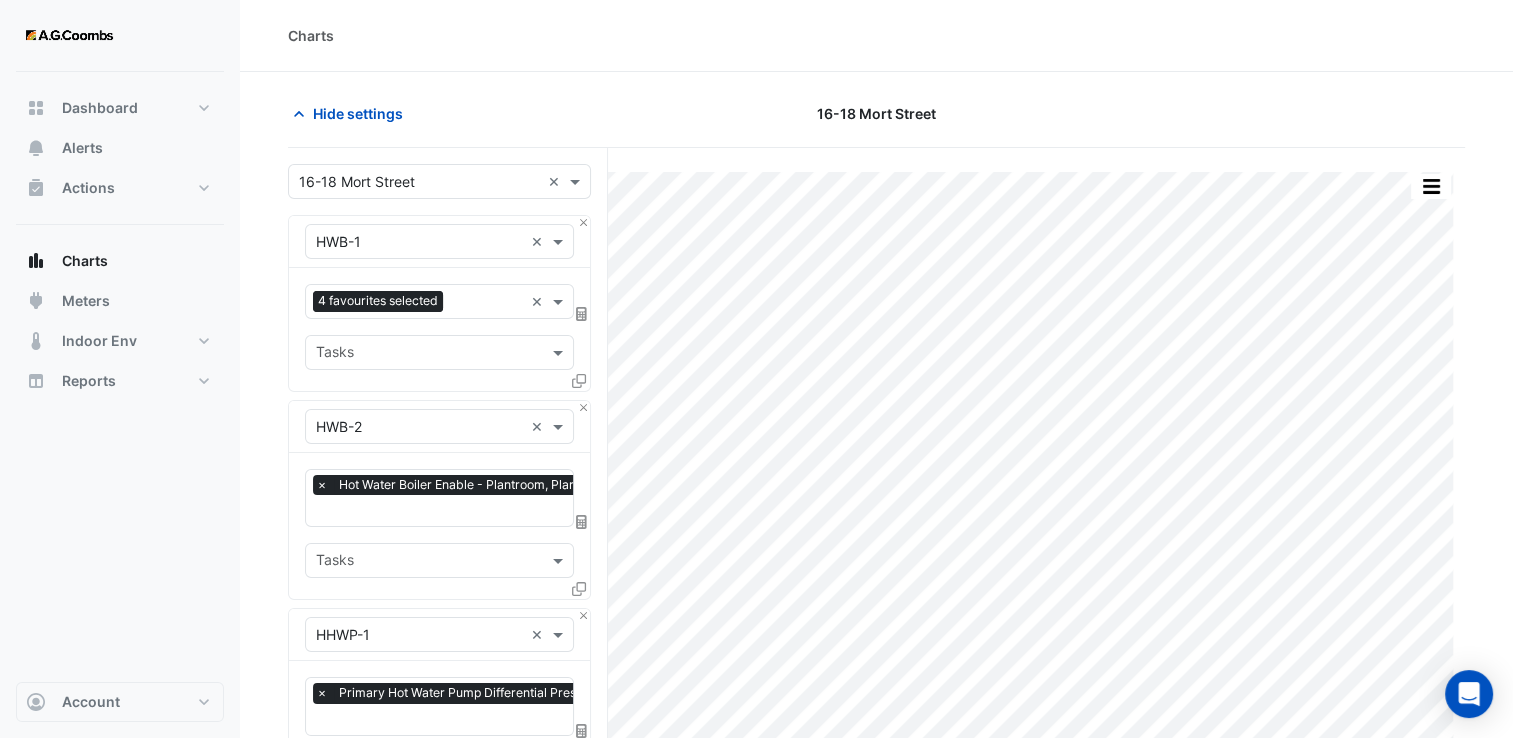 click at bounding box center [487, 303] 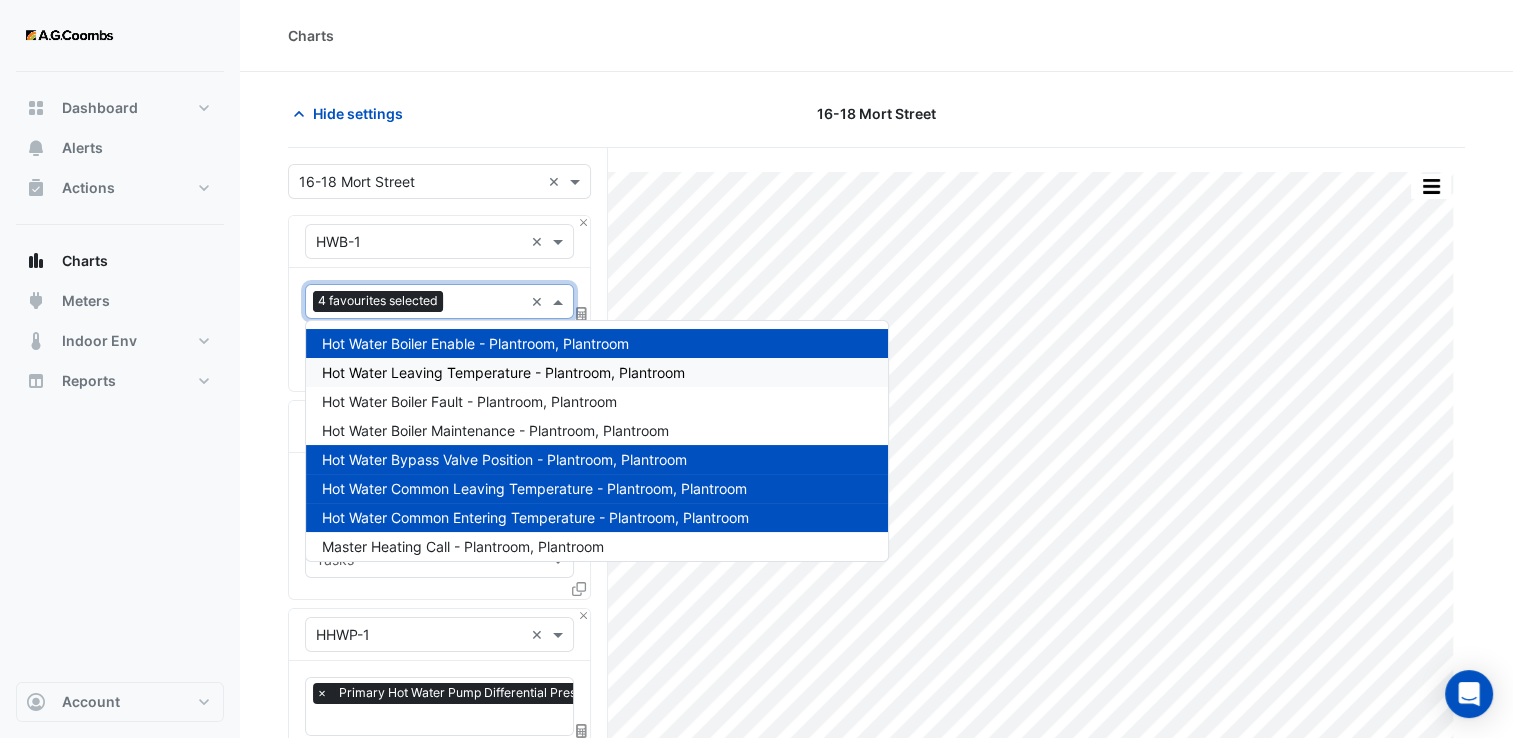 click on "Hide settings
[NUMBER]-[NUMBER] [STREET]
Split by Equip Split by Unit Split All Print Save as JPEG Save as PNG Pivot Data Table Export CSV - Flat Export CSV - Pivot Select Chart Type Select Timezone    —    HWB-1    Hot Water Bypass Valve Position       Plantroom Plantroom    [DAY] [NUMBER]-[MON]-[YEAR] [TIME]       50 %       —    HWB-1    Hot Water Boiler Enable       Plantroom Plantroom    [DAY] [NUMBER]-[MON]-[YEAR] [TIME]       Off (0)       —    HWB-1    Hot Water Common Leaving Temperature       Plantroom Plantroom    [DAY] [NUMBER]-[MON]-[YEAR] [TIME]       68.11 °C       —    HWB-1    Hot Water Common Entering Temperature       Plantroom Plantroom    [DAY] [NUMBER]-[MON]-[YEAR] [TIME]       55.26 °C       —    HWB-2    Hot Water Boiler Enable       Plantroom Plantroom    [DAY] [NUMBER]-[MON]-[YEAR] [TIME]       On (1)       —    HHWP-2    Primary Hot Water Pump Differential Pressure       Plantroom Plantroom" 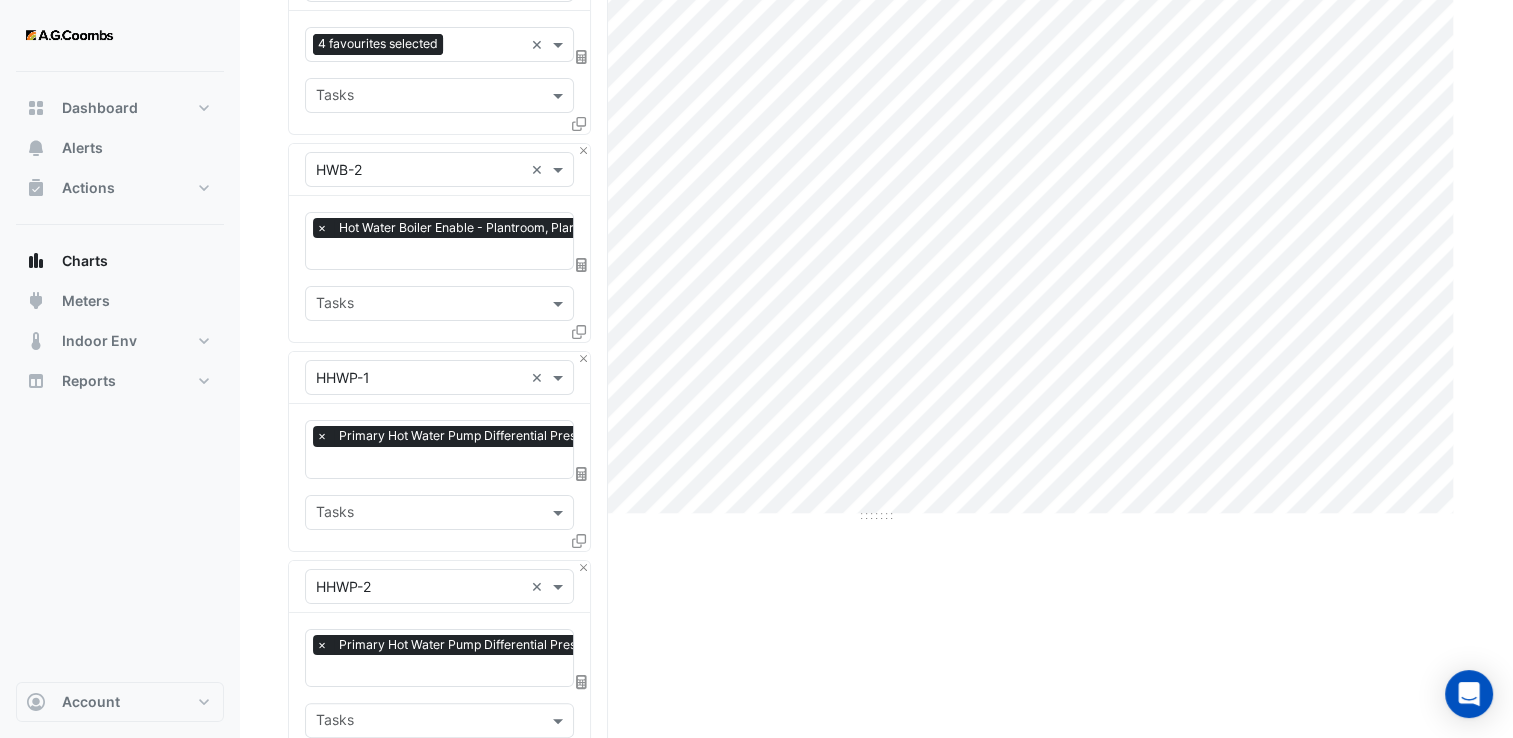 scroll, scrollTop: 0, scrollLeft: 0, axis: both 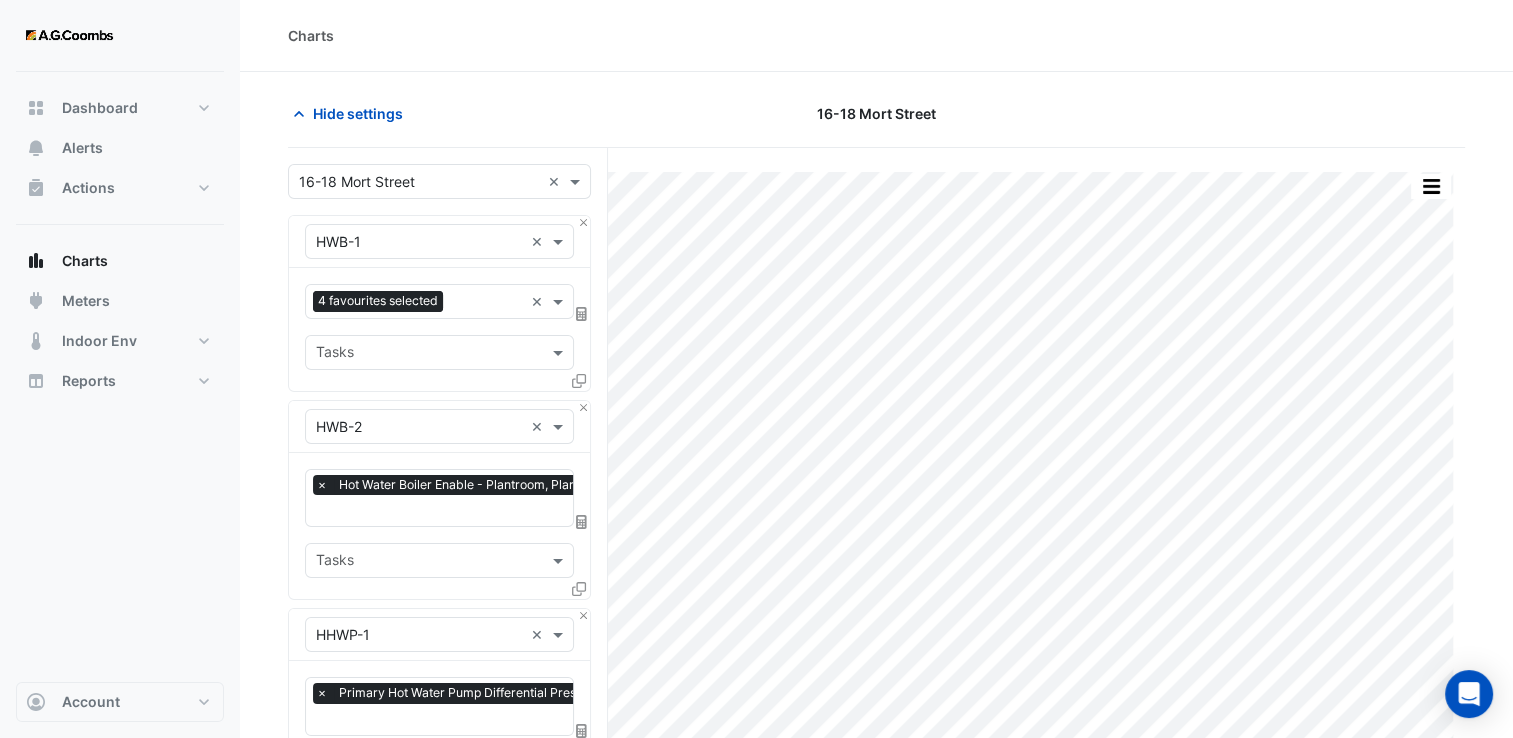 click at bounding box center [419, 242] 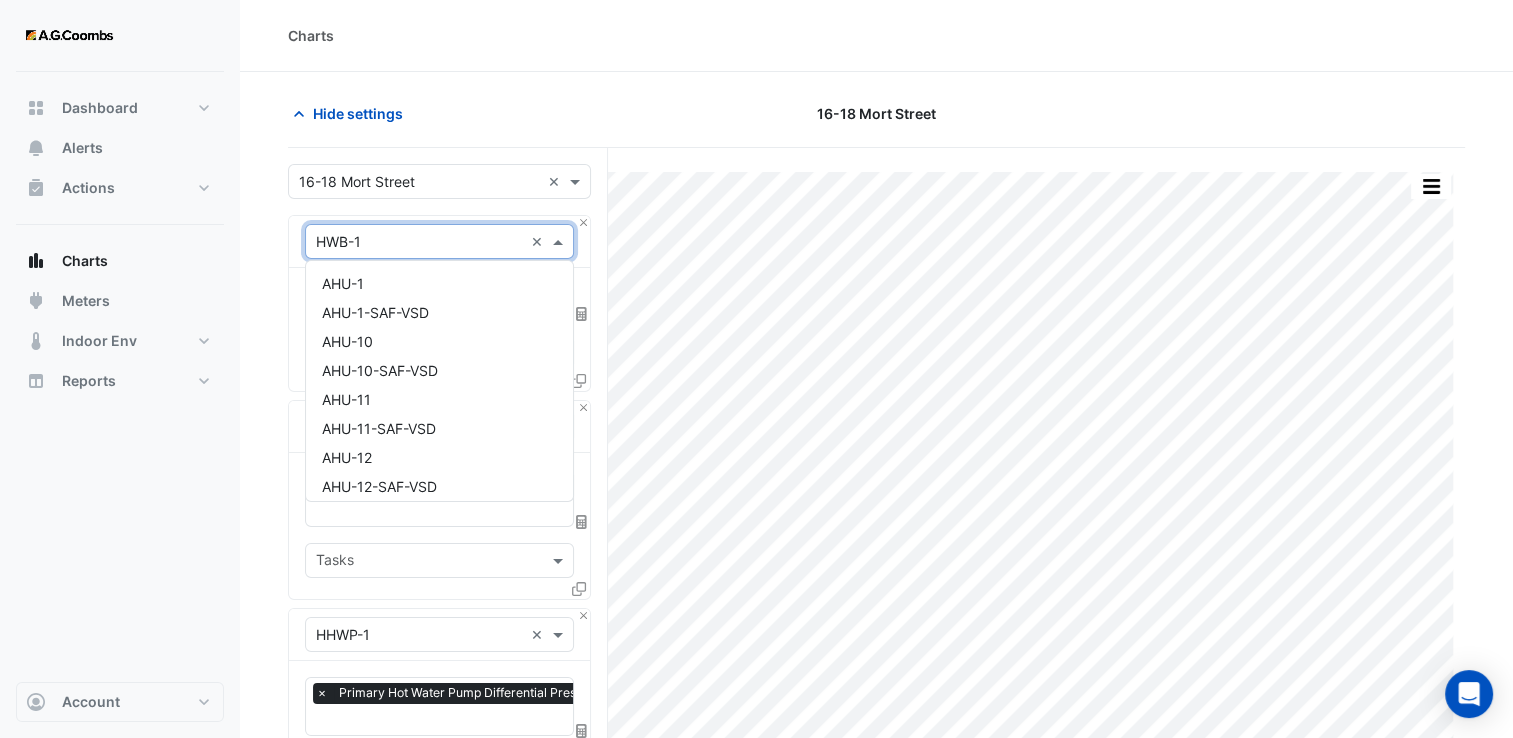 scroll, scrollTop: 4328, scrollLeft: 0, axis: vertical 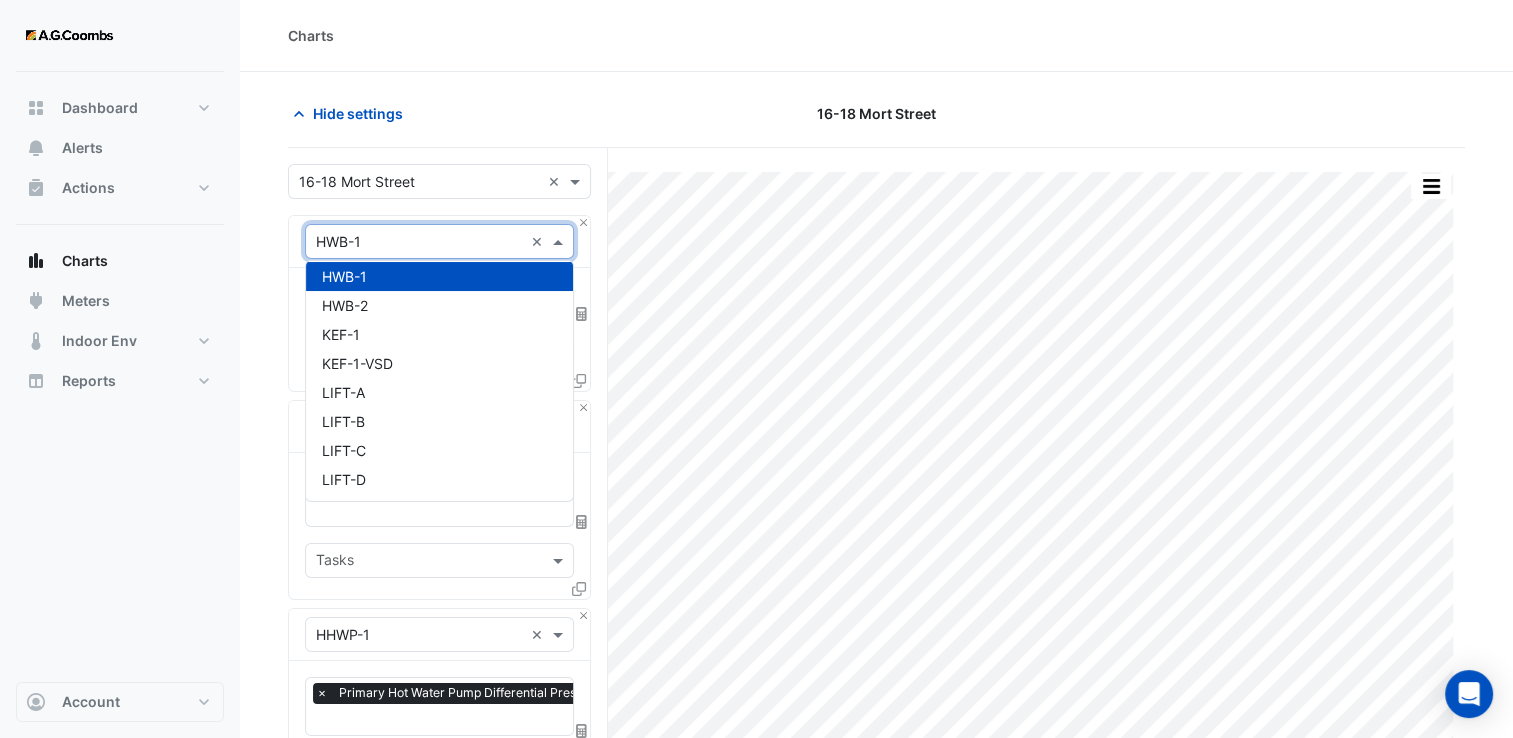 click on "Hide settings
[NUMBER]-[NUMBER] [STREET]
Split by Equip Split by Unit Split All Print Save as JPEG Save as PNG Pivot Data Table Export CSV - Flat Export CSV - Pivot Select Chart Type Select Timezone    —    HWB-1    Hot Water Bypass Valve Position       Plantroom Plantroom    [DAY] [NUMBER]-[MON]-[YEAR] [TIME]       50 %       —    HWB-1    Hot Water Boiler Enable       Plantroom Plantroom    [DAY] [NUMBER]-[MON]-[YEAR] [TIME]       Off (0)       —    HWB-1    Hot Water Common Leaving Temperature       Plantroom Plantroom    [DAY] [NUMBER]-[MON]-[YEAR] [TIME]       68.11 °C       —    HWB-1    Hot Water Common Entering Temperature       Plantroom Plantroom    [DAY] [NUMBER]-[MON]-[YEAR] [TIME]       55.26 °C       —    HWB-2    Hot Water Boiler Enable       Plantroom Plantroom    [DAY] [NUMBER]-[MON]-[YEAR] [TIME]       On (1)       —    HHWP-2    Primary Hot Water Pump Differential Pressure       Plantroom Plantroom" 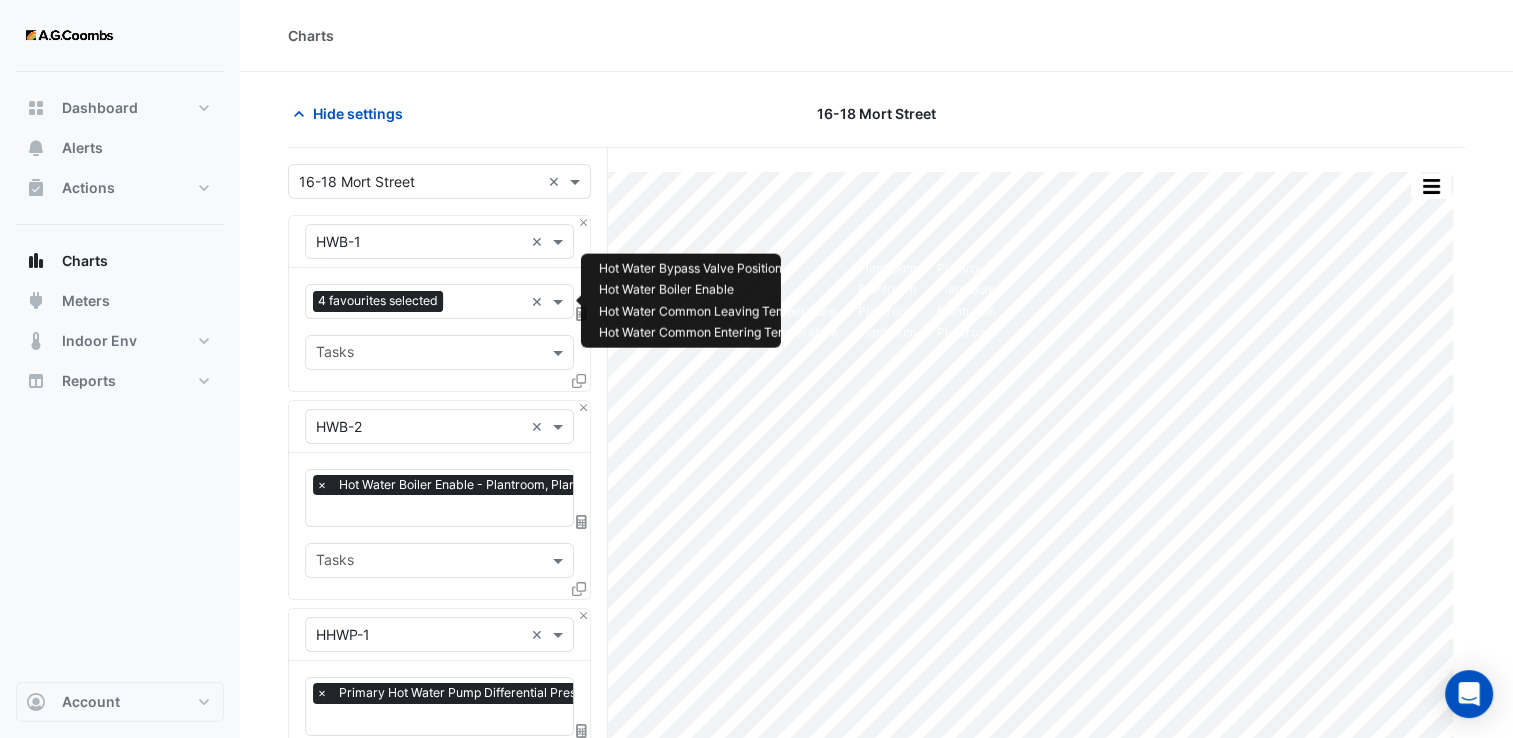 click at bounding box center (487, 303) 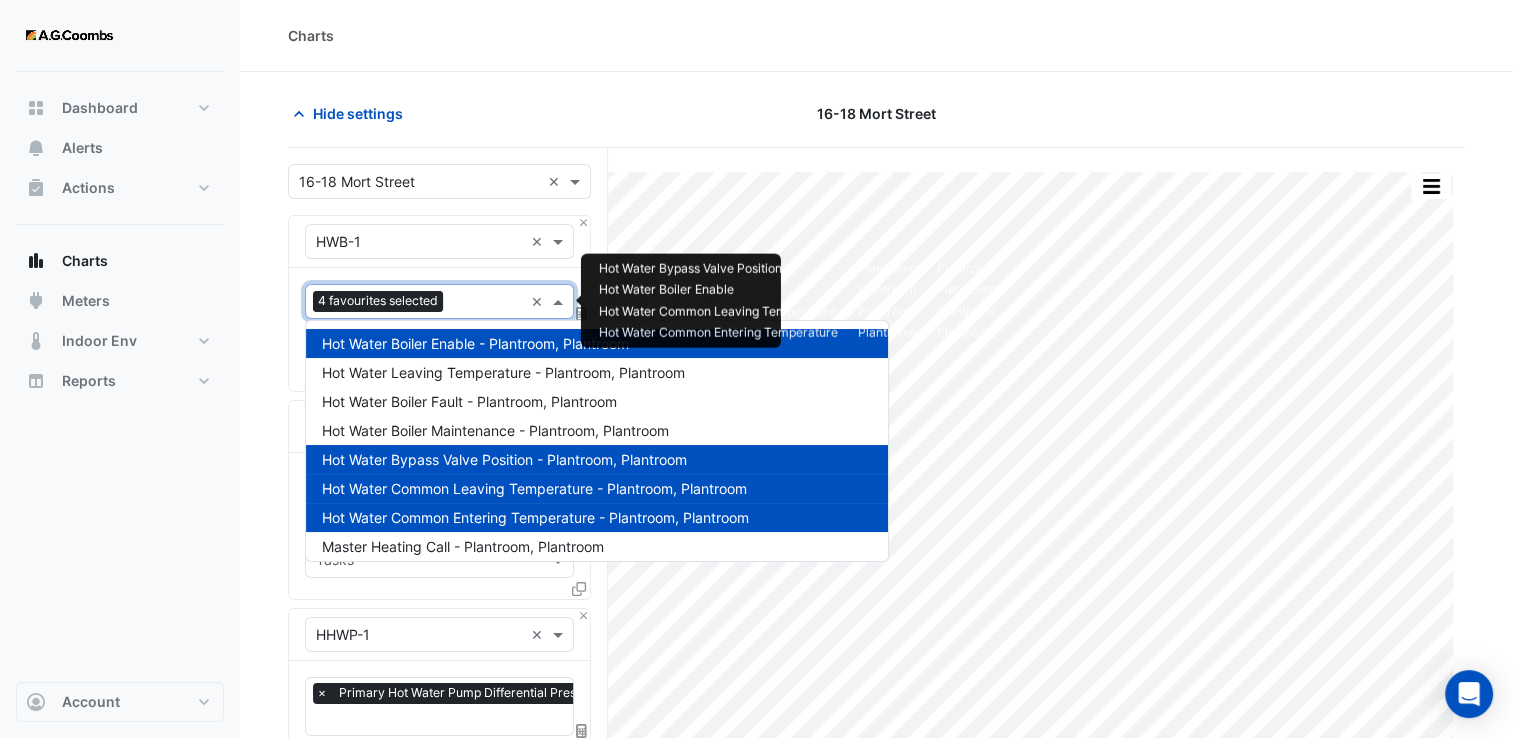 click on "Hide settings
[NUMBER]-[NUMBER] [STREET]
Split by Equip Split by Unit Split All Print Save as JPEG Save as PNG Pivot Data Table Export CSV - Flat Export CSV - Pivot Select Chart Type Select Timezone    —    HWB-1    Hot Water Bypass Valve Position       Plantroom Plantroom    [DAY] [NUMBER]-[MON]-[YEAR] [TIME]       50 %       —    HWB-1    Hot Water Boiler Enable       Plantroom Plantroom    [DAY] [NUMBER]-[MON]-[YEAR] [TIME]       Off (0)       —    HWB-1    Hot Water Common Leaving Temperature       Plantroom Plantroom    [DAY] [NUMBER]-[MON]-[YEAR] [TIME]       68.11 °C       —    HWB-1    Hot Water Common Entering Temperature       Plantroom Plantroom    [DAY] [NUMBER]-[MON]-[YEAR] [TIME]       55.26 °C       —    HWB-2    Hot Water Boiler Enable       Plantroom Plantroom    [DAY] [NUMBER]-[MON]-[YEAR] [TIME]       On (1)       —    HHWP-2    Primary Hot Water Pump Differential Pressure       Plantroom Plantroom" 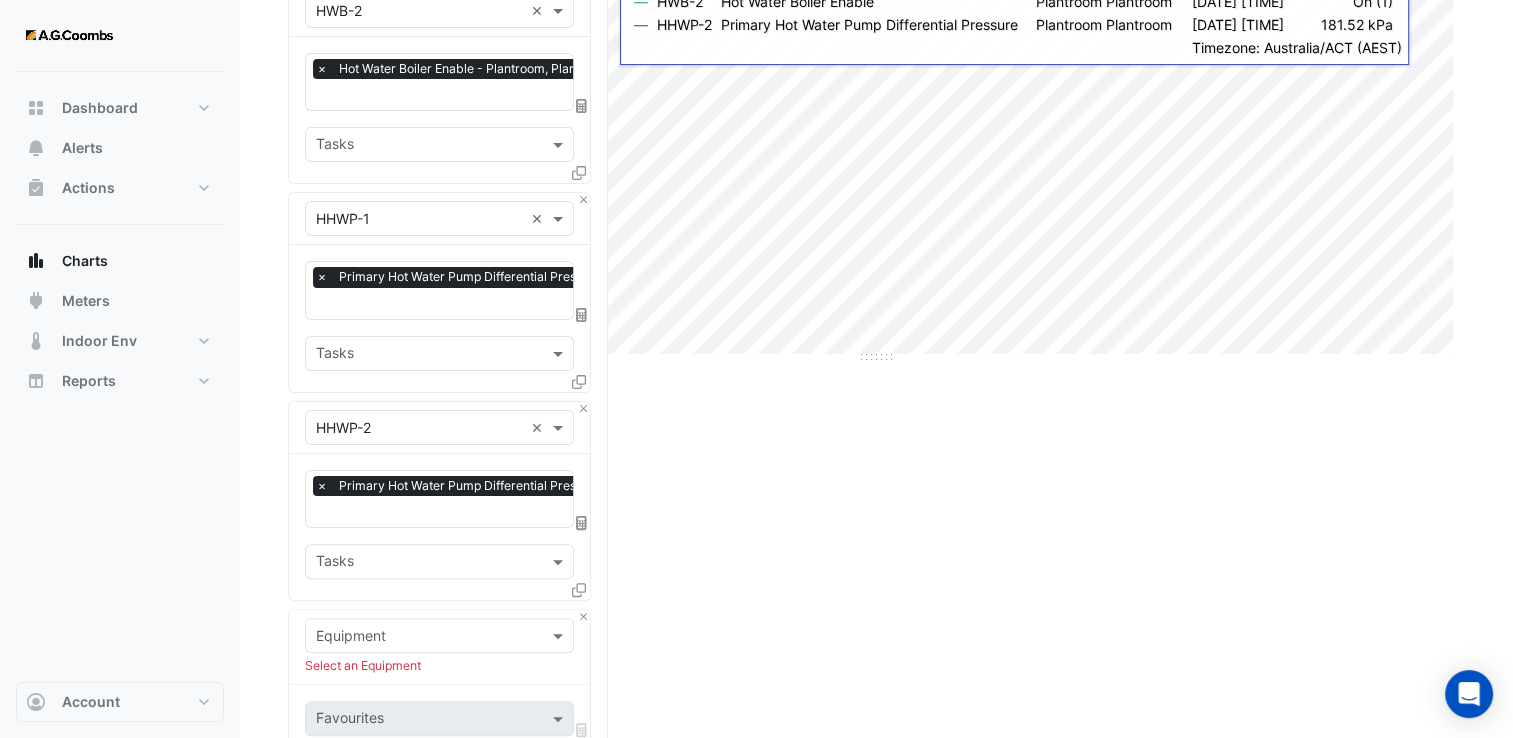 scroll, scrollTop: 300, scrollLeft: 0, axis: vertical 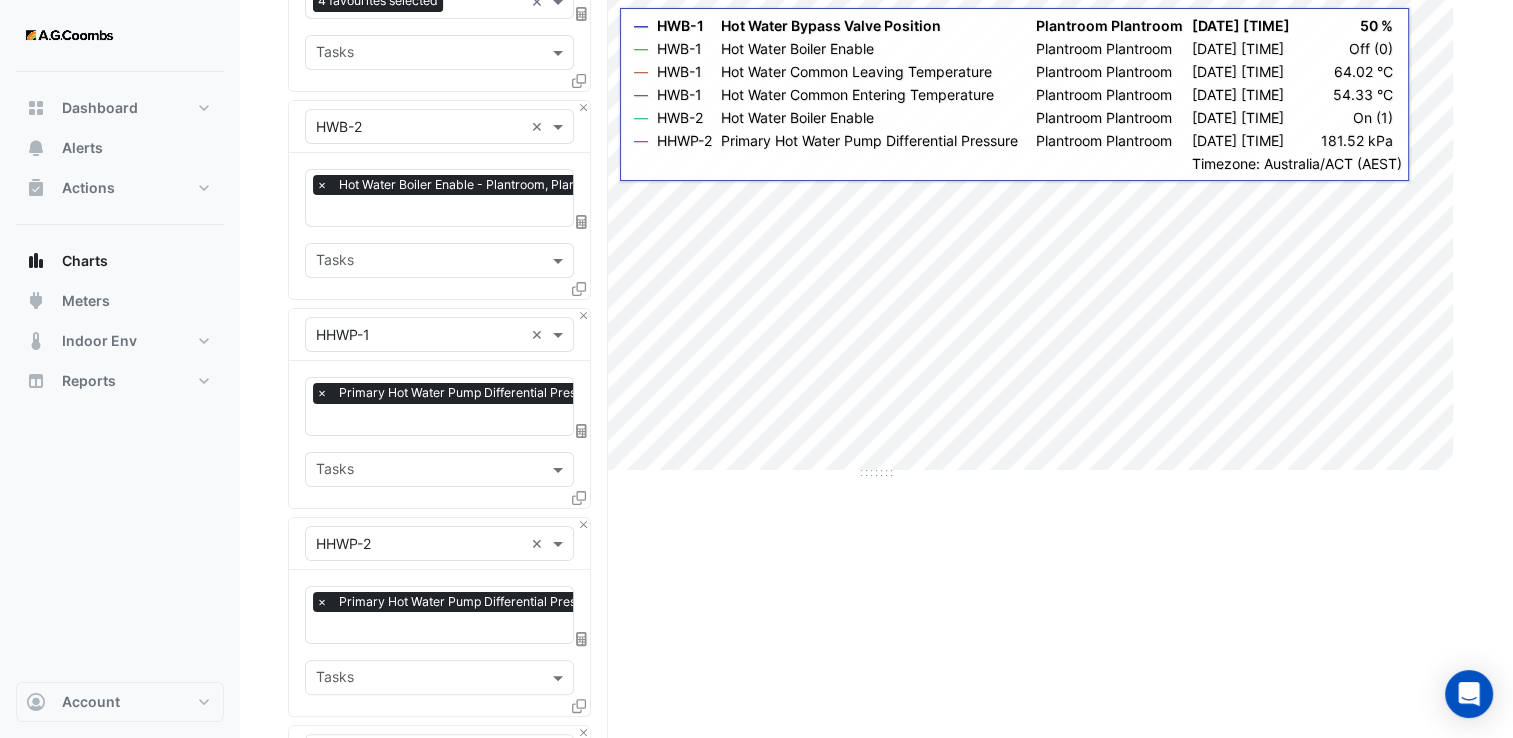 click at bounding box center [531, 421] 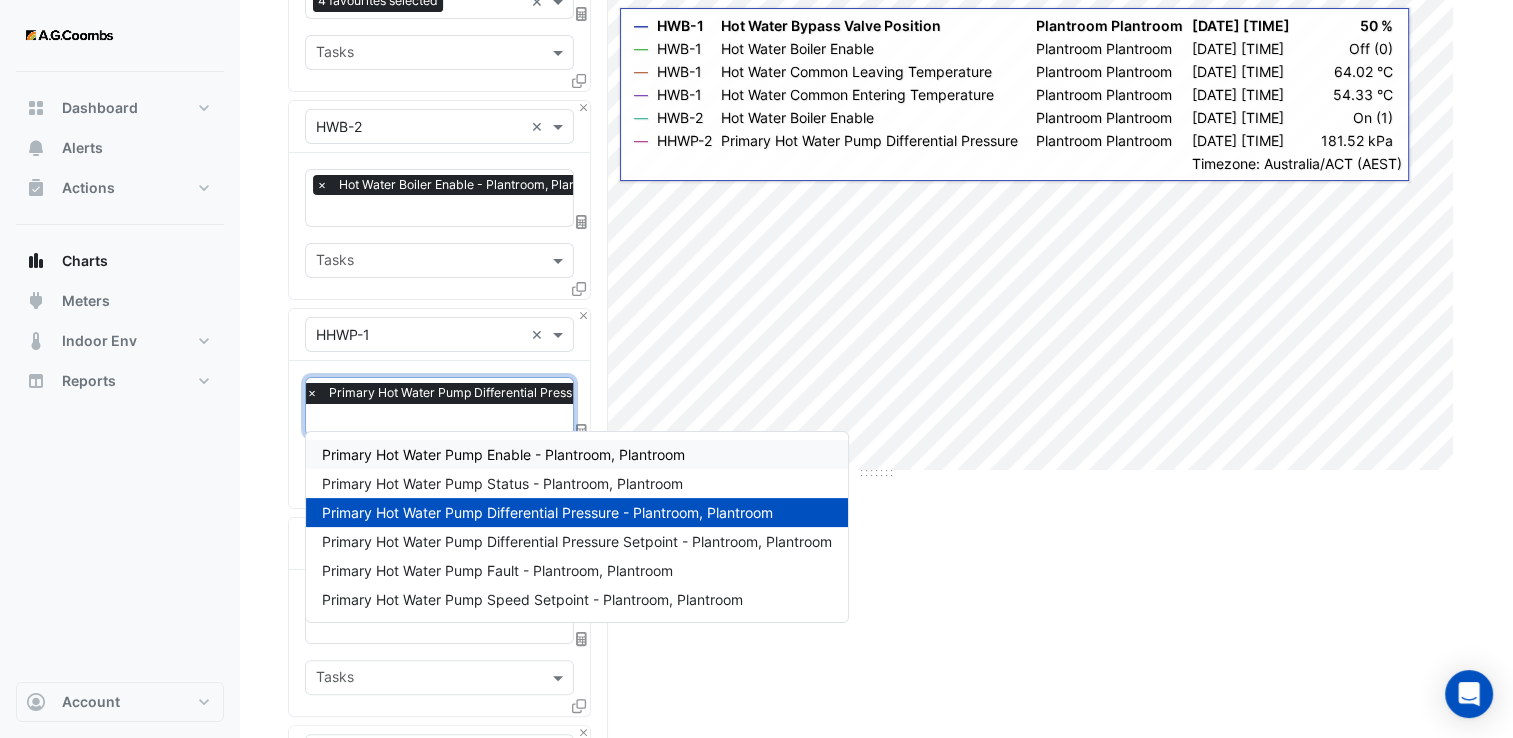click on "Primary Hot Water Pump Enable - Plantroom, Plantroom" at bounding box center (503, 454) 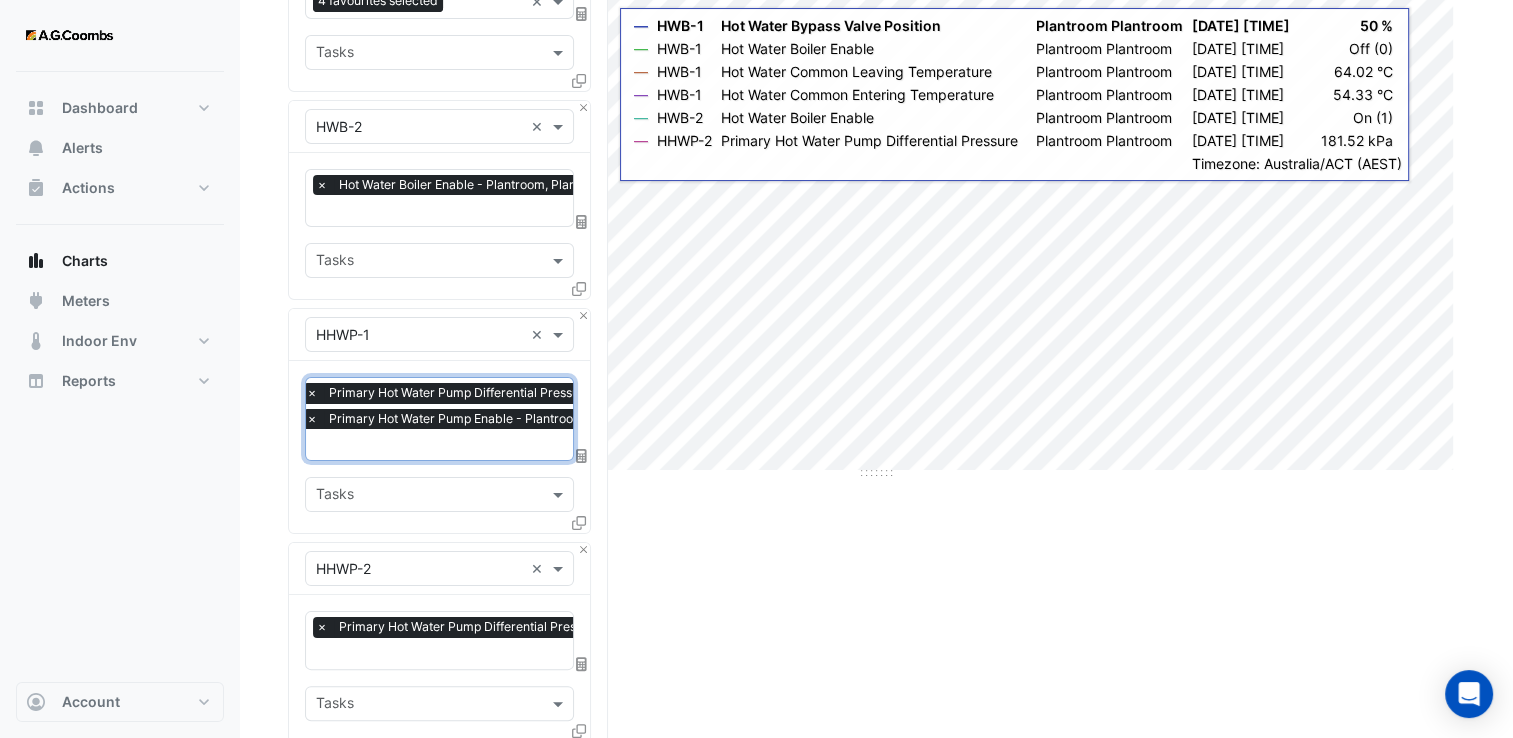 click at bounding box center [521, 446] 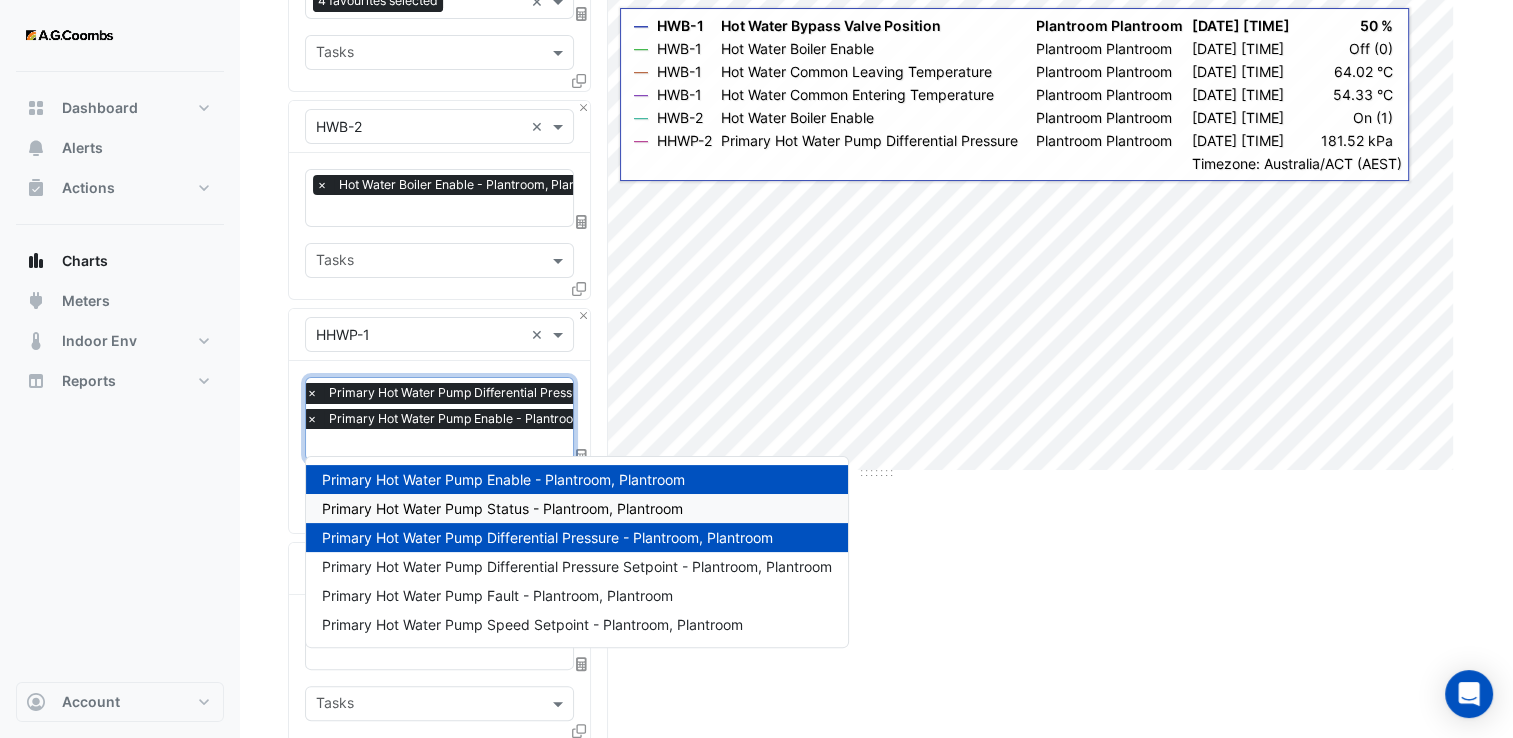 click on "Primary Hot Water Pump Status - Plantroom, Plantroom" at bounding box center [502, 508] 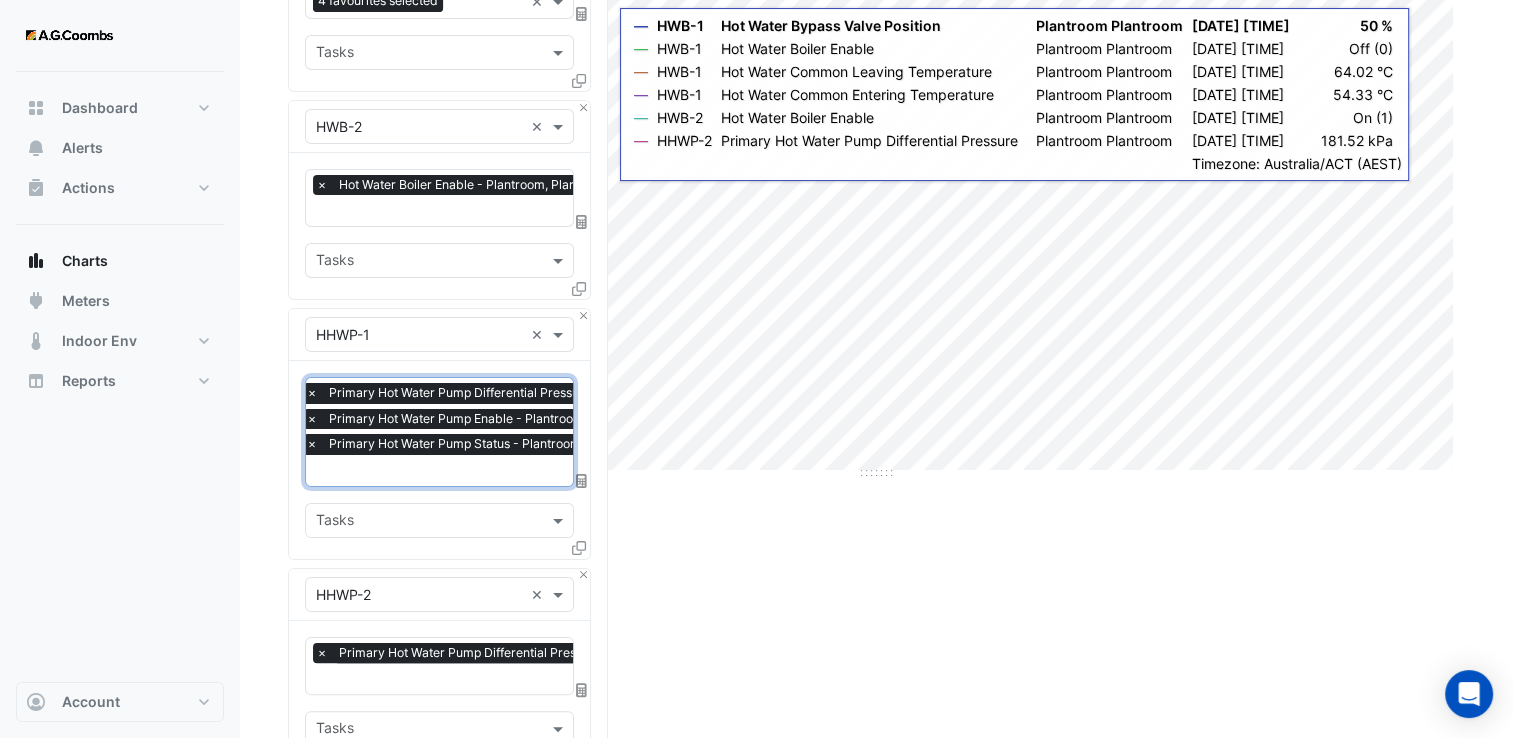 scroll, scrollTop: 400, scrollLeft: 0, axis: vertical 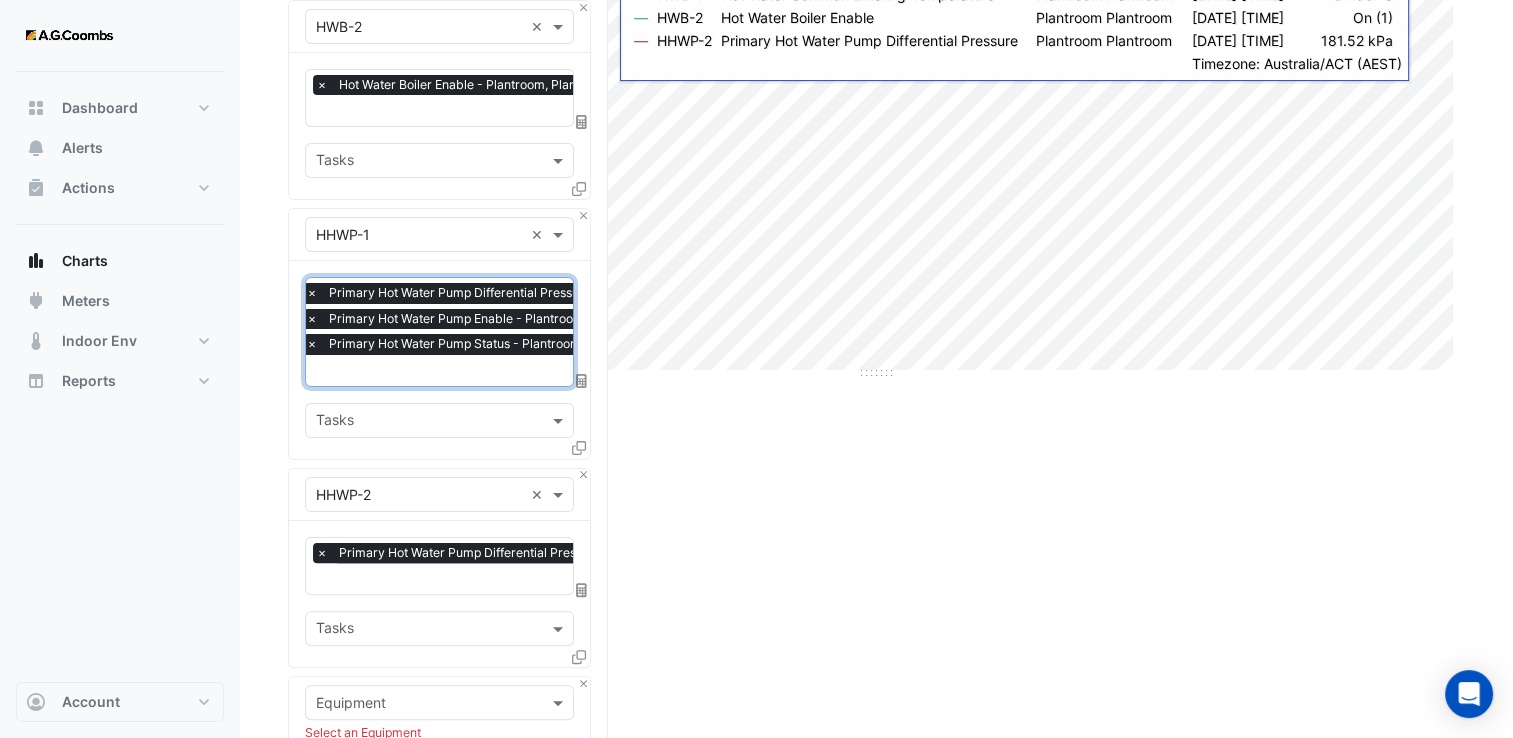 click at bounding box center (531, 580) 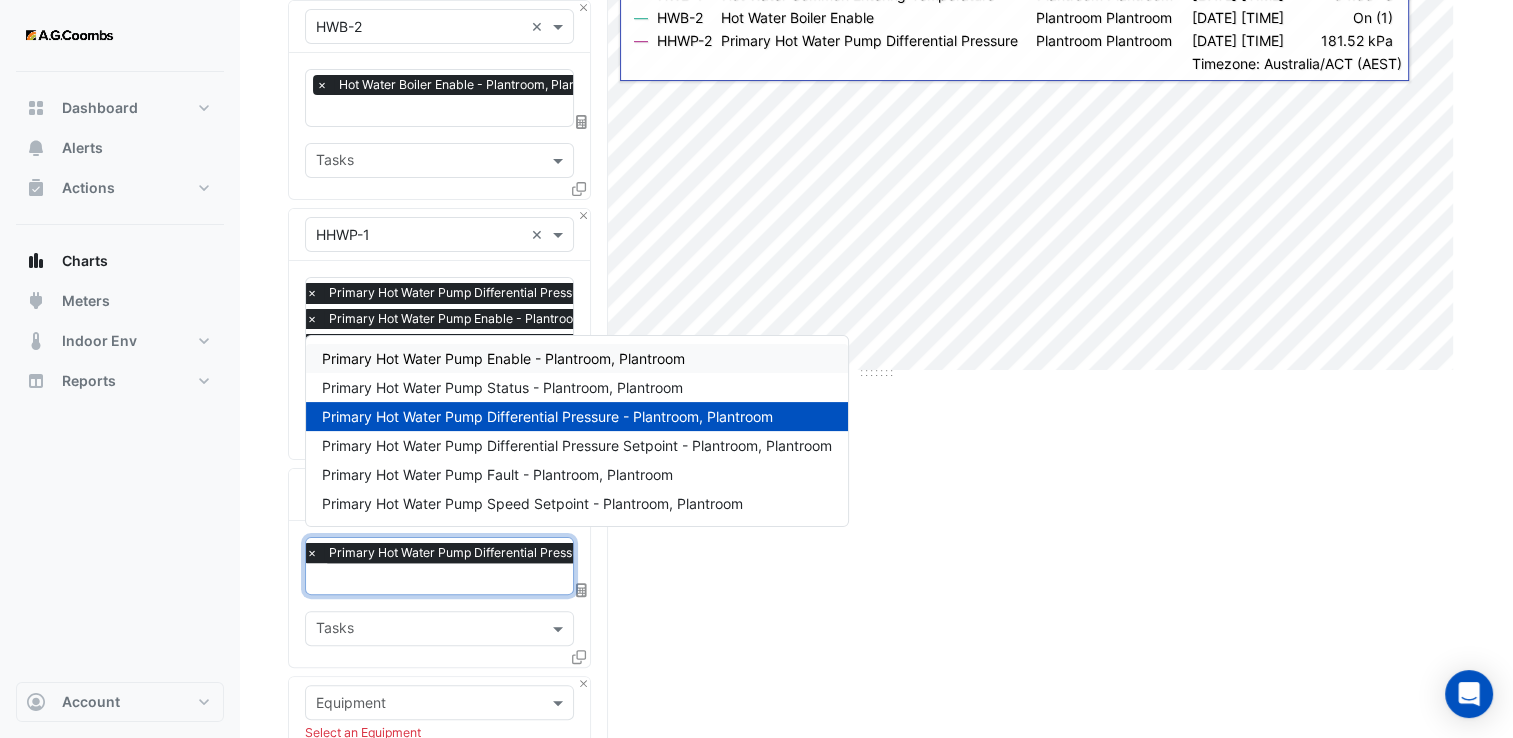 click on "Primary Hot Water Pump Enable - Plantroom, Plantroom" at bounding box center [503, 358] 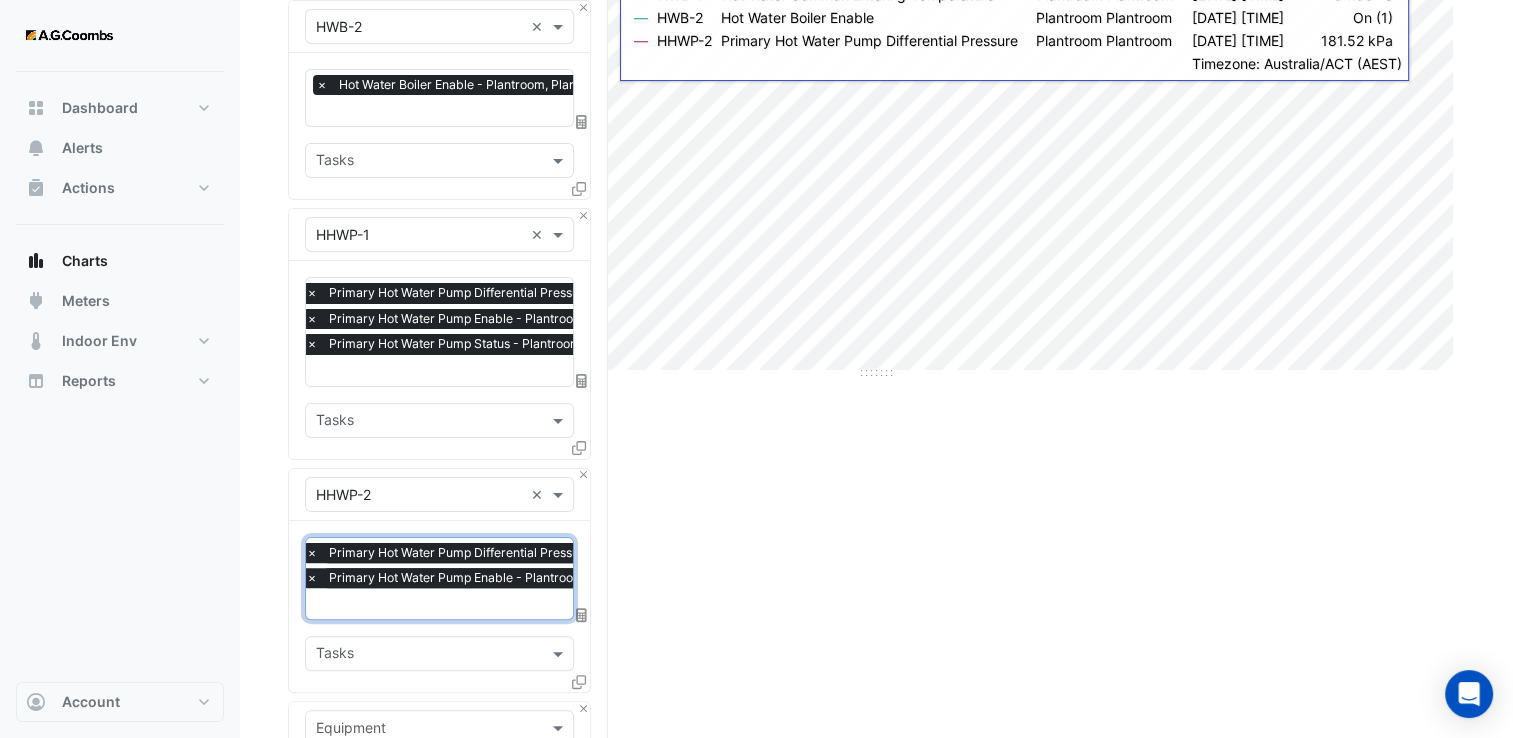 click at bounding box center (521, 605) 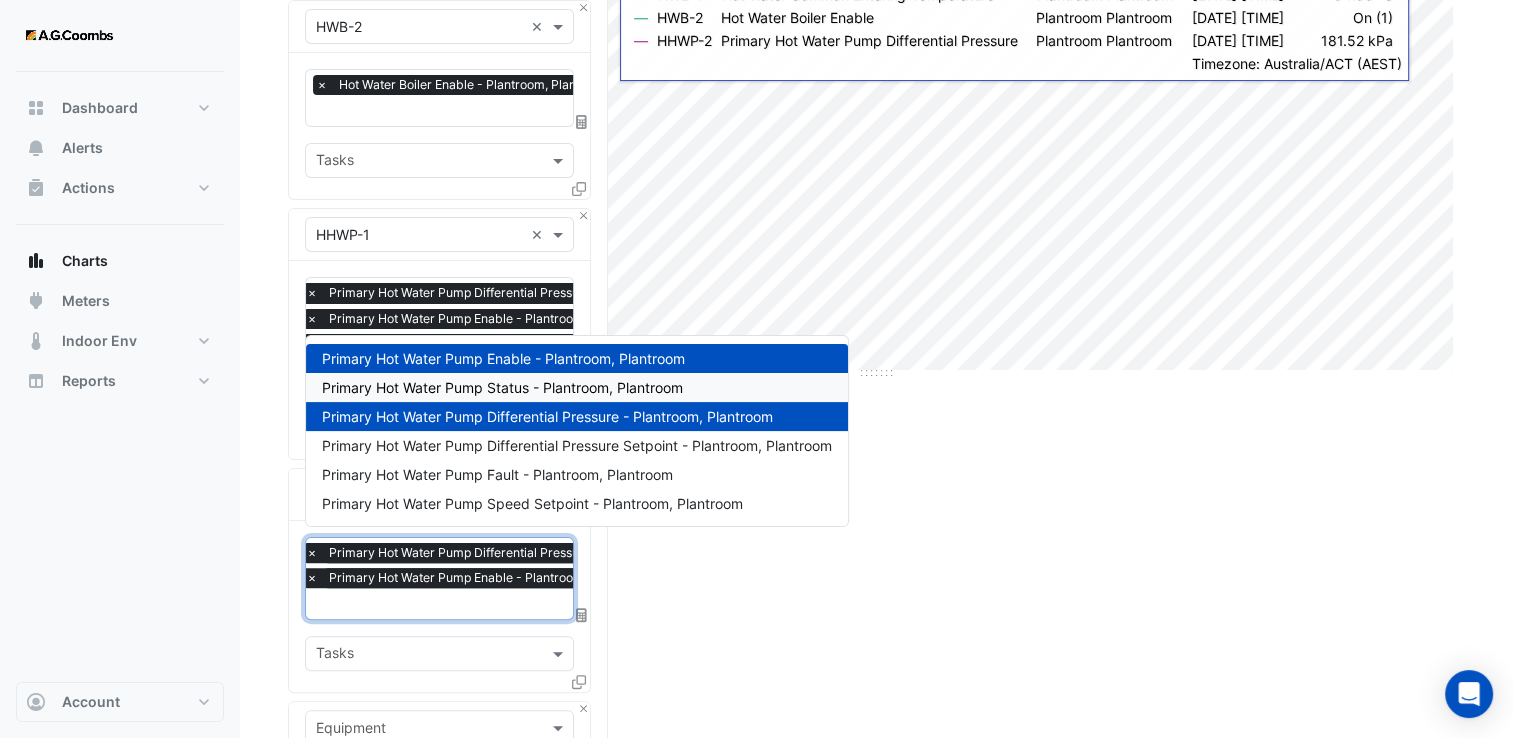 click on "Primary Hot Water Pump Status - Plantroom, Plantroom" at bounding box center [502, 387] 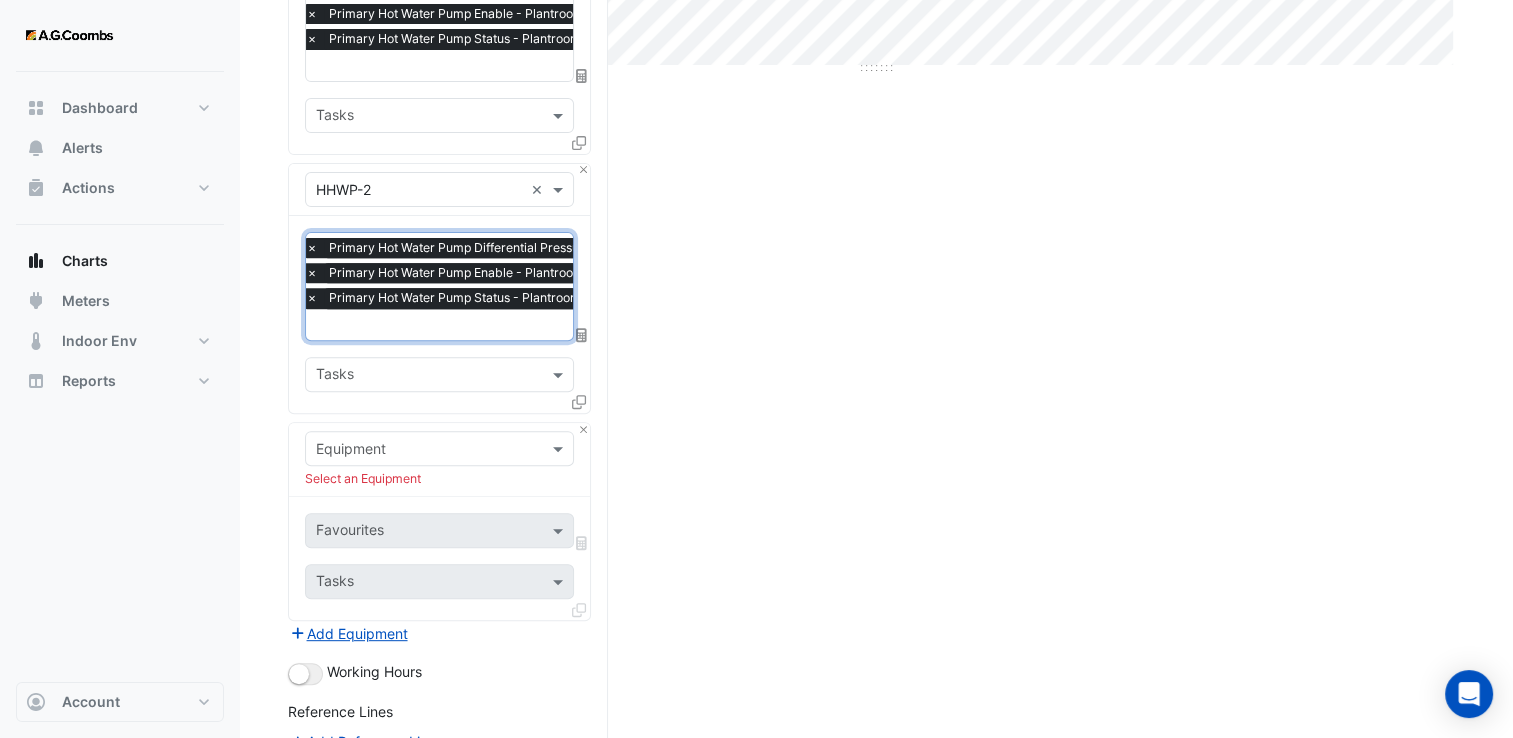 scroll, scrollTop: 979, scrollLeft: 0, axis: vertical 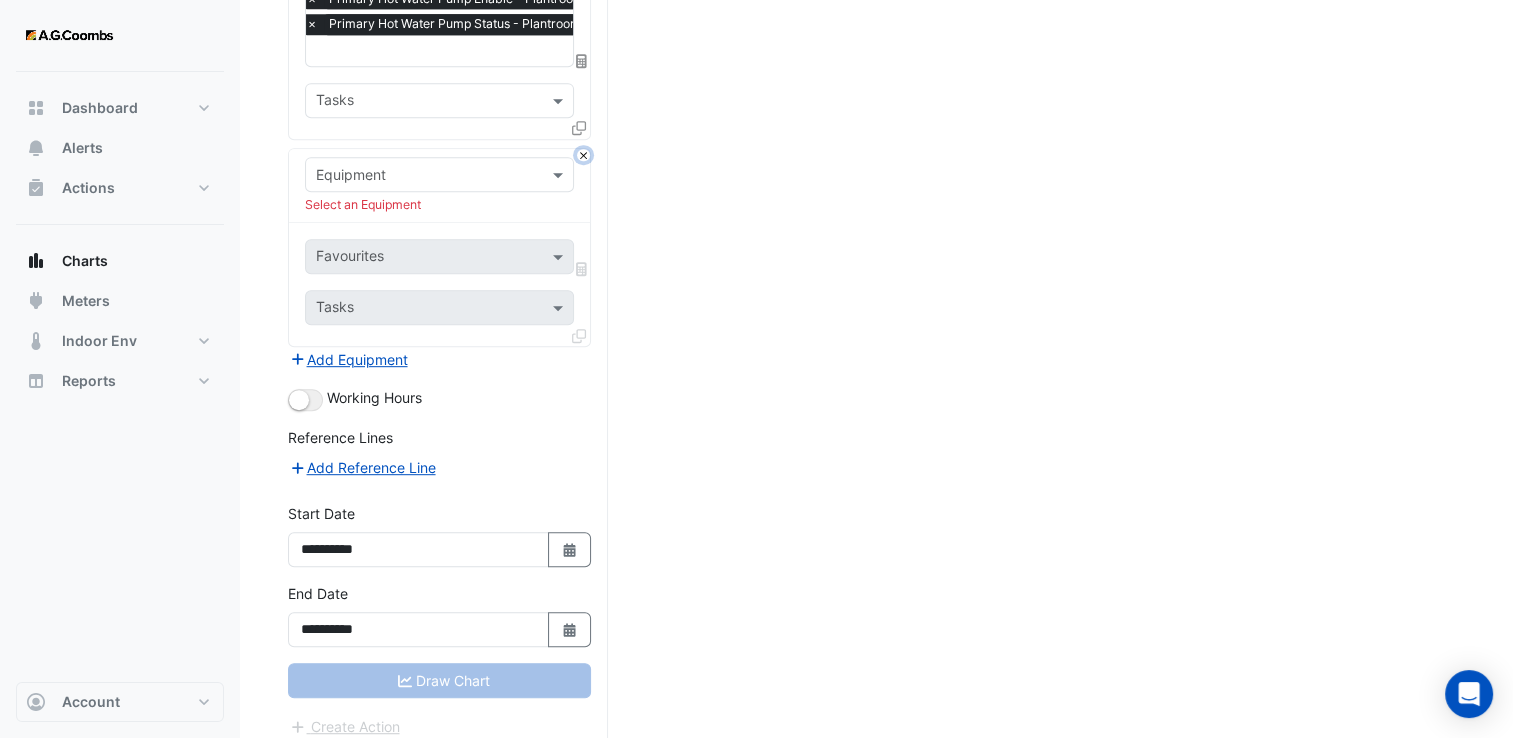 click at bounding box center [583, 155] 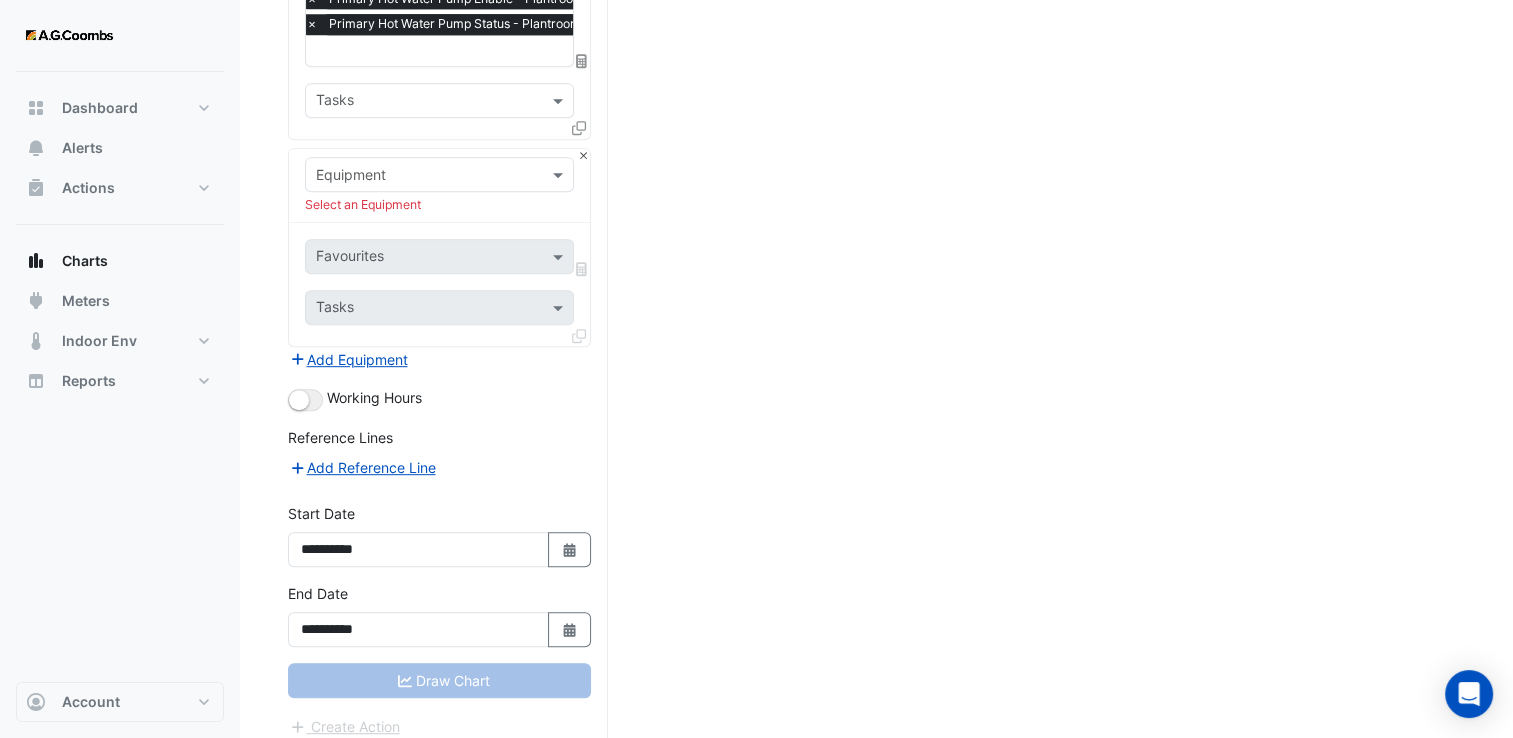 scroll, scrollTop: 772, scrollLeft: 0, axis: vertical 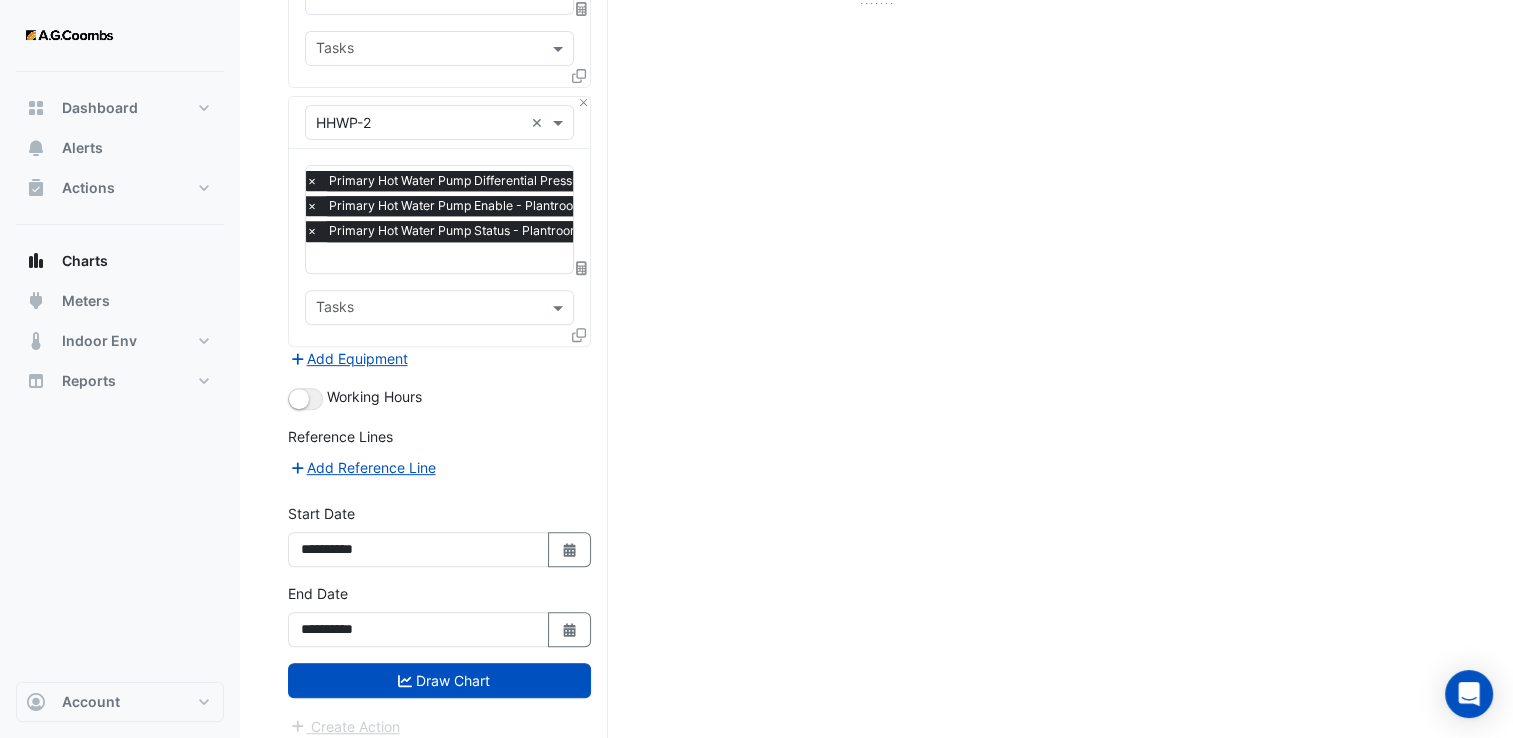 click on "Select a Site × 16-18 Mort Street ×
Equipment × HWB-1 ×
Favourites
4 favourites selected
×
Tasks
Equipment × HWB-2 ×
Favourites
×
Hot Water Boiler Enable - Plantroom, Plantroom
×
Tasks
Equipment × HHWP-1 ×" at bounding box center (439, 65) 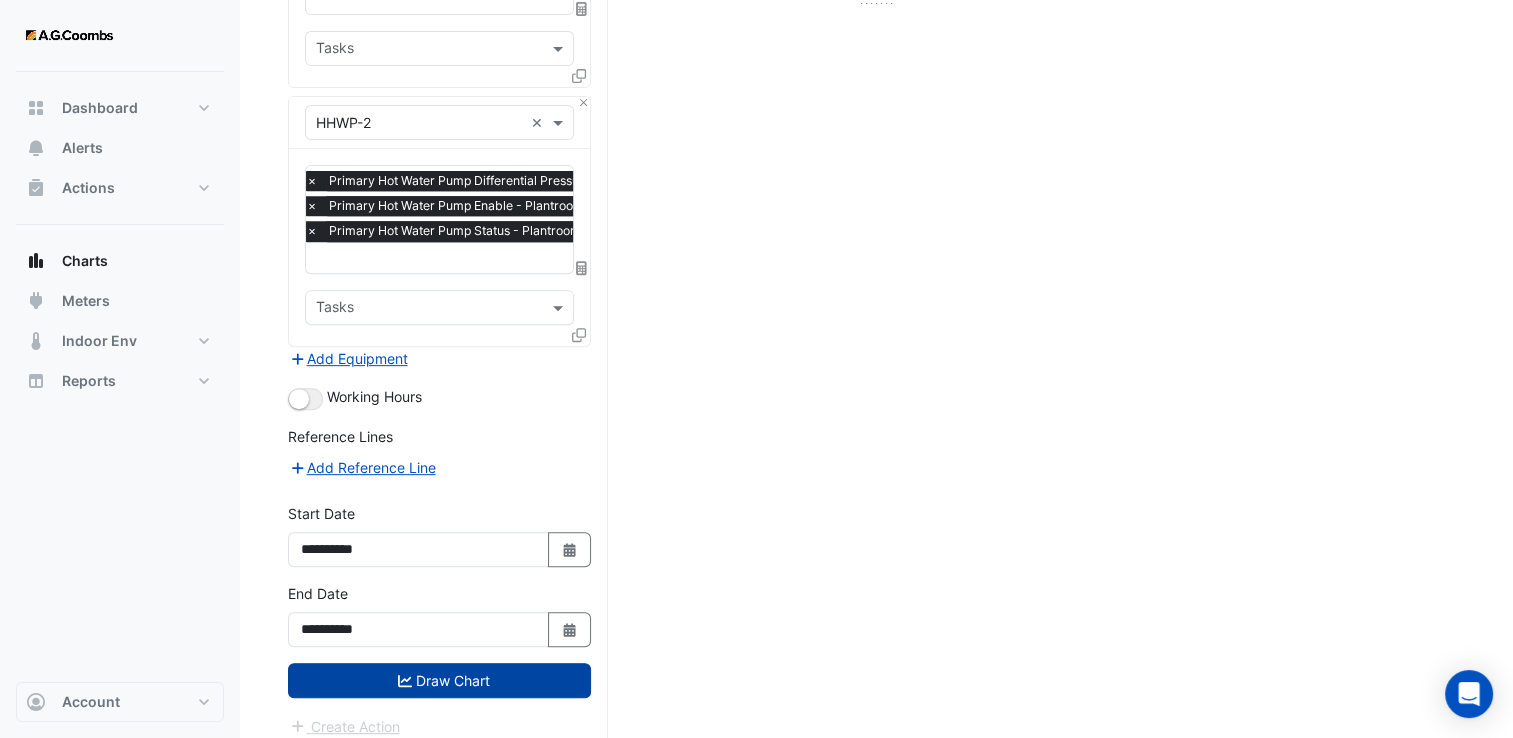 click on "Draw Chart" at bounding box center [439, 680] 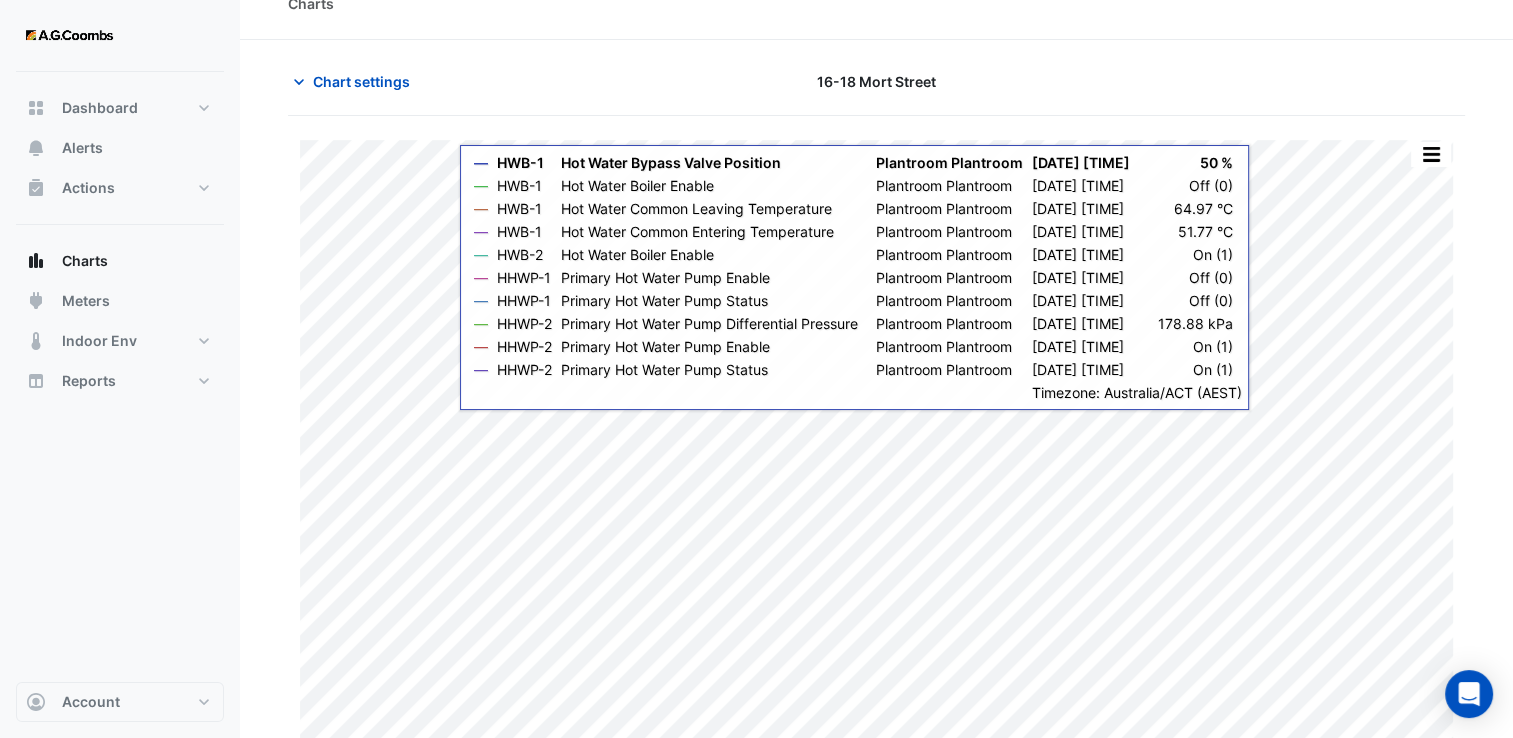 scroll, scrollTop: 40, scrollLeft: 0, axis: vertical 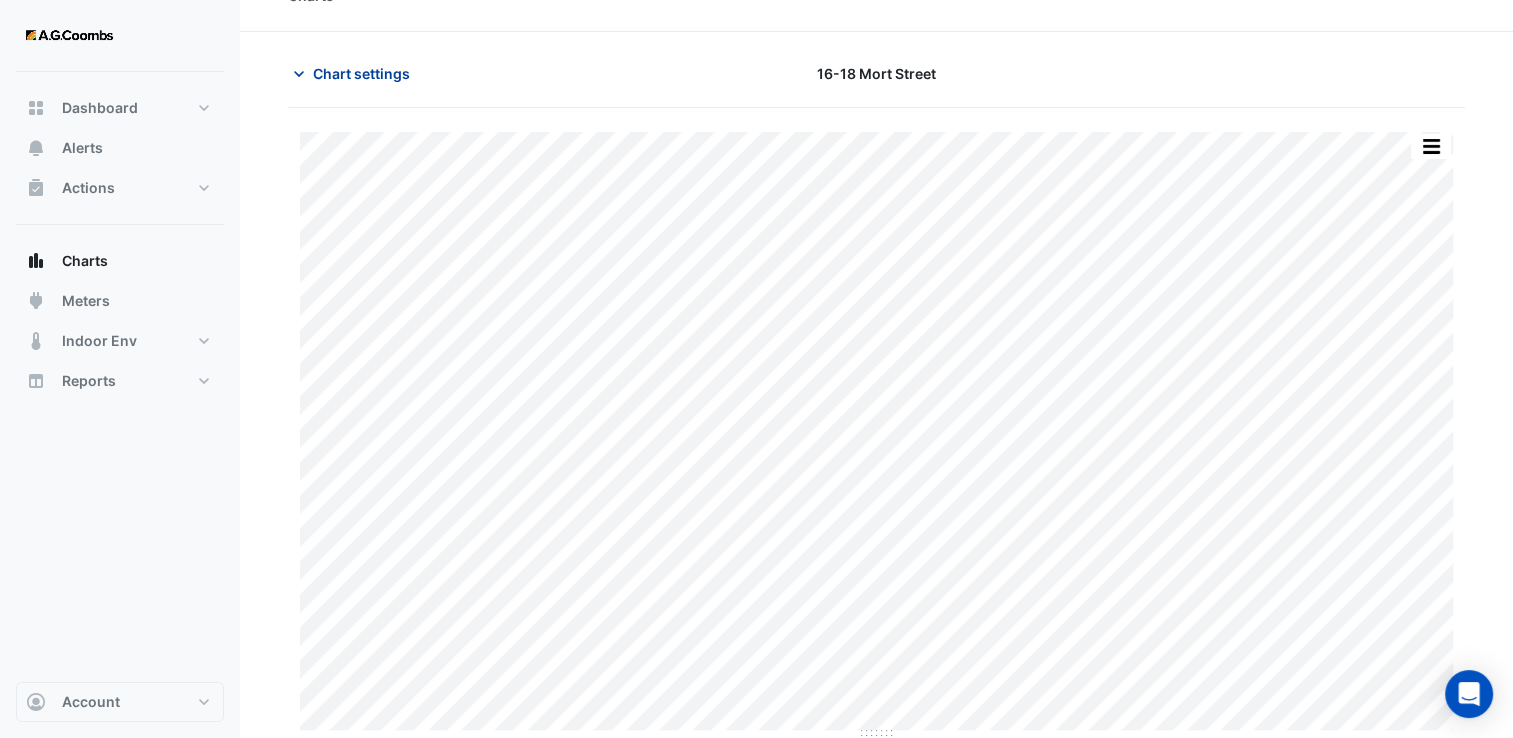 click on "Chart settings" 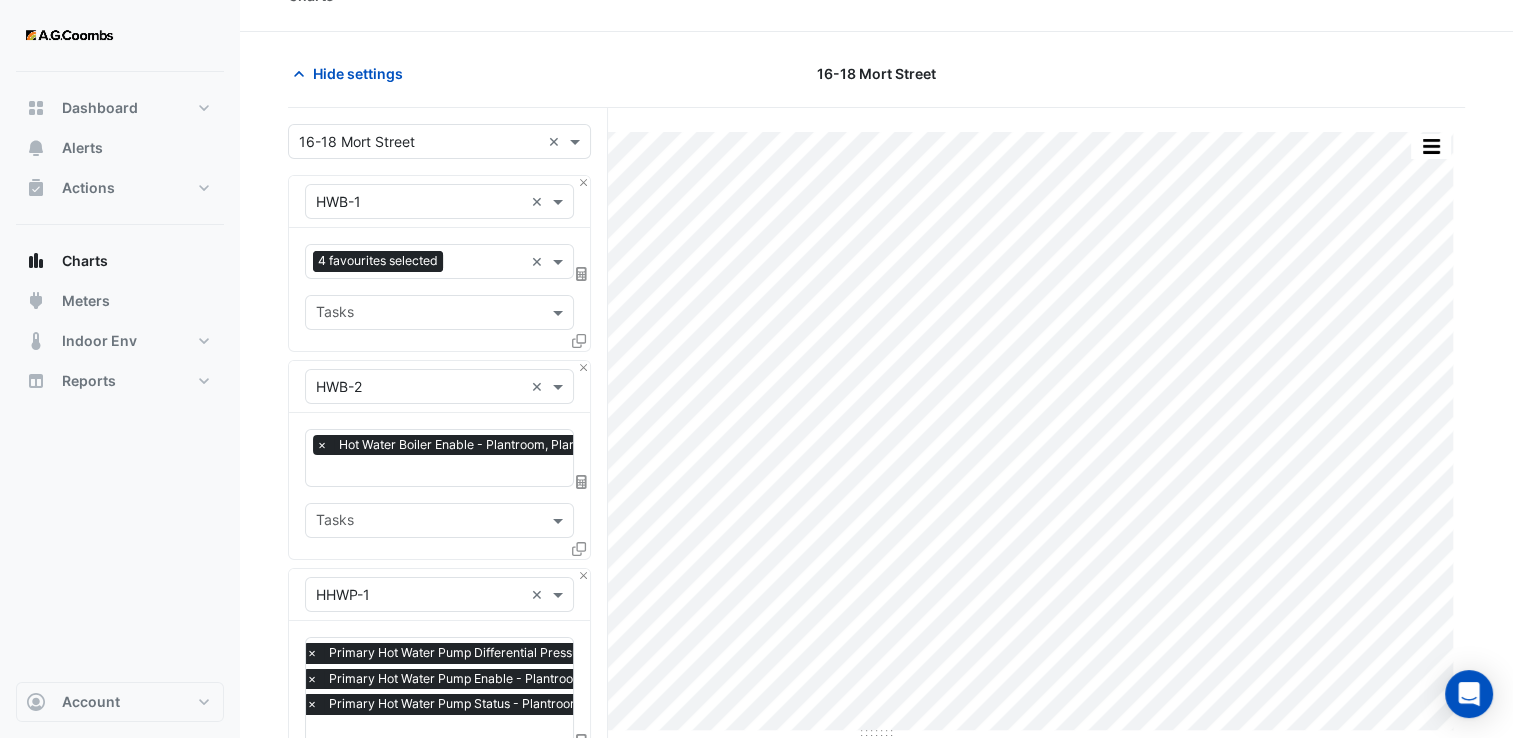 scroll, scrollTop: 0, scrollLeft: 0, axis: both 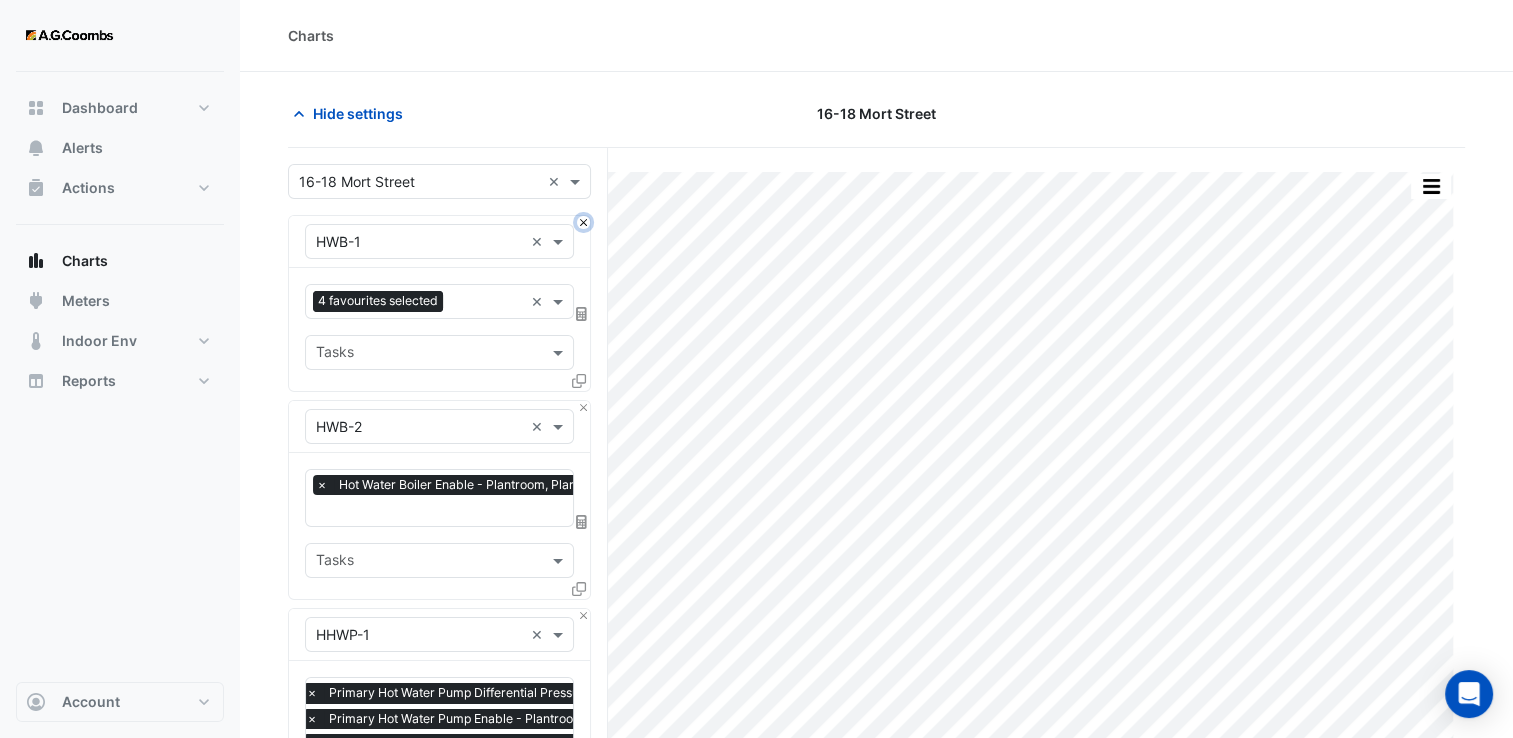 click at bounding box center (583, 222) 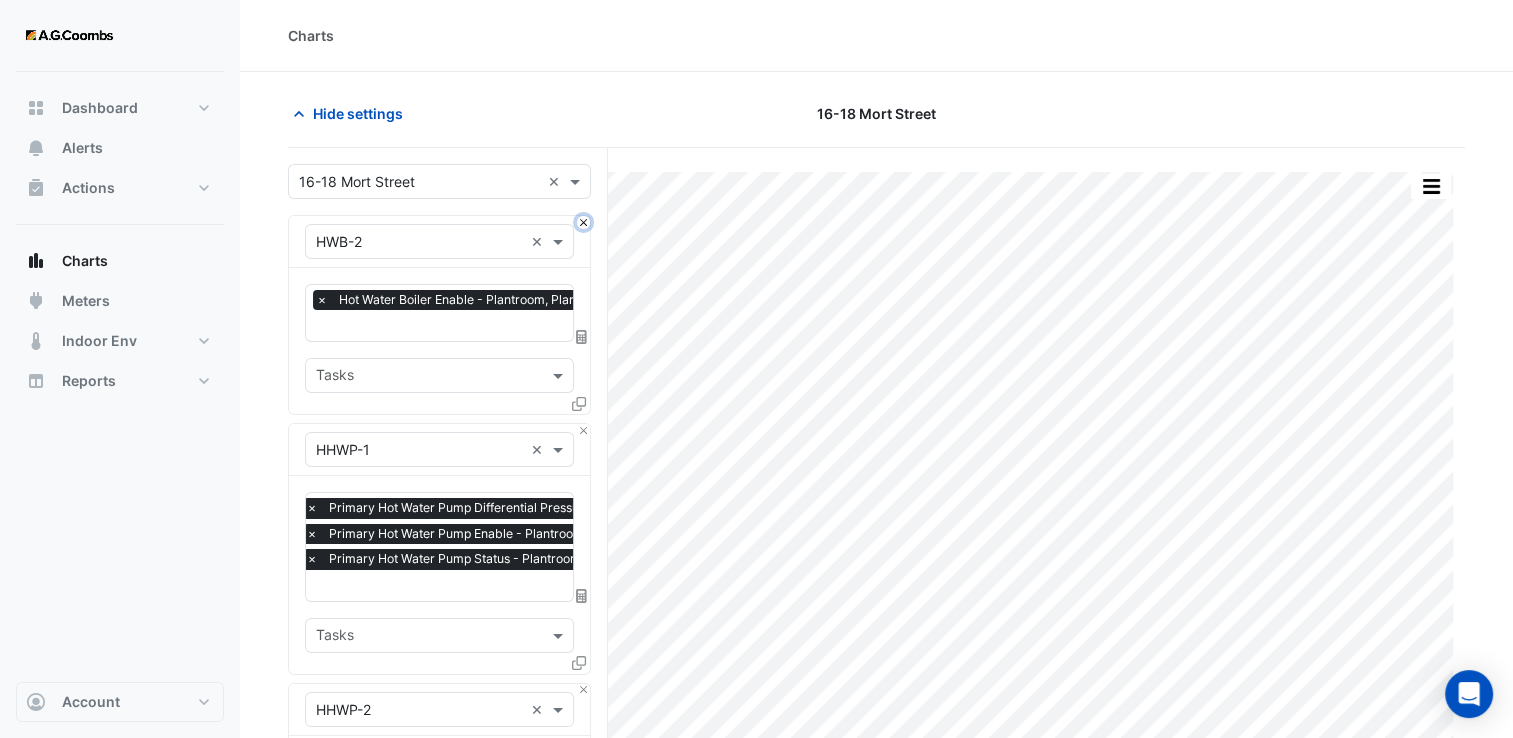 click at bounding box center [583, 222] 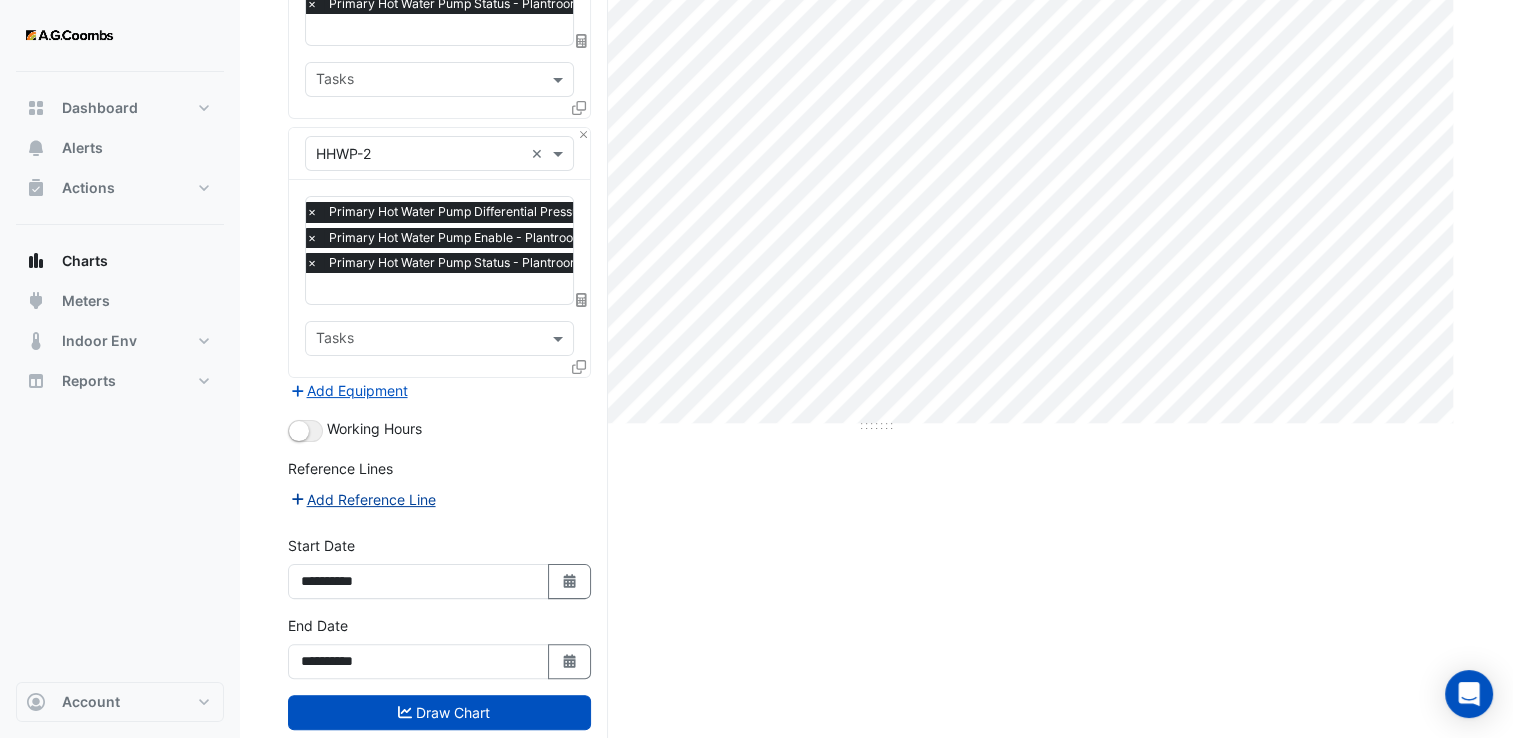 scroll, scrollTop: 382, scrollLeft: 0, axis: vertical 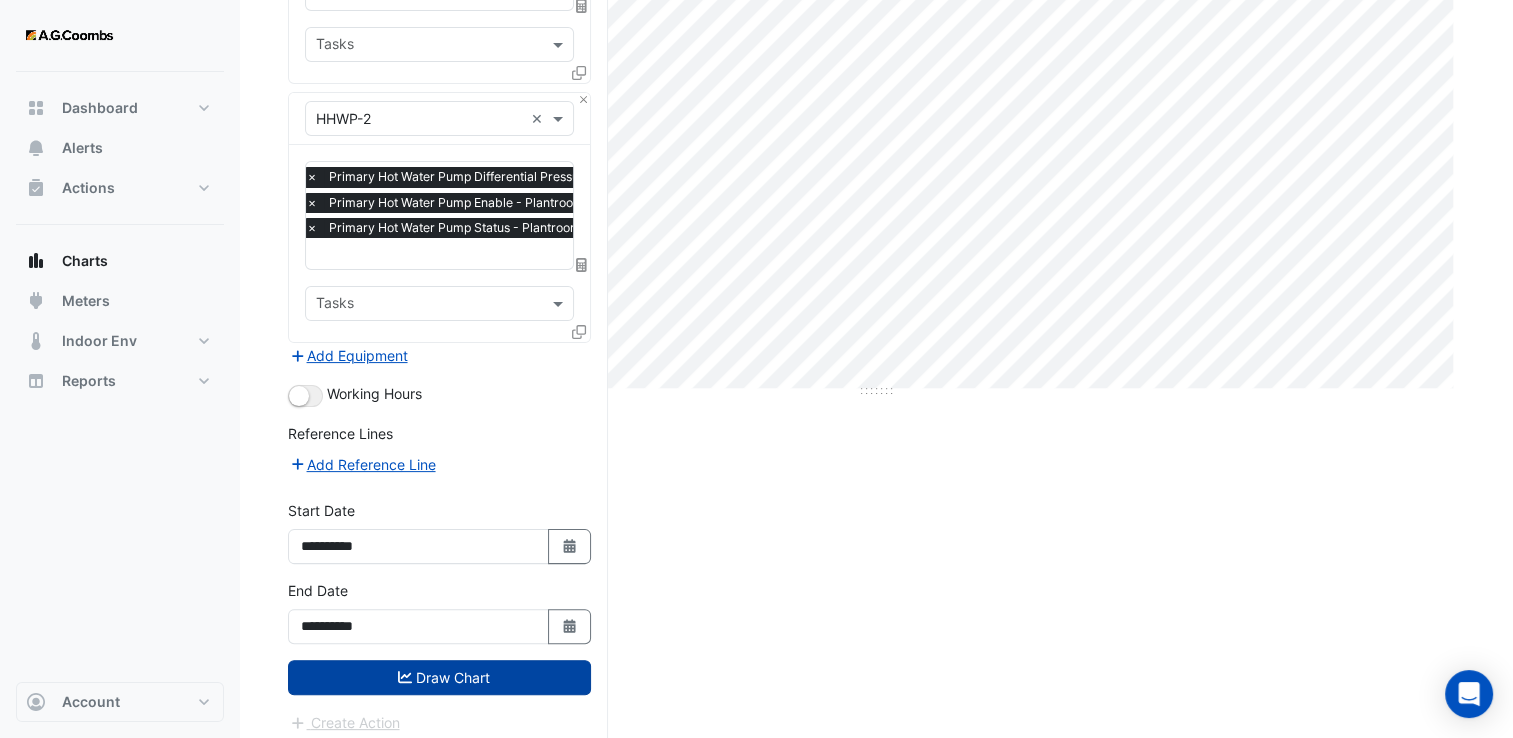 click on "Draw Chart" at bounding box center [439, 677] 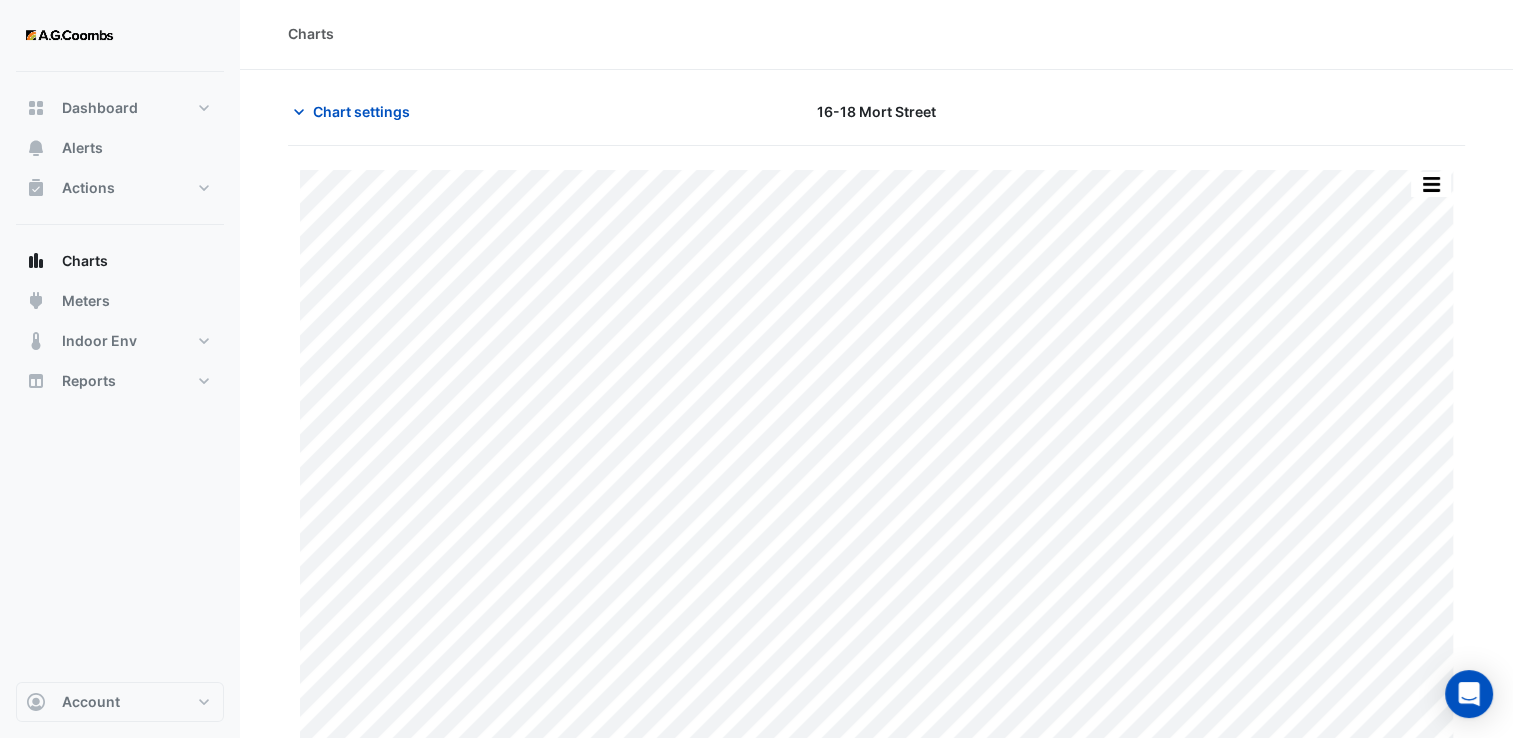 scroll, scrollTop: 40, scrollLeft: 0, axis: vertical 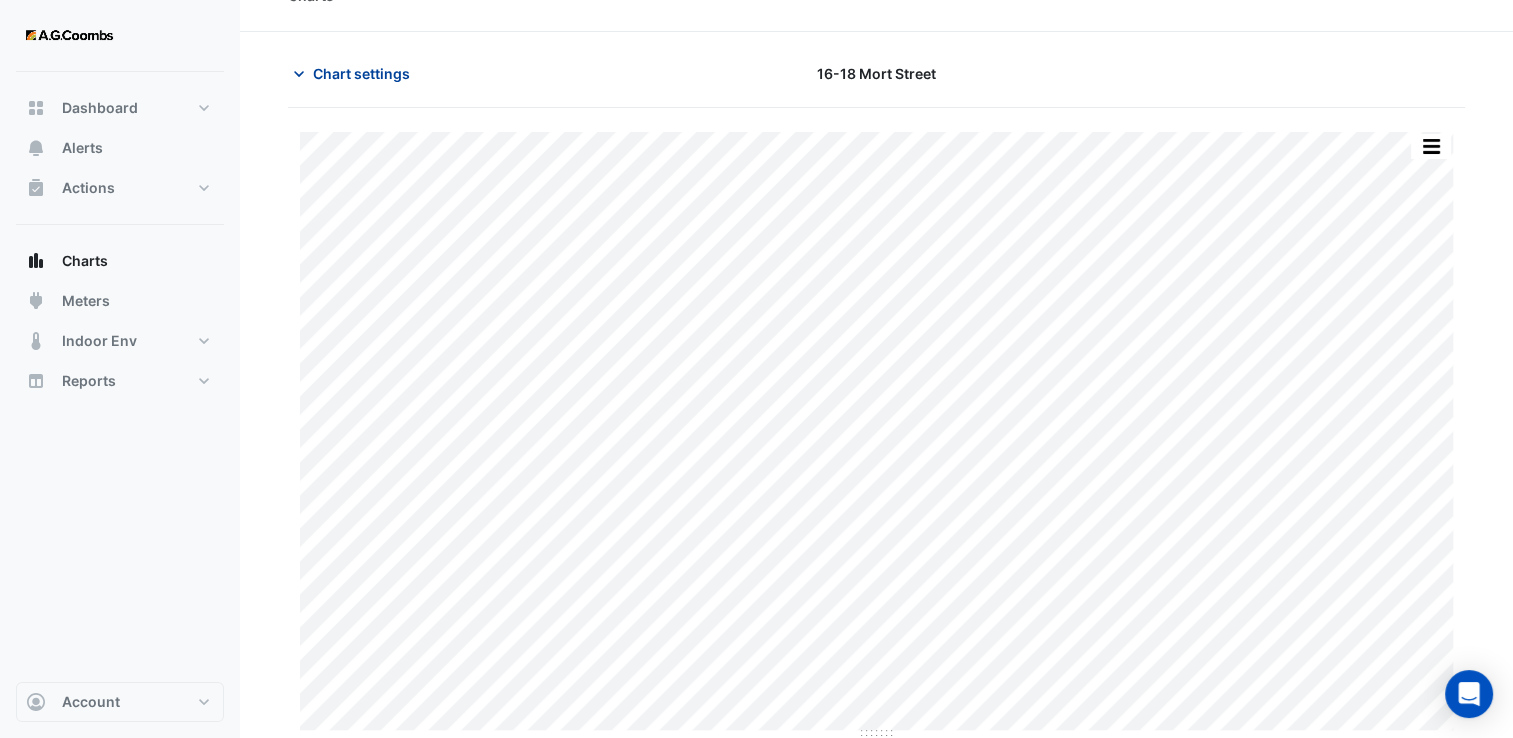 click on "Chart settings" 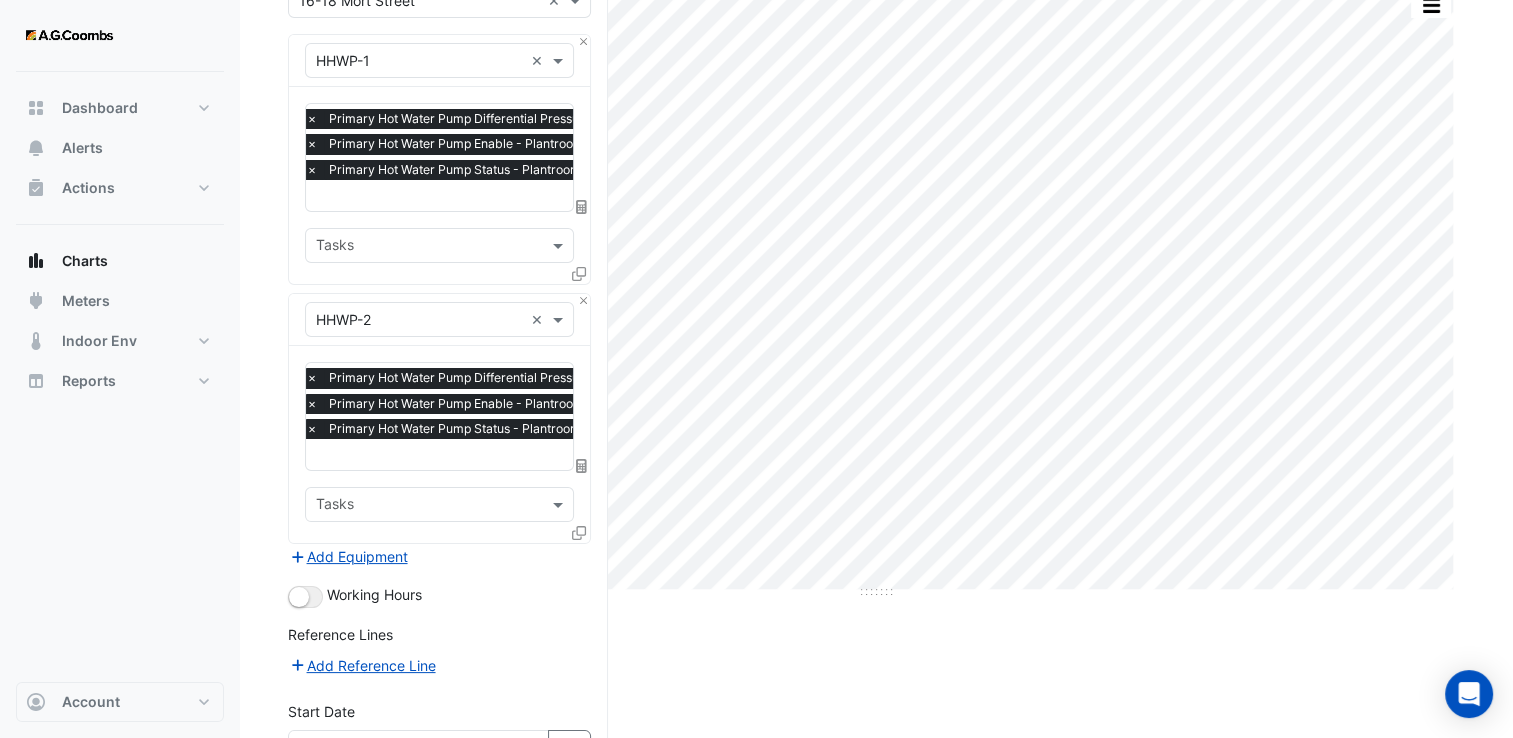 scroll, scrollTop: 382, scrollLeft: 0, axis: vertical 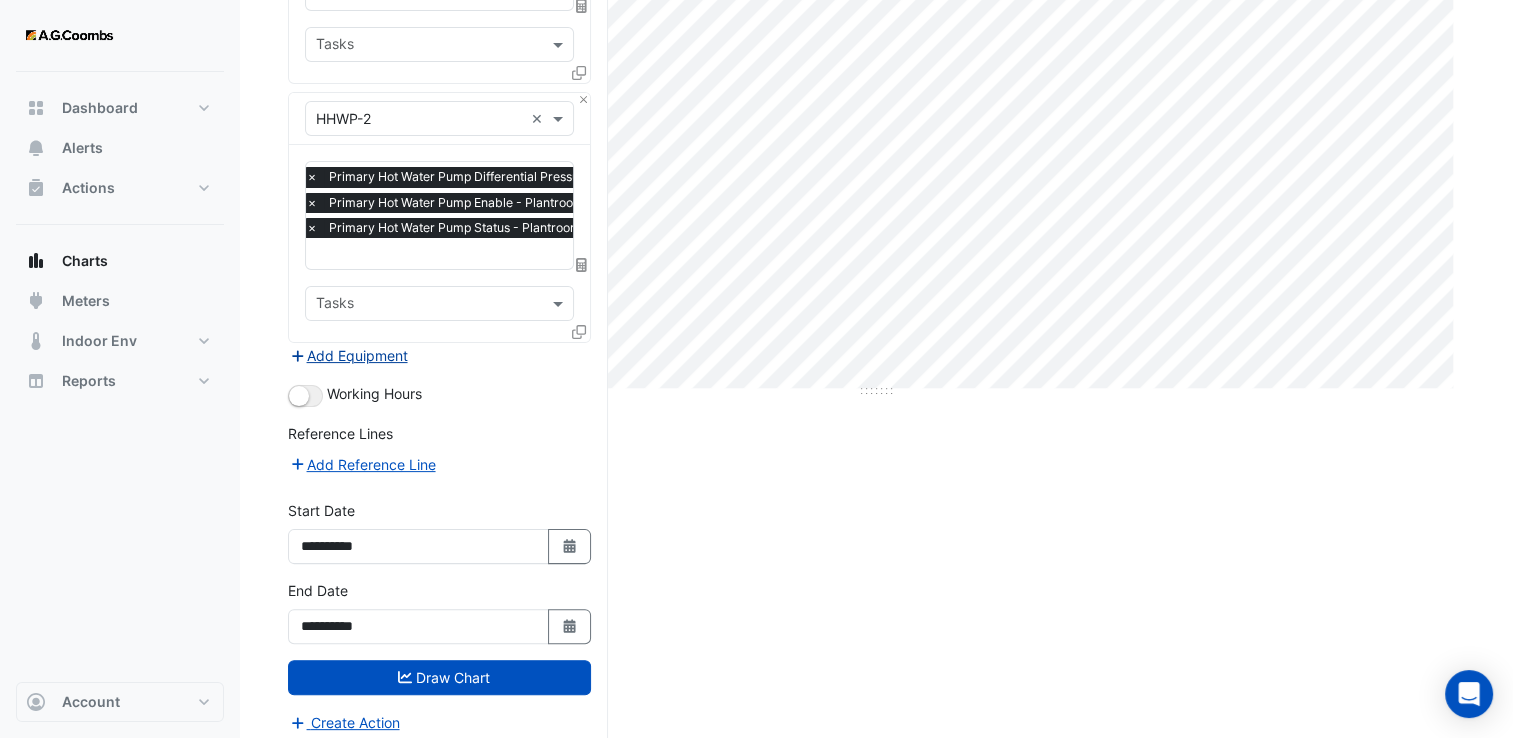 click on "Add Equipment" at bounding box center (348, 355) 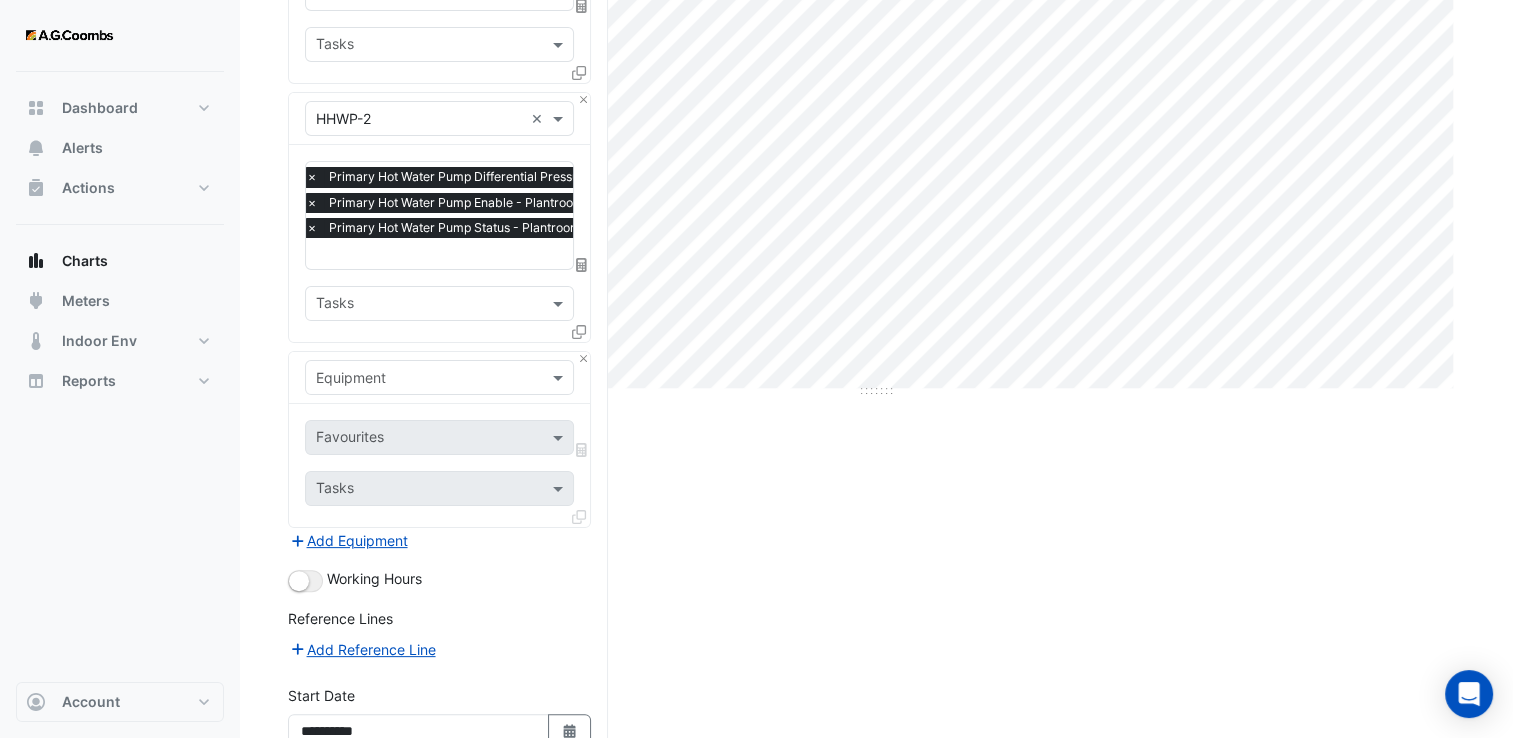click at bounding box center [419, 378] 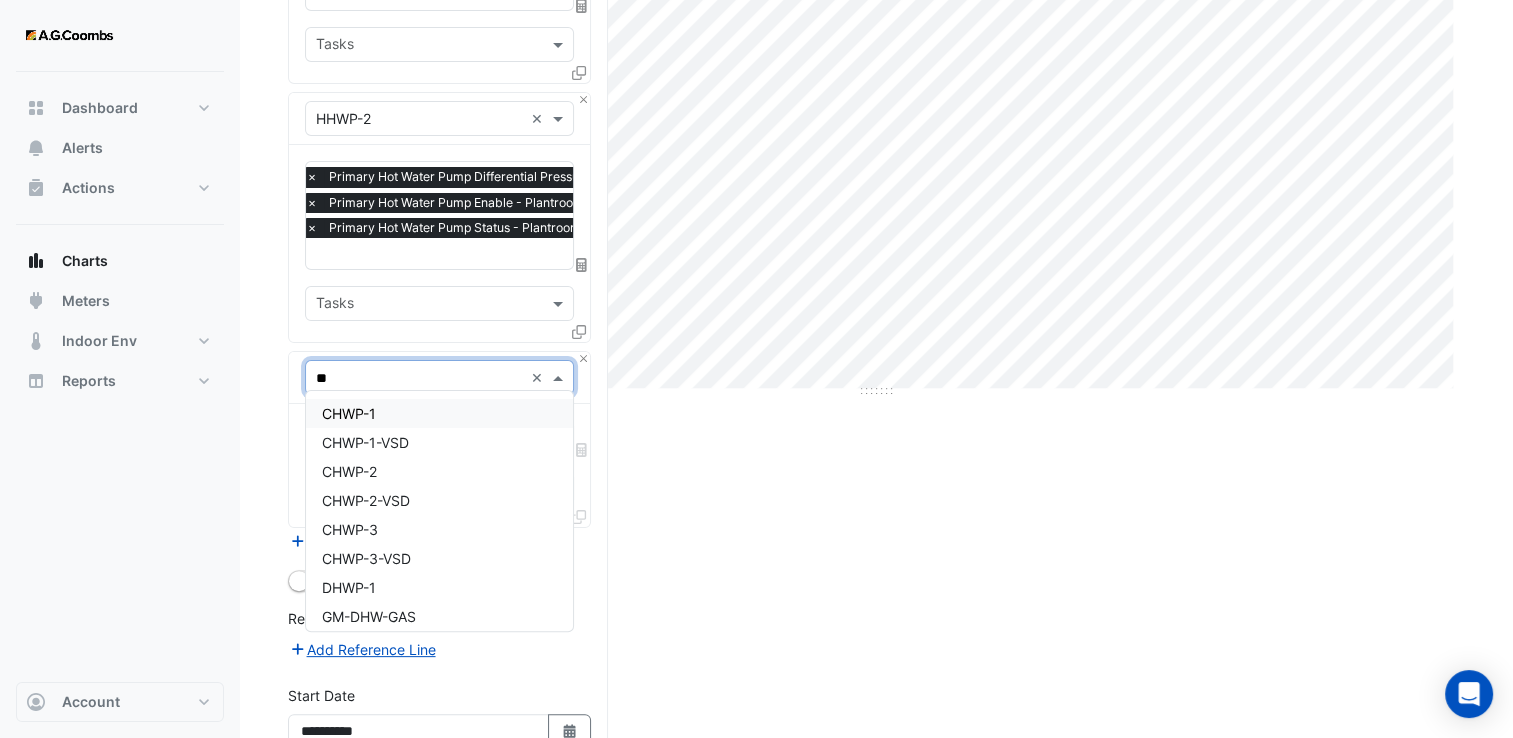 type on "***" 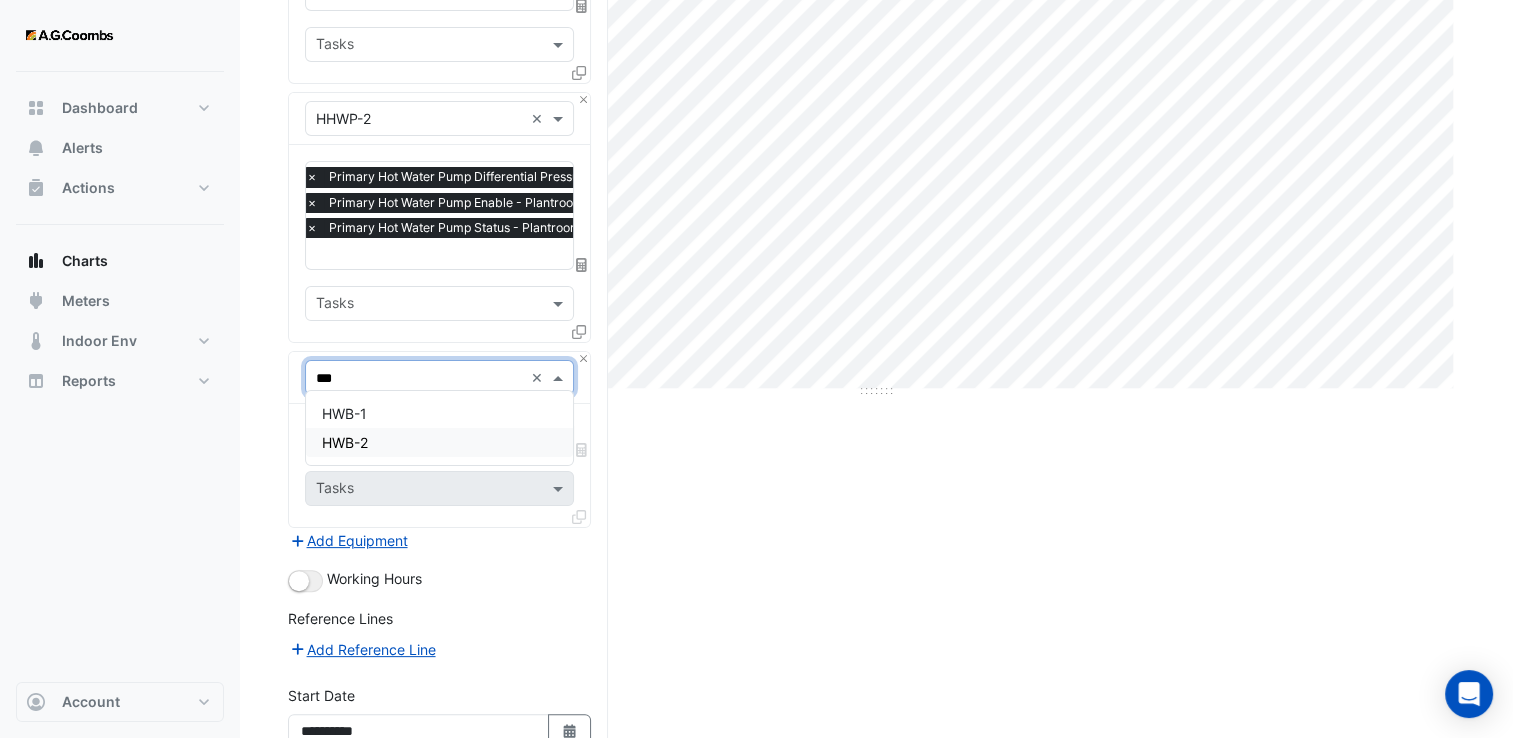 click on "HWB-2" at bounding box center [440, 442] 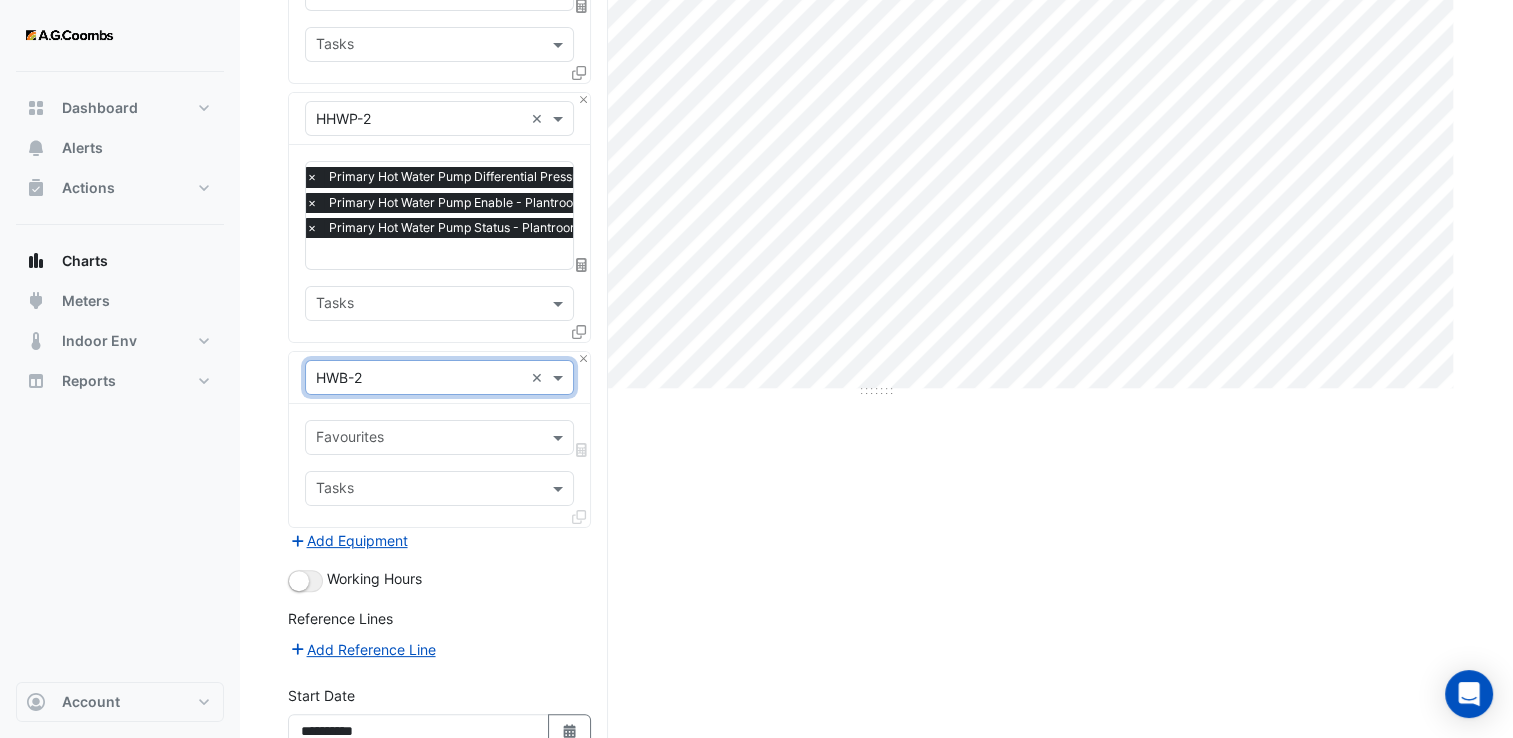 click at bounding box center [426, 440] 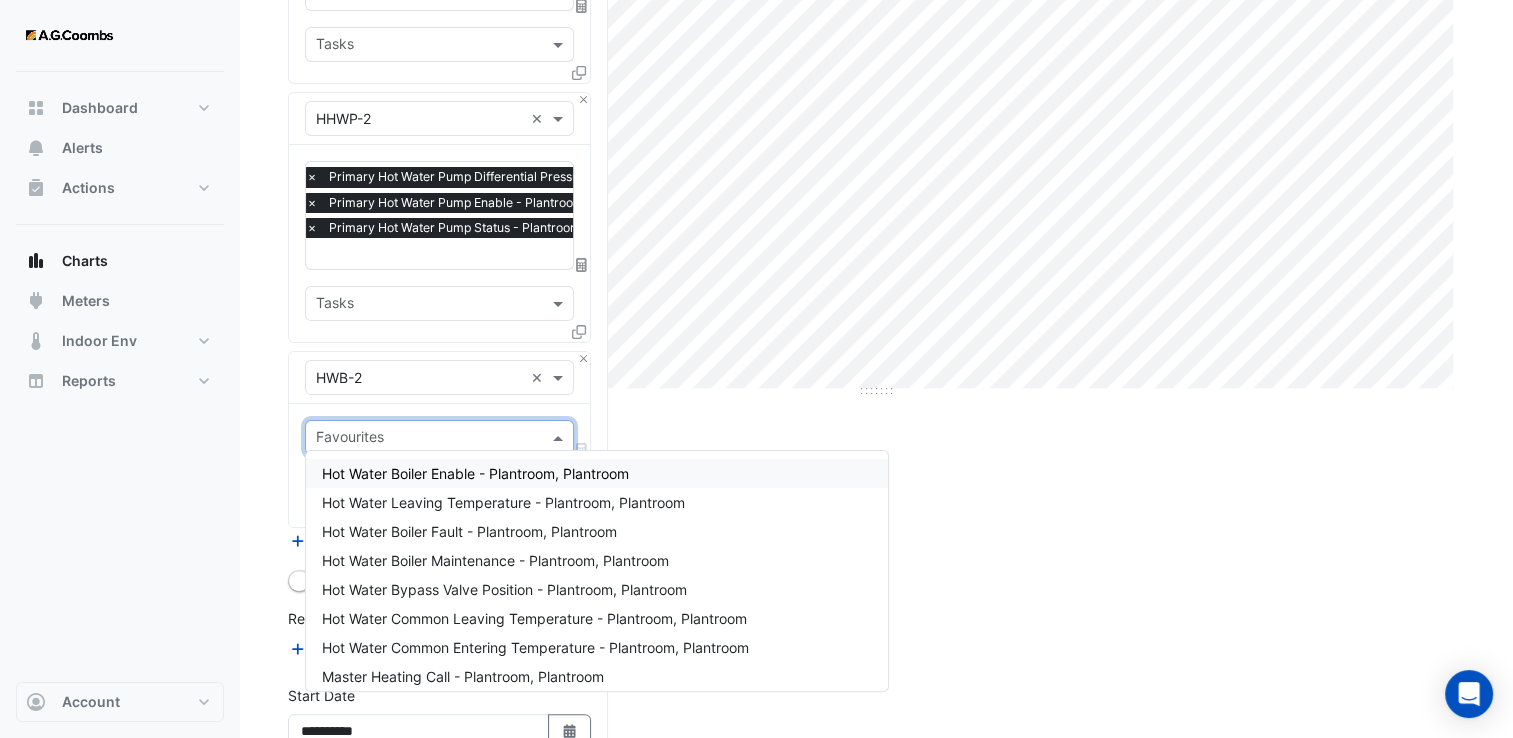 click on "Hot Water Boiler Enable - Plantroom, Plantroom" at bounding box center [475, 473] 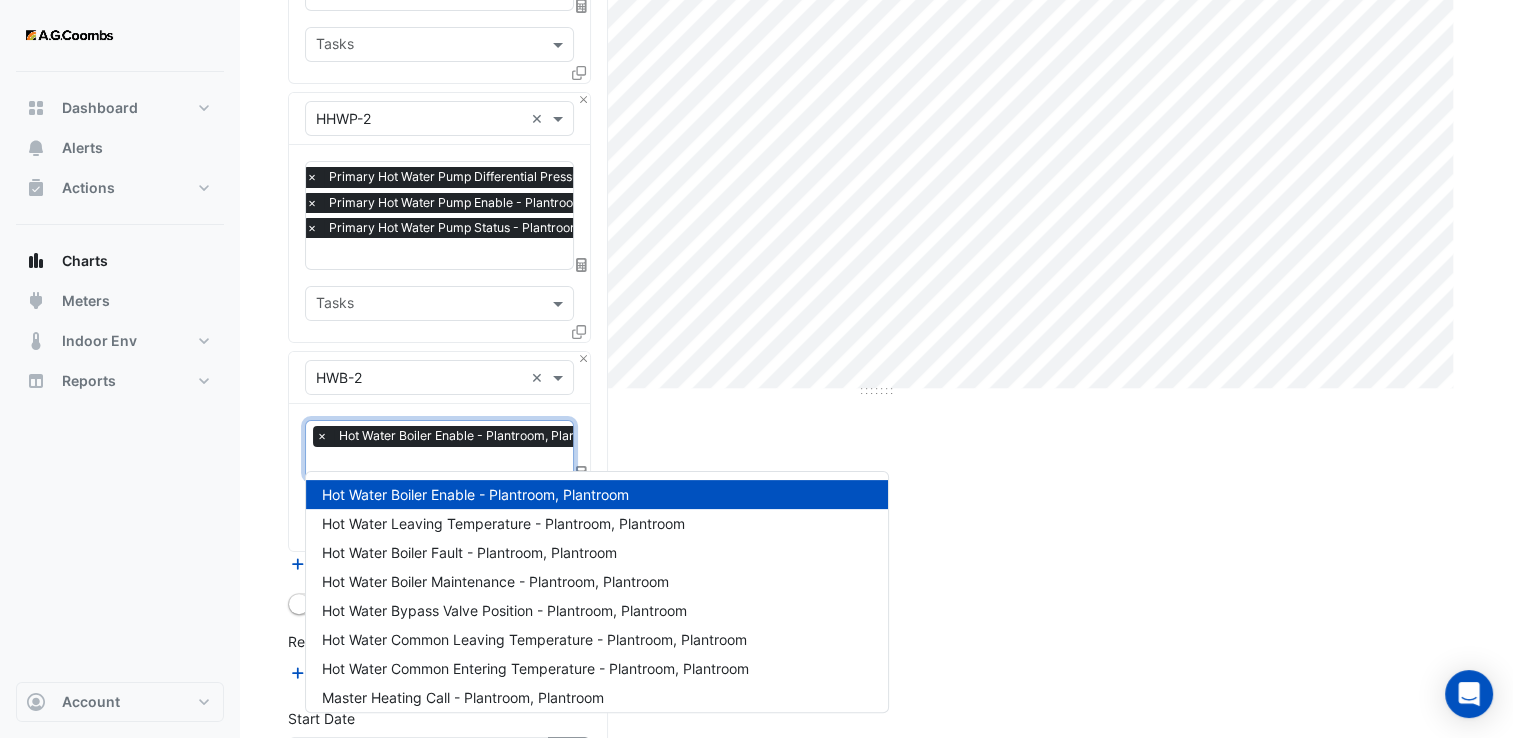click at bounding box center [468, 464] 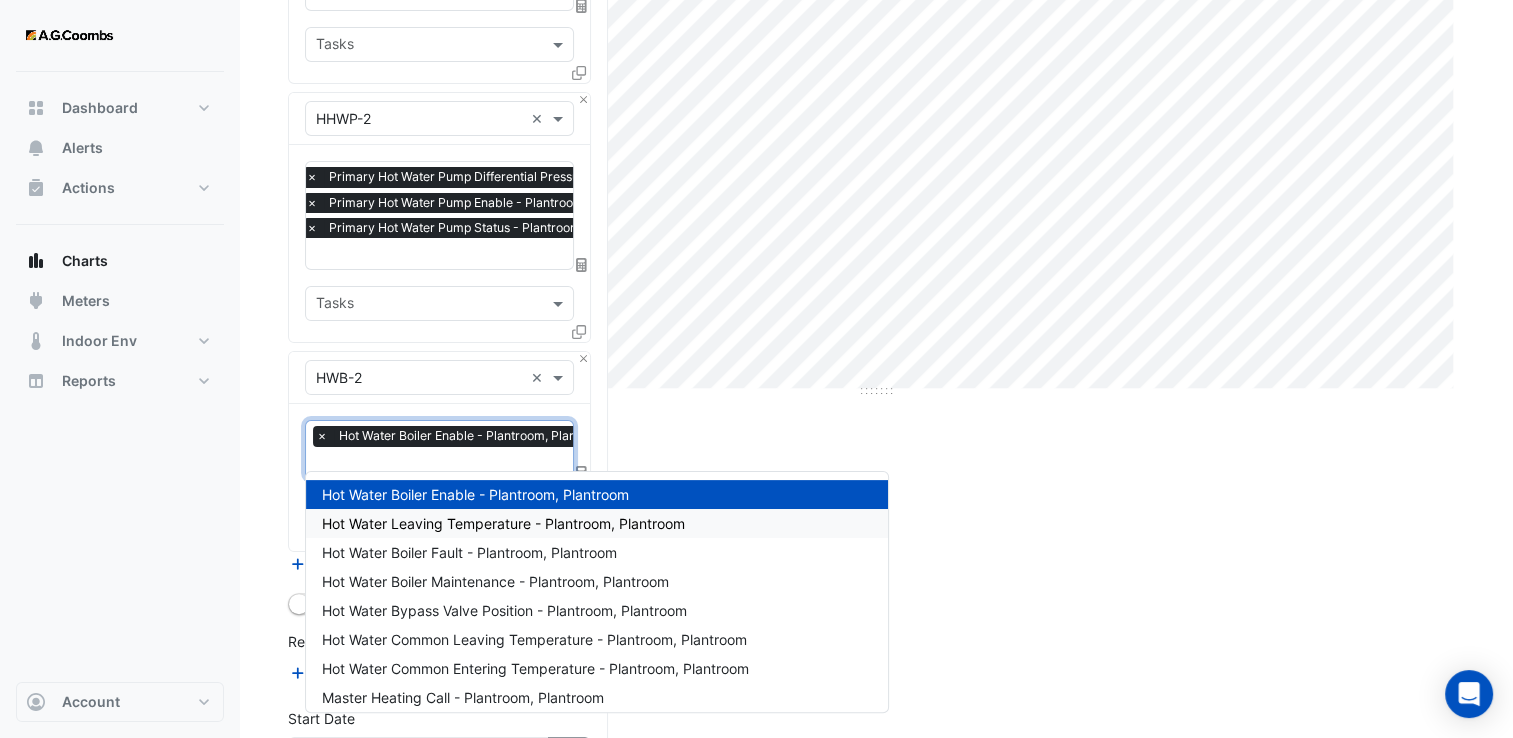 click on "Hot Water Leaving Temperature - Plantroom, Plantroom" at bounding box center (503, 523) 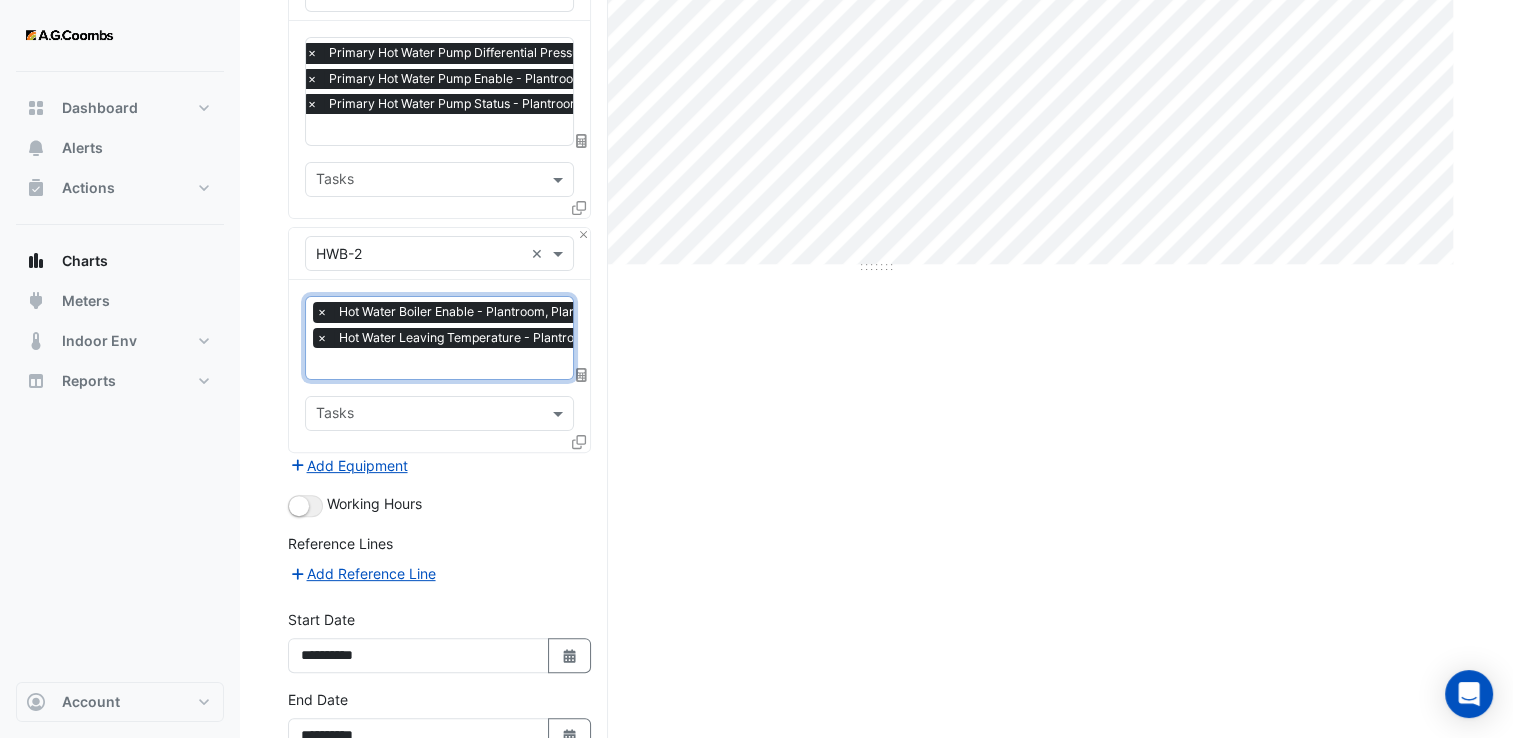 scroll, scrollTop: 612, scrollLeft: 0, axis: vertical 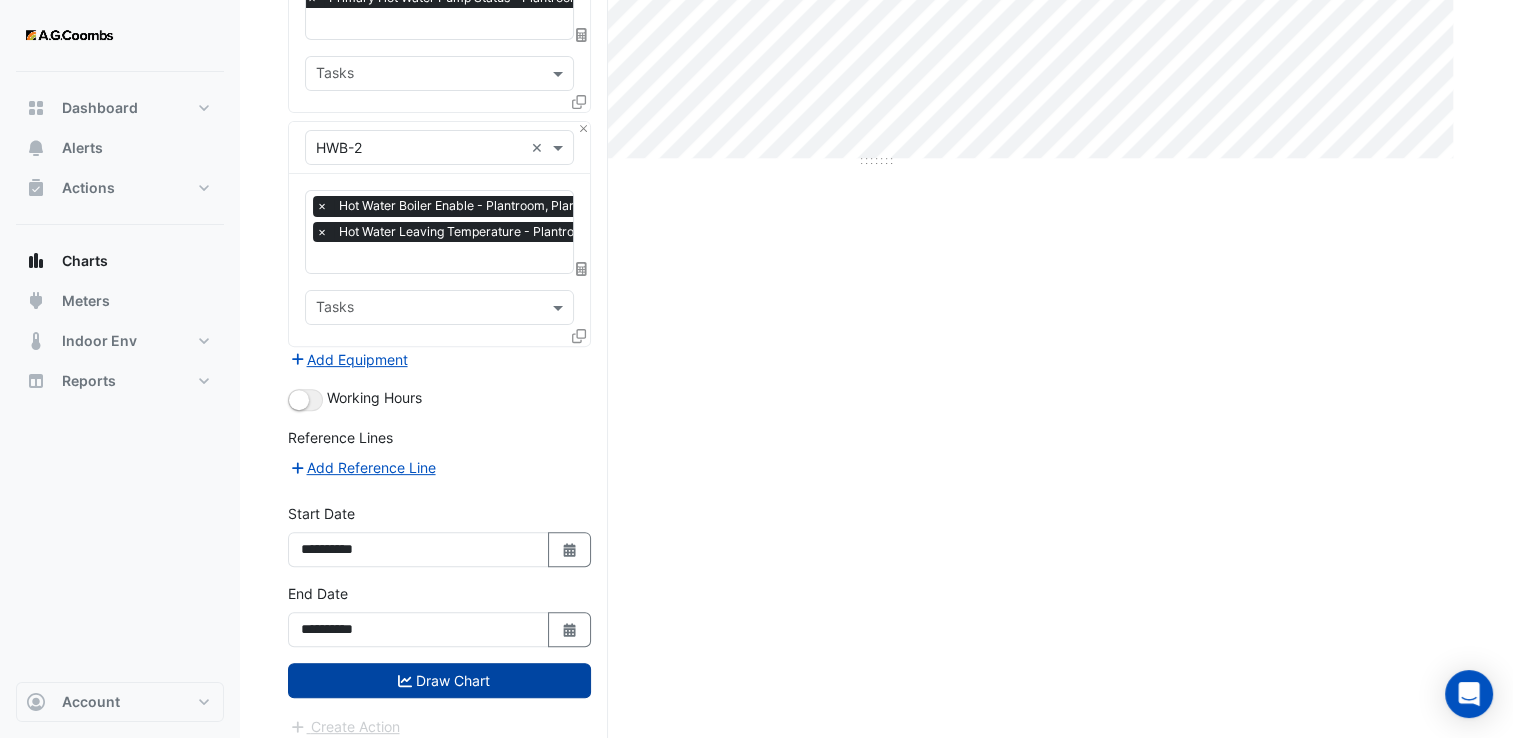 click on "Draw Chart" at bounding box center [439, 680] 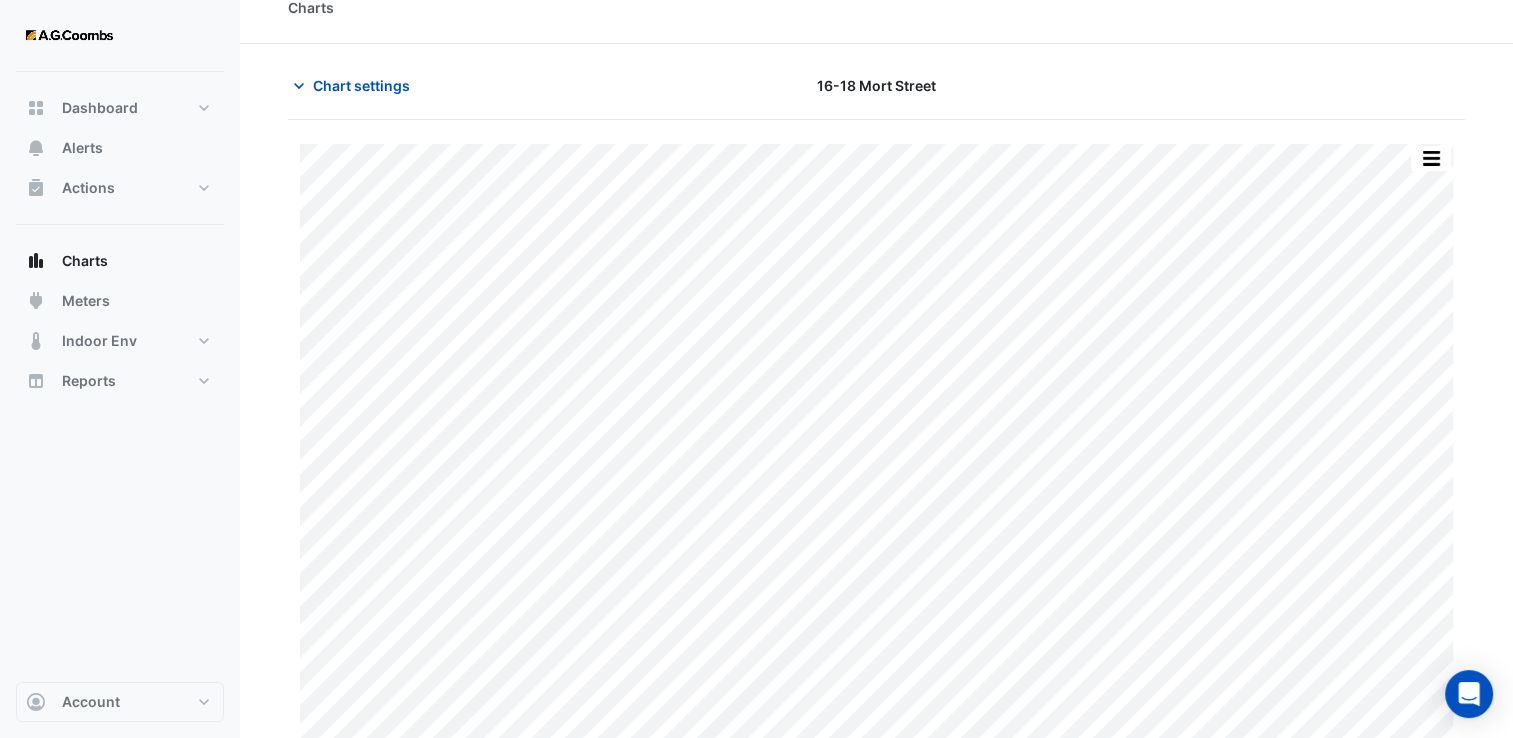 scroll, scrollTop: 40, scrollLeft: 0, axis: vertical 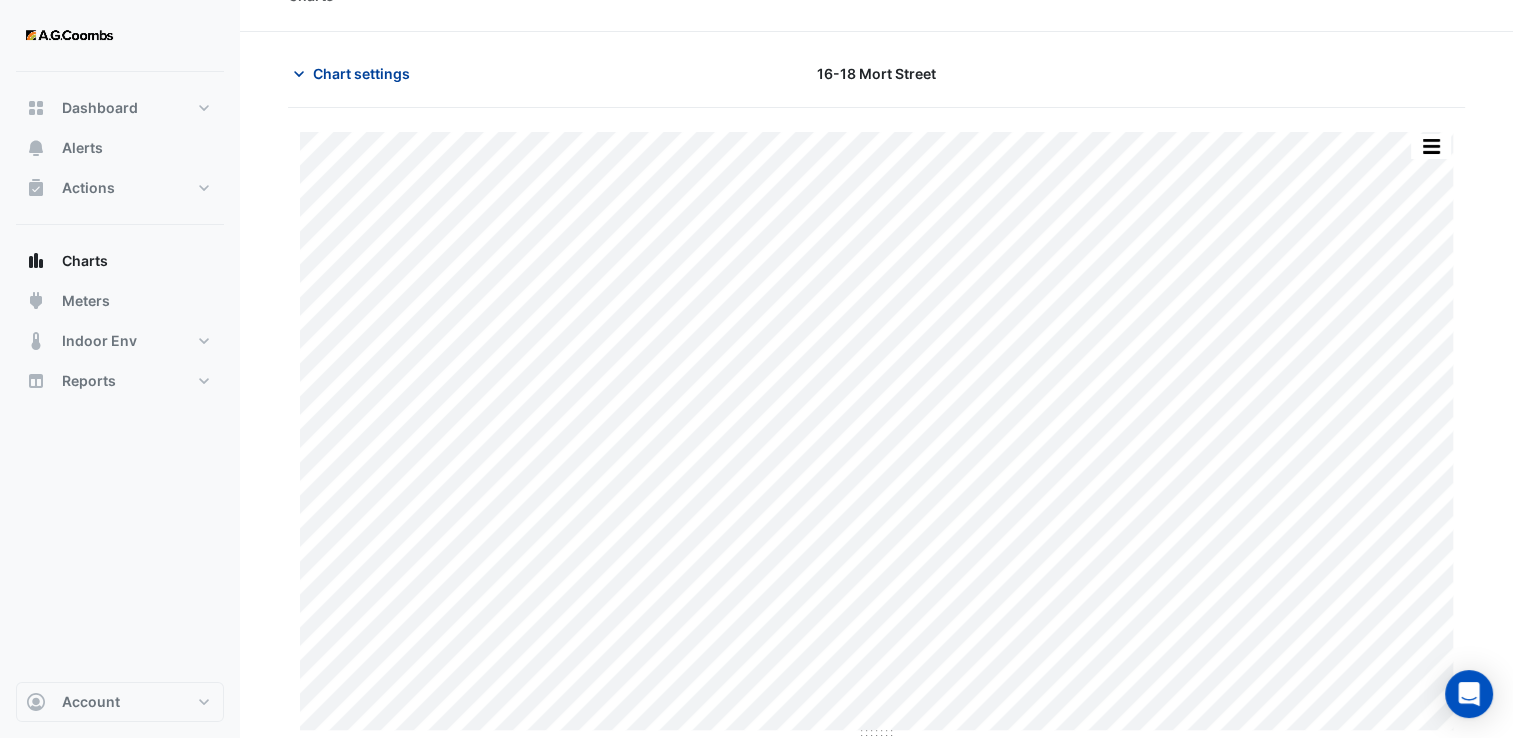 click on "Chart settings" 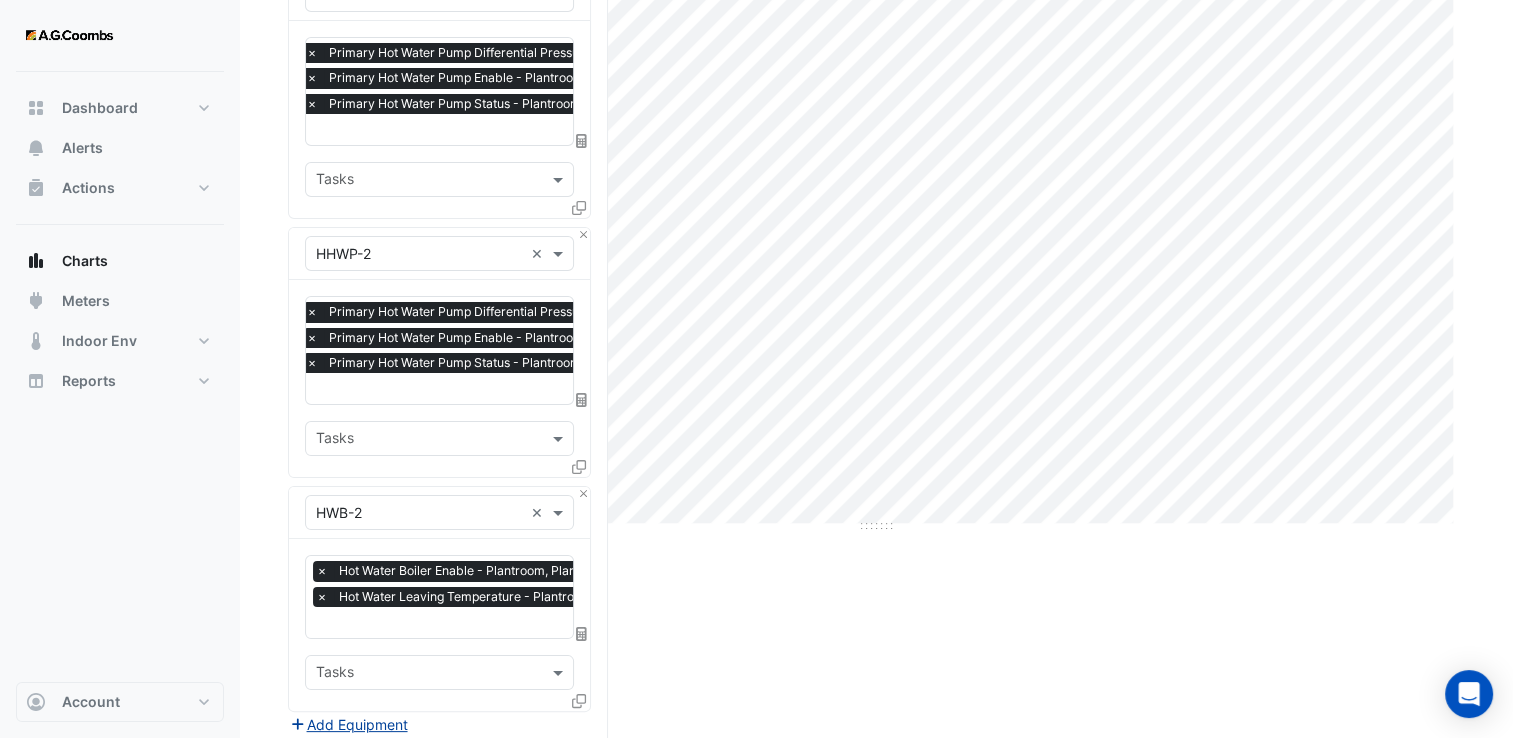 scroll, scrollTop: 612, scrollLeft: 0, axis: vertical 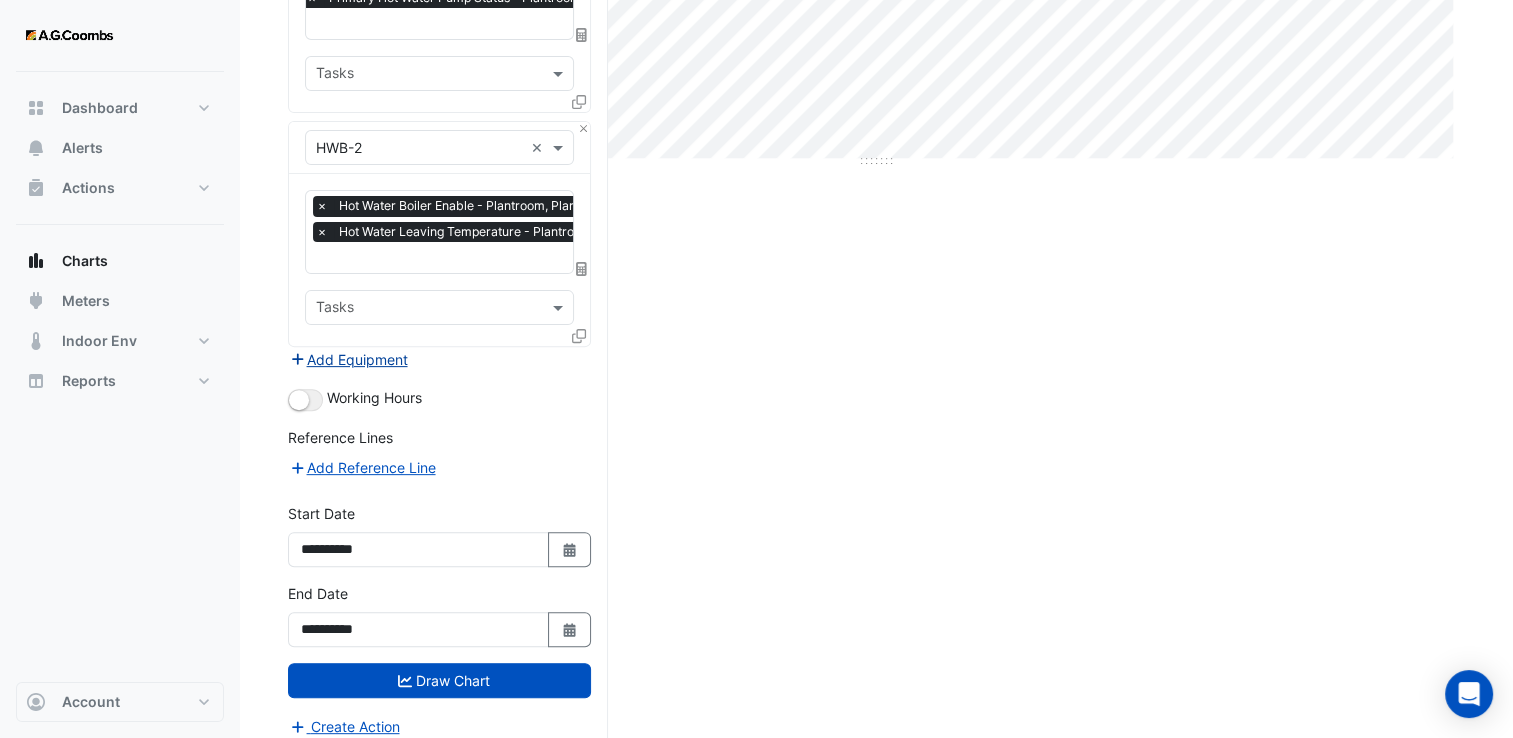 click on "Add Equipment" at bounding box center [348, 359] 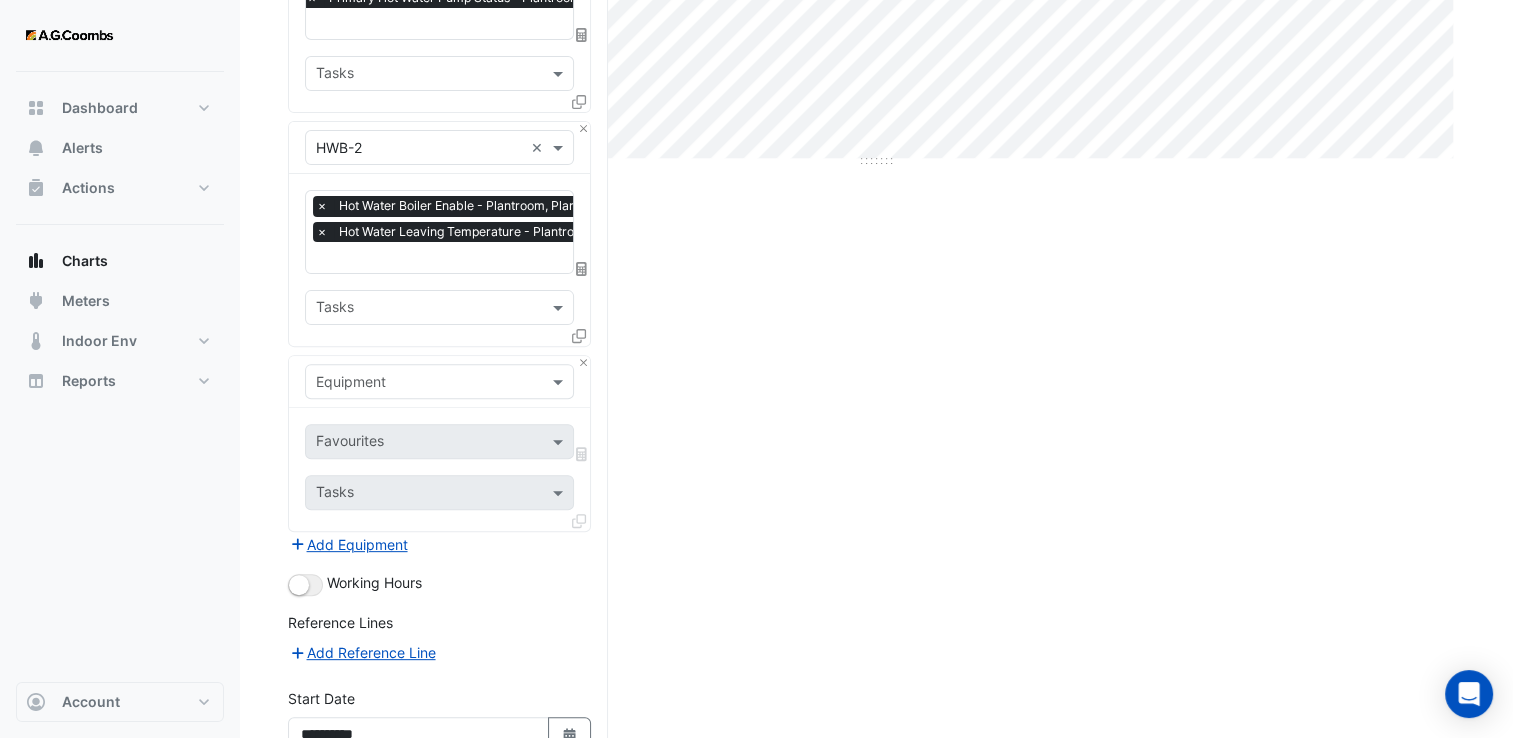 click at bounding box center (419, 382) 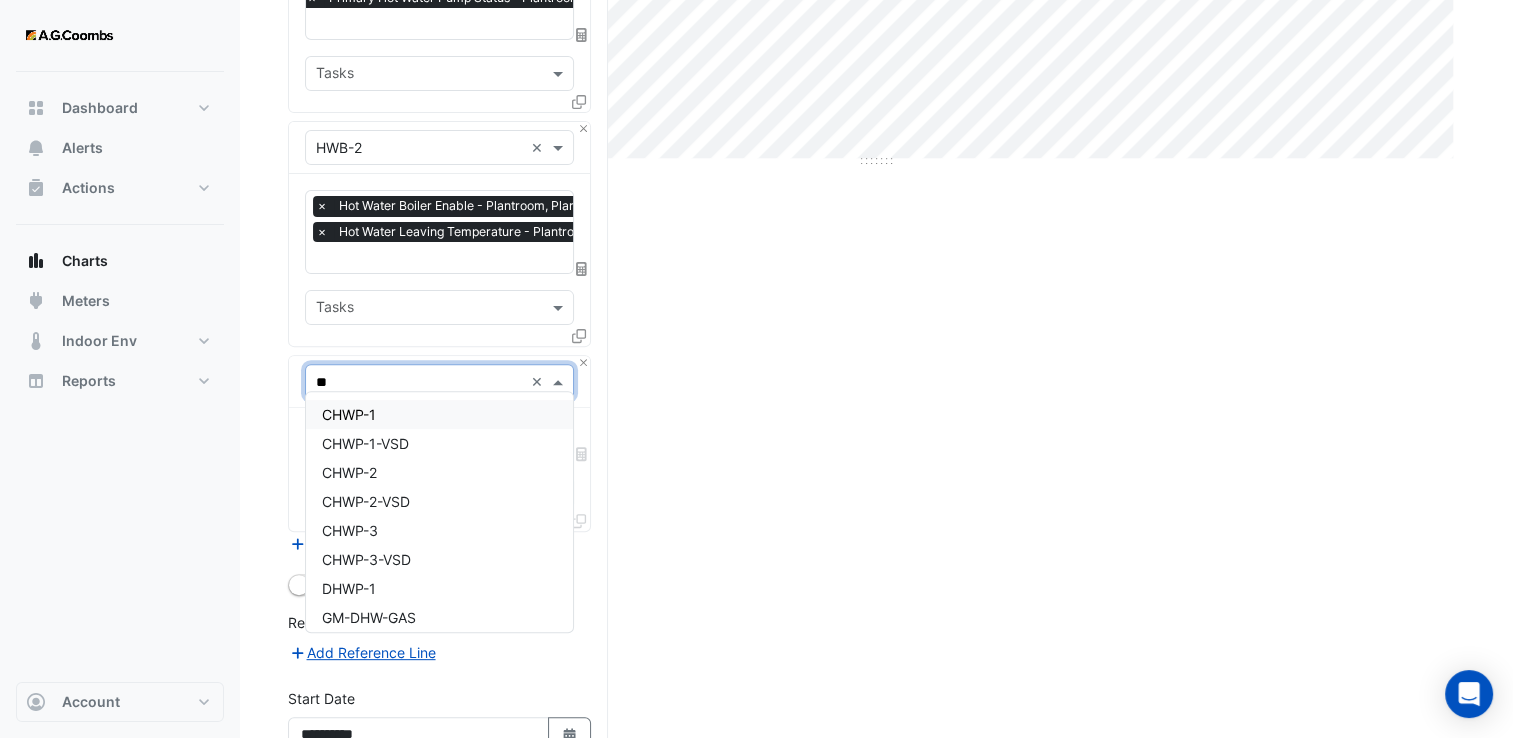 type on "***" 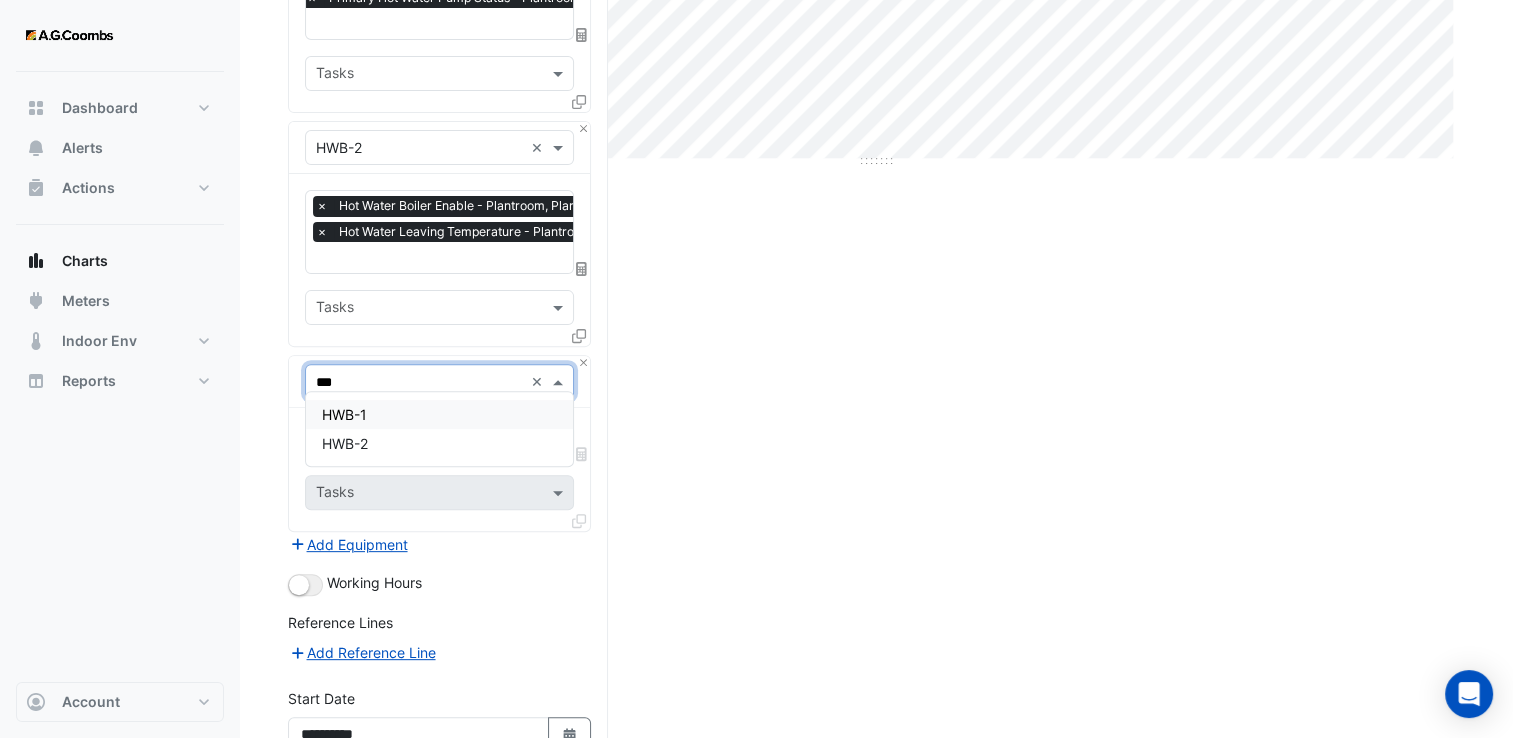 click on "HWB-1" at bounding box center (344, 414) 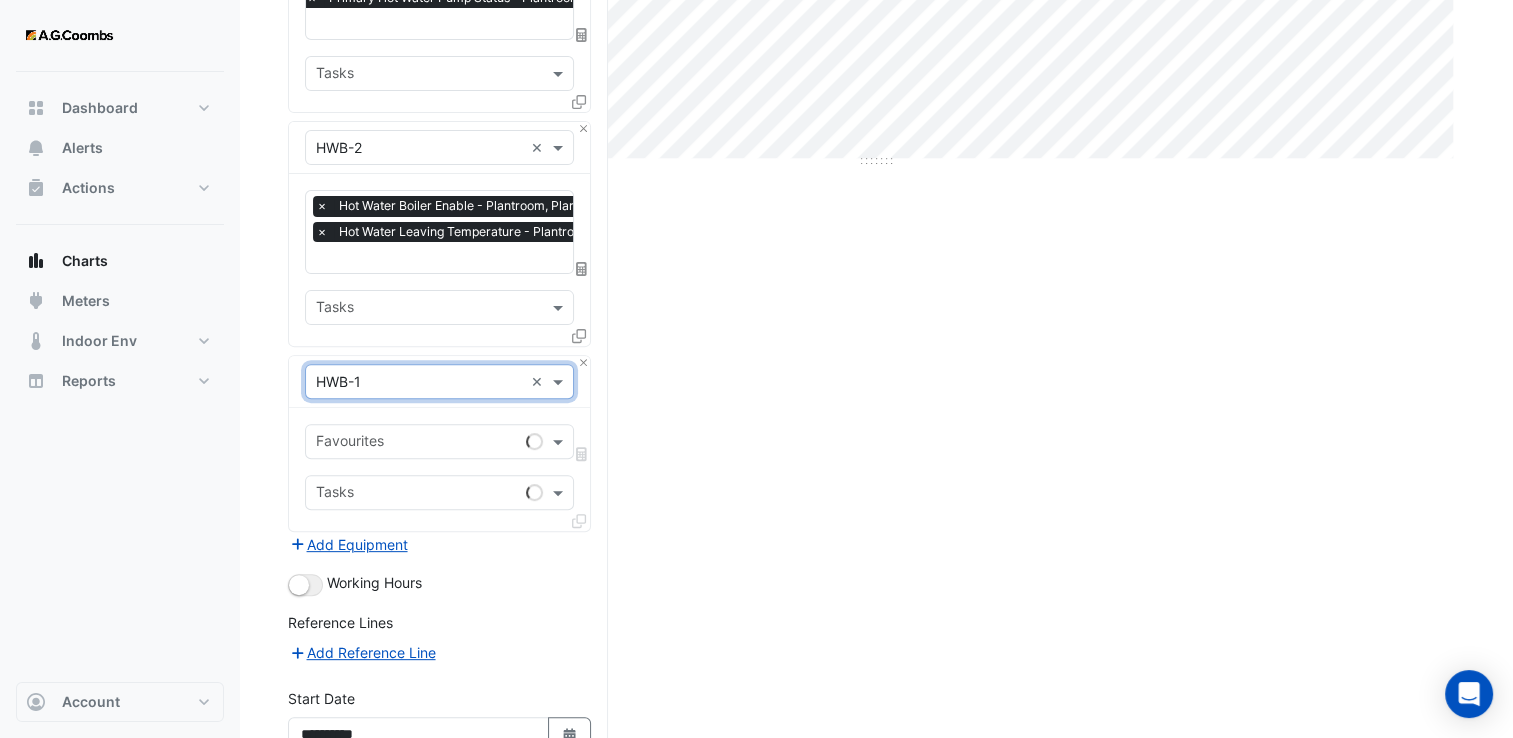 click at bounding box center (417, 443) 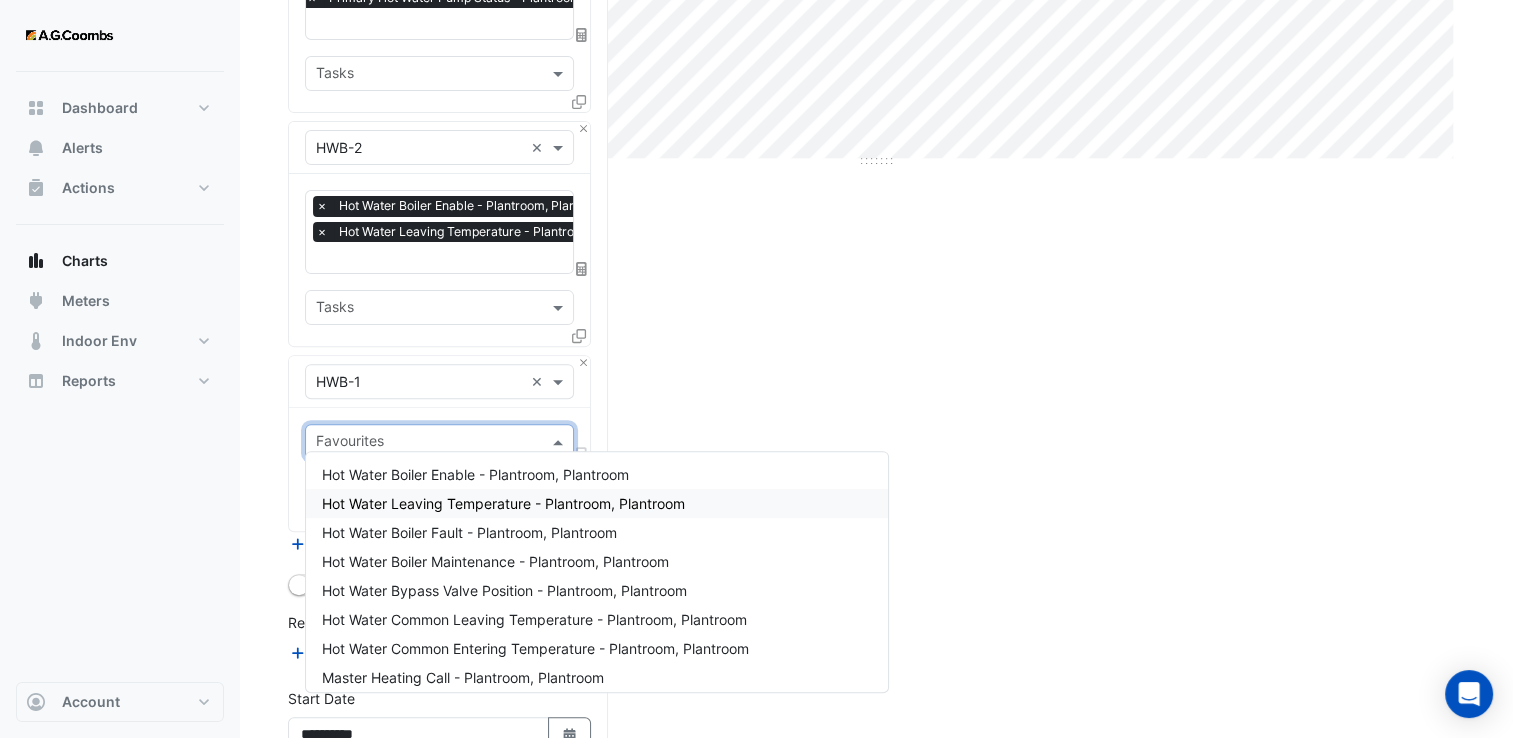 click on "Hot Water Leaving Temperature - Plantroom, Plantroom" at bounding box center (503, 503) 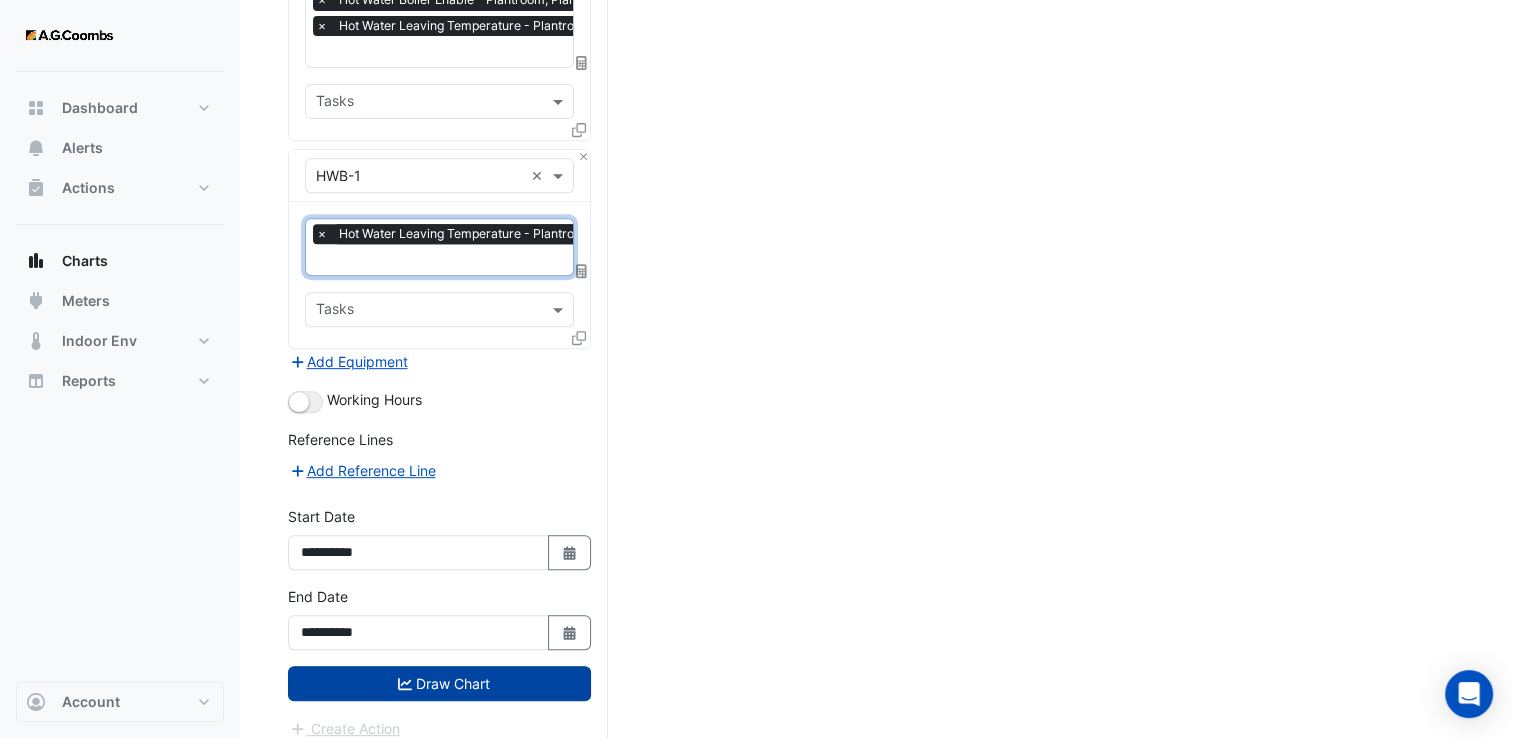 click on "Draw Chart" at bounding box center [439, 683] 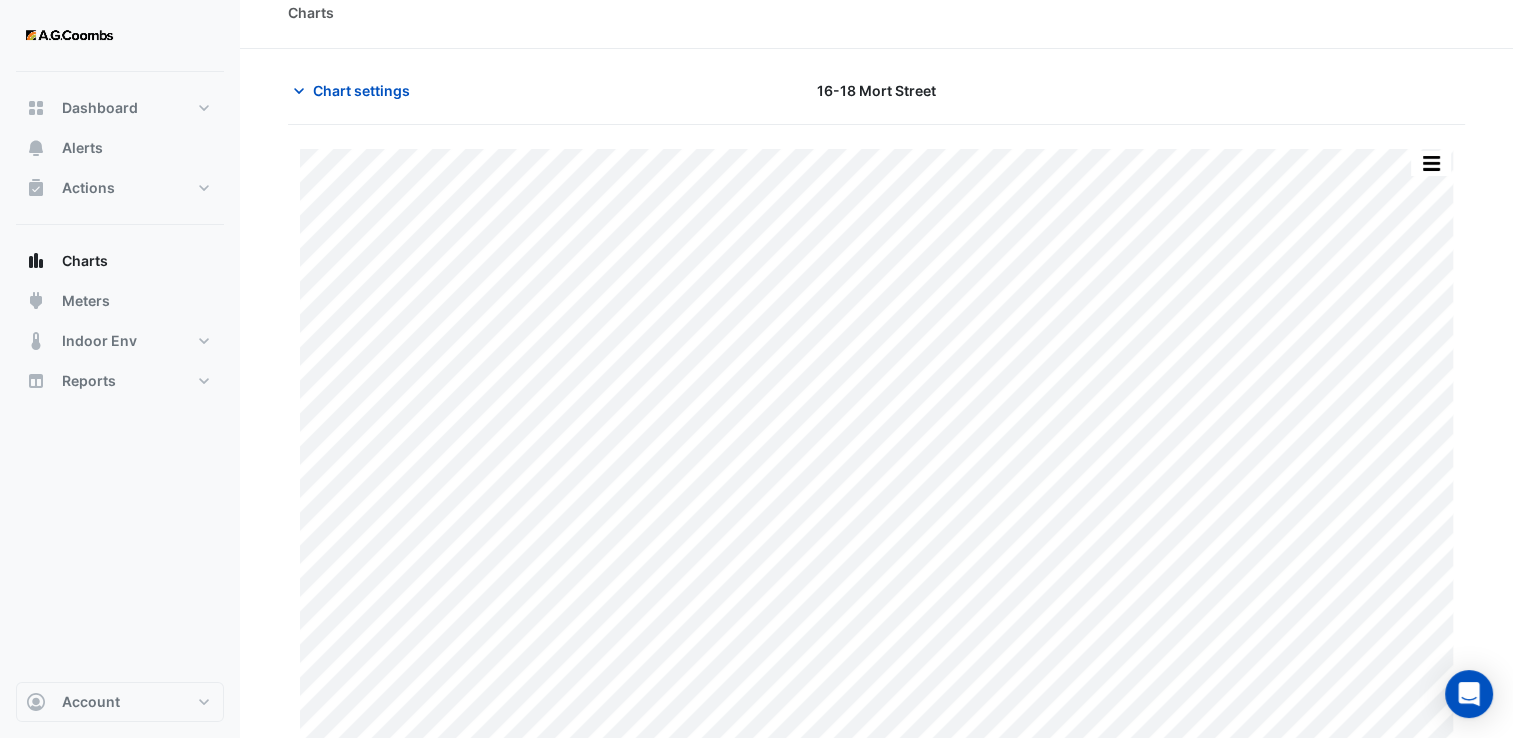 scroll, scrollTop: 40, scrollLeft: 0, axis: vertical 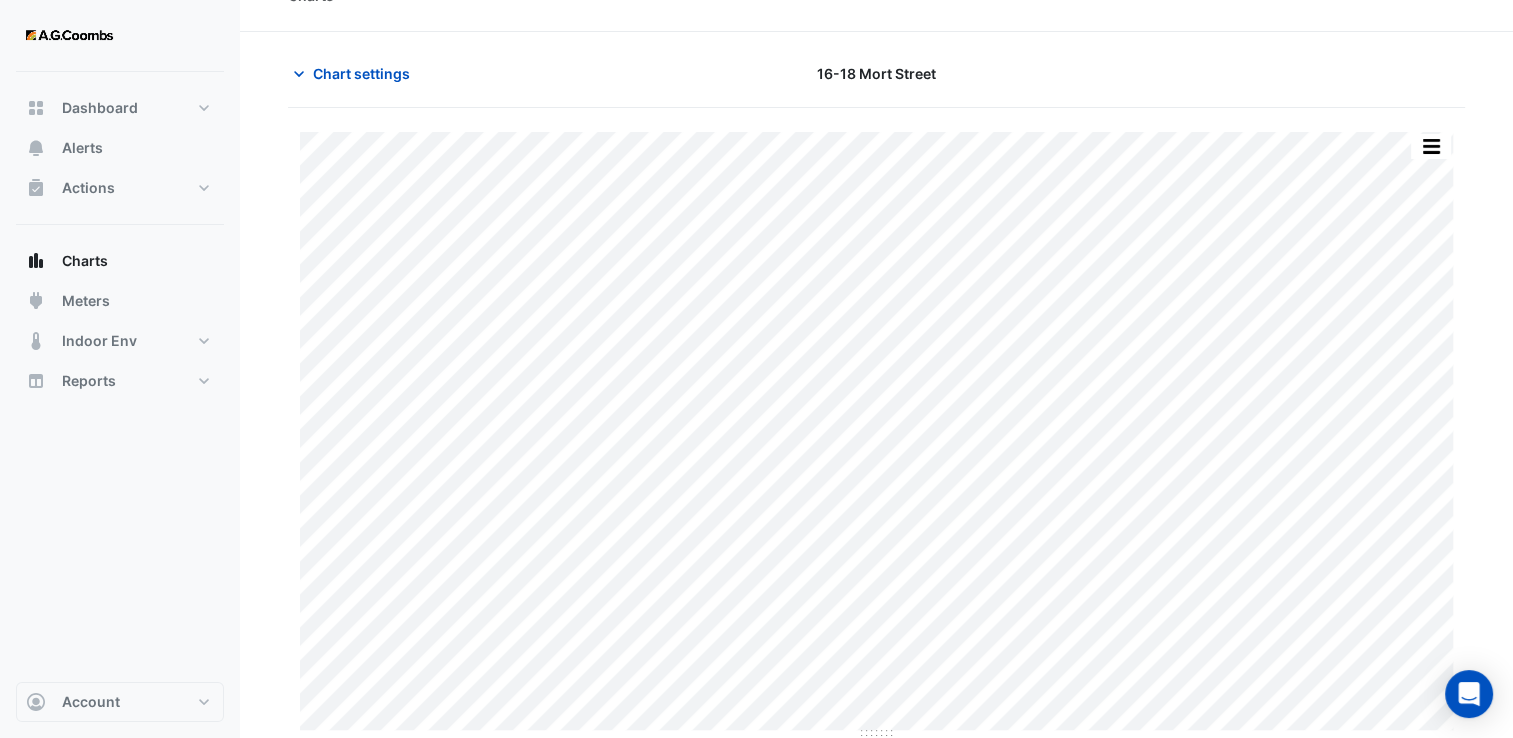 click 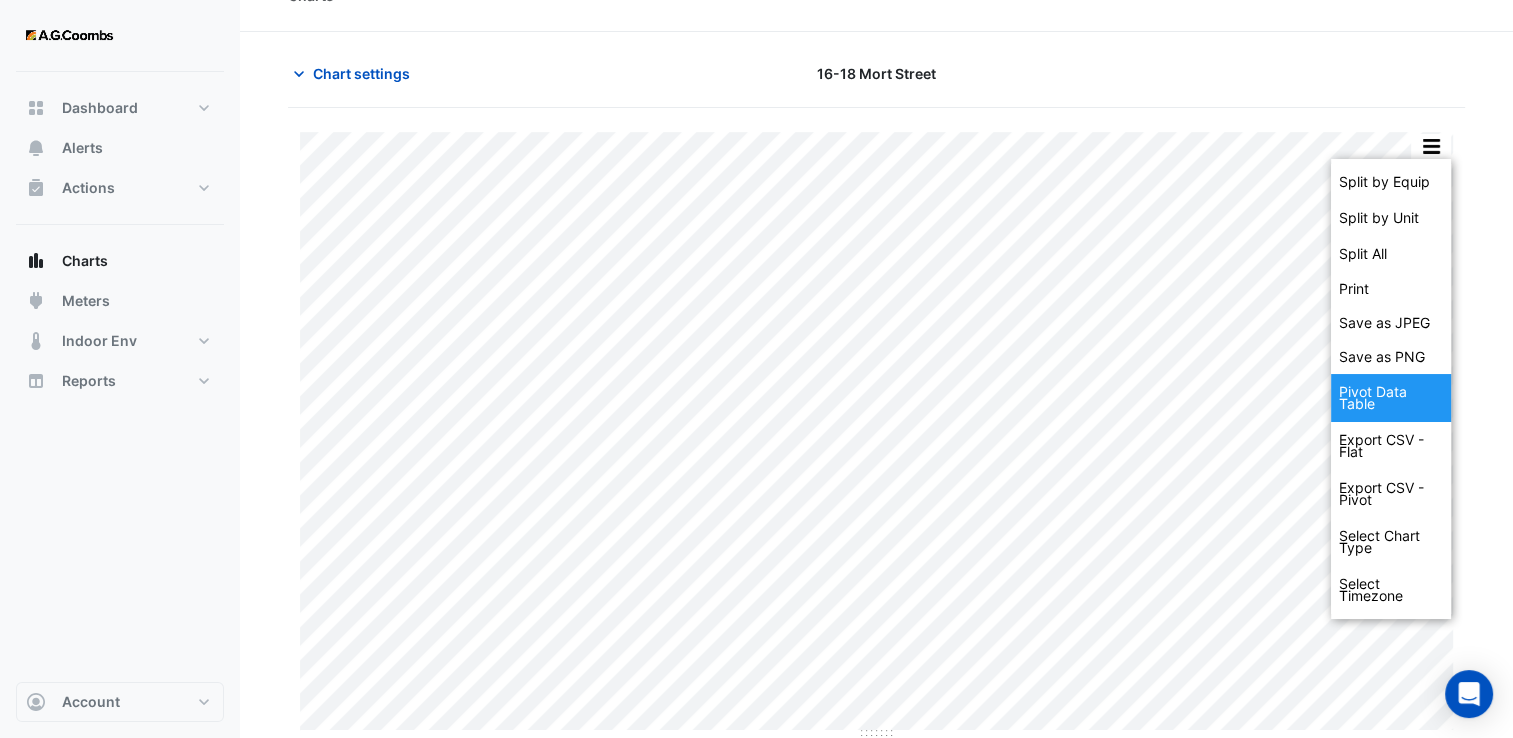 click on "Pivot Data Table" 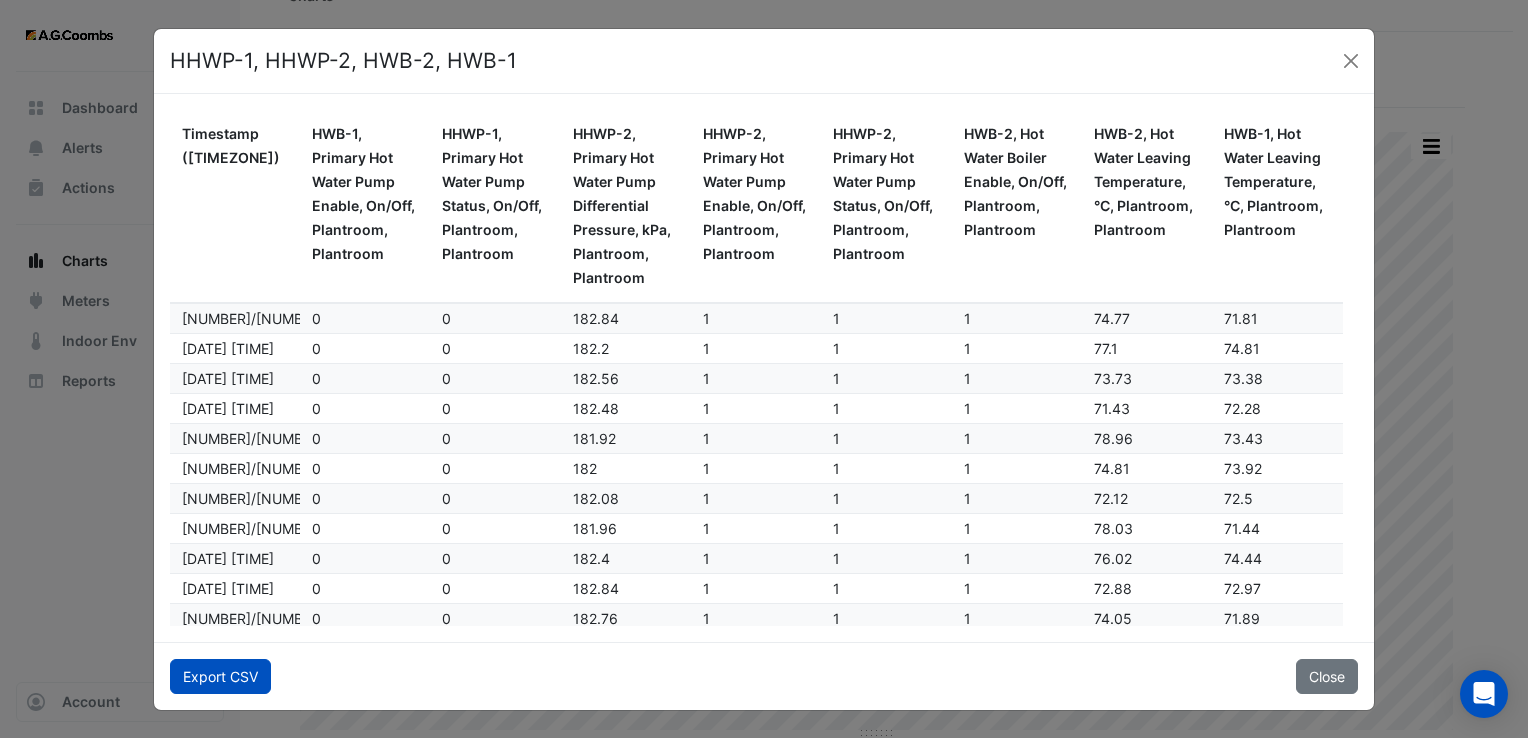 click on "Export CSV" 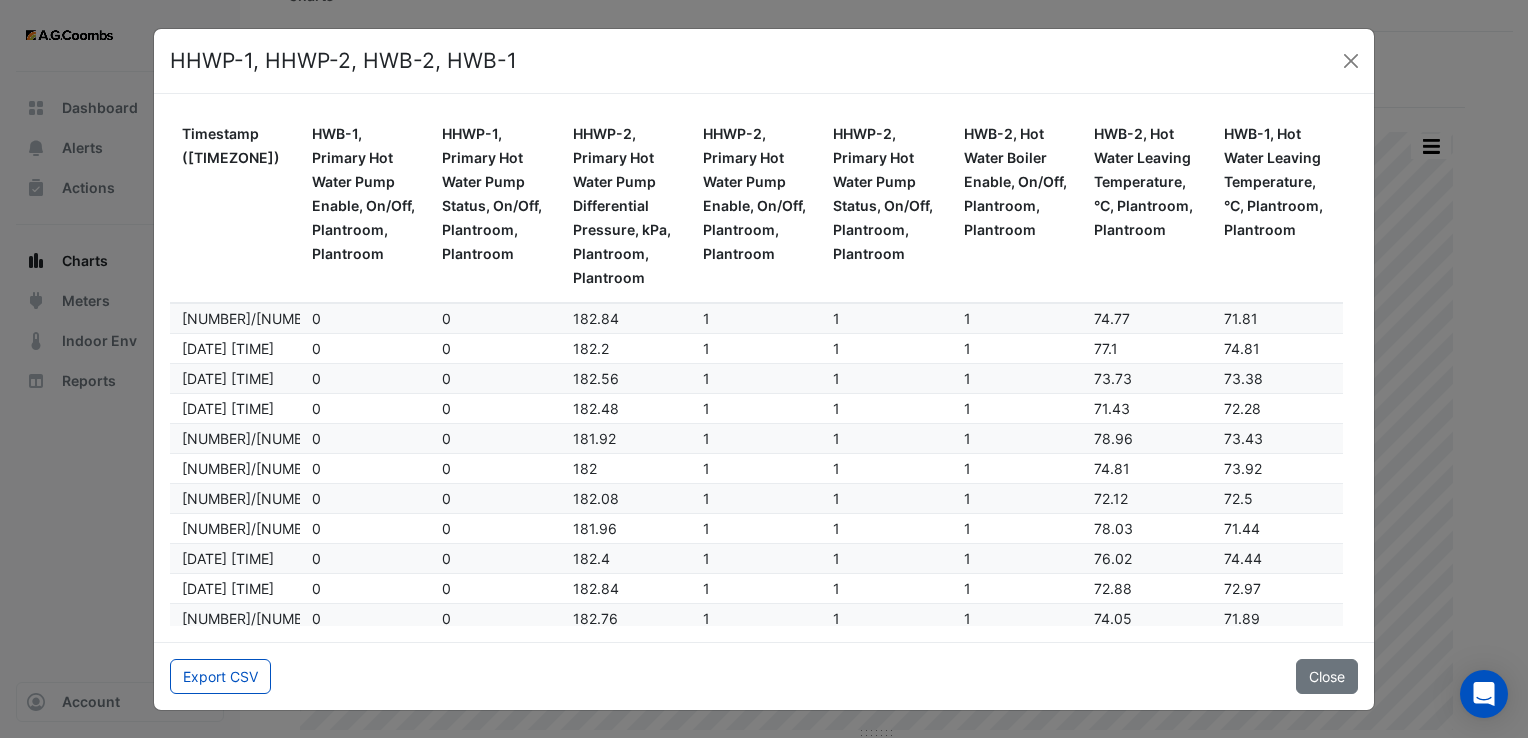 click on "HHWP-1, HHWP-2, HWB-2, HWB-1
Timestamp ([TIMEZONE]) HHWP-1, Primary Hot Water Pump Enable, On/Off, Plantroom, Plantroom HHWP-1, Primary Hot Water Pump Status, On/Off, Plantroom, Plantroom HHWP-2, Primary Hot Water Pump Differential Pressure, kPa, Plantroom, Plantroom HHWP-2, Primary Hot Water Pump Enable, On/Off, Plantroom, Plantroom HHWP-2, Primary Hot Water Pump Status, On/Off, Plantroom, Plantroom HWB-2, Hot Water Boiler Enable, On/Off, Plantroom, Plantroom HWB-2, Hot Water Leaving Temperature, °C, Plantroom, Plantroom HWB-1, Hot Water Leaving Temperature, °C, Plantroom, Plantroom [DATE] [TIME] 0 0 182.84 1 1 1 74.77 71.81 [DATE] [TIME] 0 0 182.2 1 1 1 77.1 74.81 [DATE] [TIME] 0 0 182.56 1 1 1 73.73 73.38 [DATE] [TIME] 0 0 182.48 1 1 1 71.43 72.28 [DATE] [TIME] 0 0 181.92 1 1 1 78.96 73.43 [DATE] [TIME] 0 0 182 1 1 1 74.81 73.92 [DATE] [TIME] 0 0 182.08 1 1 1 72.12 72.5 18/06/2025 01:45 0 0 181.96 1 1 1 78.03 71.44 [DATE] [TIME] 0 0 1" 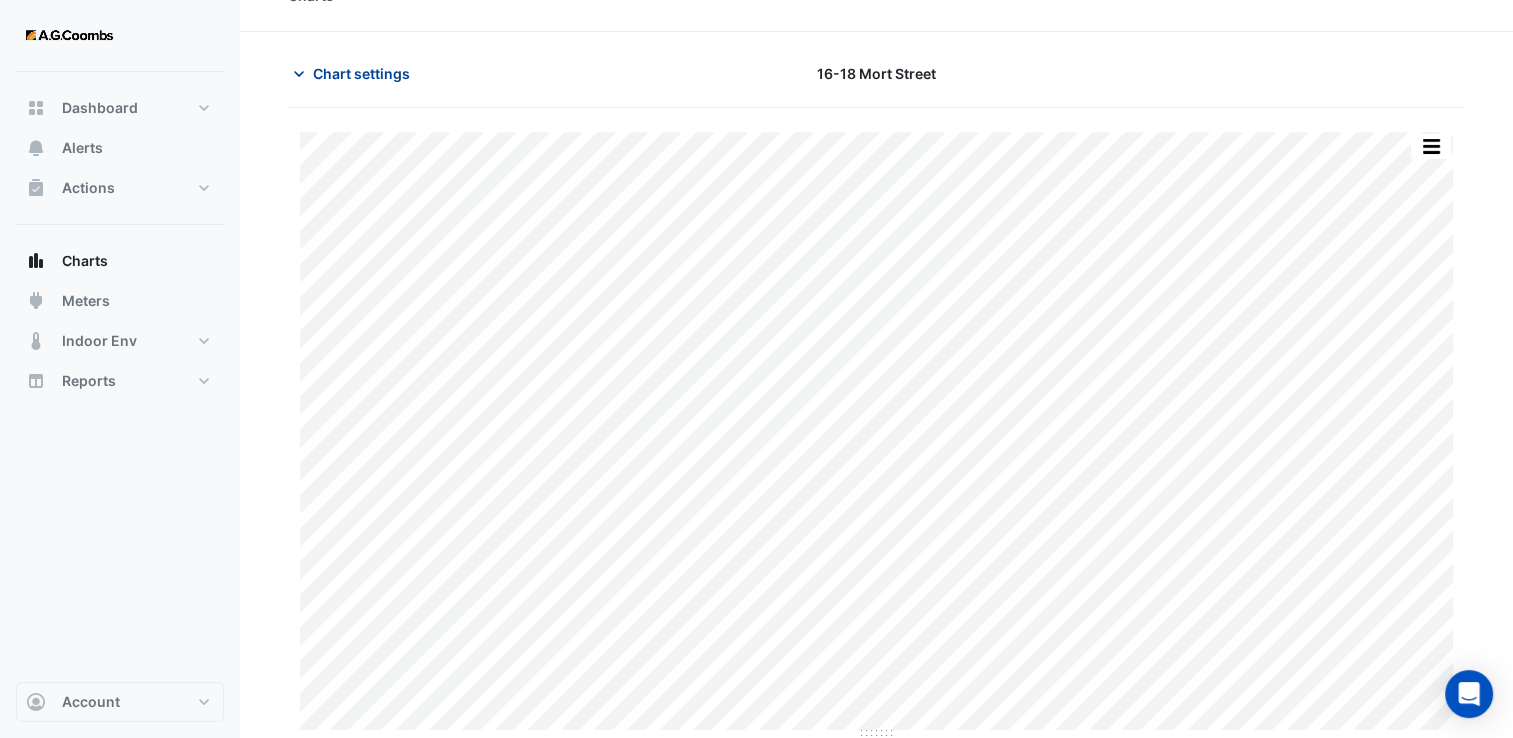 click on "Chart settings" 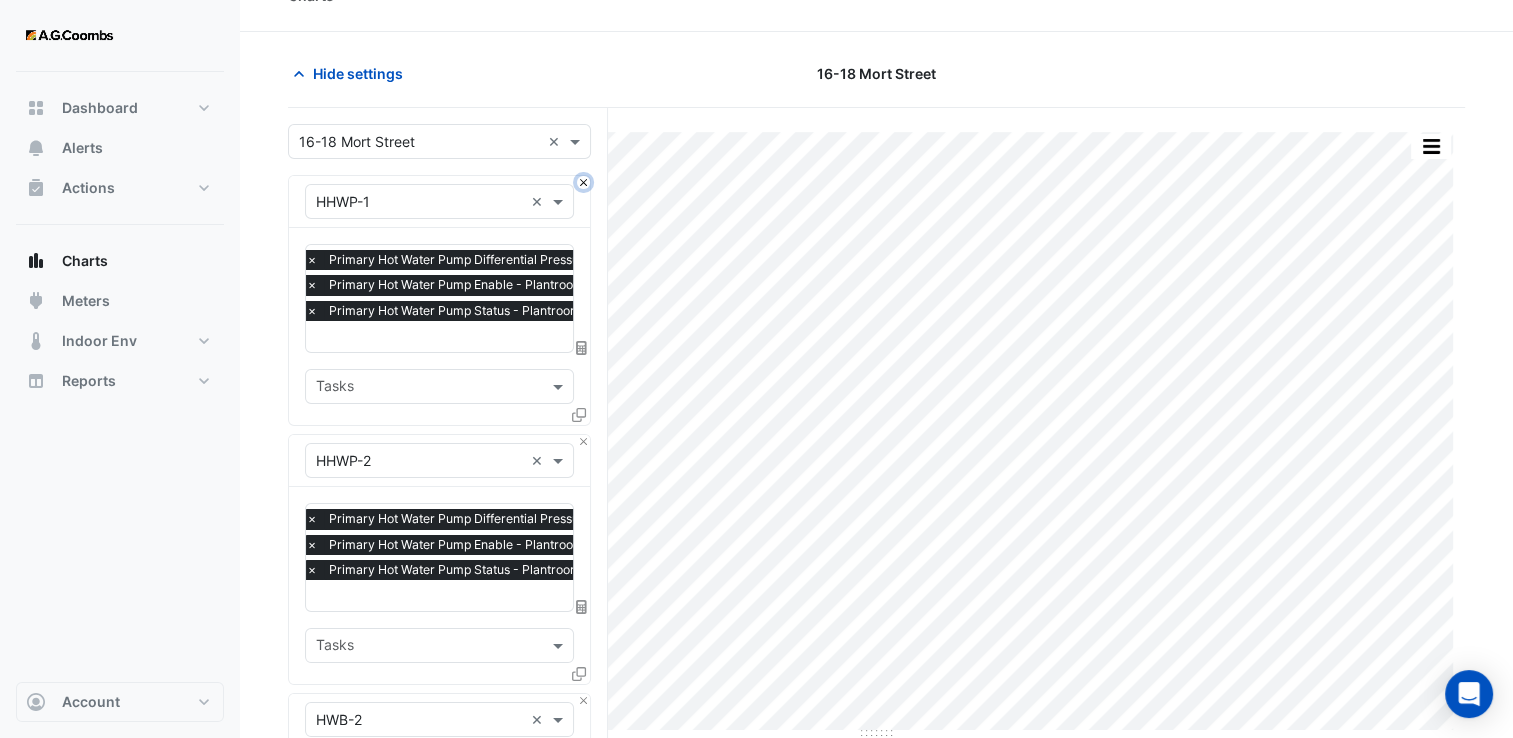 click at bounding box center (583, 182) 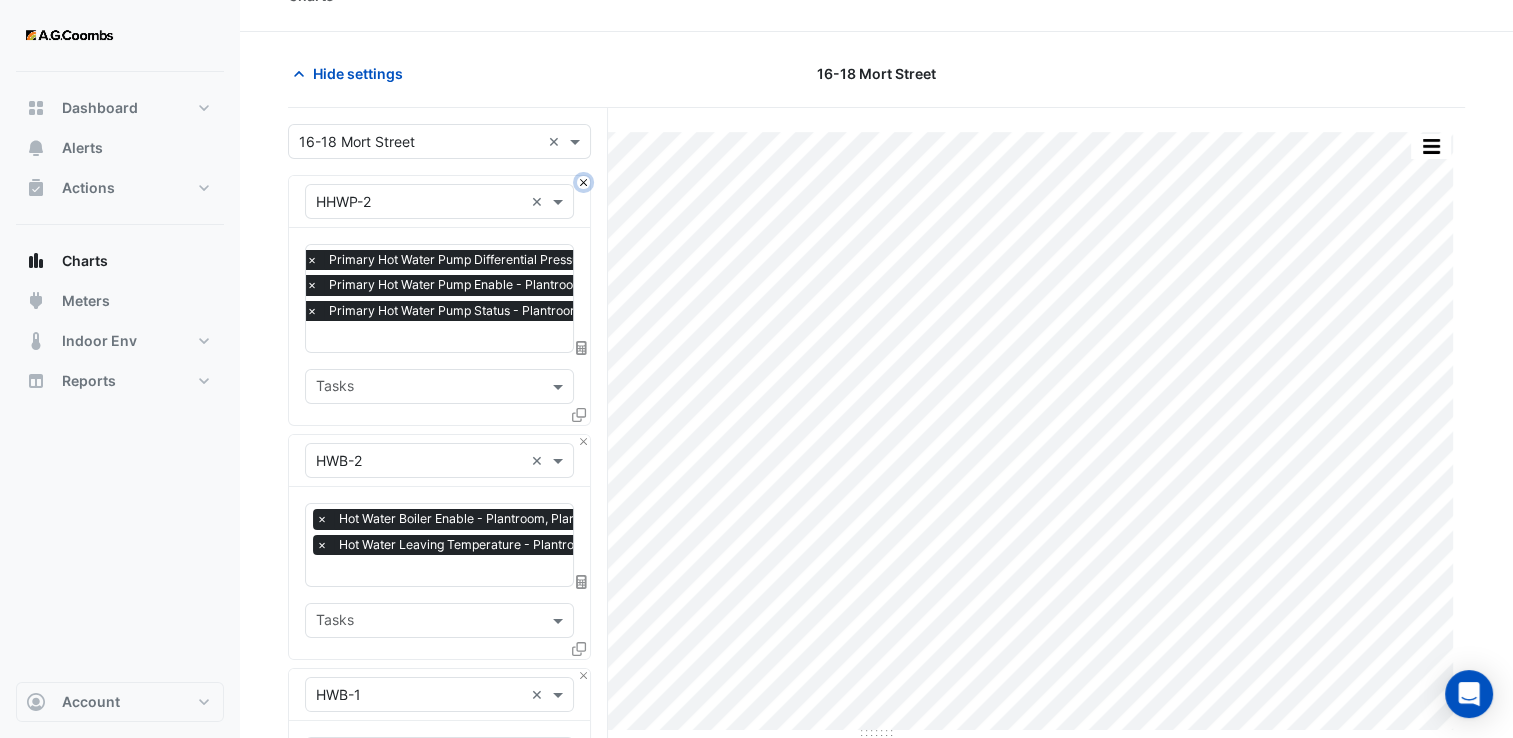 click at bounding box center [583, 182] 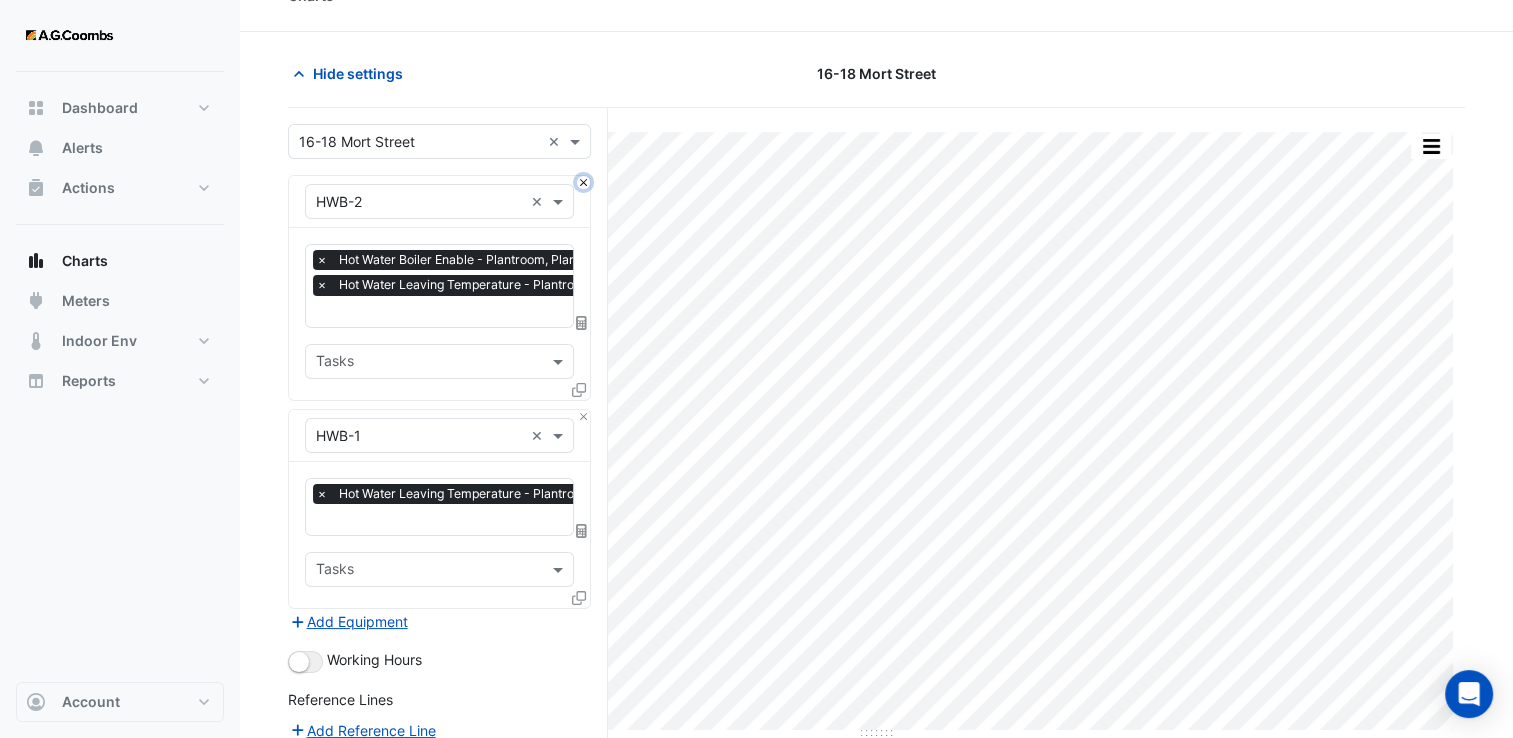 click at bounding box center (583, 182) 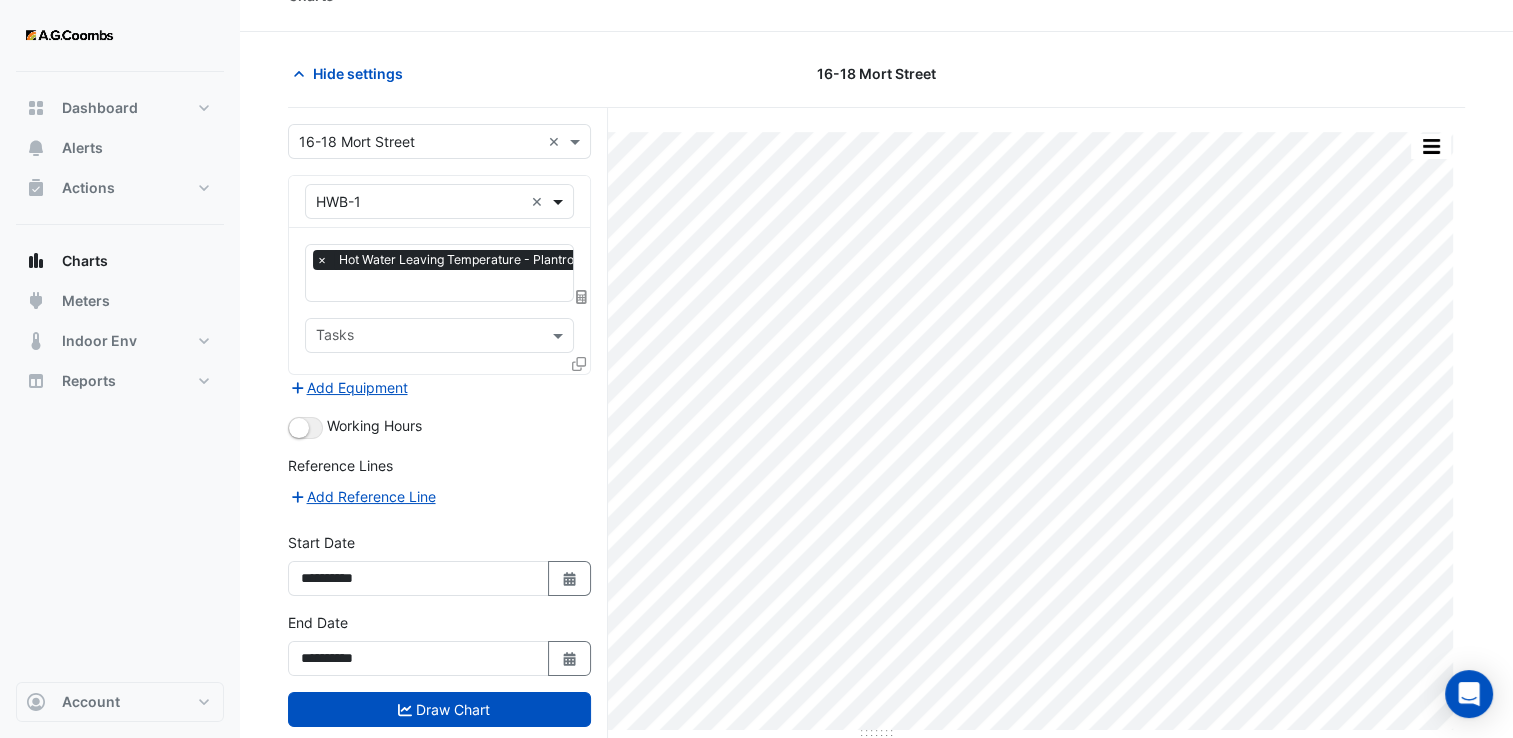 click at bounding box center (560, 201) 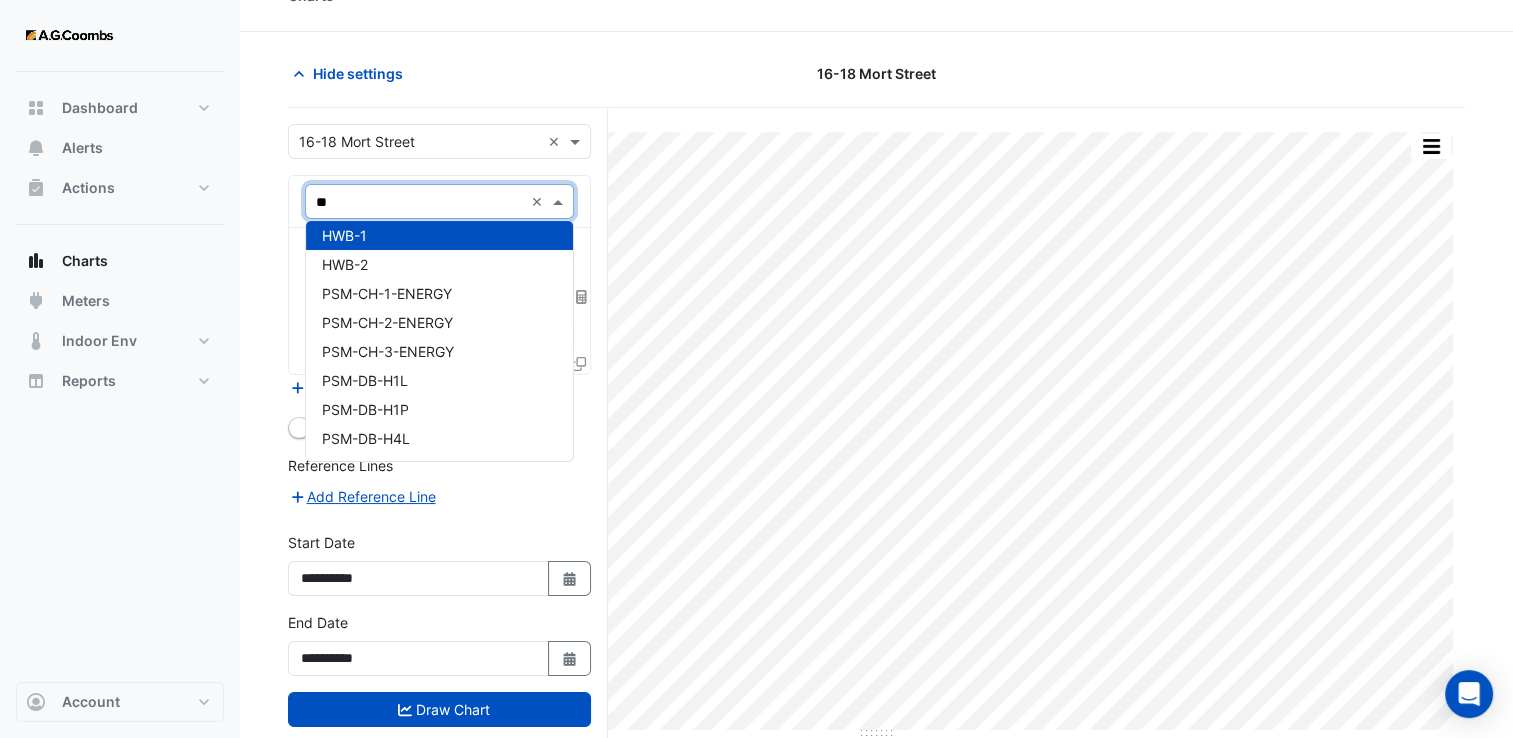 scroll, scrollTop: 0, scrollLeft: 0, axis: both 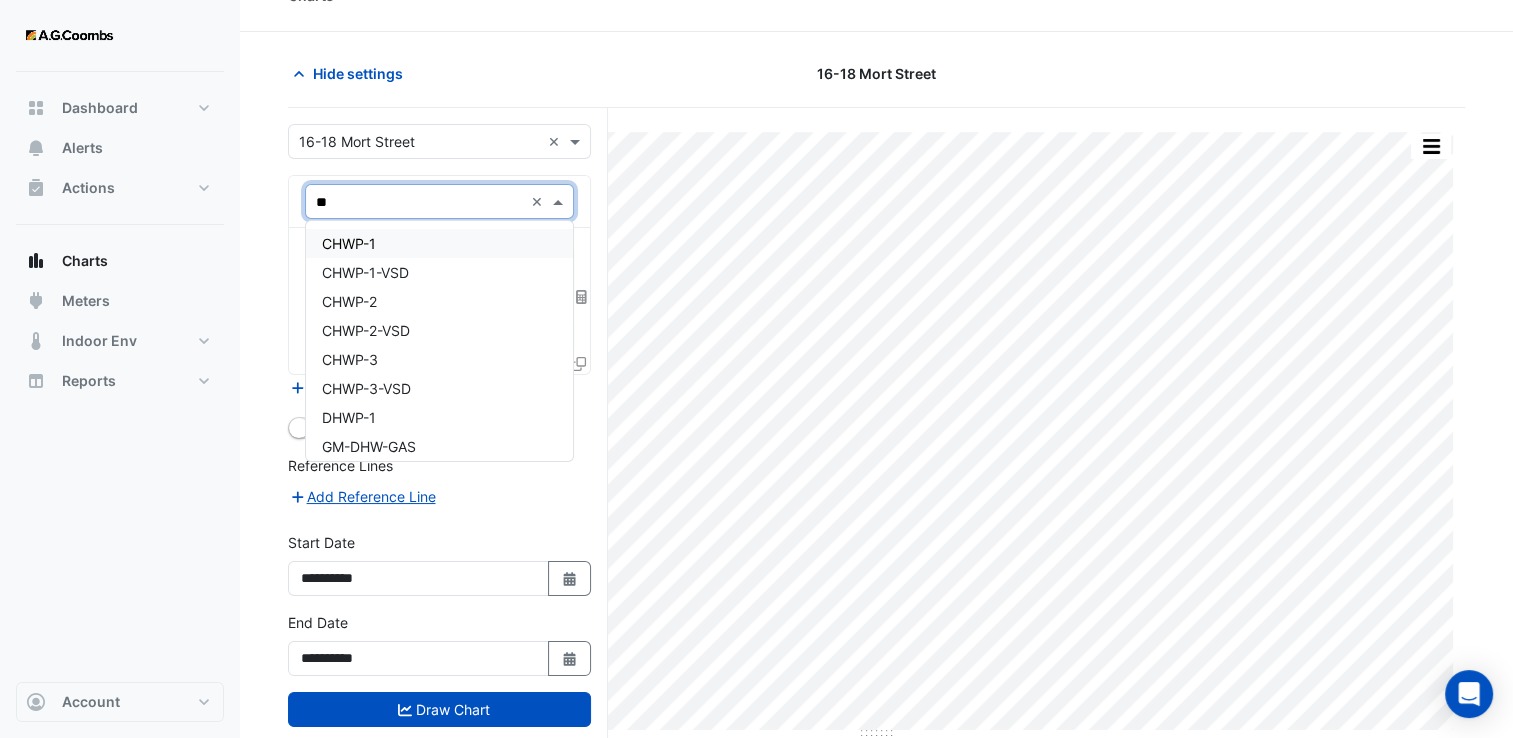 type on "***" 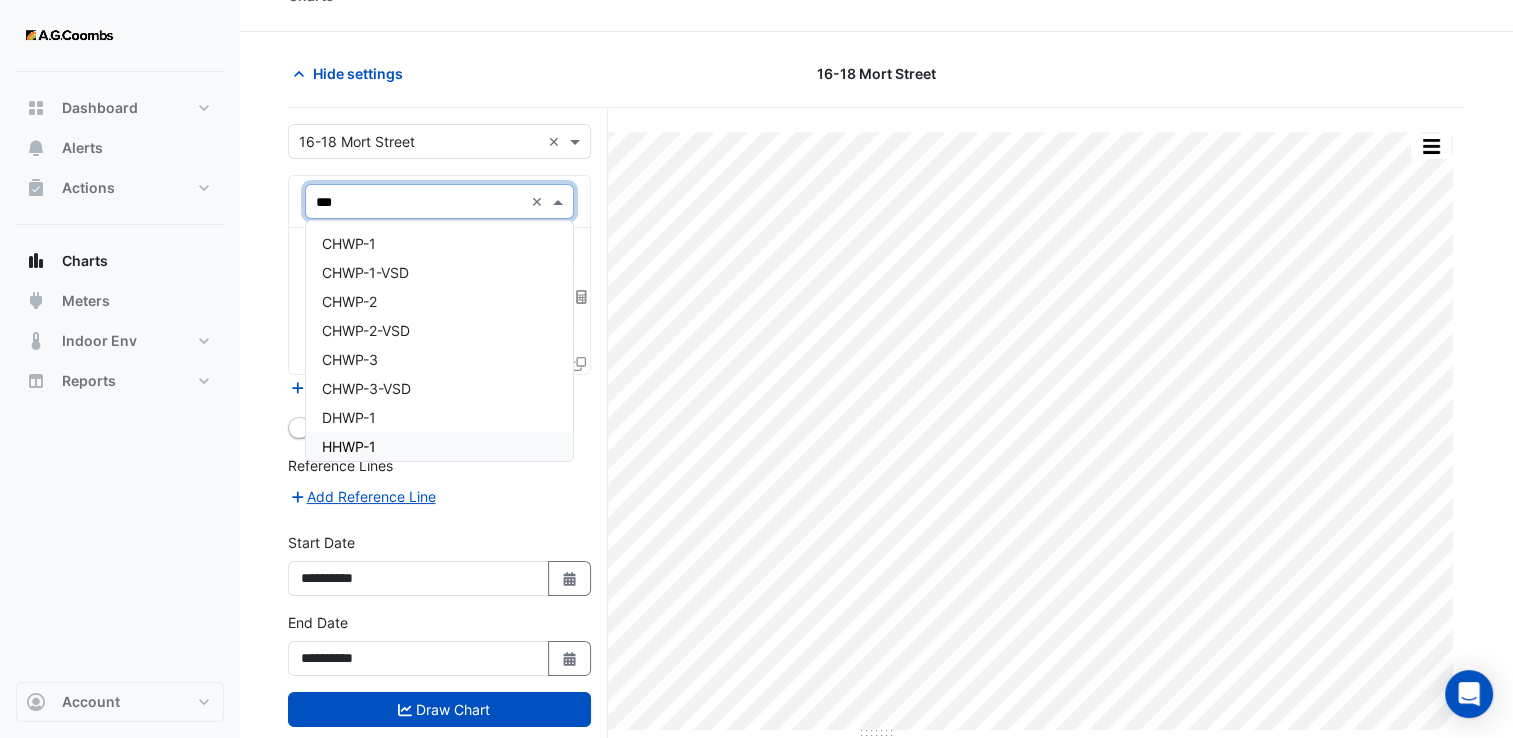 click on "HHWP-1" at bounding box center (440, 446) 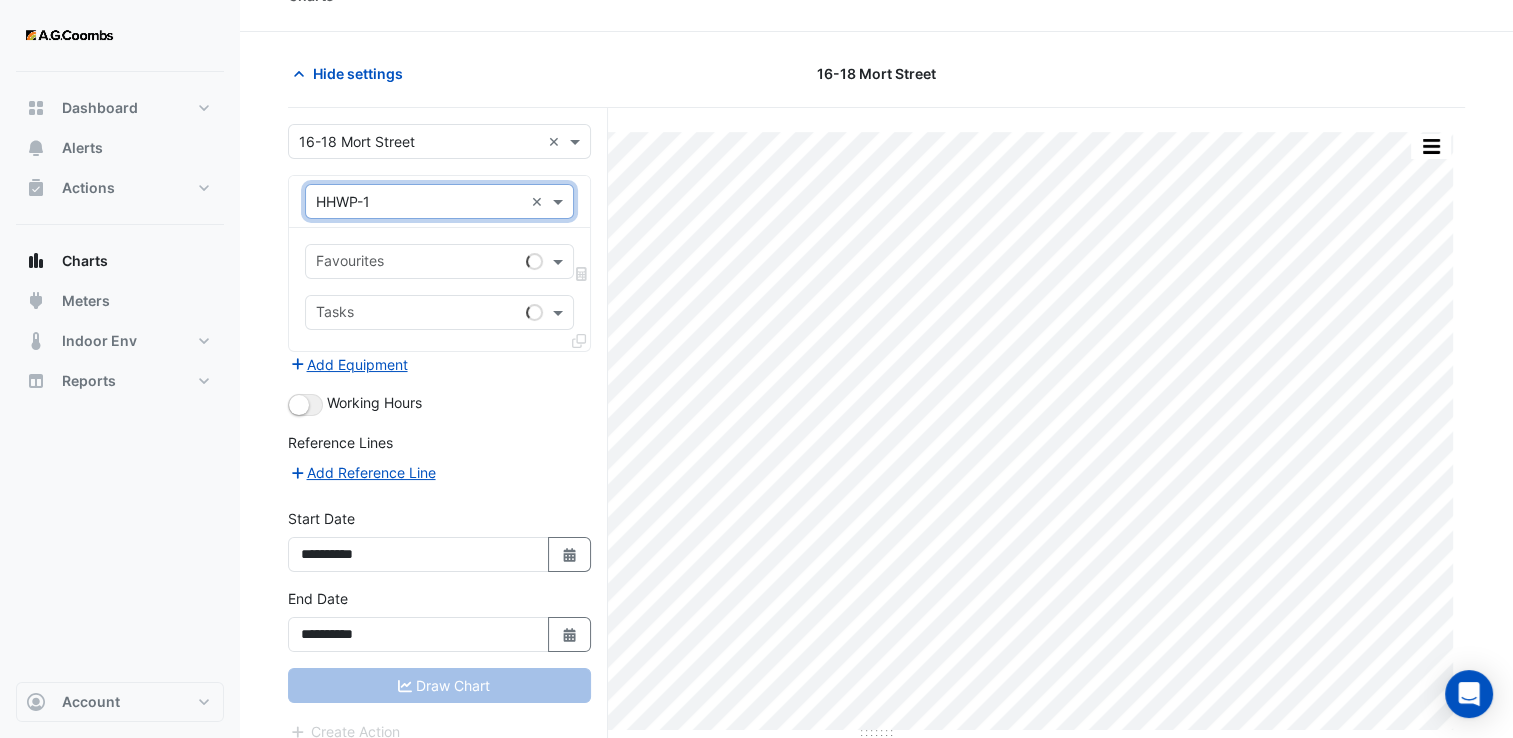 click at bounding box center [417, 263] 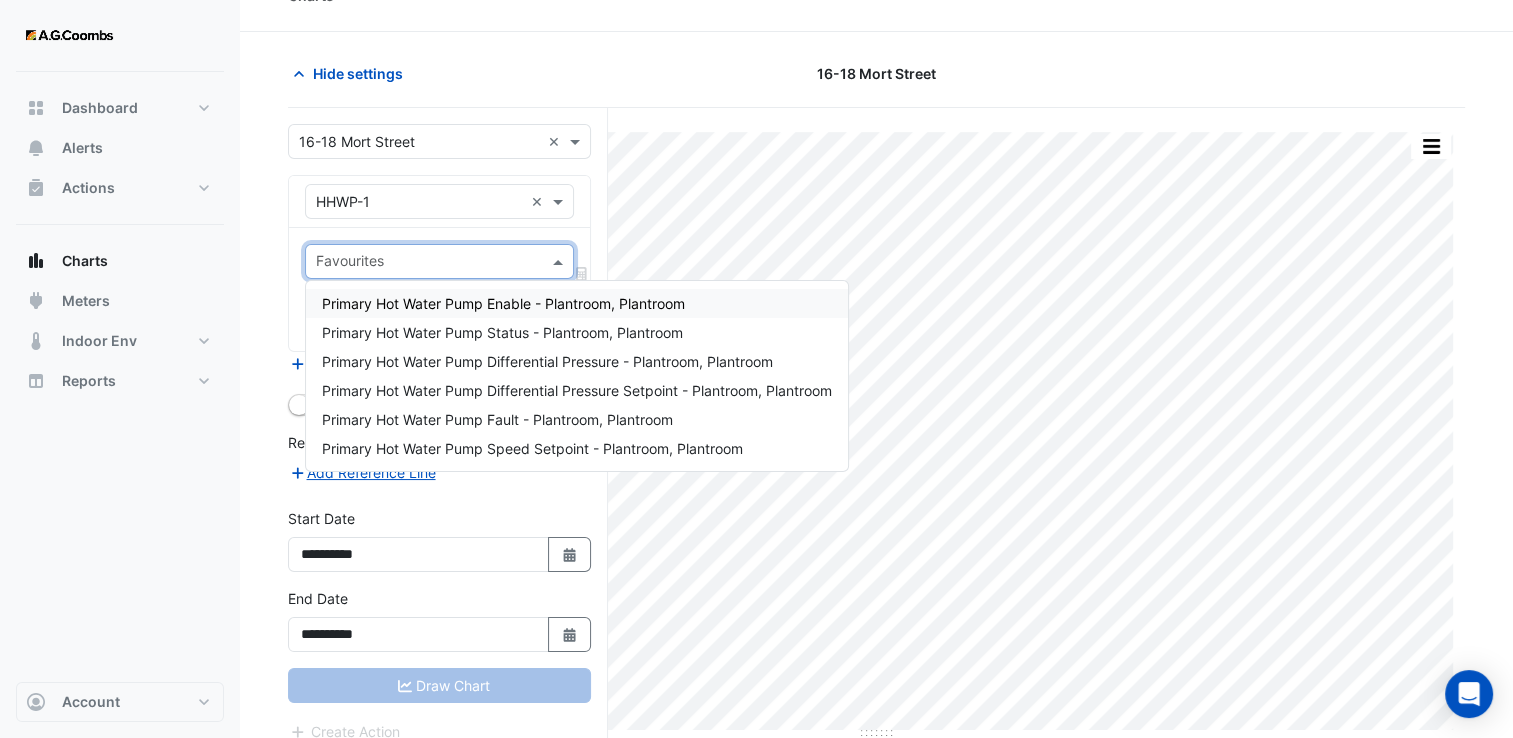 click on "Primary Hot Water Pump Enable - Plantroom, Plantroom" at bounding box center (503, 303) 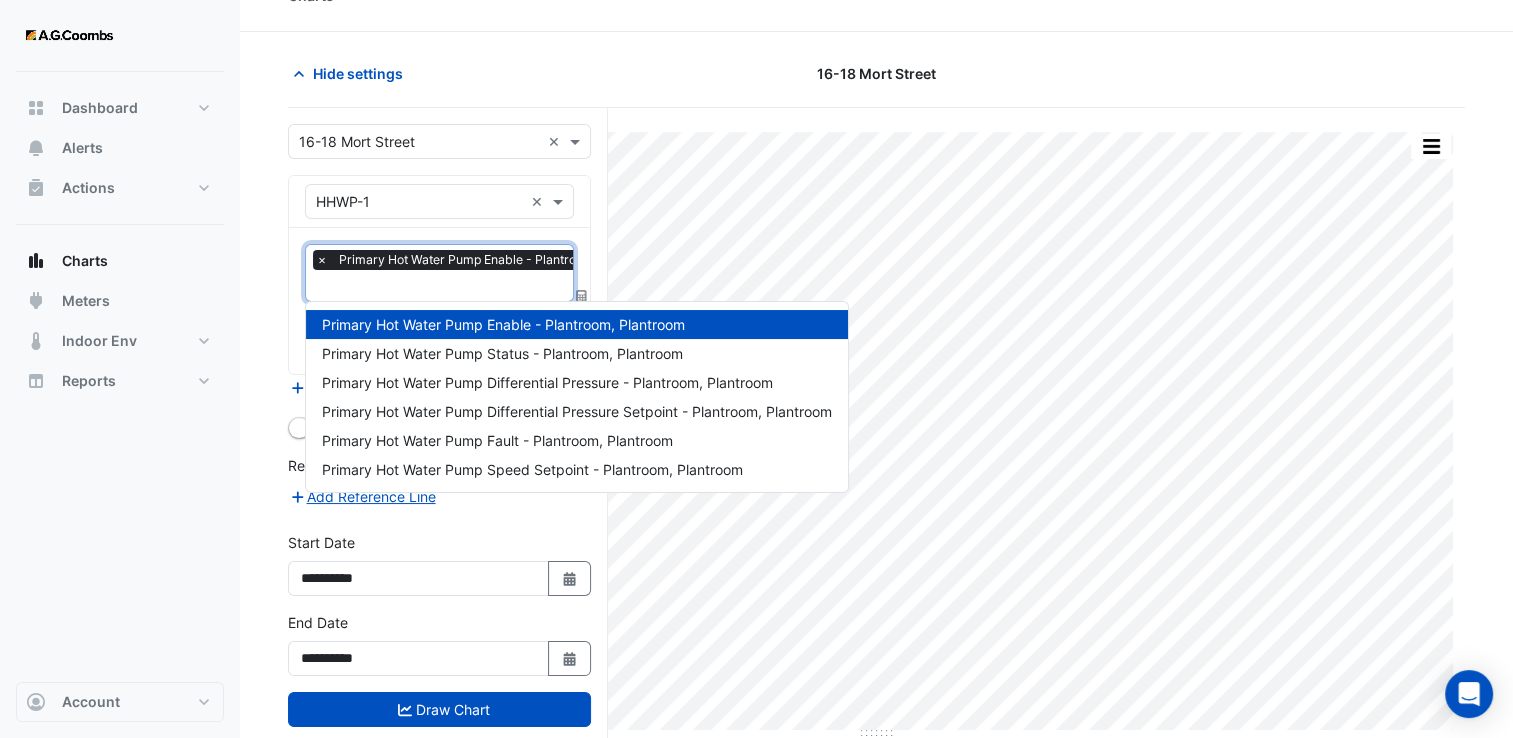 click at bounding box center (492, 287) 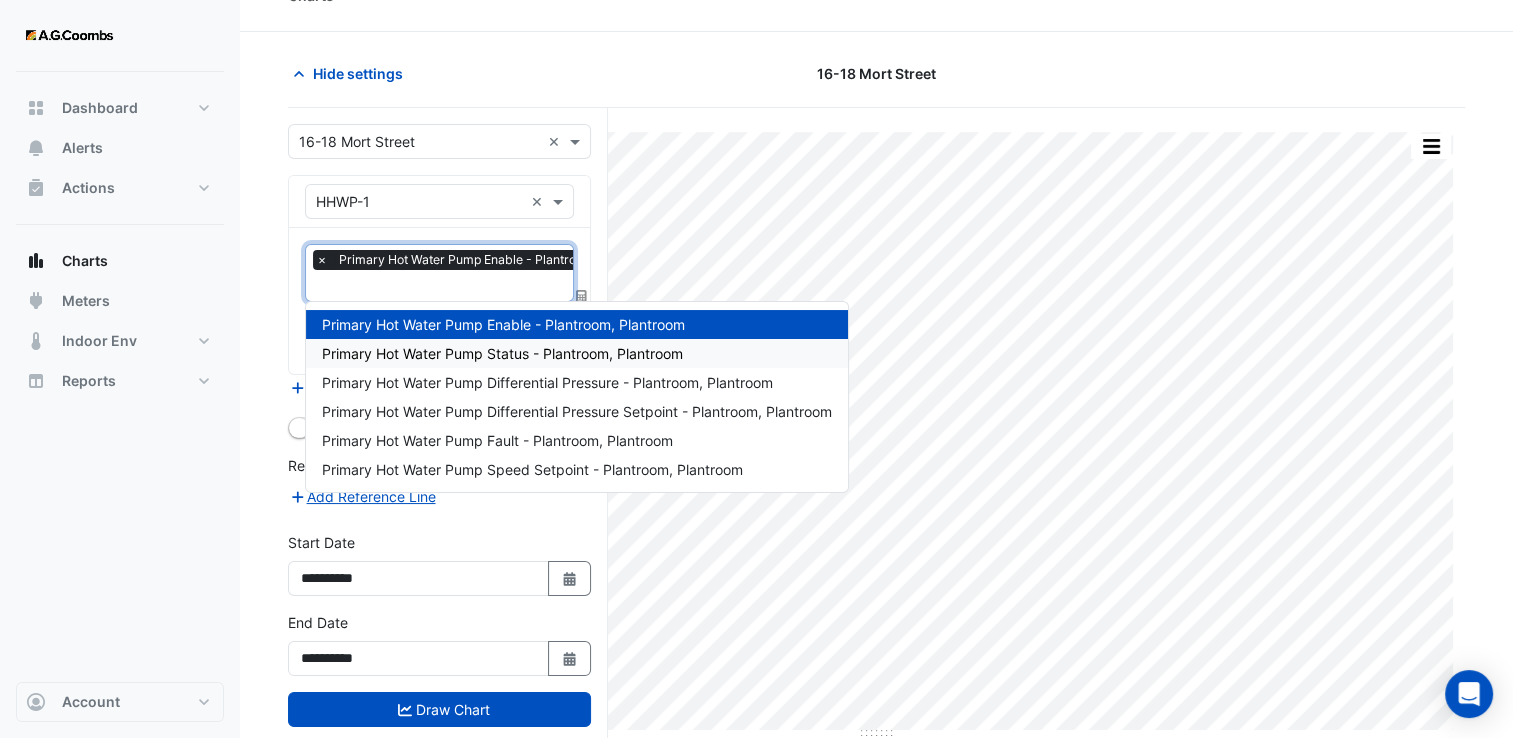 click on "Primary Hot Water Pump Status - Plantroom, Plantroom" at bounding box center (502, 353) 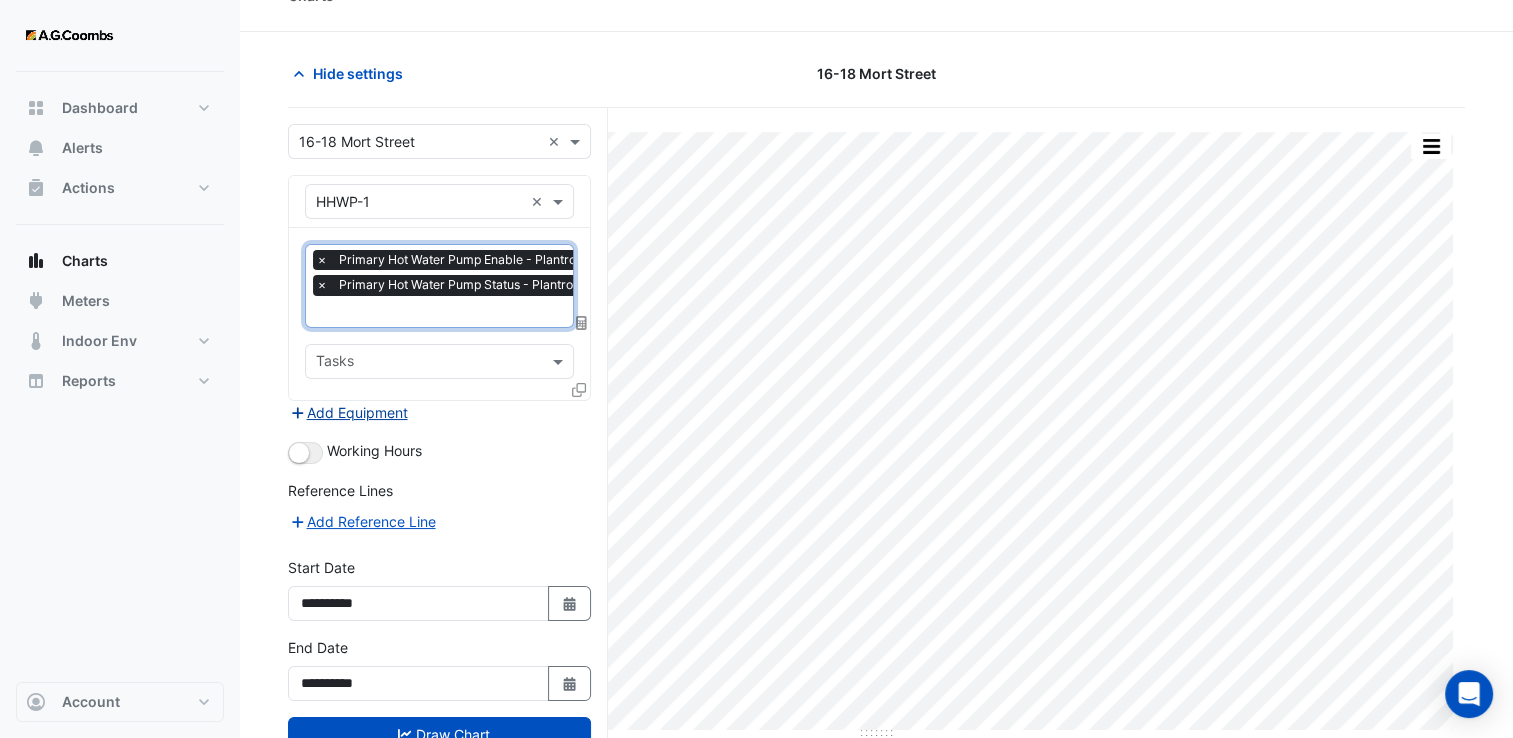 click on "Add Equipment" at bounding box center (348, 412) 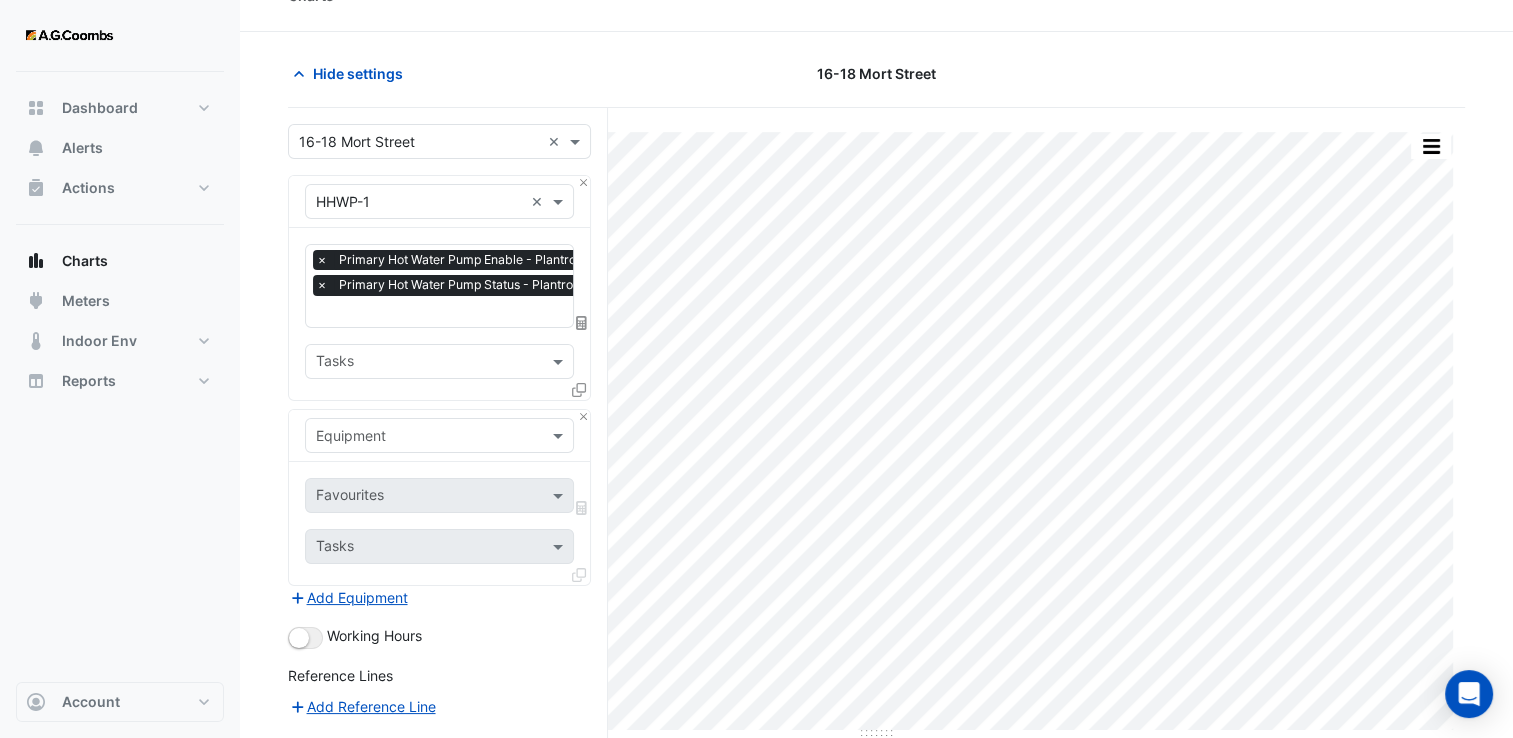 click at bounding box center (419, 436) 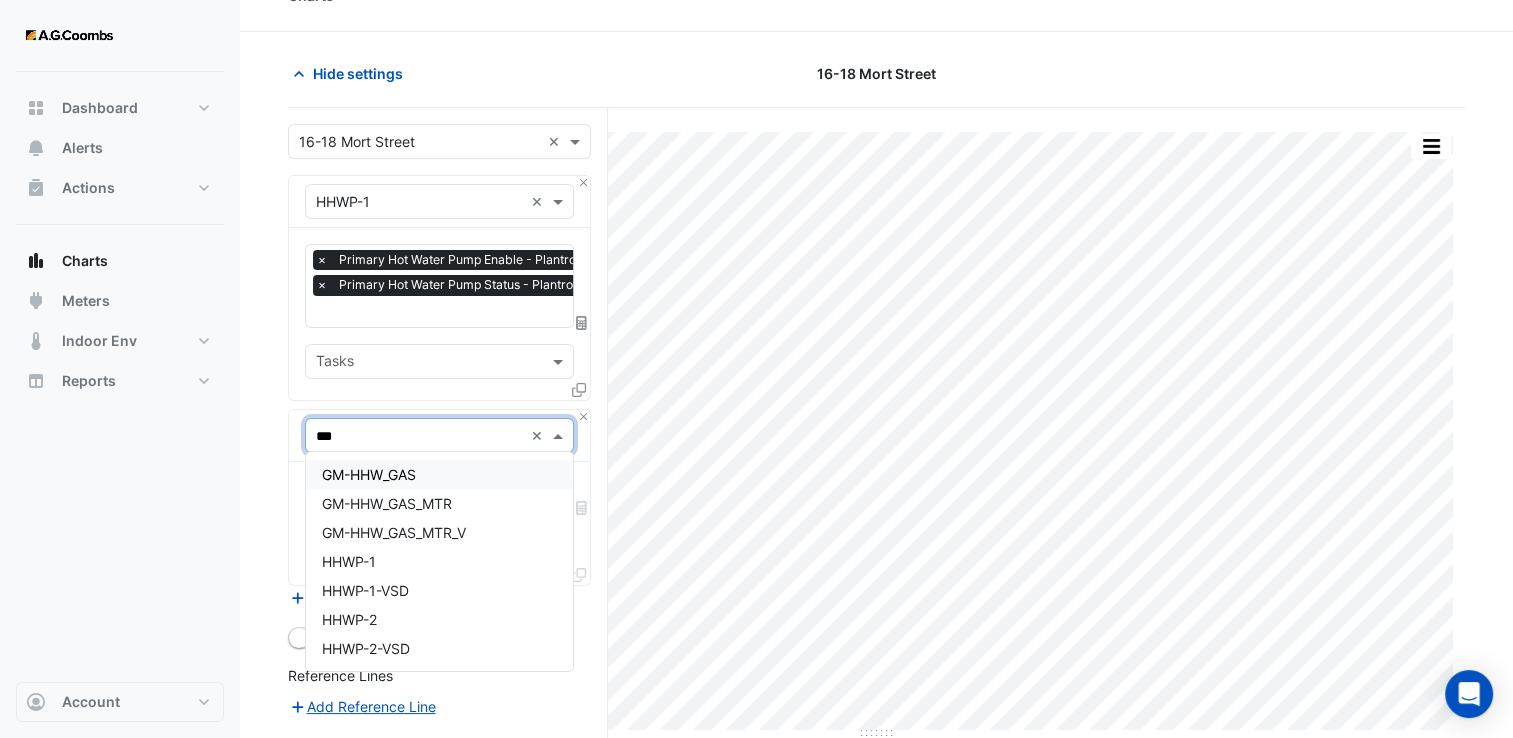 type on "****" 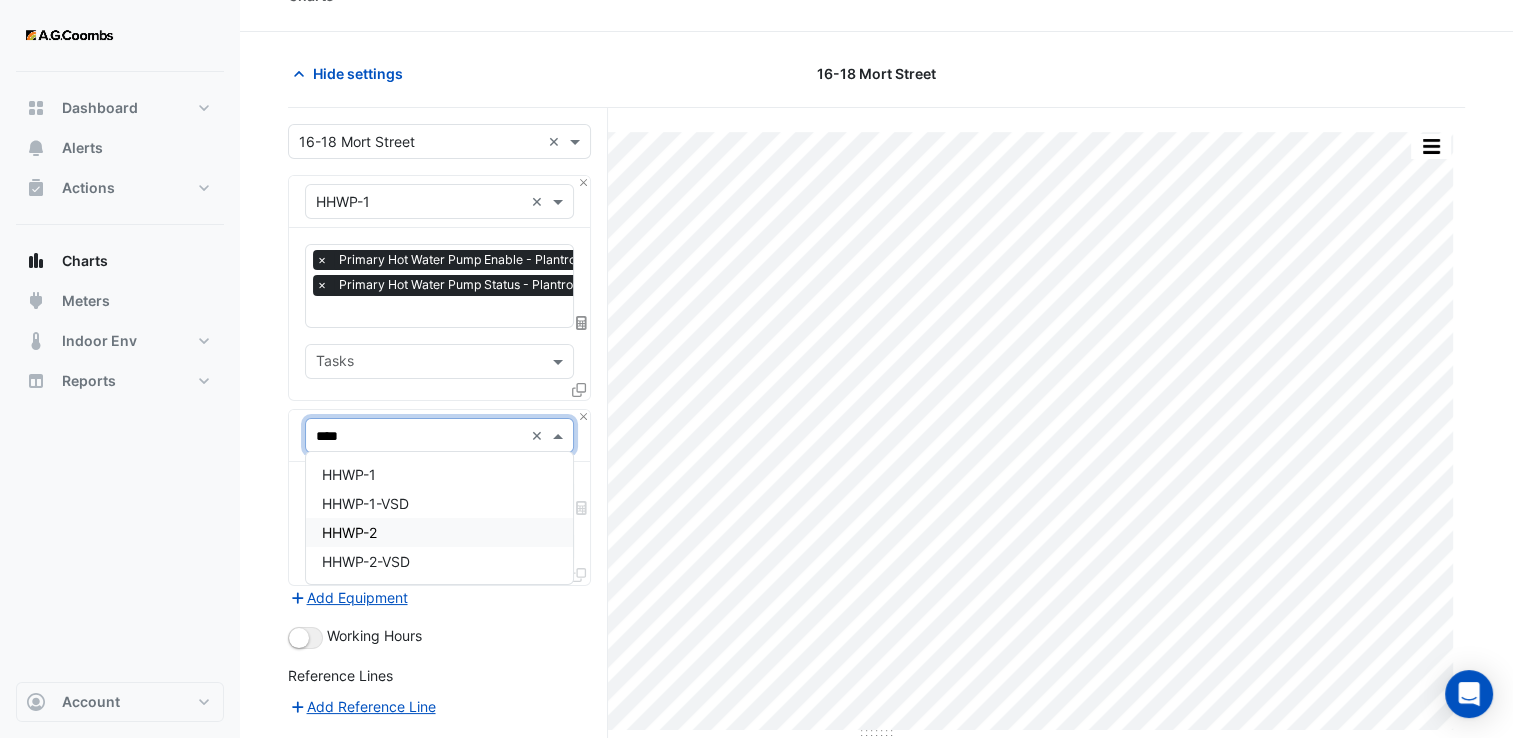 click on "HHWP-2" at bounding box center (349, 532) 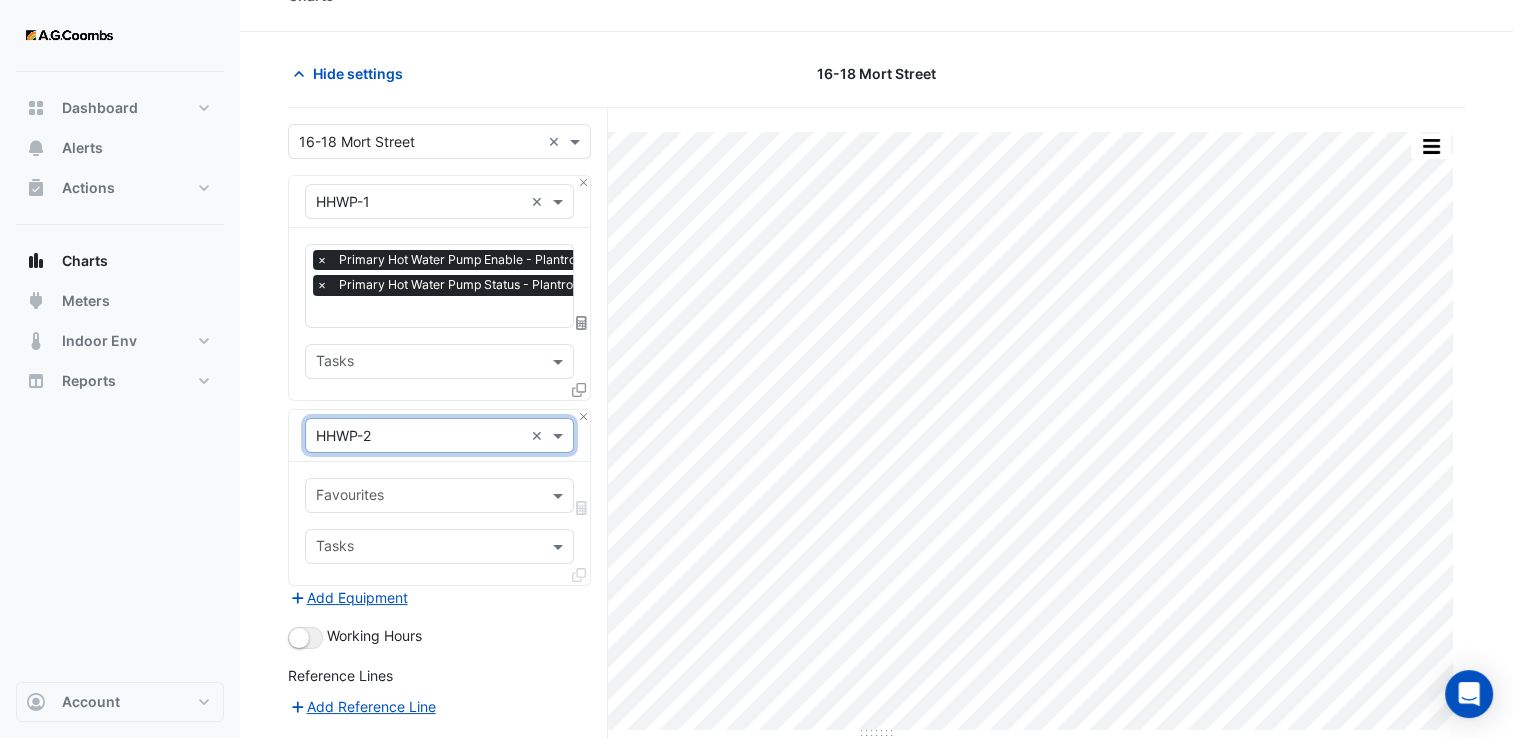 click at bounding box center (419, 202) 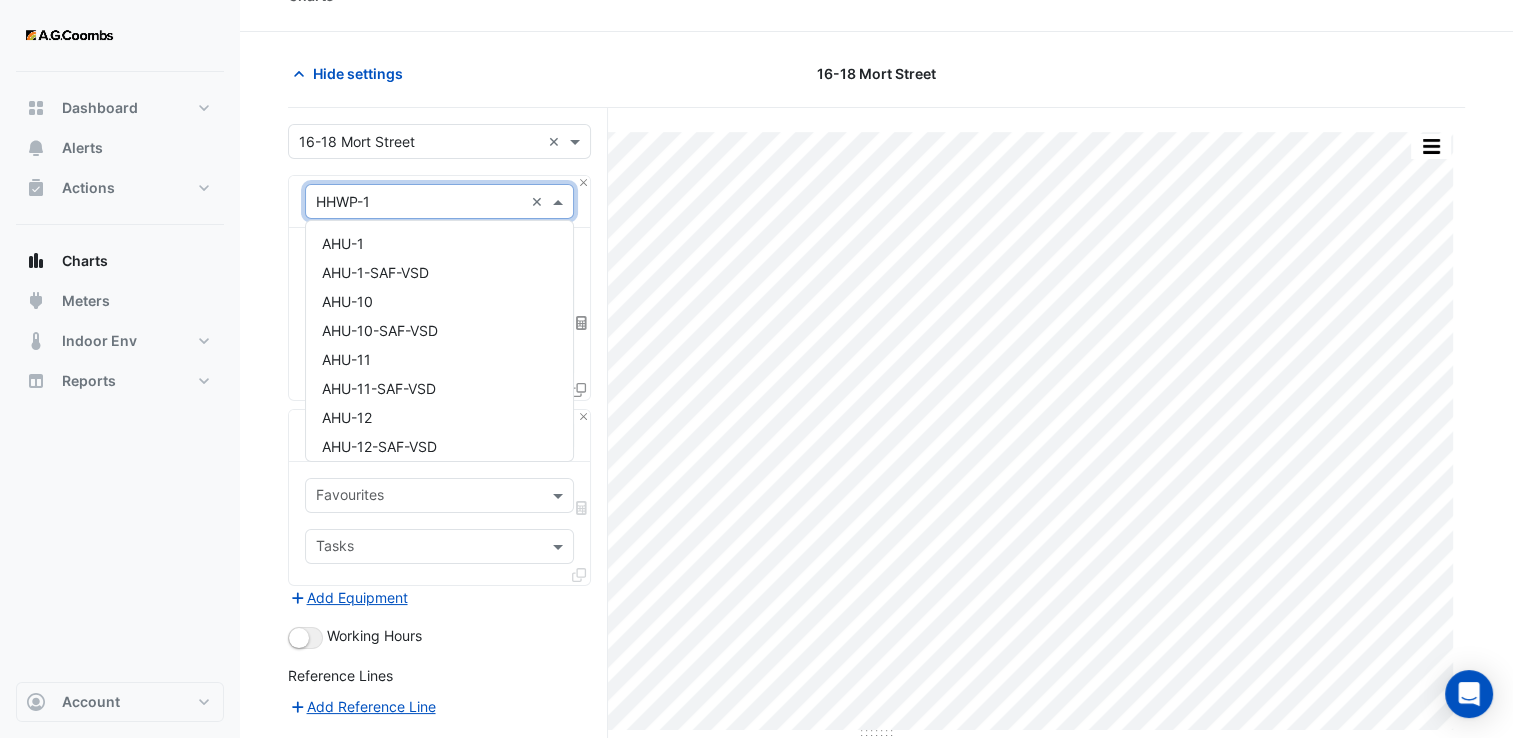 scroll, scrollTop: 4212, scrollLeft: 0, axis: vertical 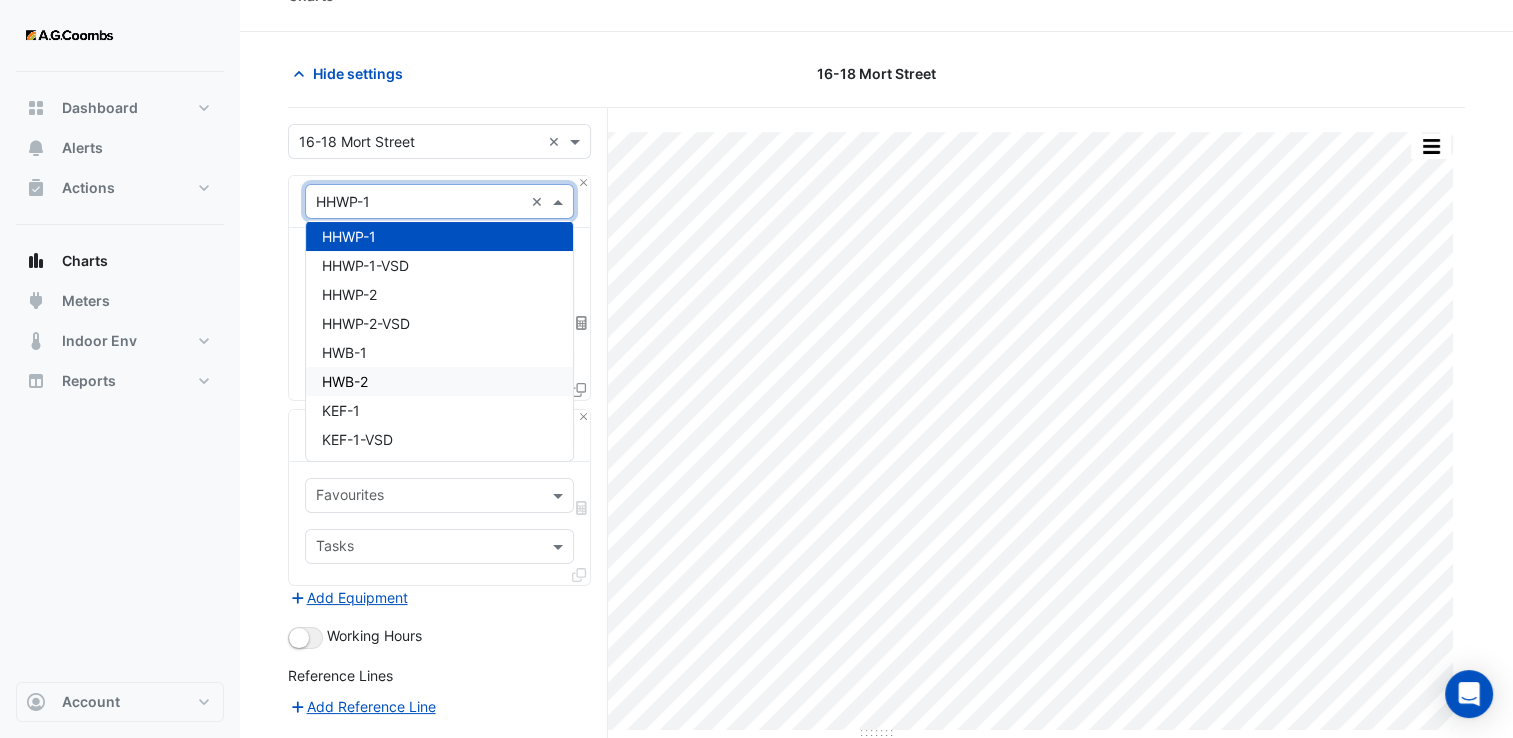 click on "Hide settings
[NUMBER]-[NUMBER] [STREET]
Split by Equip Split by Unit Split All Print Save as JPEG Save as PNG Pivot Data Table Export CSV - Flat Export CSV - Pivot Select Chart Type Select Timezone    —    HHWP-1    Primary Hot Water Pump Enable       Plantroom Plantroom    [DAY] [NUMBER]-[MON]-[YEAR] [TIME]       Off (0)       —    HHWP-1    Primary Hot Water Pump Status       Plantroom Plantroom    [DAY] [NUMBER]-[MON]-[YEAR] [TIME]       Off (0)       —    HHWP-2    Primary Hot Water Pump Differential Pressure       Plantroom Plantroom    [DAY] [NUMBER]-[MON]-[YEAR] [TIME]       103.24 kPa       —    HHWP-2    Primary Hot Water Pump Enable       Plantroom Plantroom    [DAY] [NUMBER]-[MON]-[YEAR] [TIME]       On (1)       —    HHWP-2    Primary Hot Water Pump Status       Plantroom Plantroom    [DAY] [NUMBER]-[MON]-[YEAR] [TIME]       On (1)       —    HWB-2    Hot Water Boiler Enable       Plantroom Plantroom" 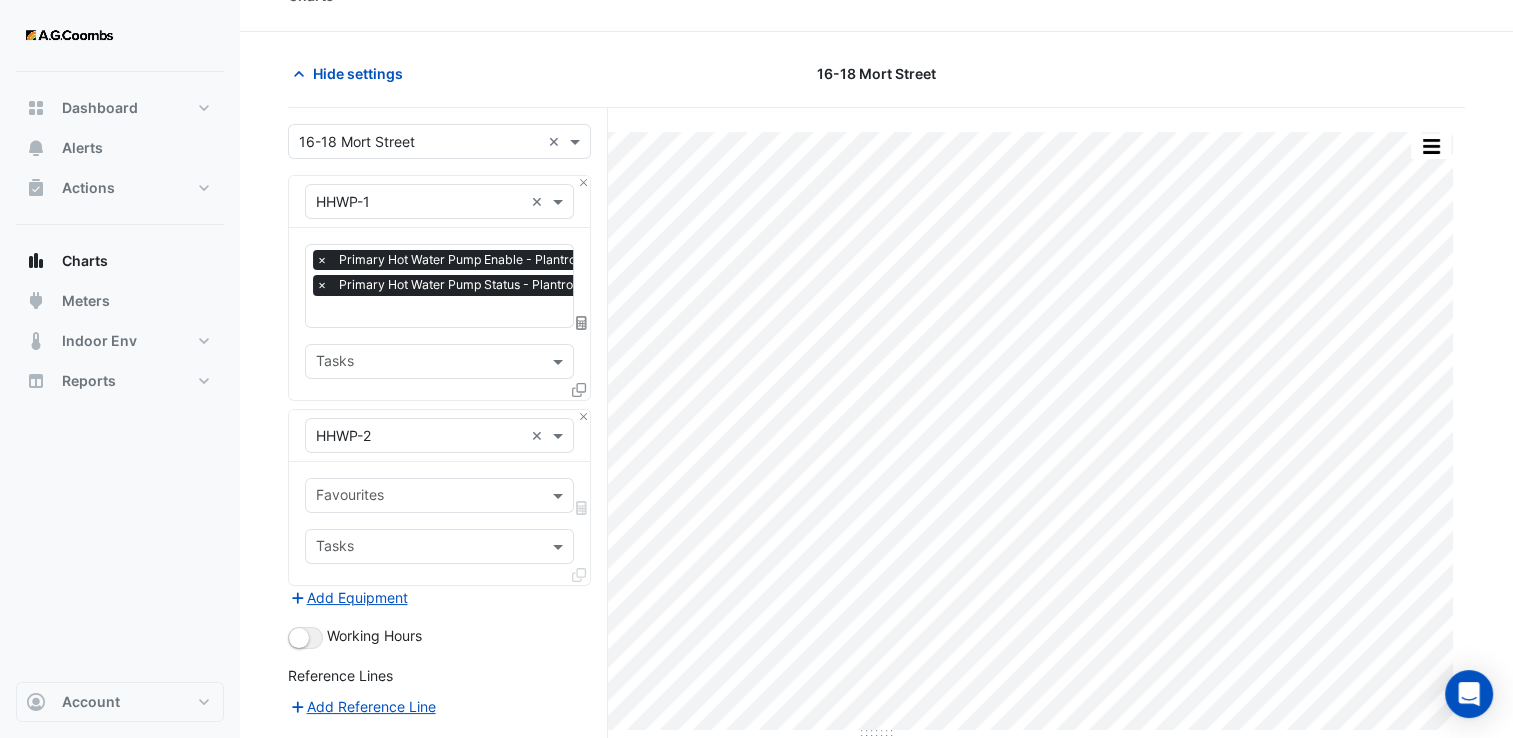 click at bounding box center [419, 436] 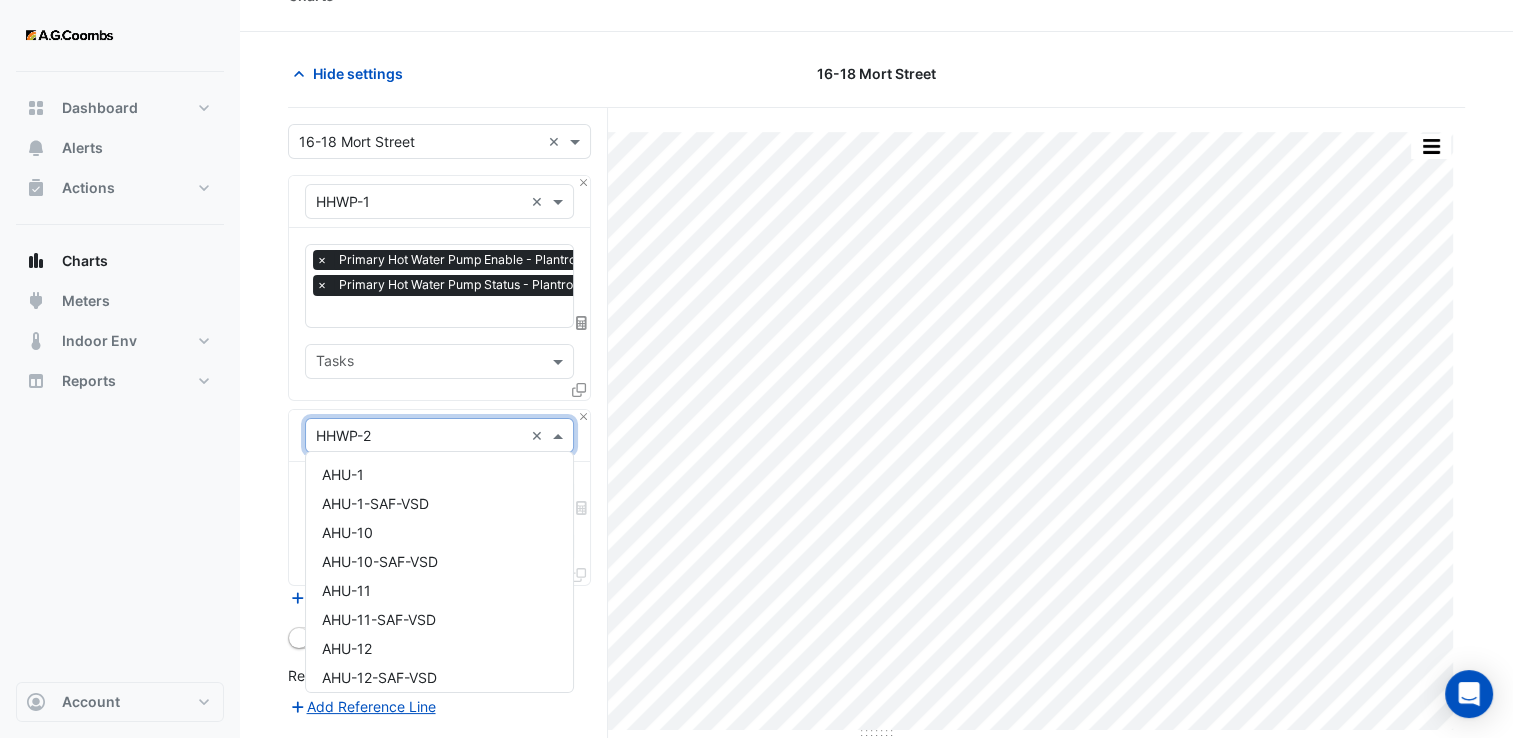 scroll, scrollTop: 4271, scrollLeft: 0, axis: vertical 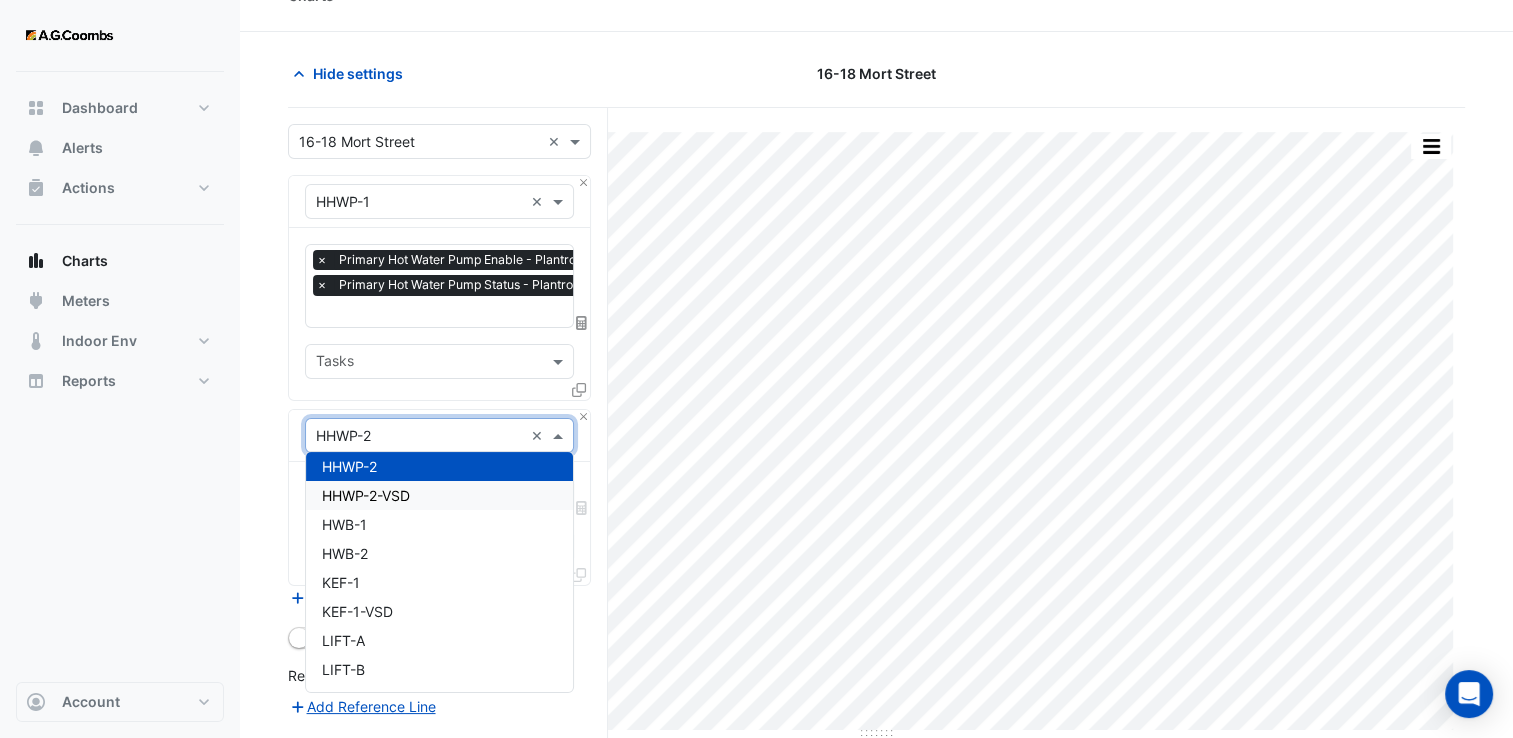 click on "HHWP-2-VSD" at bounding box center (440, 495) 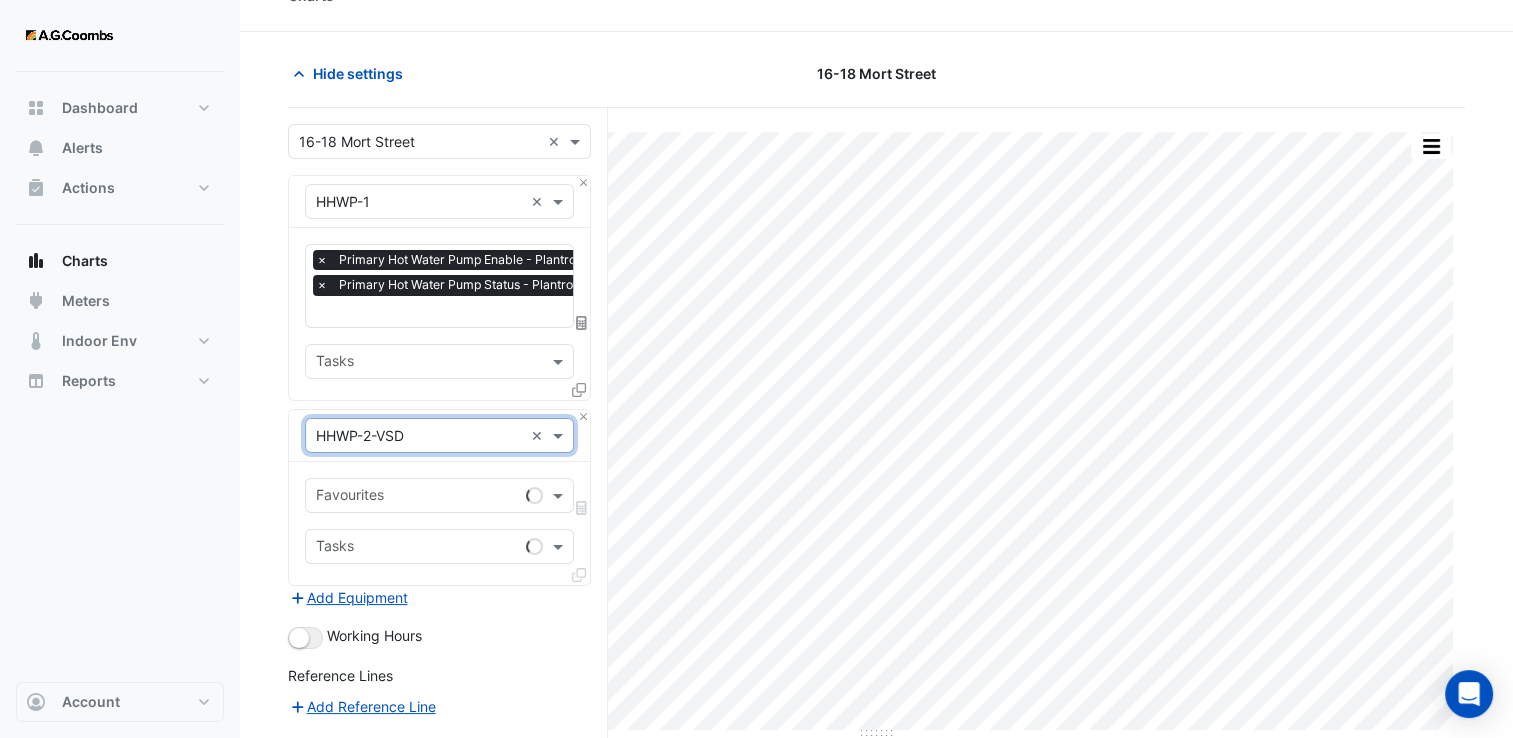 click at bounding box center [417, 497] 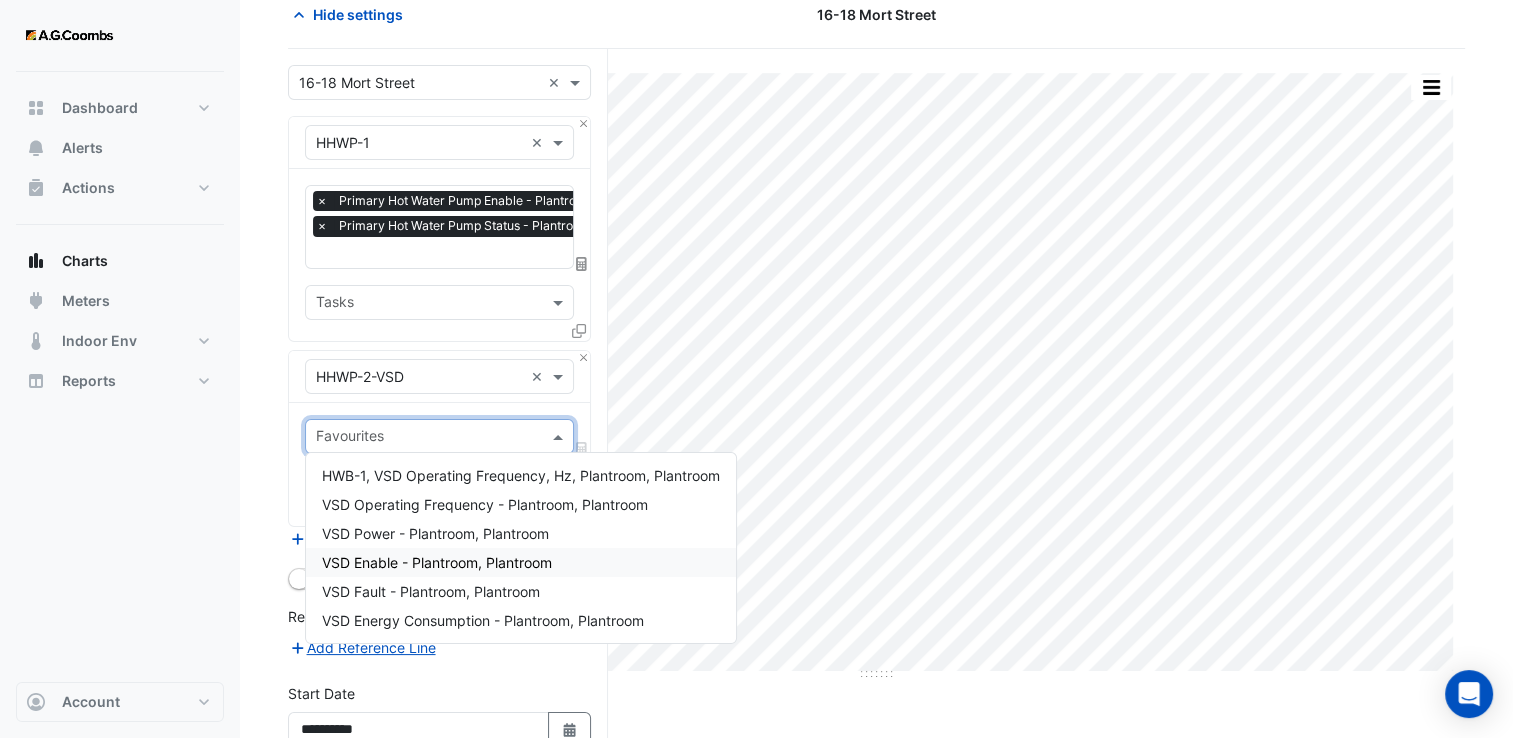 scroll, scrollTop: 140, scrollLeft: 0, axis: vertical 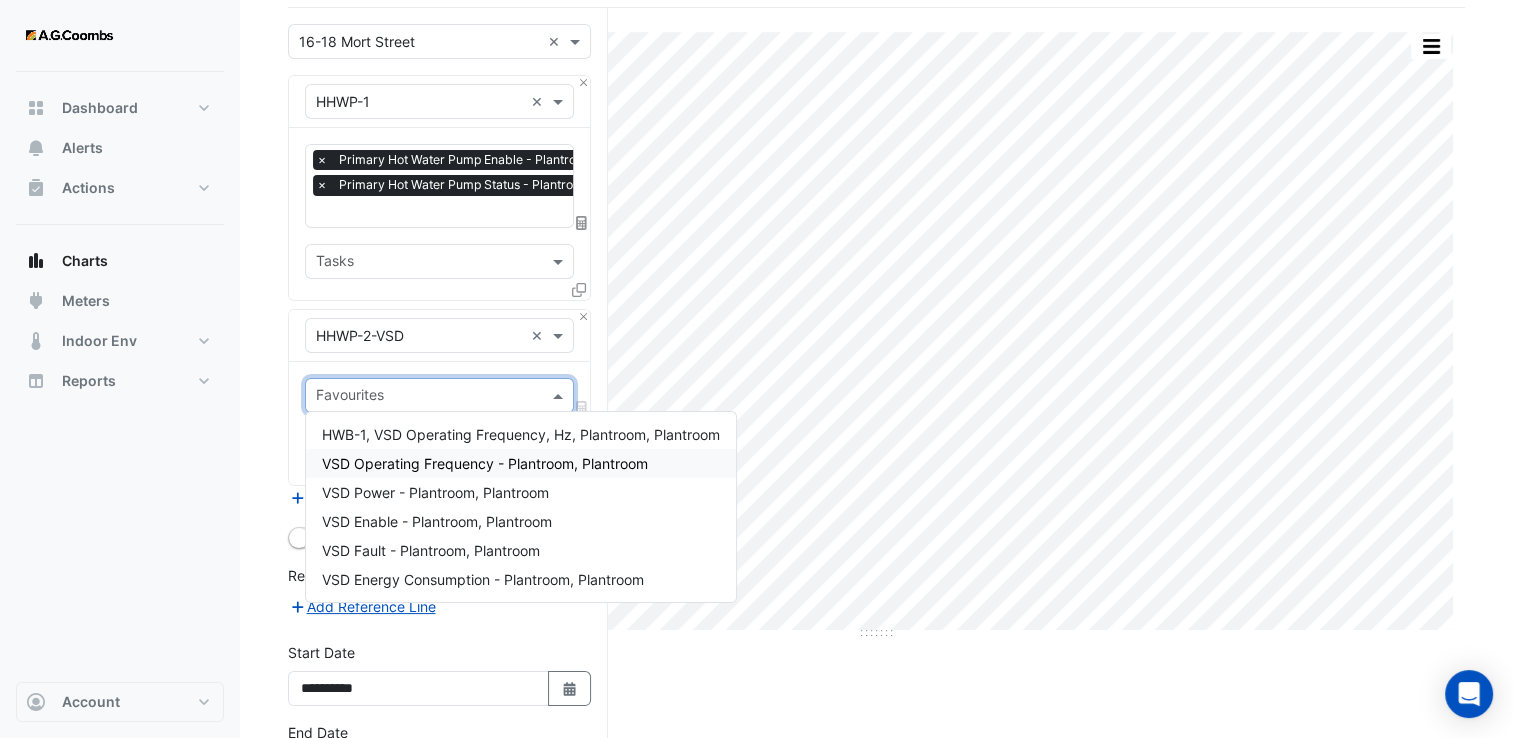 click on "VSD Operating Frequency - Plantroom, Plantroom" at bounding box center (485, 463) 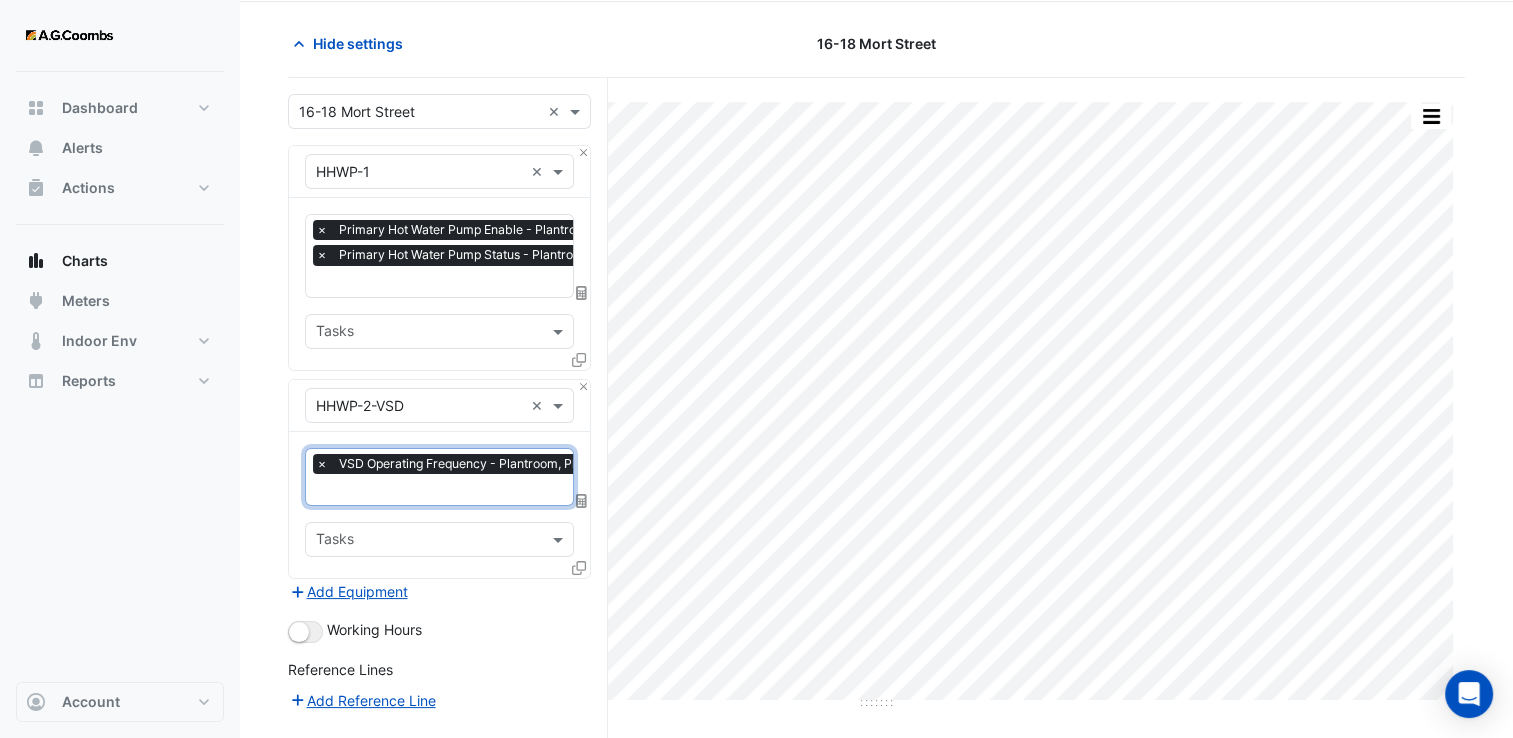 scroll, scrollTop: 40, scrollLeft: 0, axis: vertical 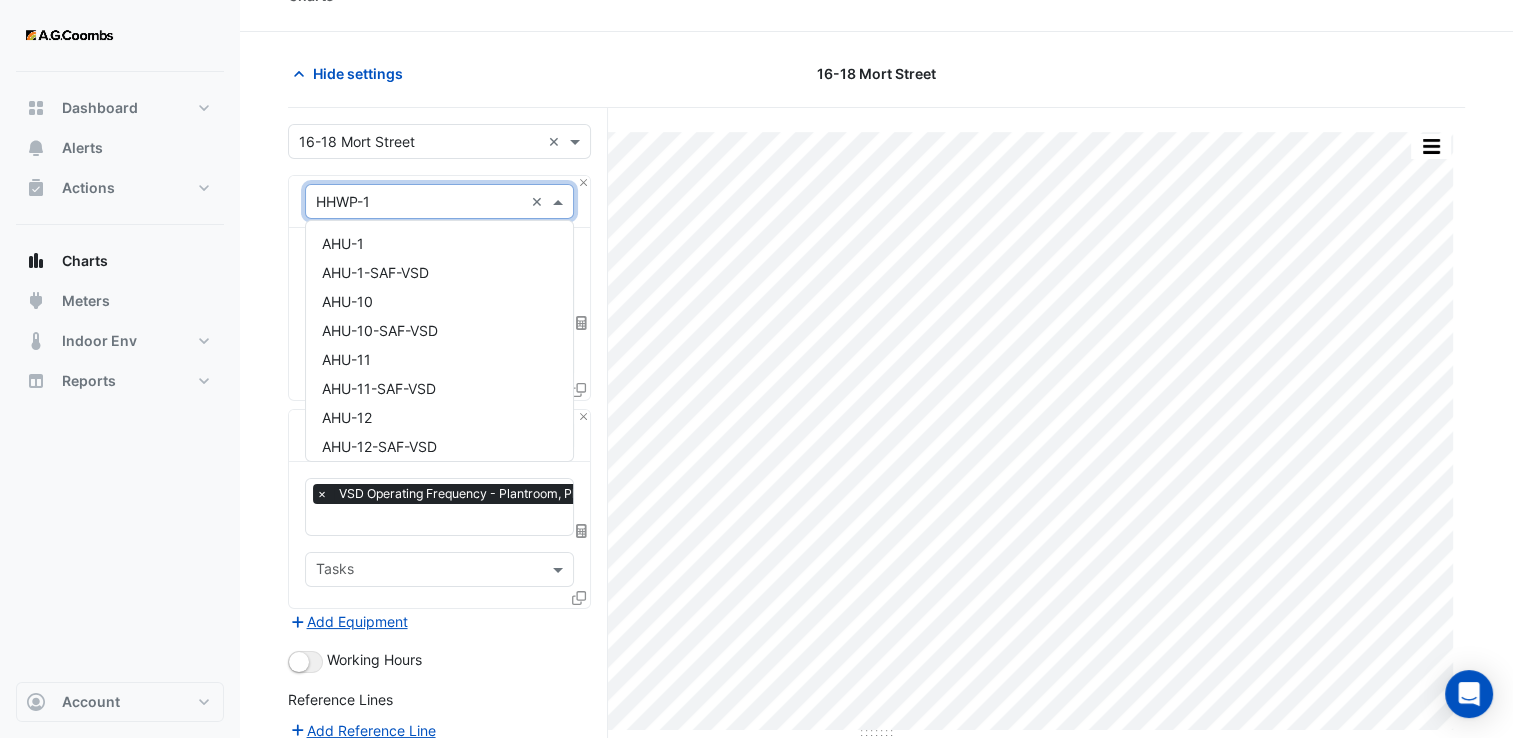 click at bounding box center (419, 202) 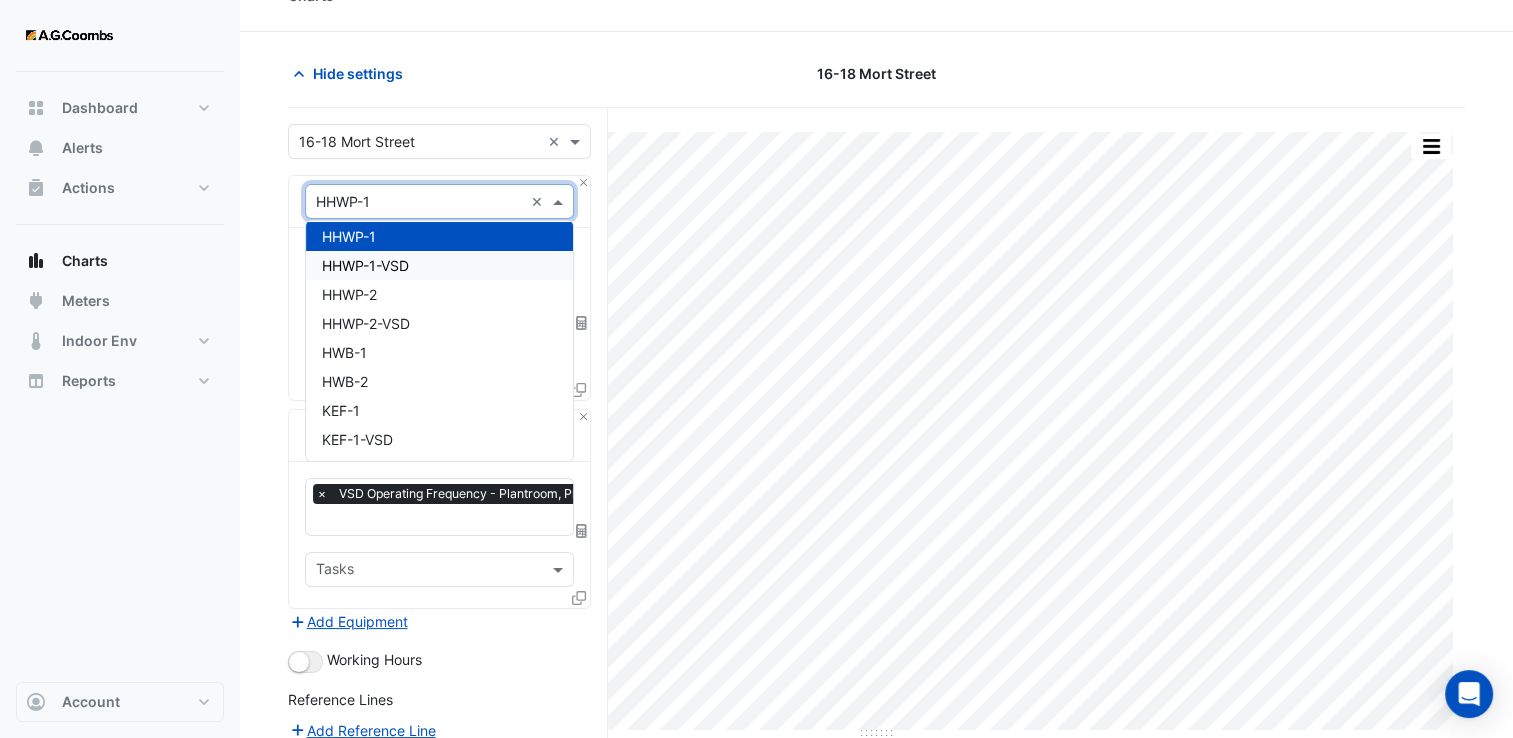 click on "HHWP-1-VSD" at bounding box center (440, 265) 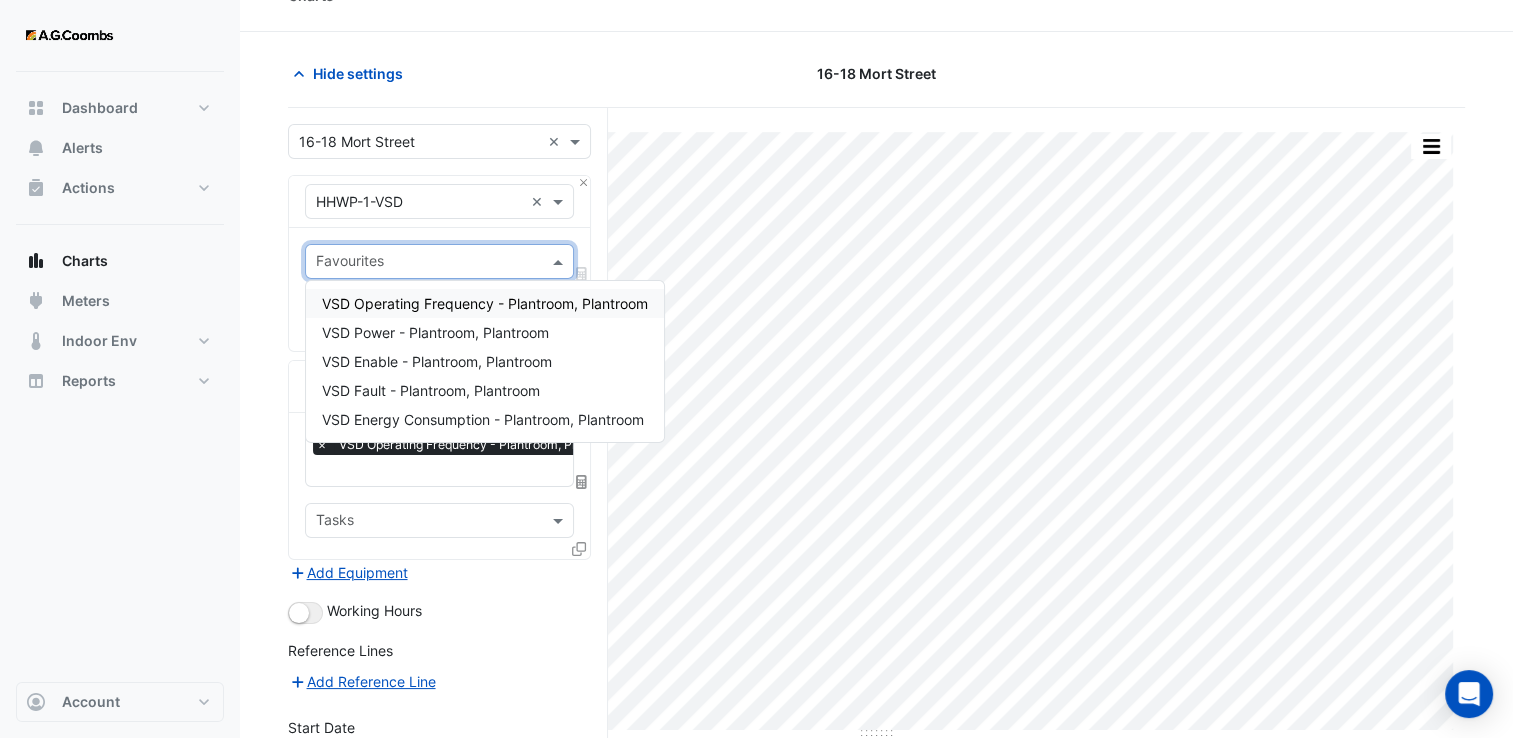 click at bounding box center [428, 263] 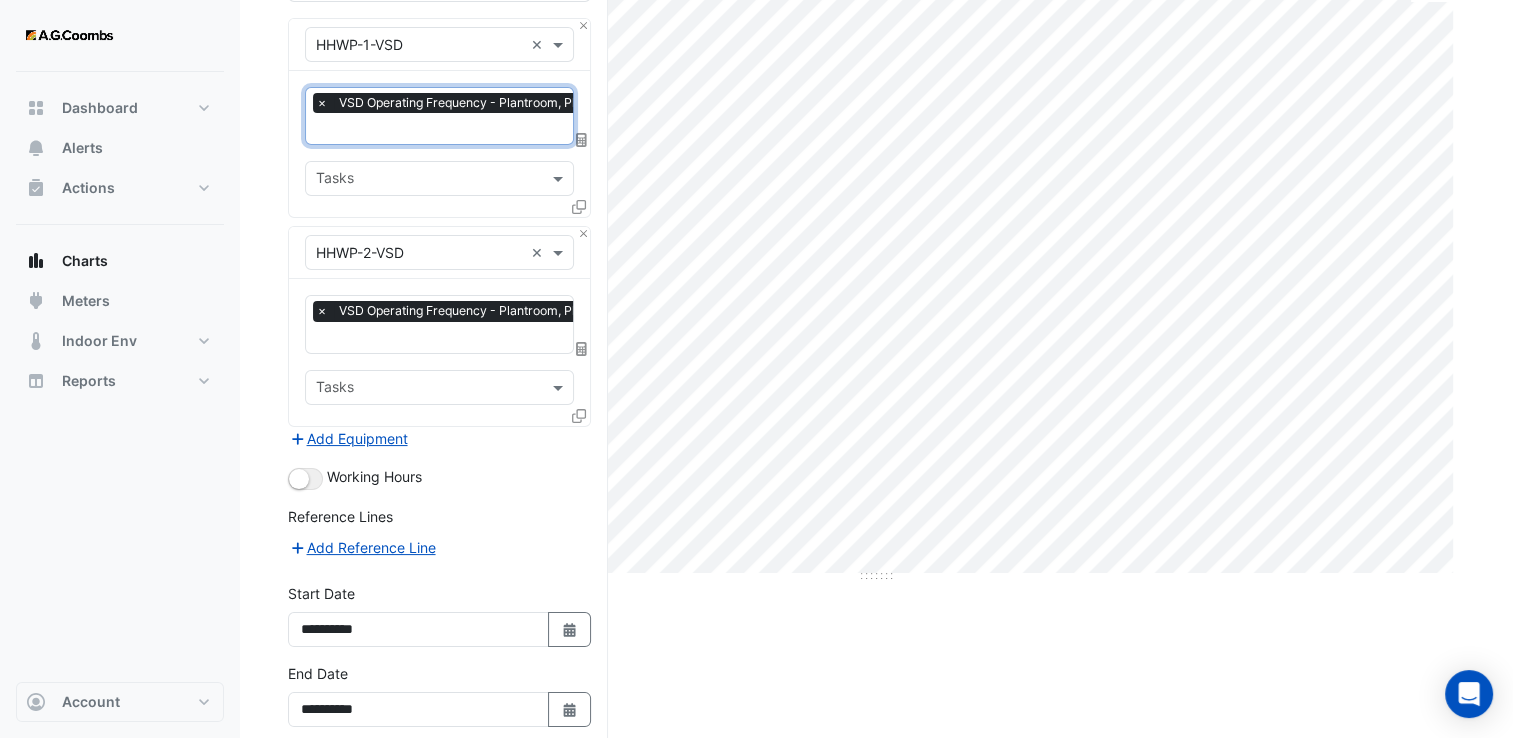 scroll, scrollTop: 280, scrollLeft: 0, axis: vertical 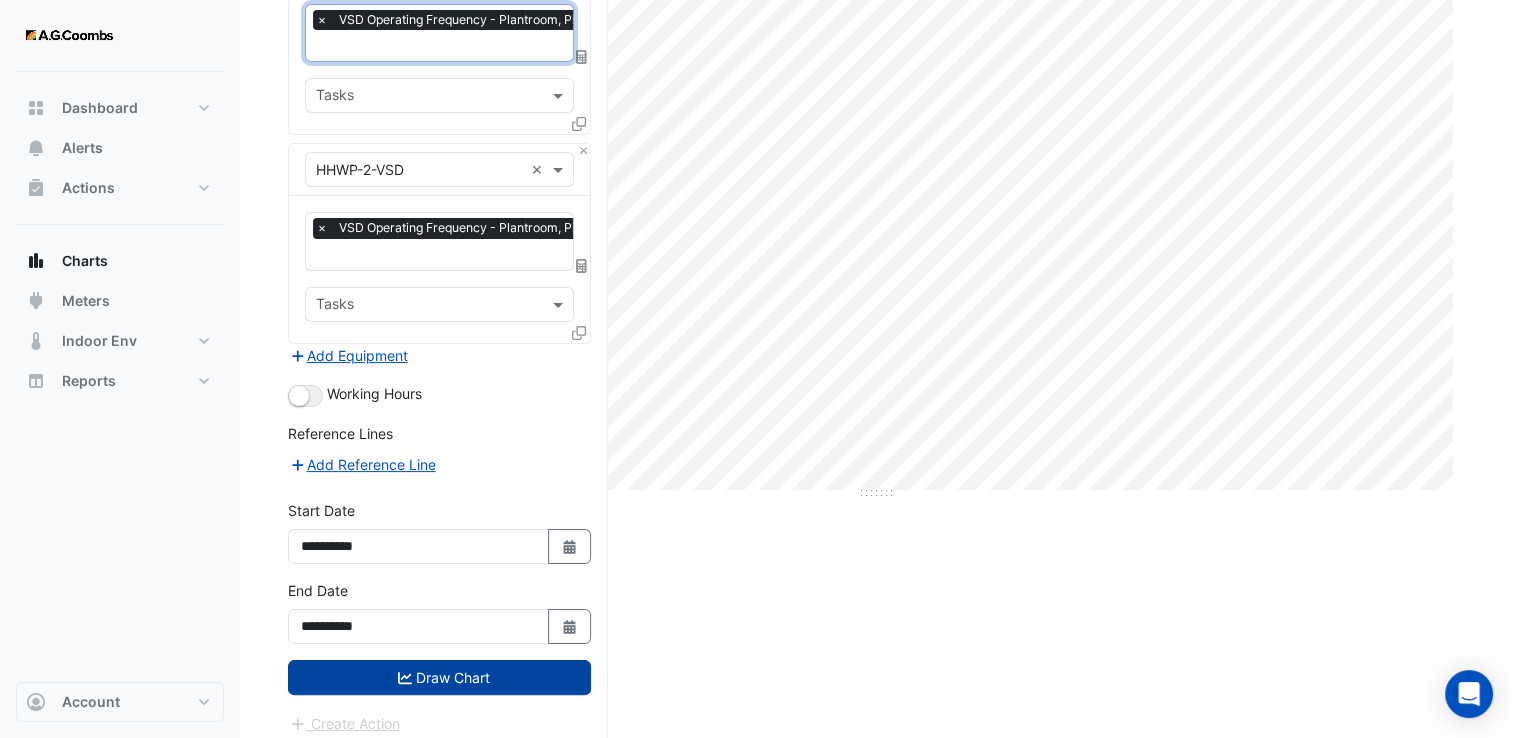 click on "Draw Chart" at bounding box center [439, 677] 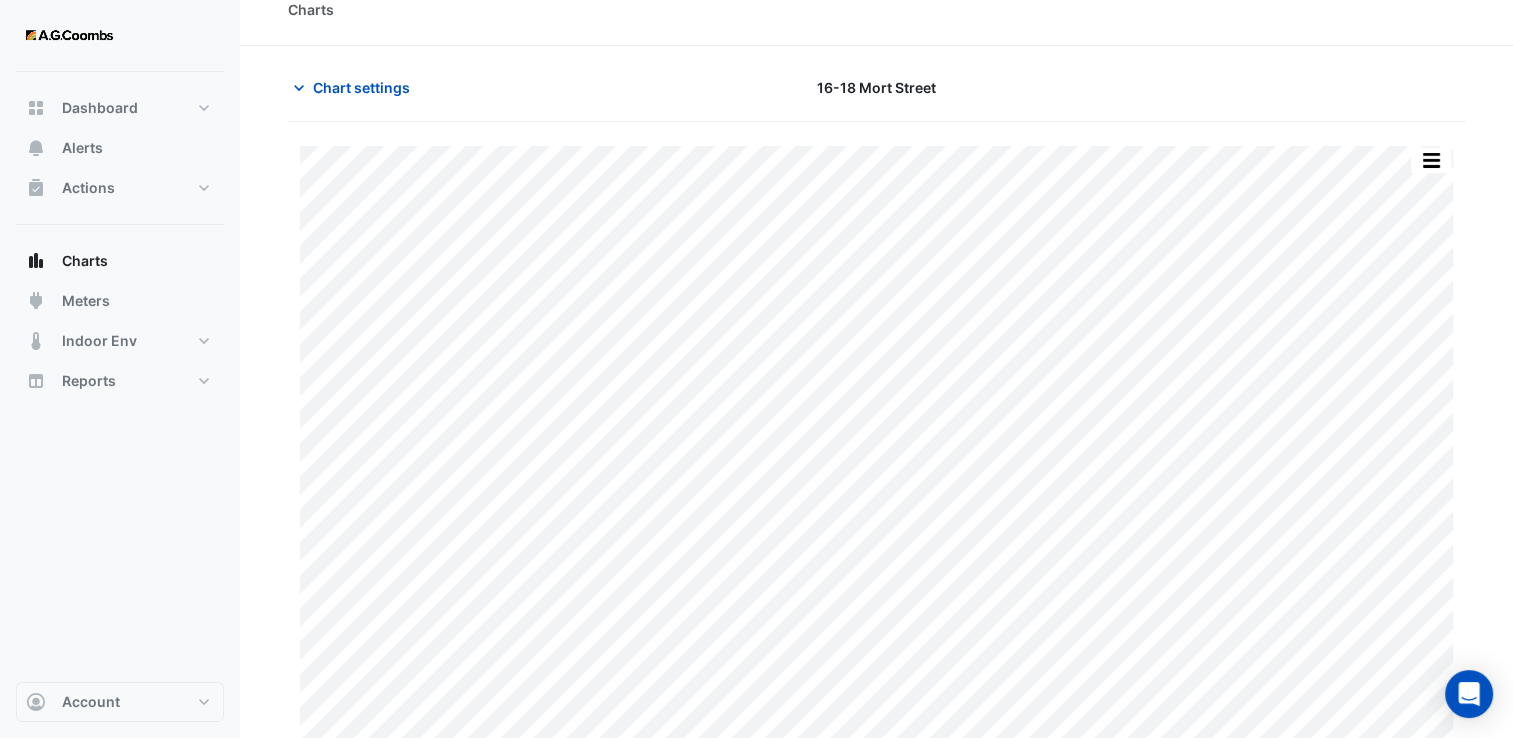 scroll, scrollTop: 40, scrollLeft: 0, axis: vertical 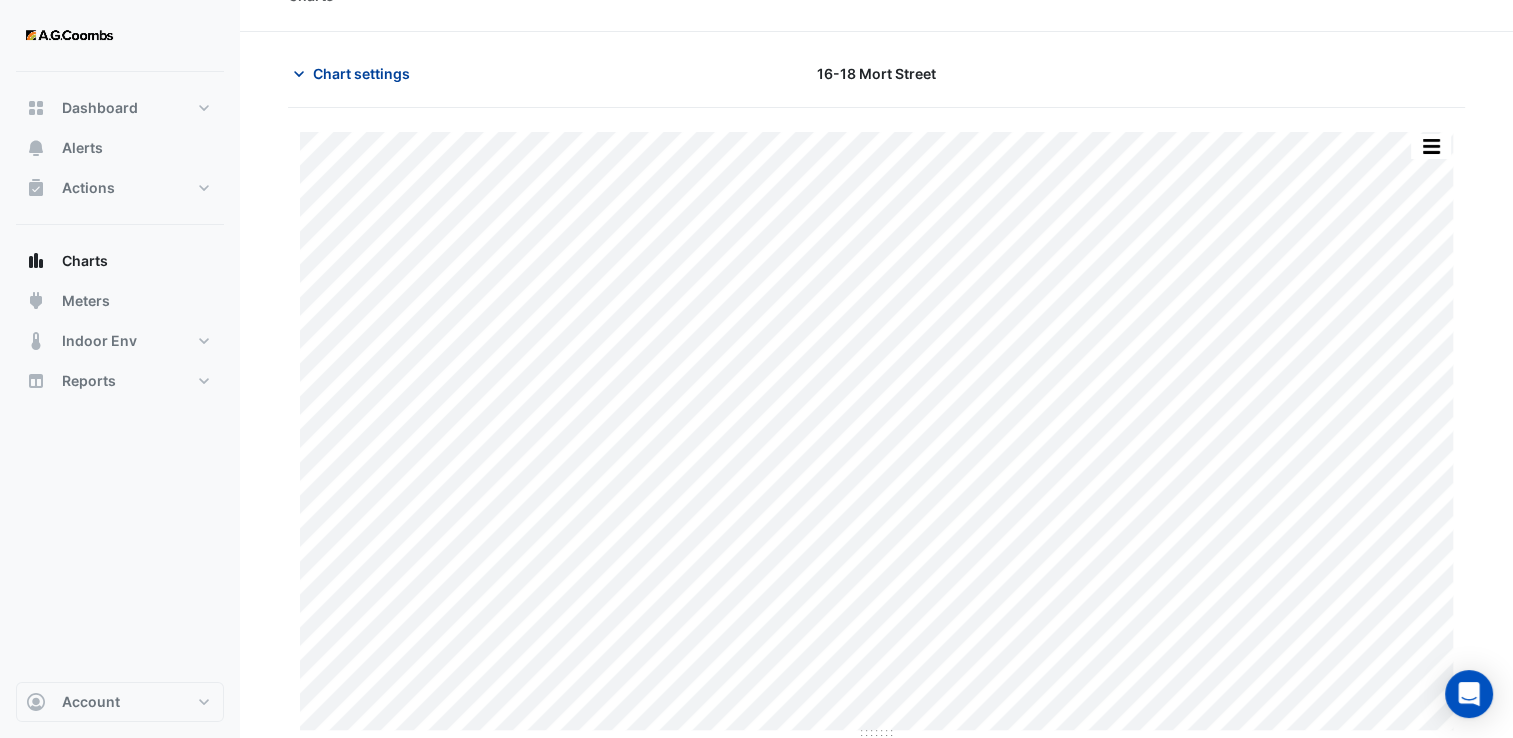 click on "Chart settings" 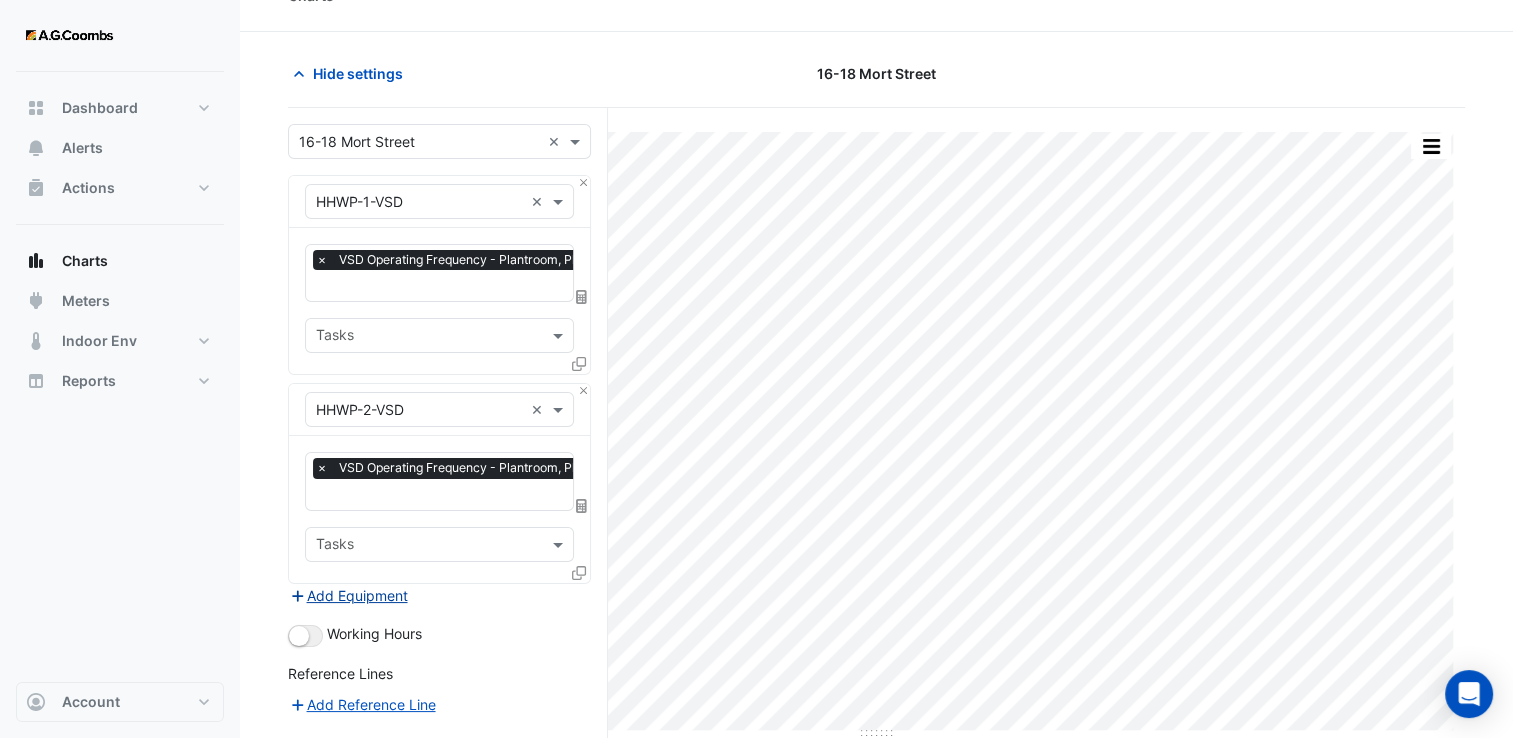 click on "Add Equipment" at bounding box center [348, 595] 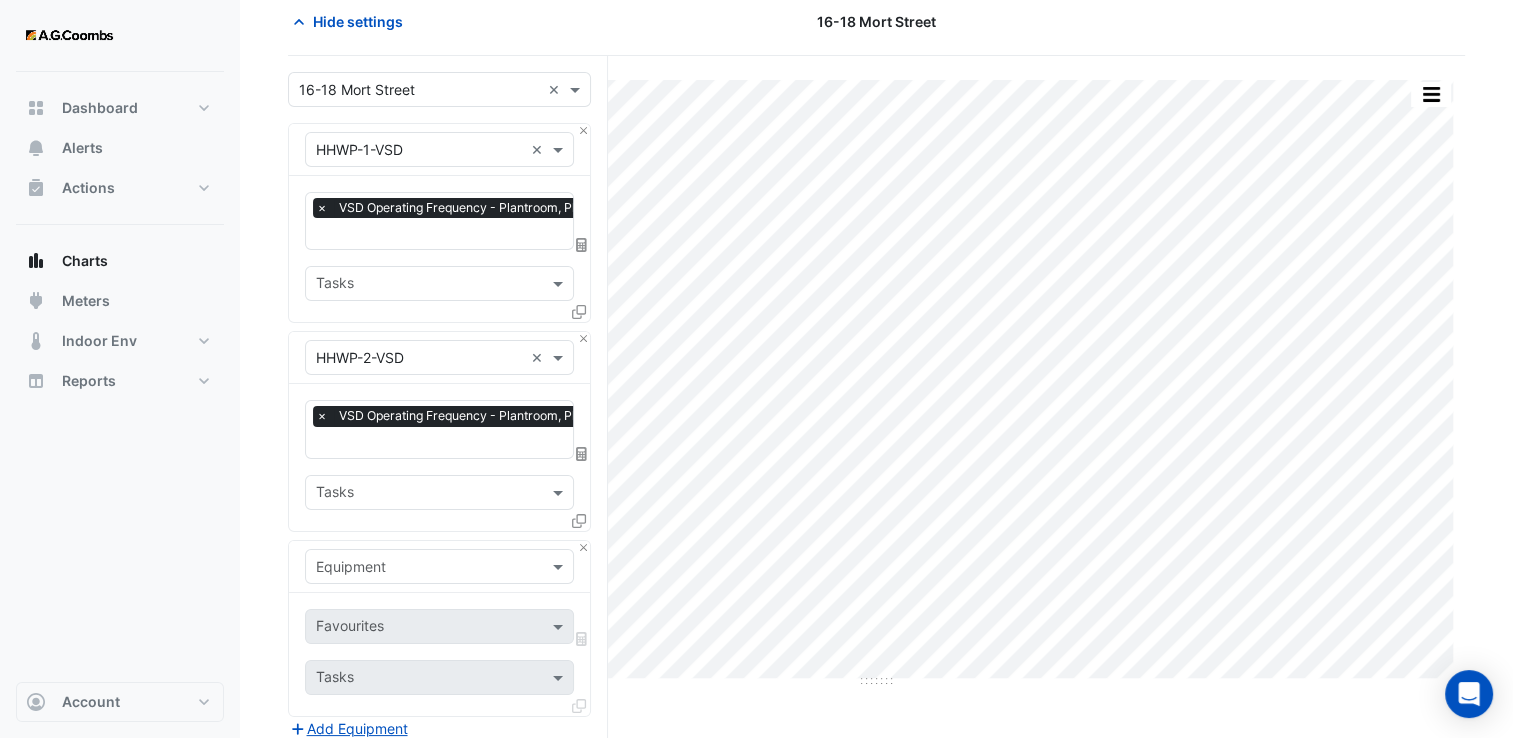 scroll, scrollTop: 140, scrollLeft: 0, axis: vertical 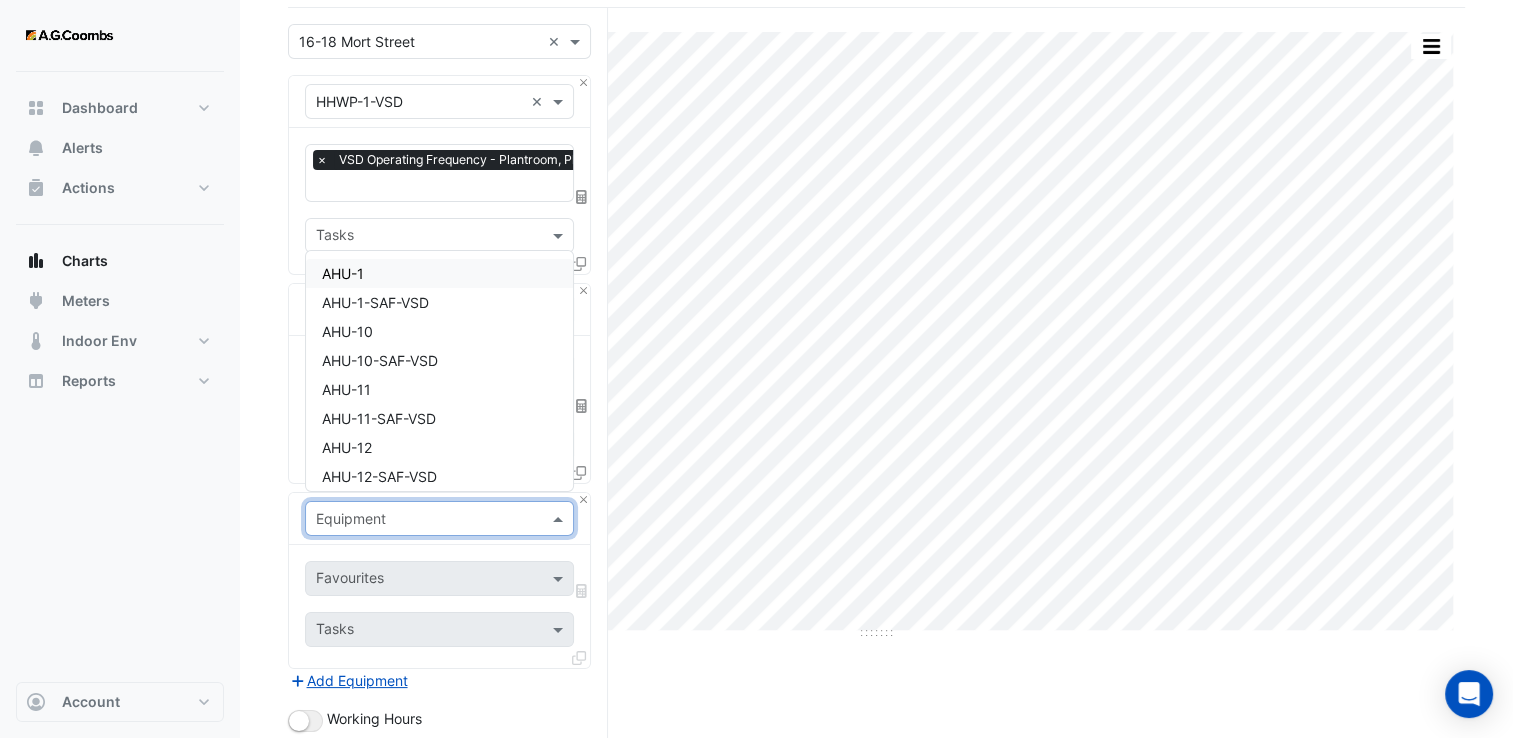 click at bounding box center (419, 519) 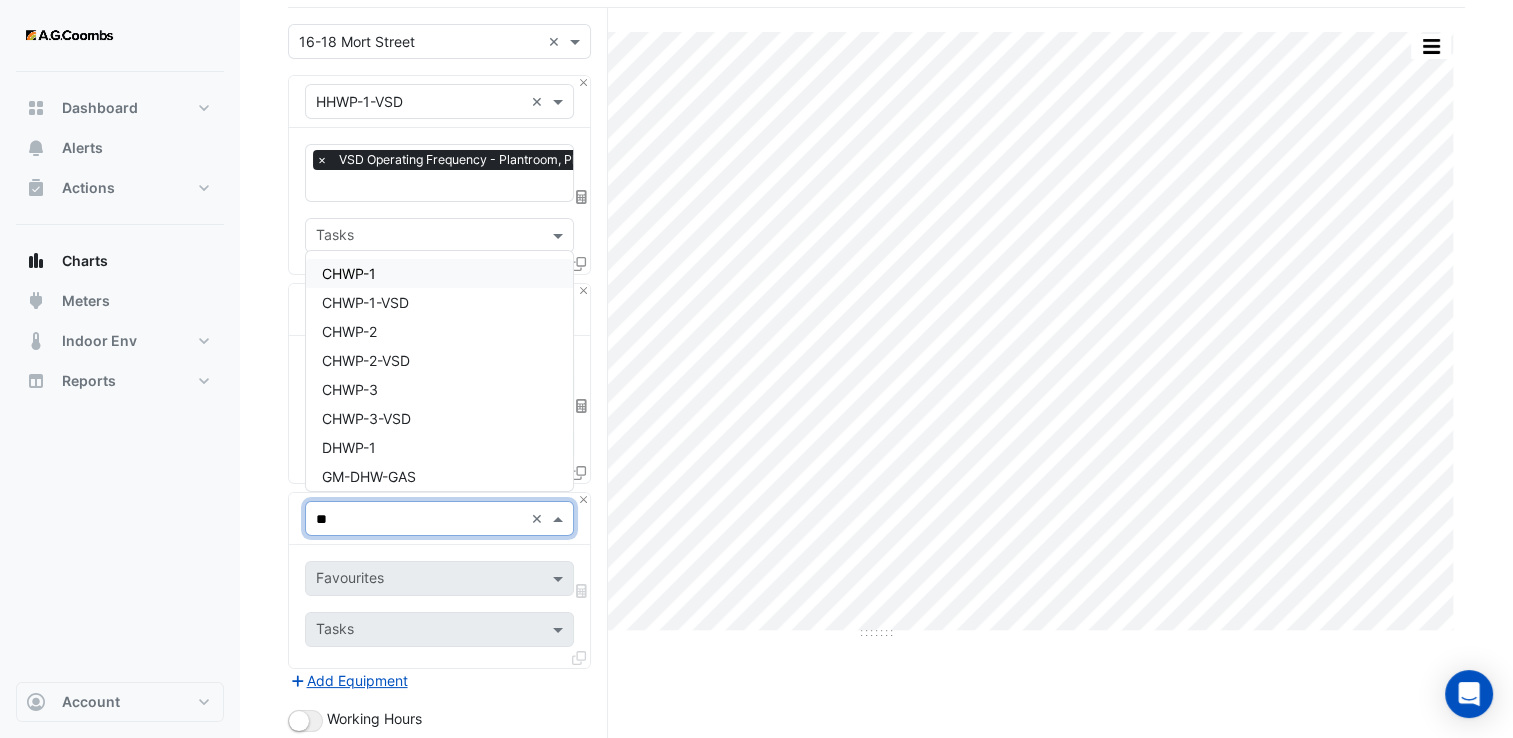 type on "***" 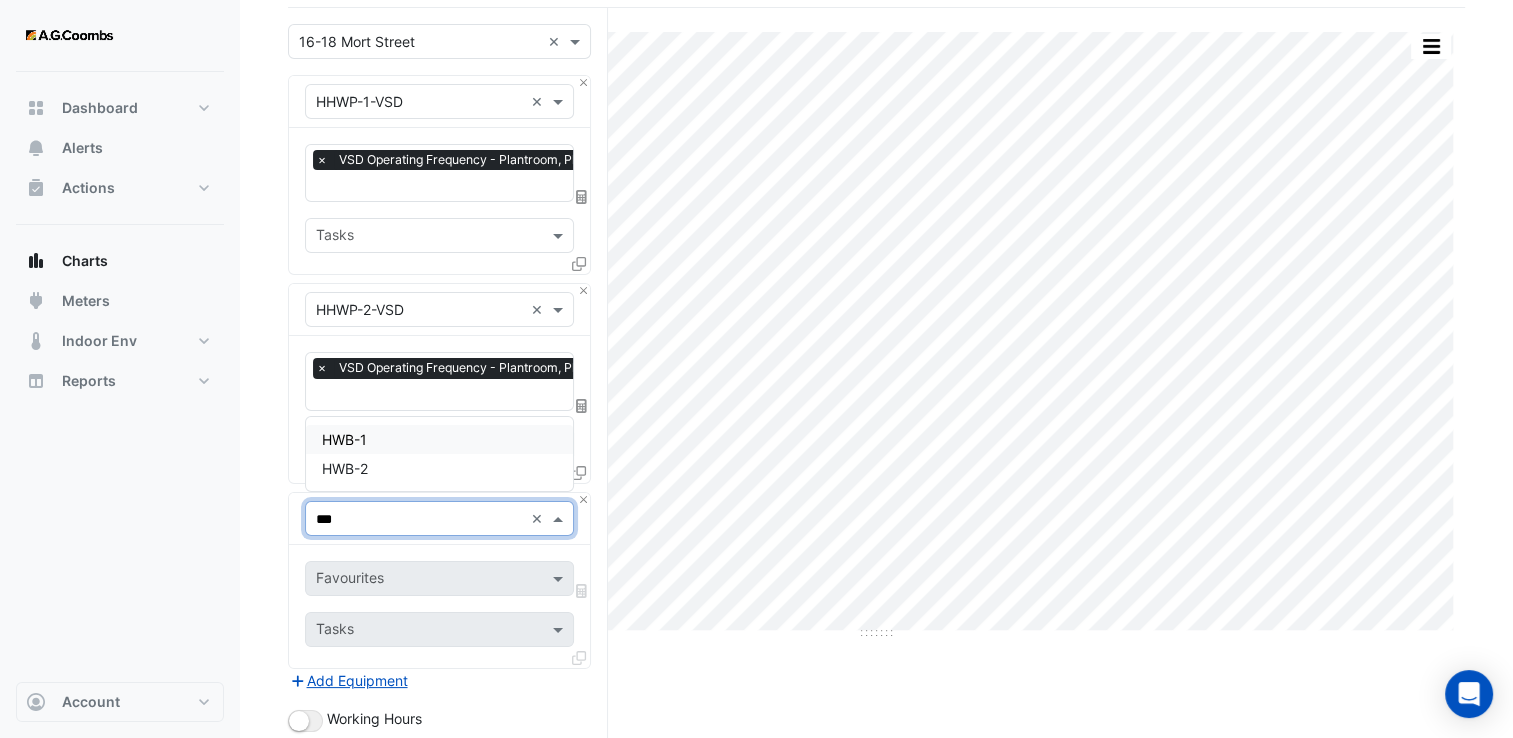 click on "HWB-1" at bounding box center (440, 439) 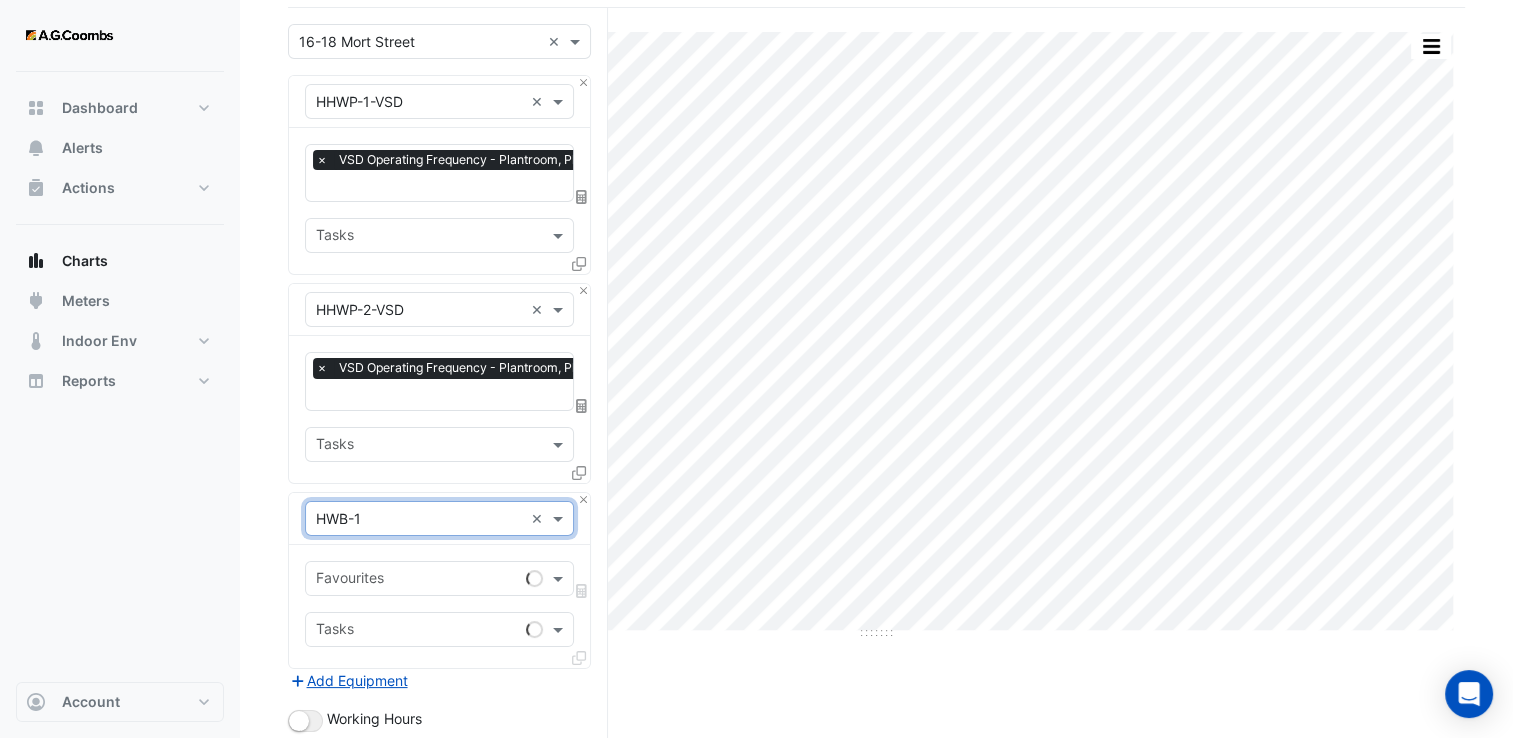 click at bounding box center (417, 580) 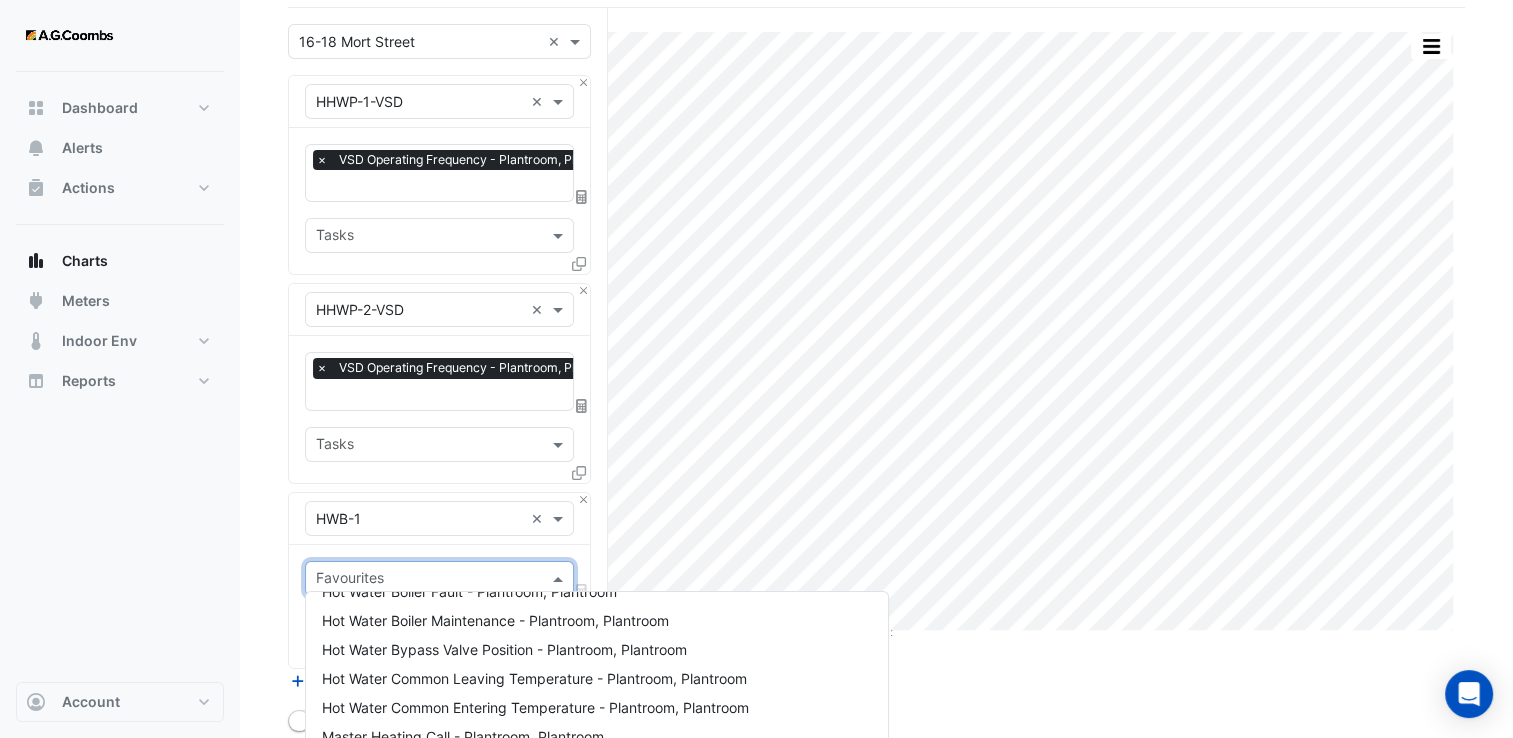 scroll, scrollTop: 152, scrollLeft: 0, axis: vertical 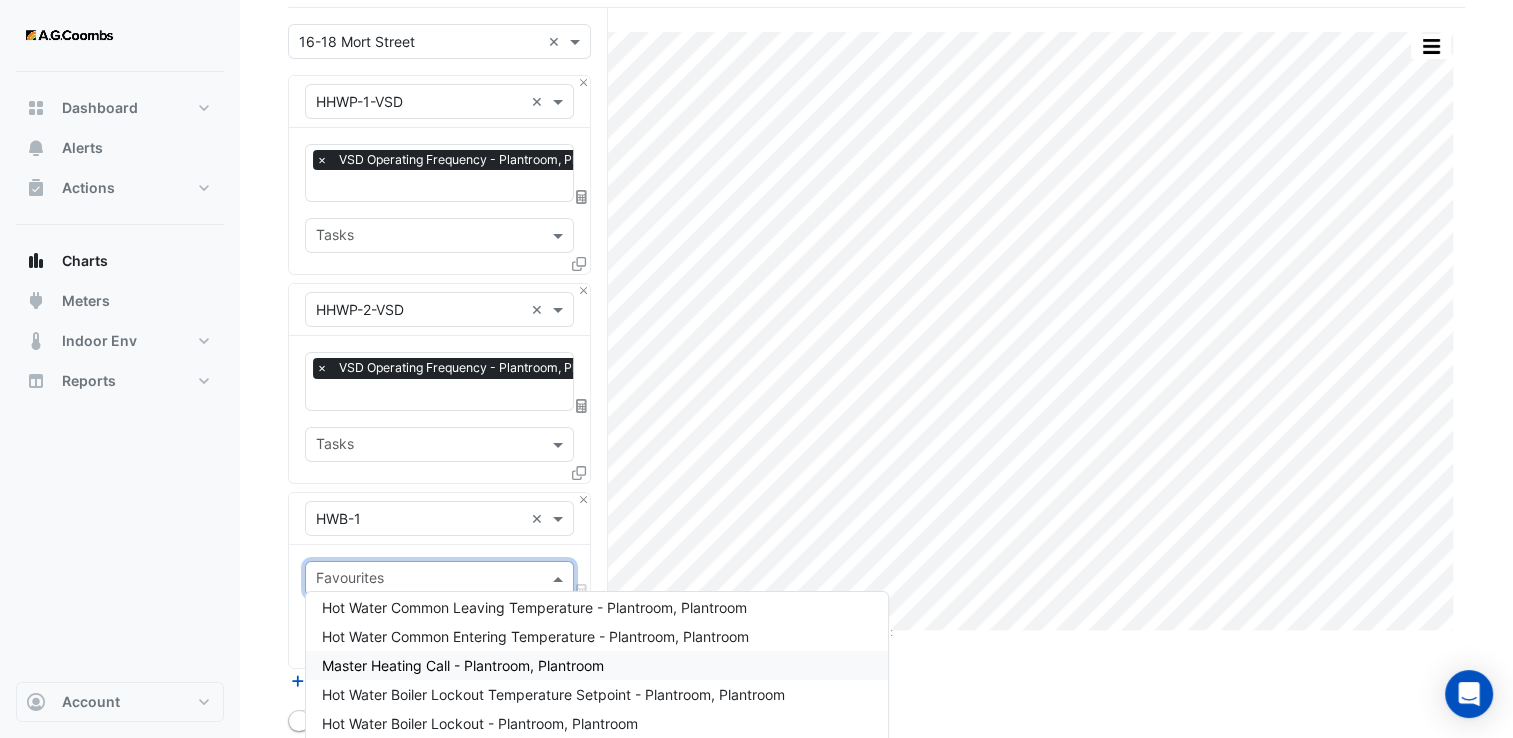 click on "Master Heating Call - Plantroom, Plantroom" at bounding box center [463, 665] 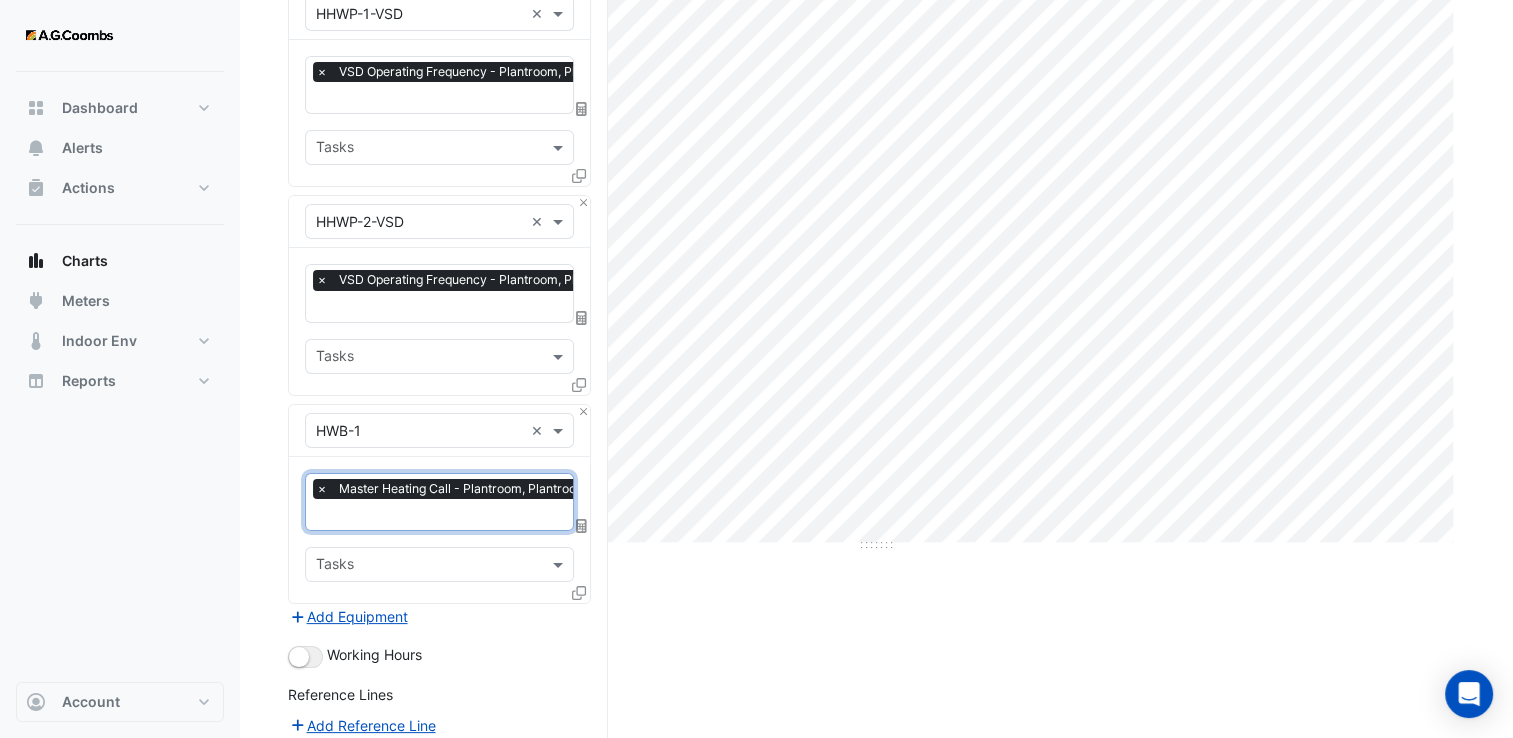 scroll, scrollTop: 440, scrollLeft: 0, axis: vertical 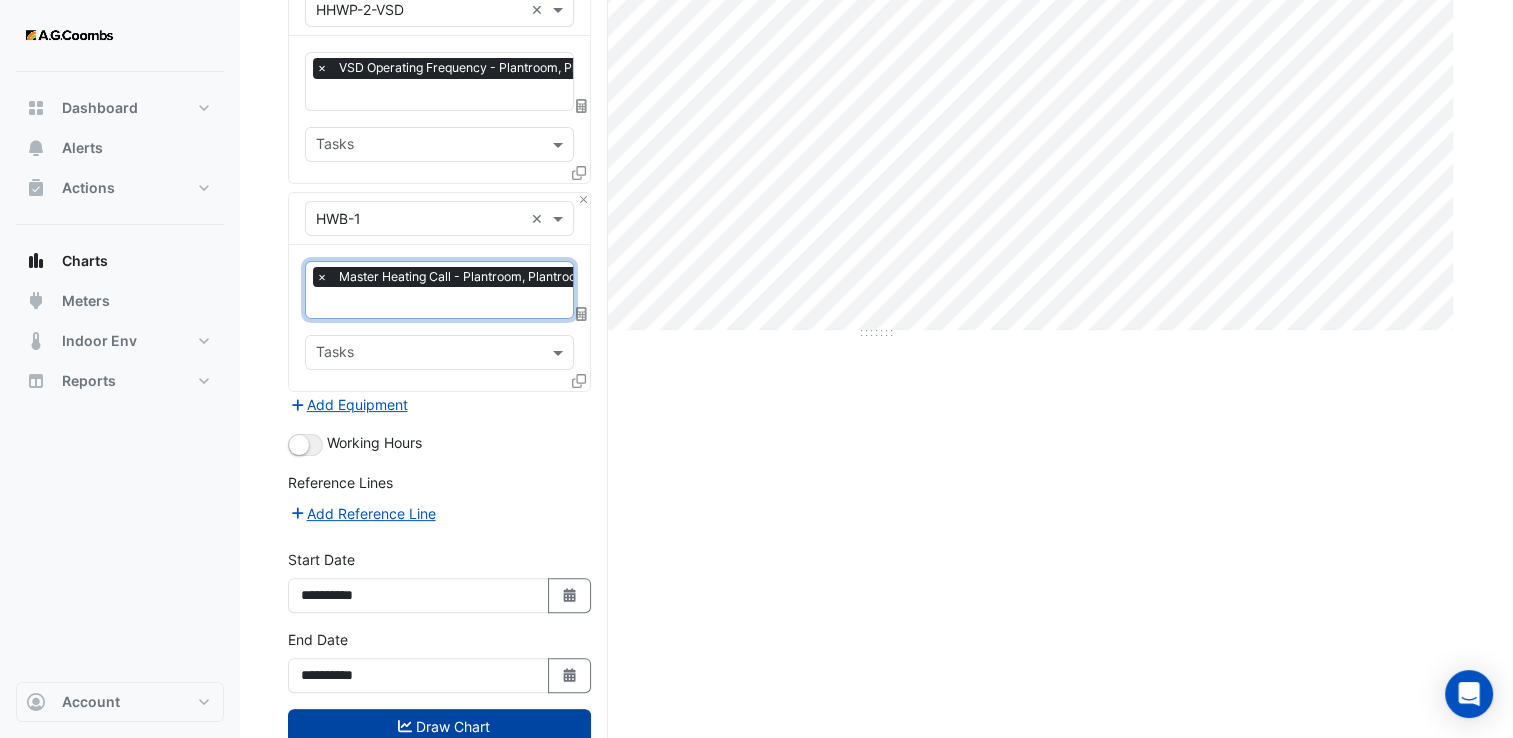 click on "Draw Chart" at bounding box center (439, 726) 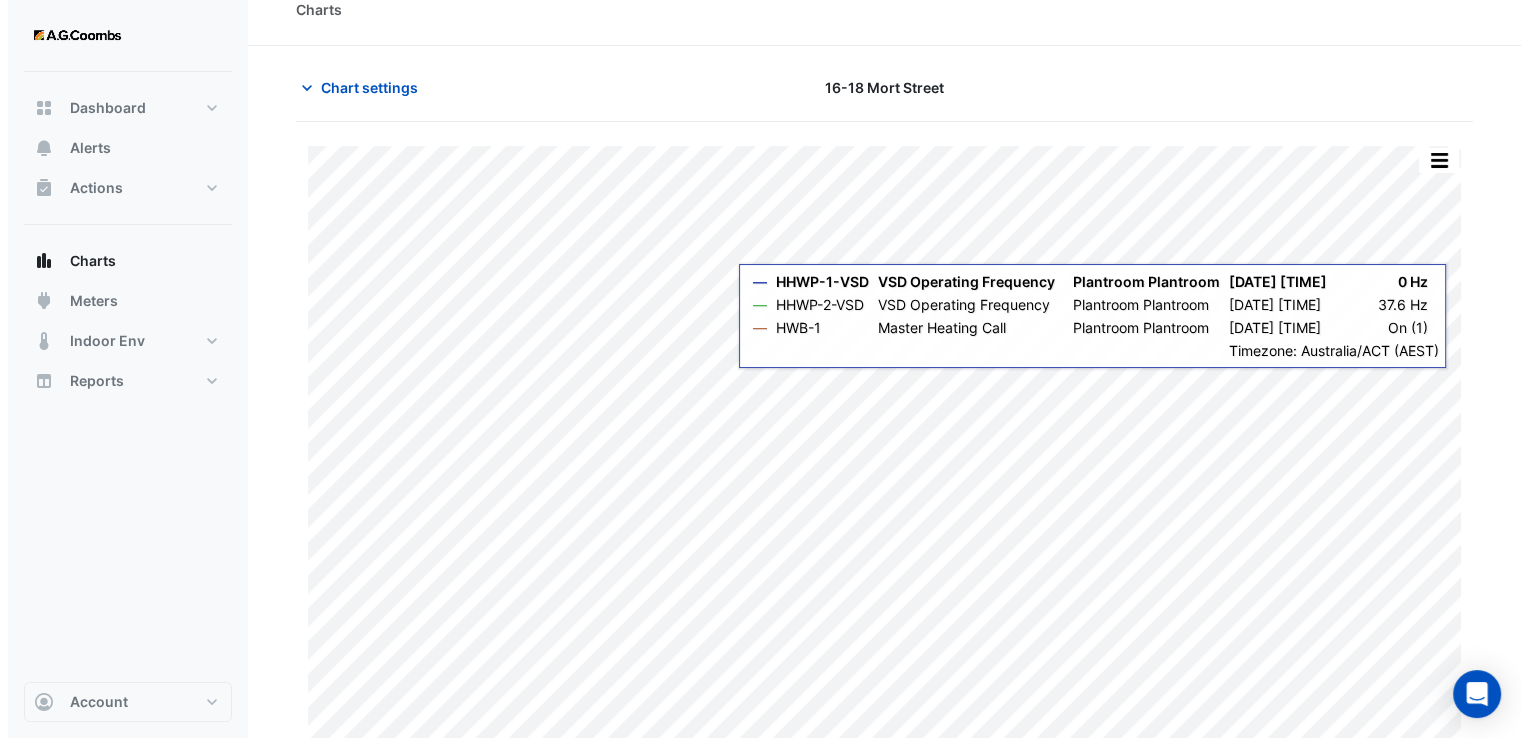 scroll, scrollTop: 40, scrollLeft: 0, axis: vertical 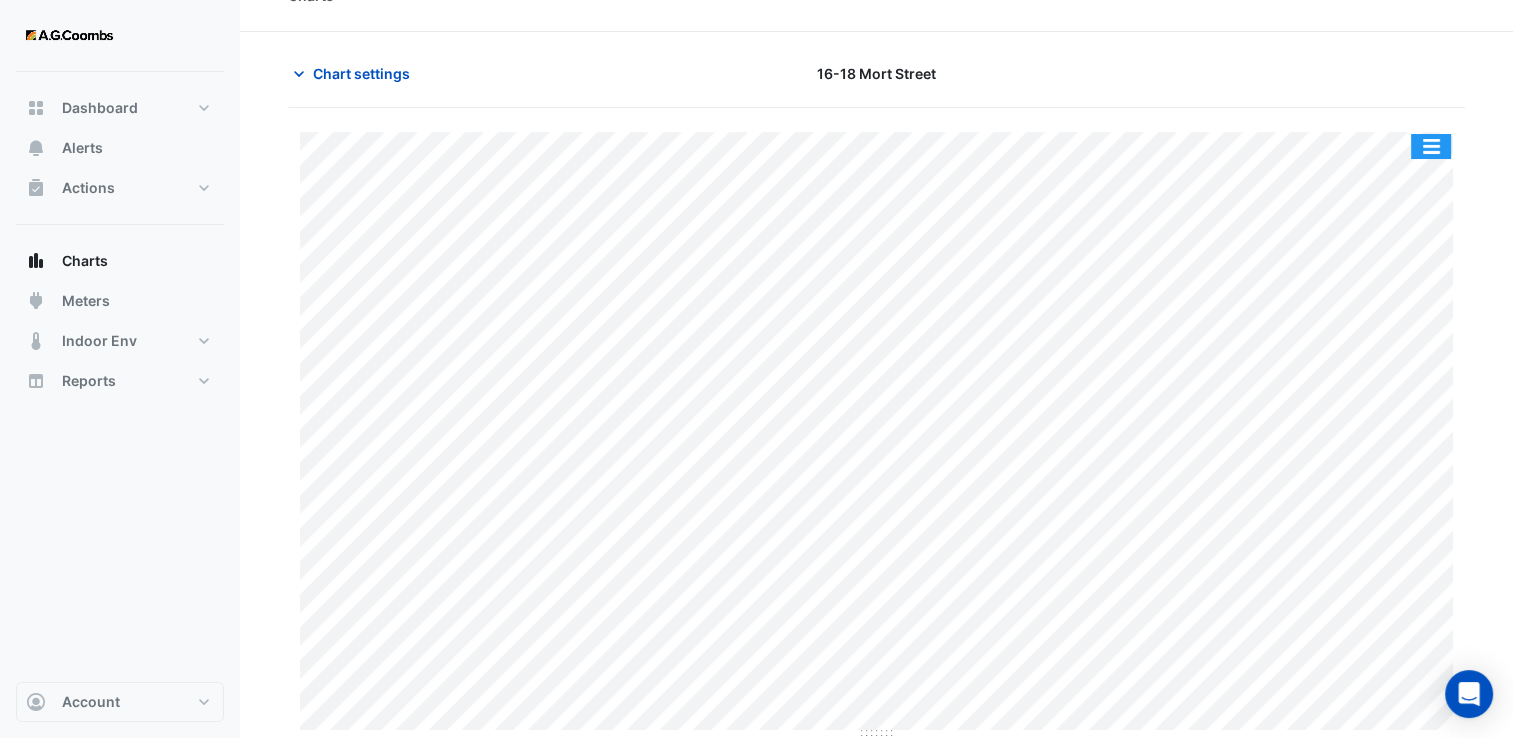 click 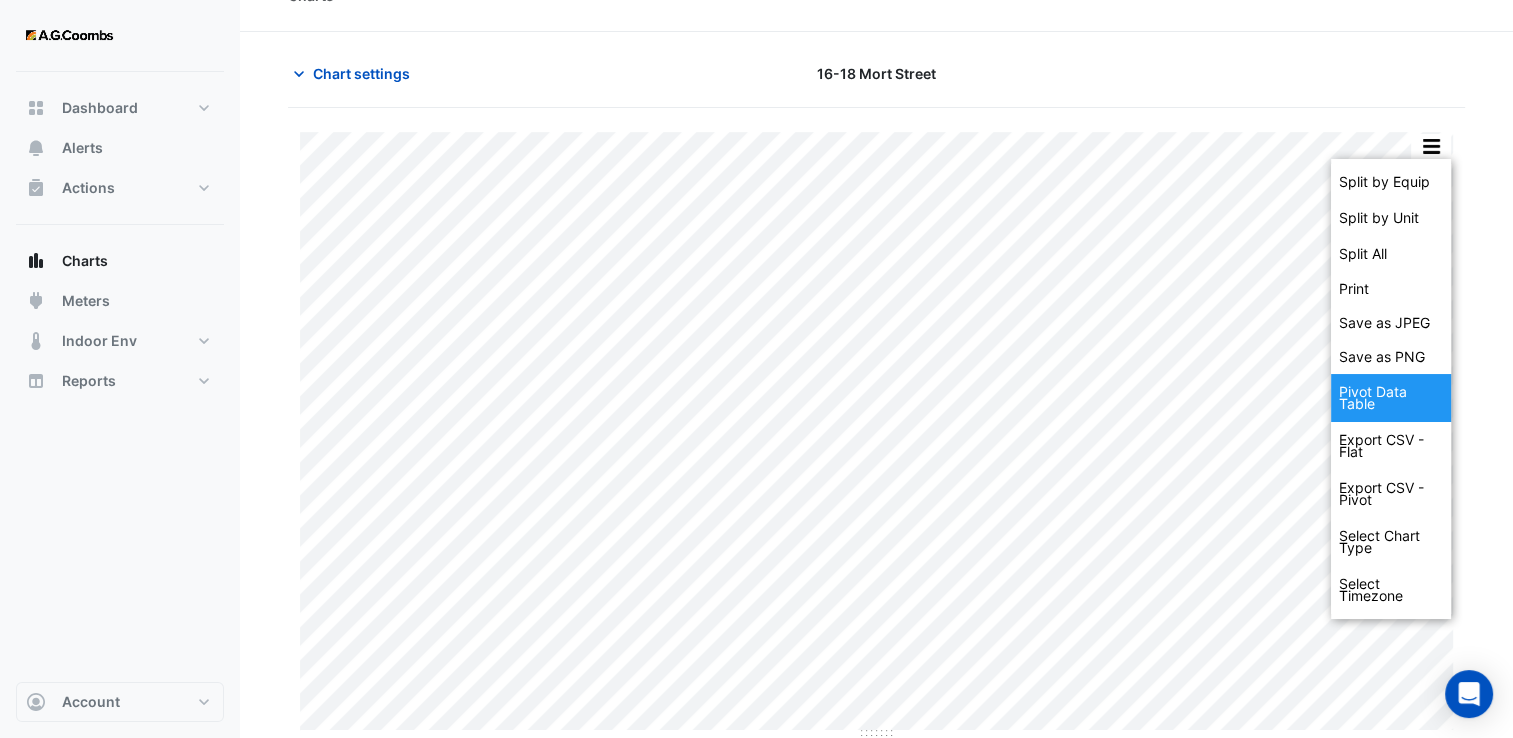 click on "Pivot Data Table" 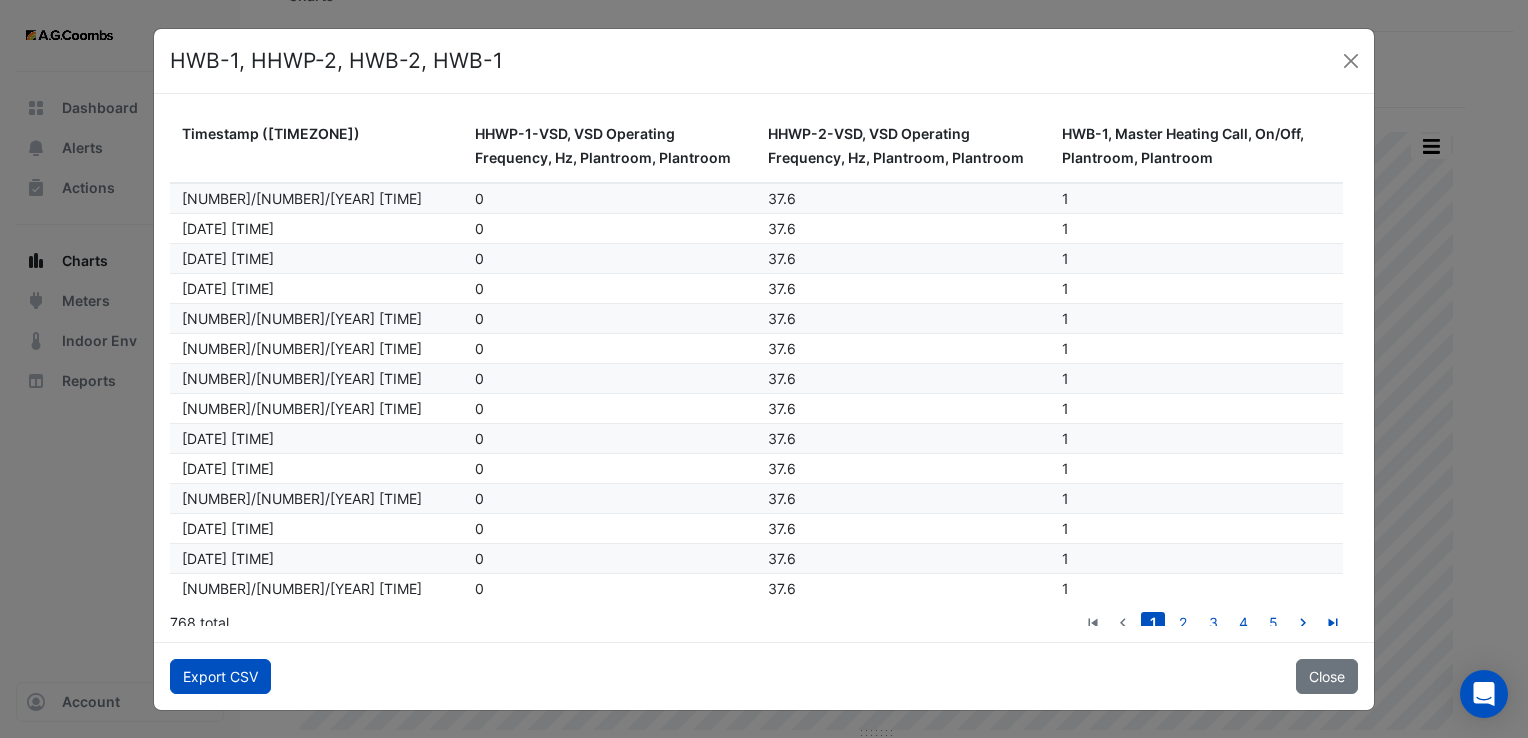 click on "Export CSV" 